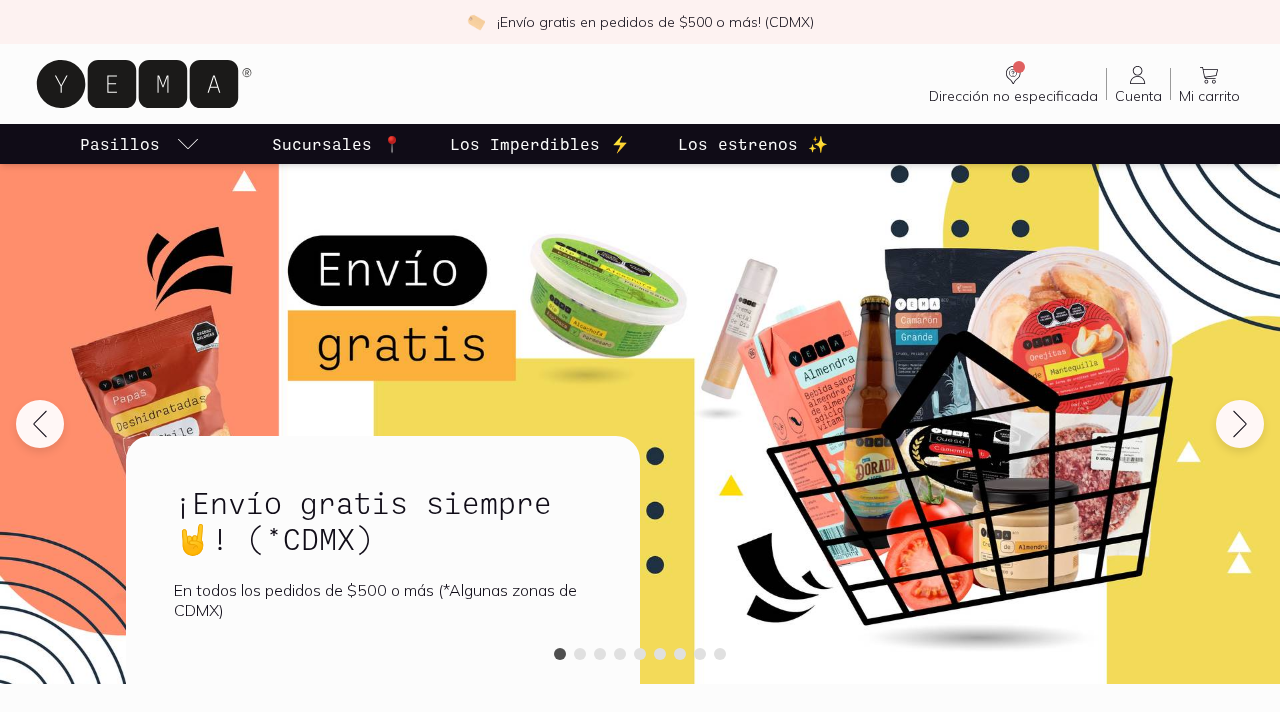 scroll, scrollTop: 0, scrollLeft: 0, axis: both 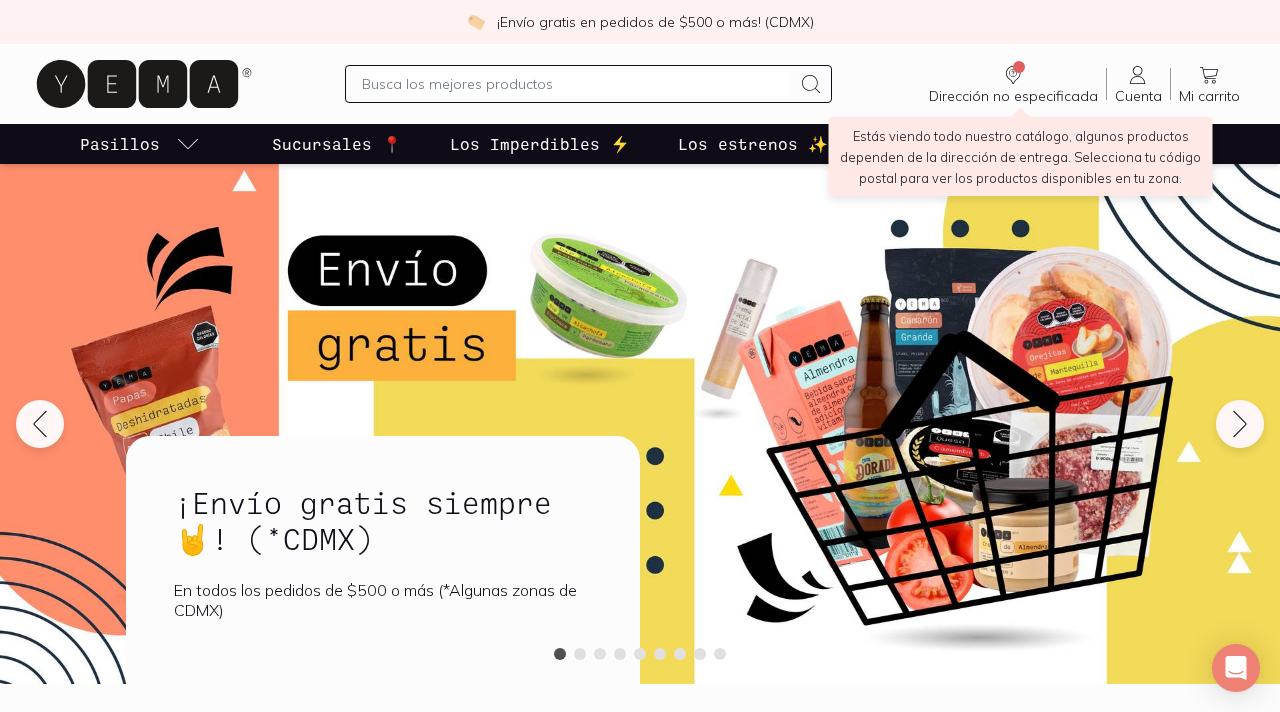 click on "Dirección no especificada" at bounding box center [1013, 96] 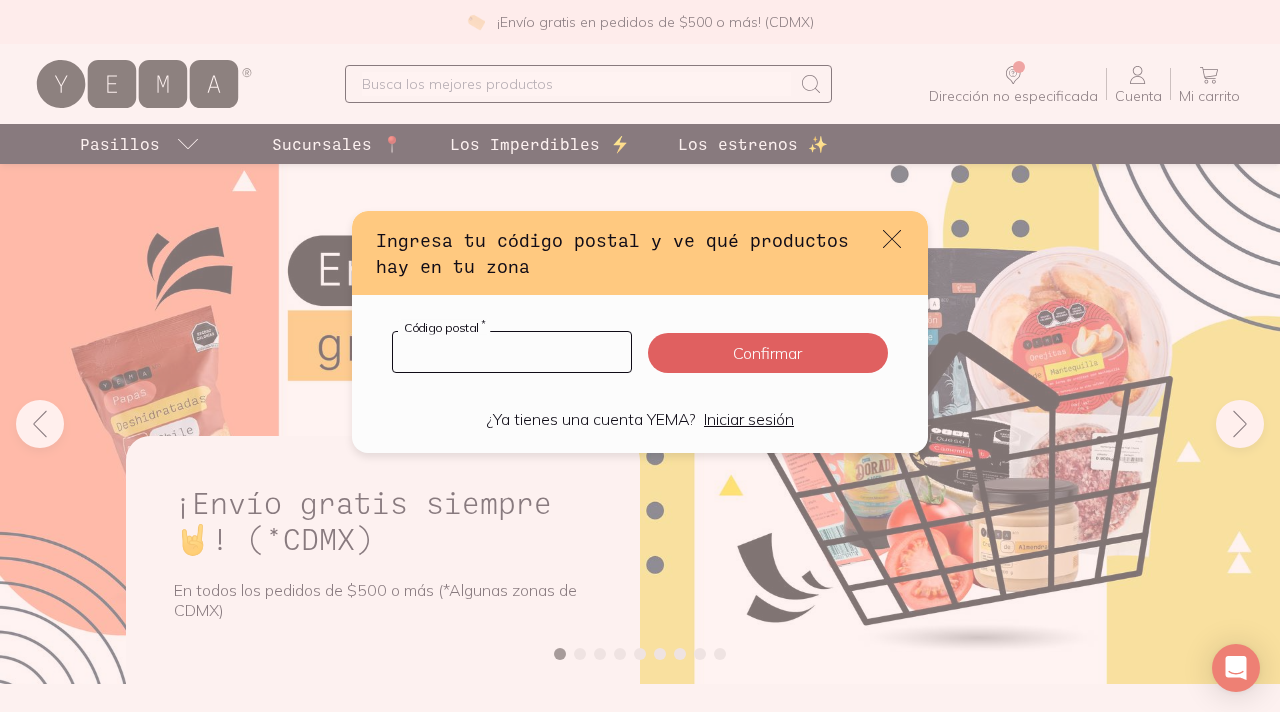 click at bounding box center [512, 352] 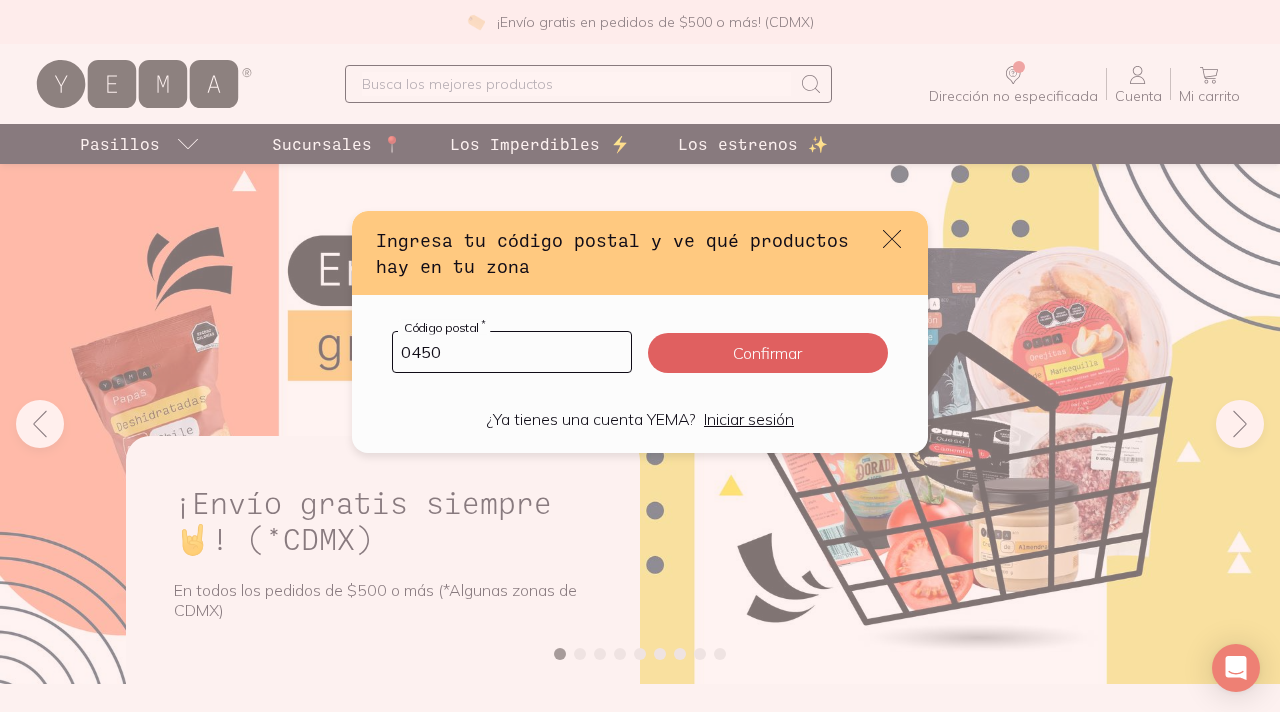 type on "04500" 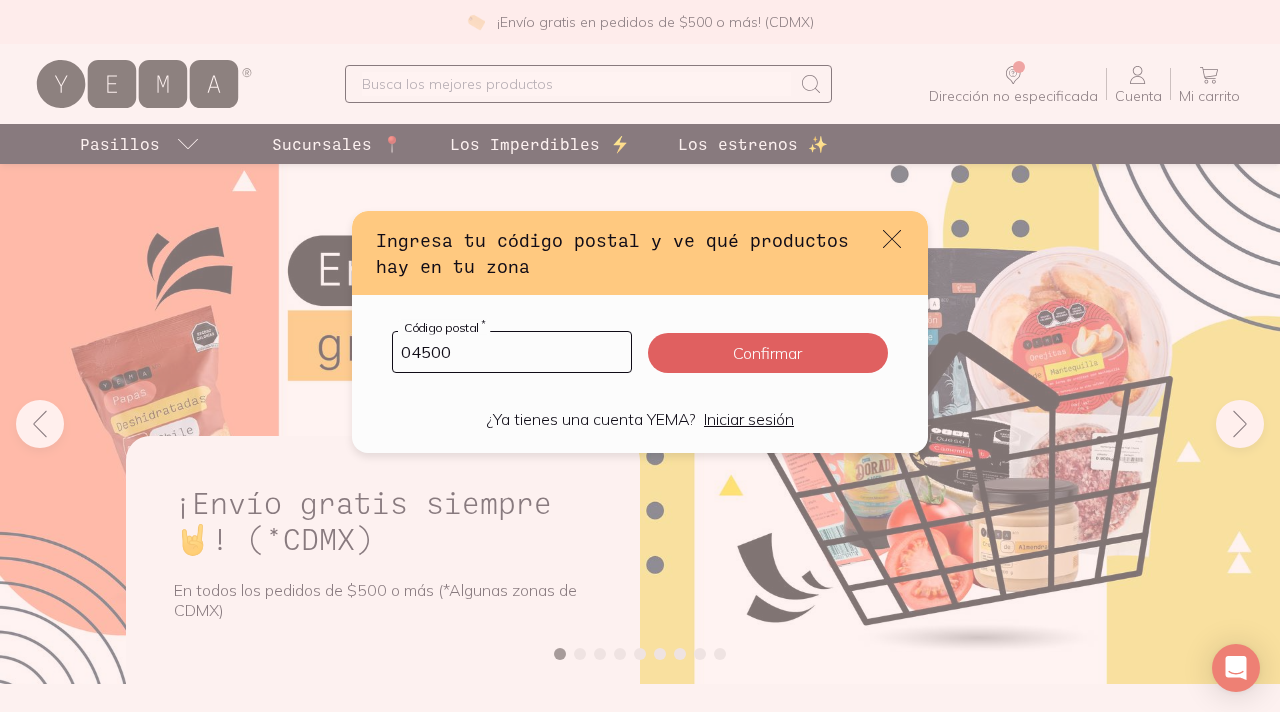click on "Confirmar" at bounding box center (768, 353) 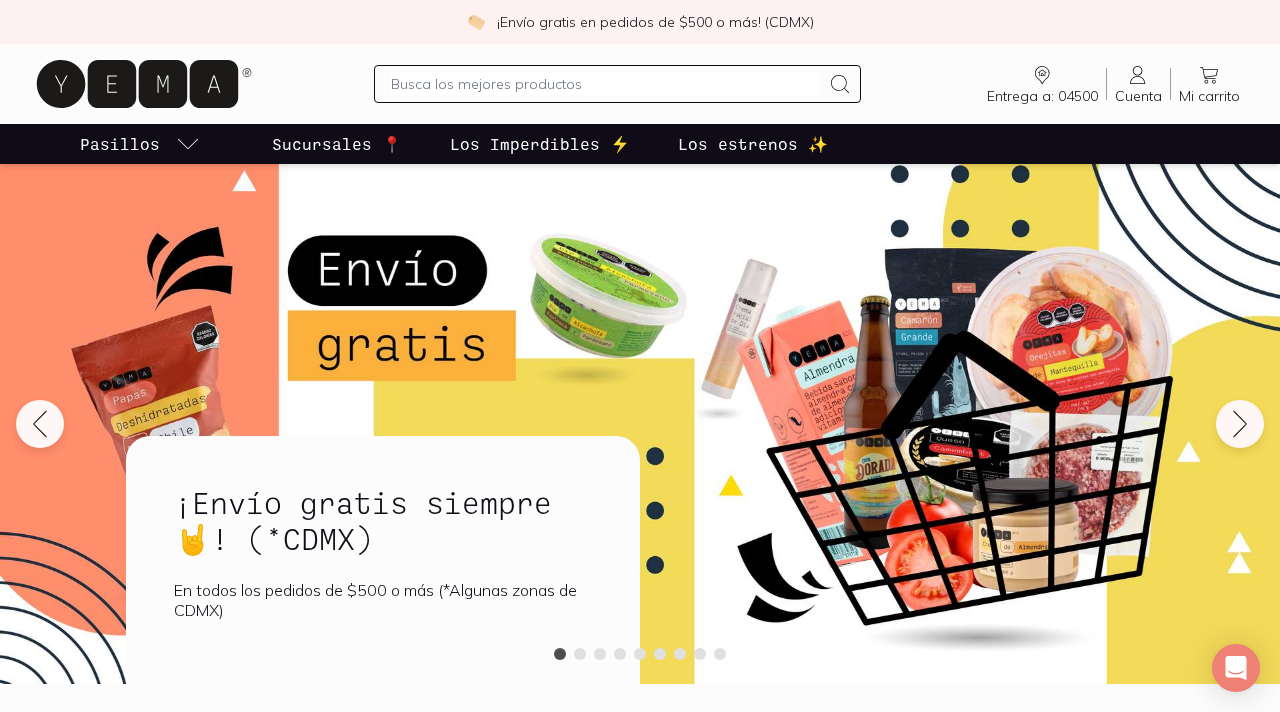 click at bounding box center (605, 84) 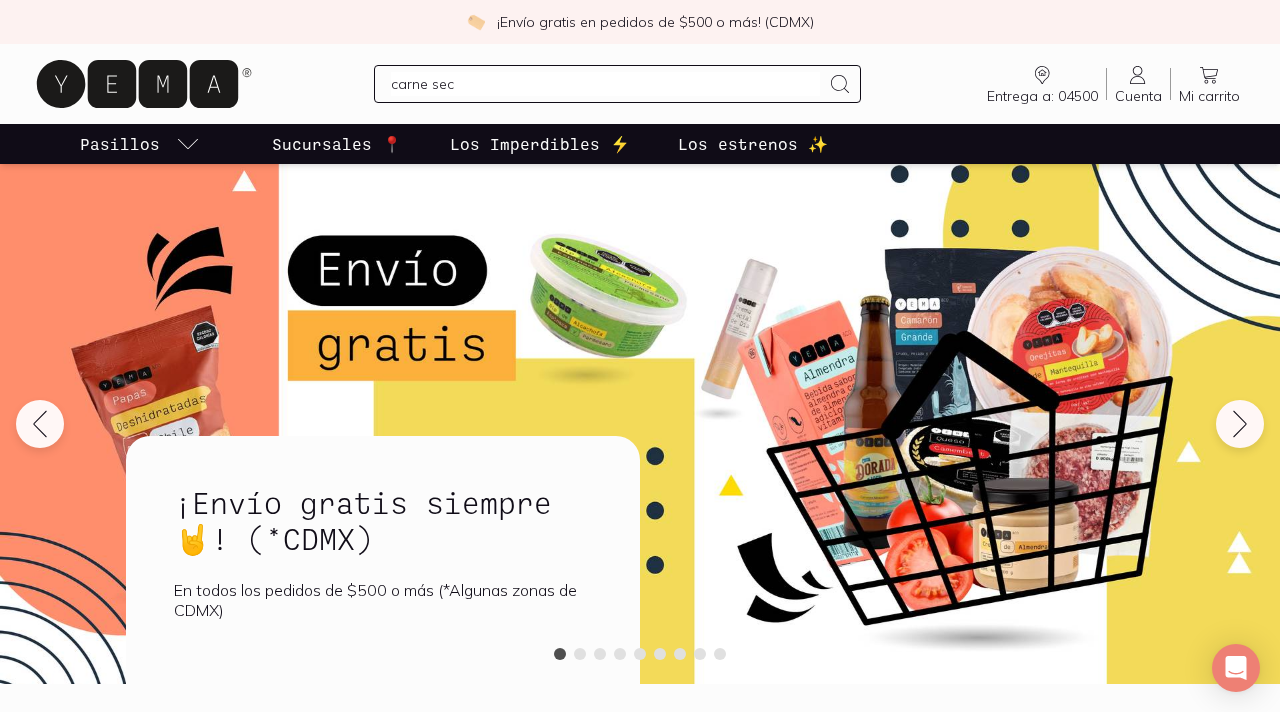 type on "carne seca" 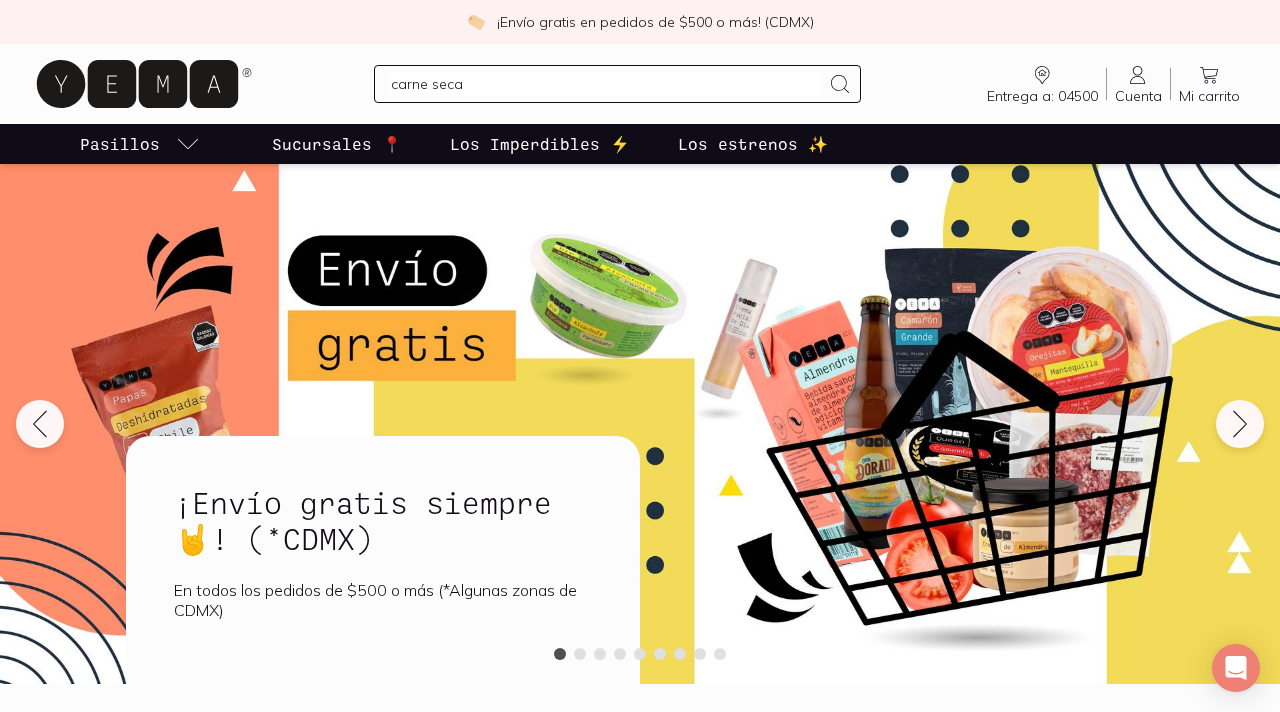 type 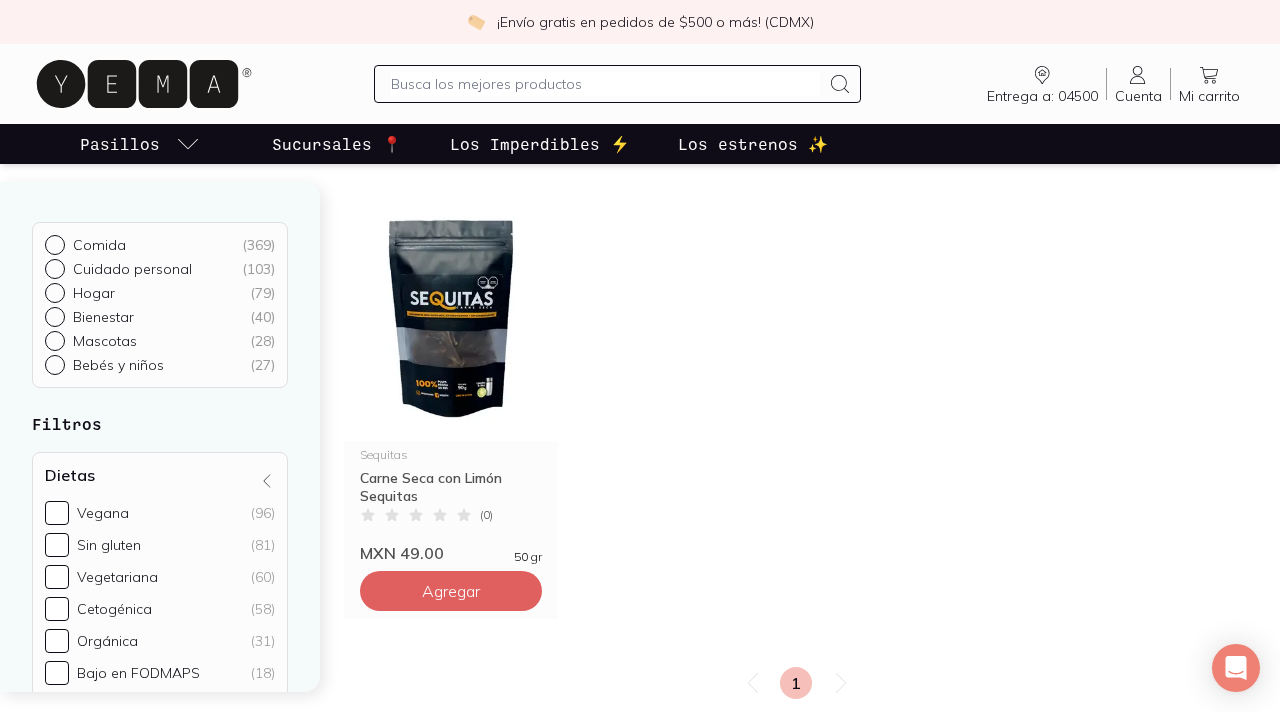 scroll, scrollTop: 216, scrollLeft: 0, axis: vertical 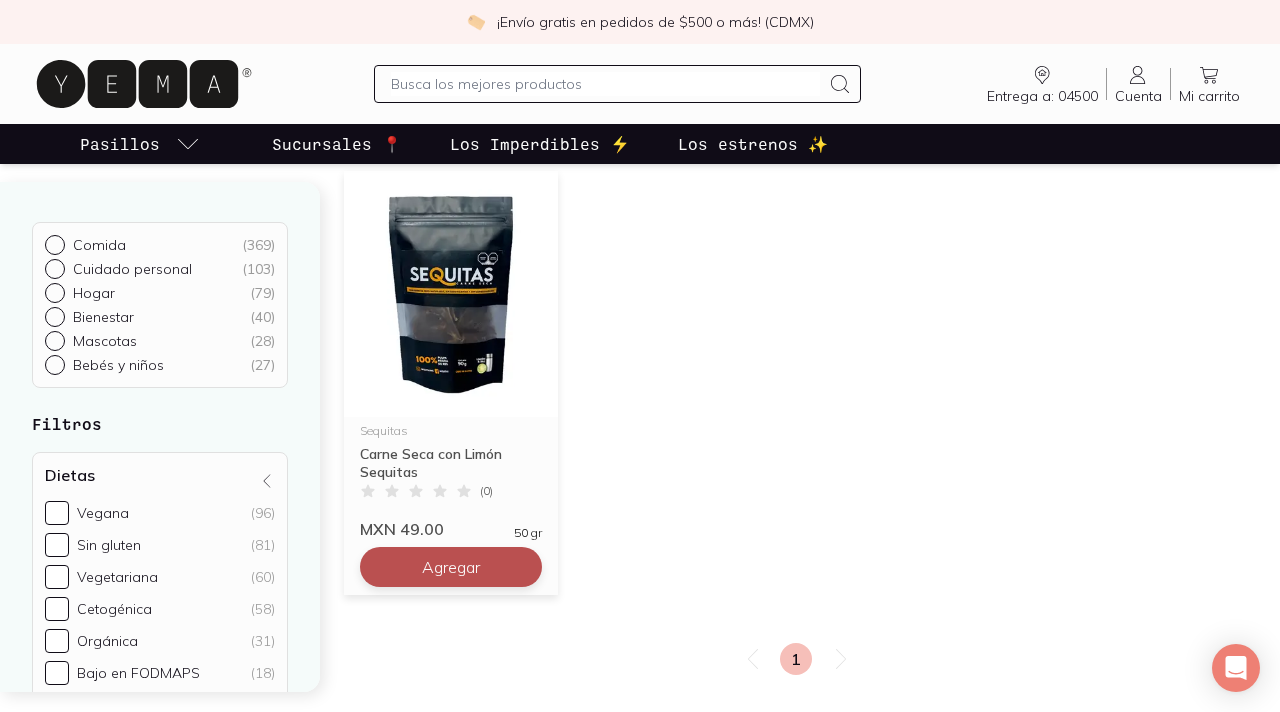 click on "Agregar" at bounding box center (451, 567) 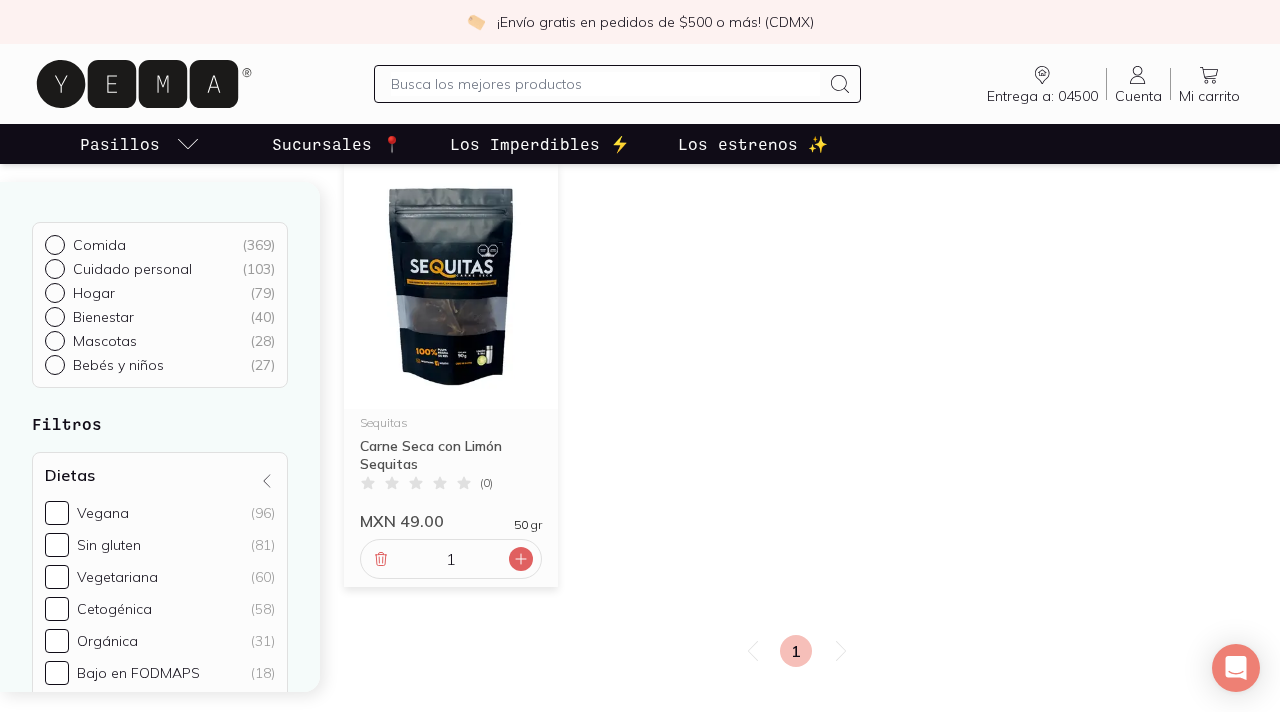 click 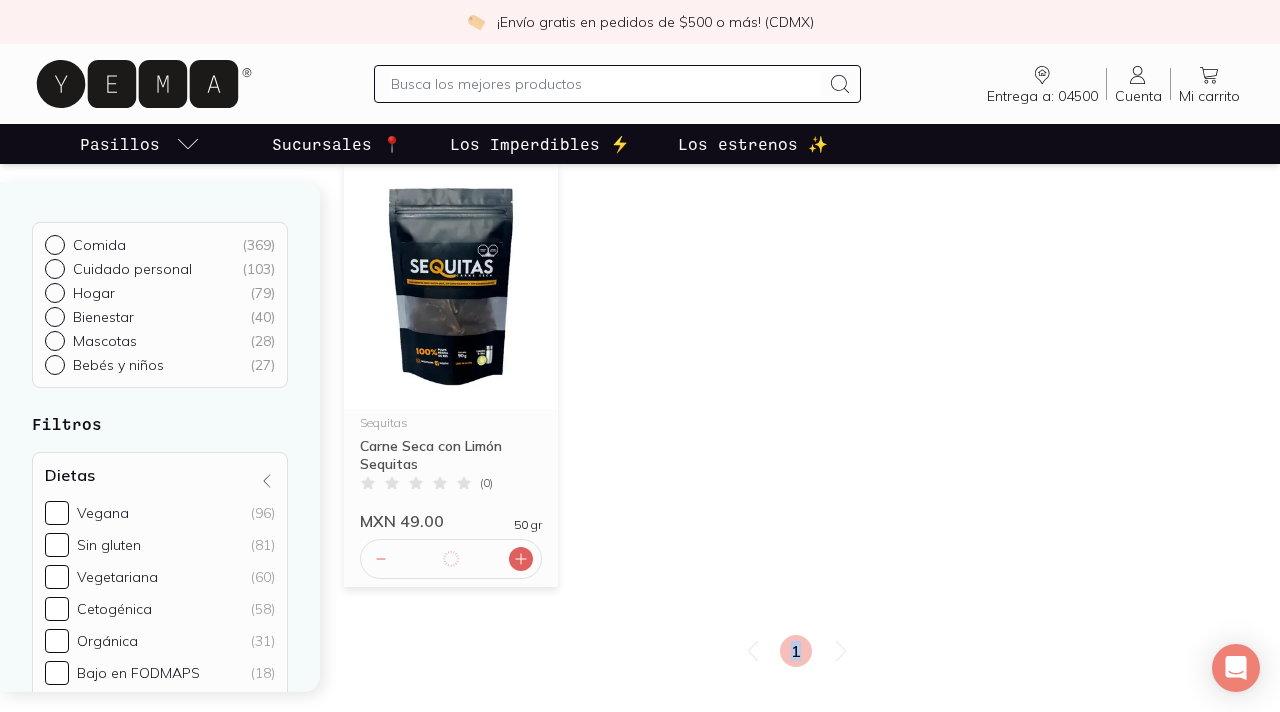 click 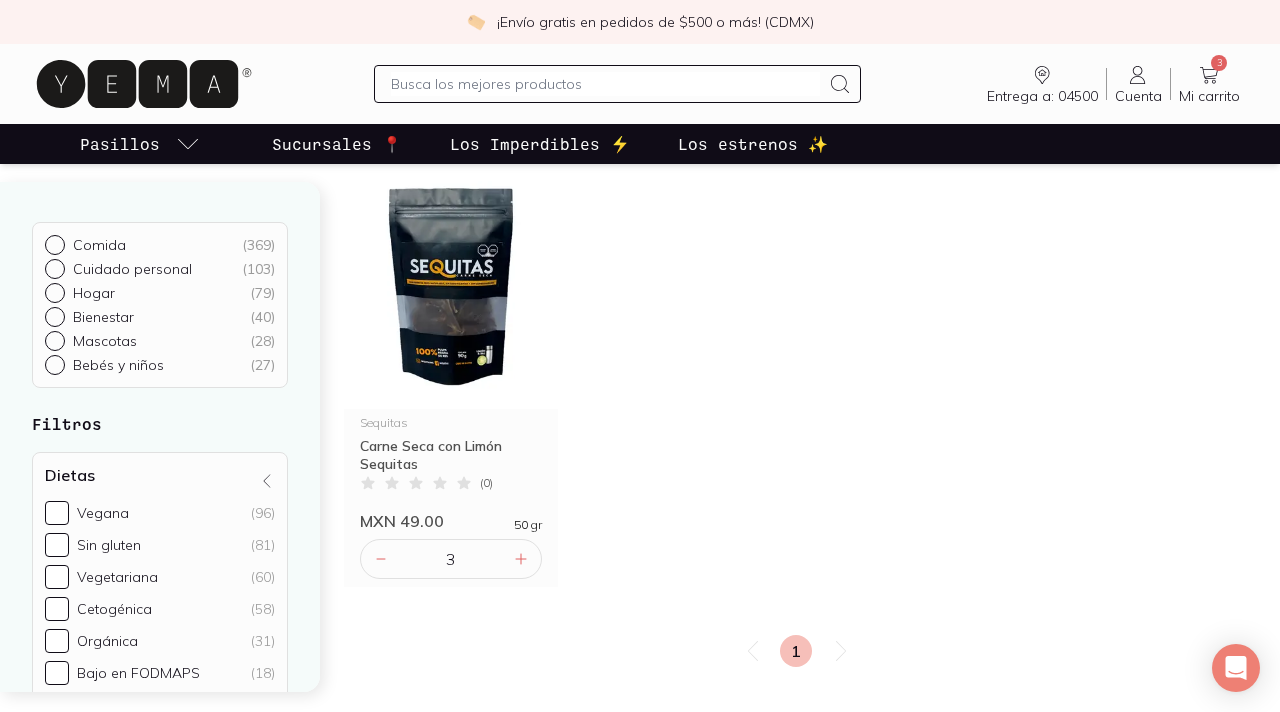 click on "Sequitas Carne Seca con Limón Sequitas ( 0 ) MXN 49.00 50 gr 3" at bounding box center [796, 375] 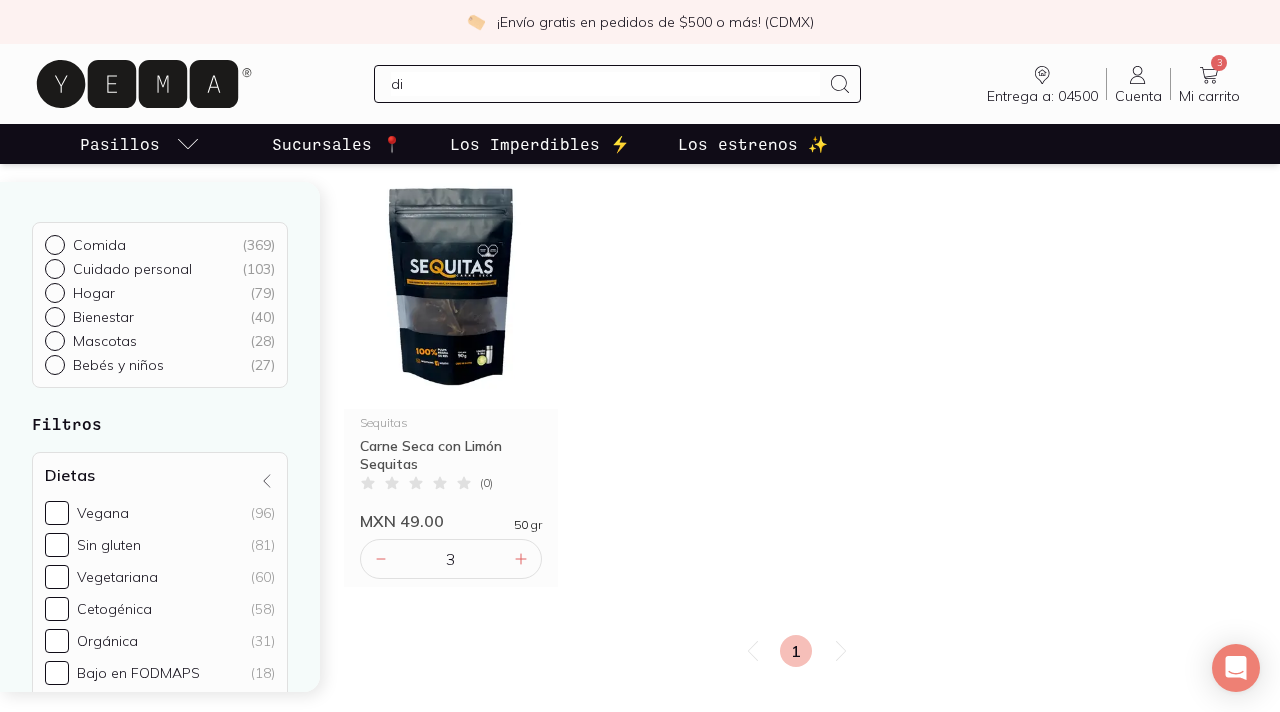 type on "dip" 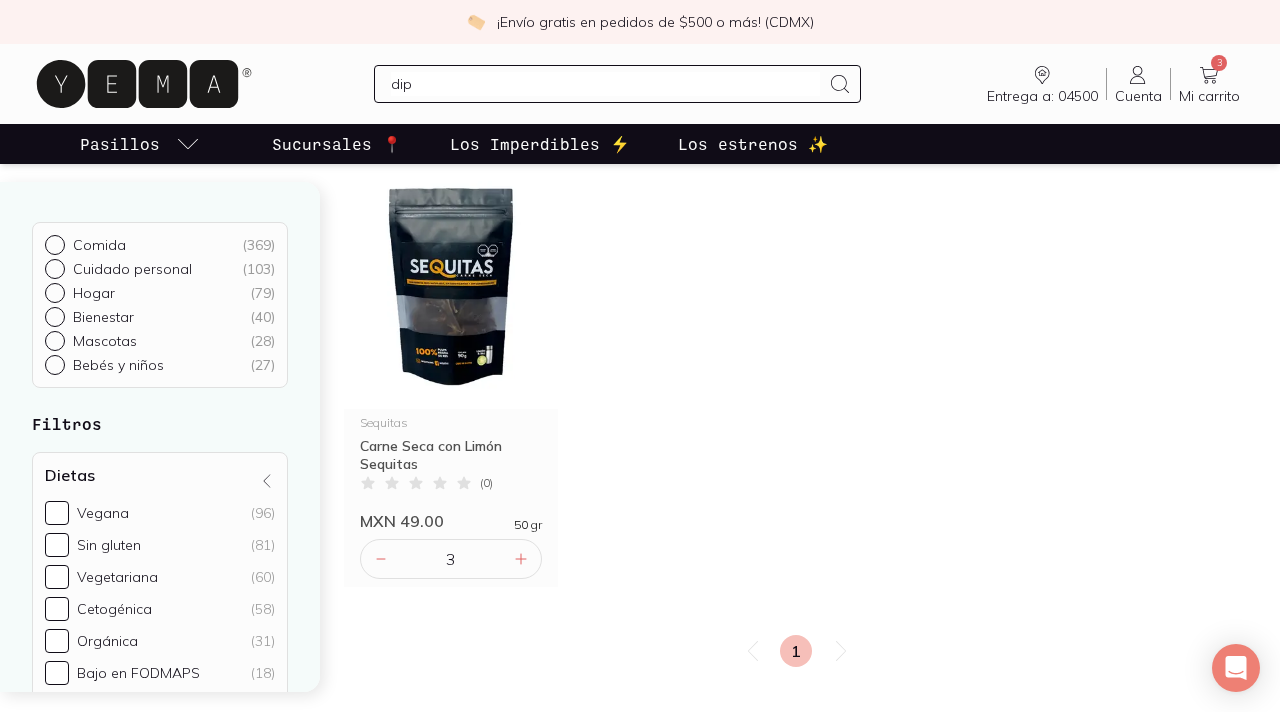 type 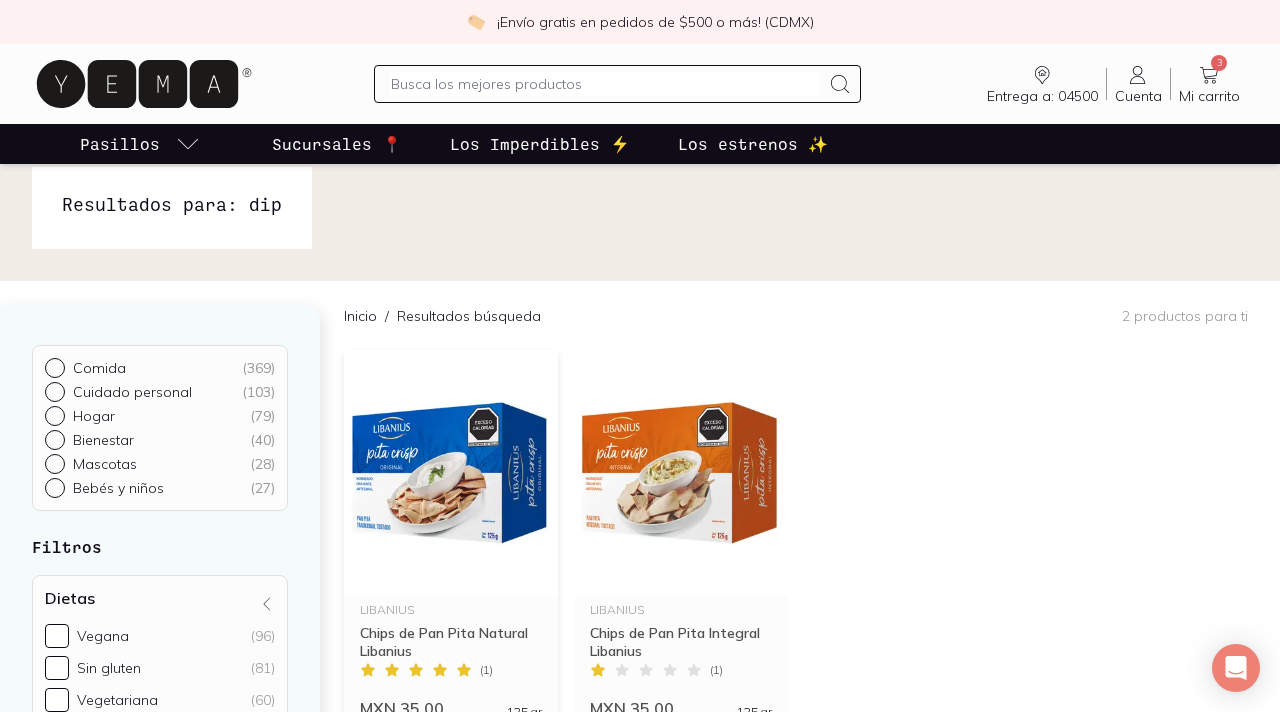 scroll, scrollTop: 0, scrollLeft: 0, axis: both 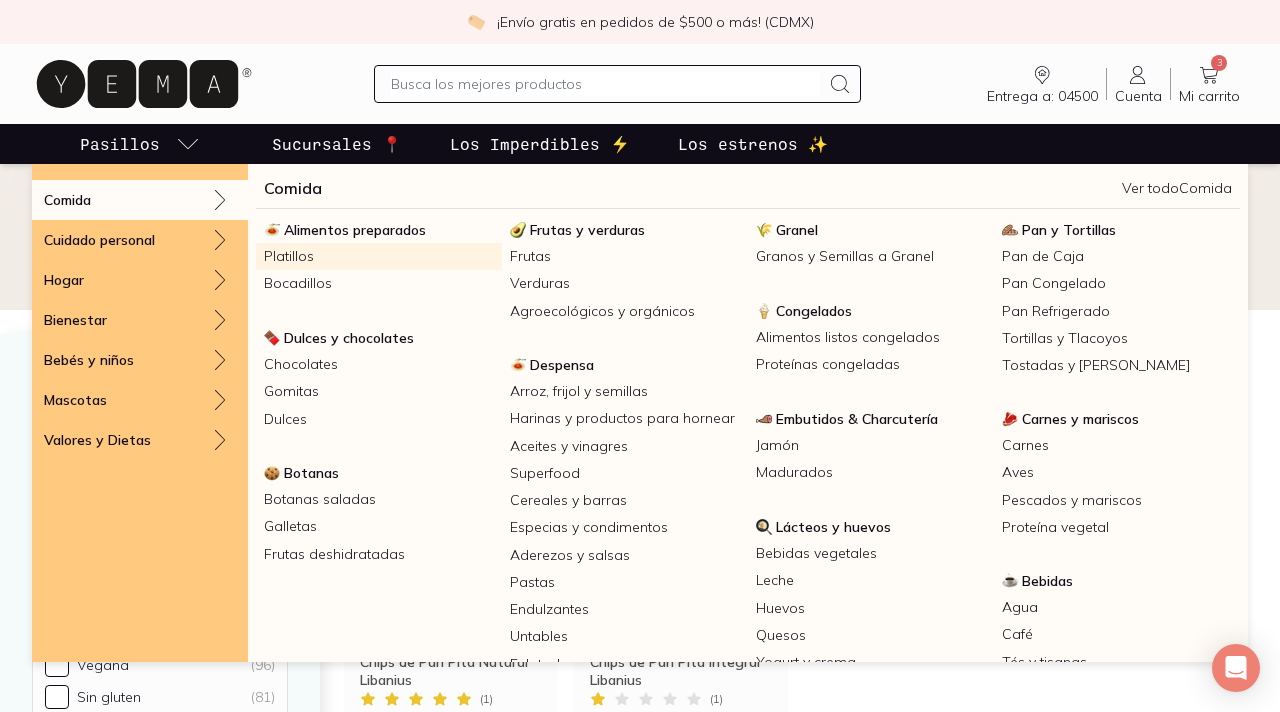 click on "Platillos" at bounding box center (379, 256) 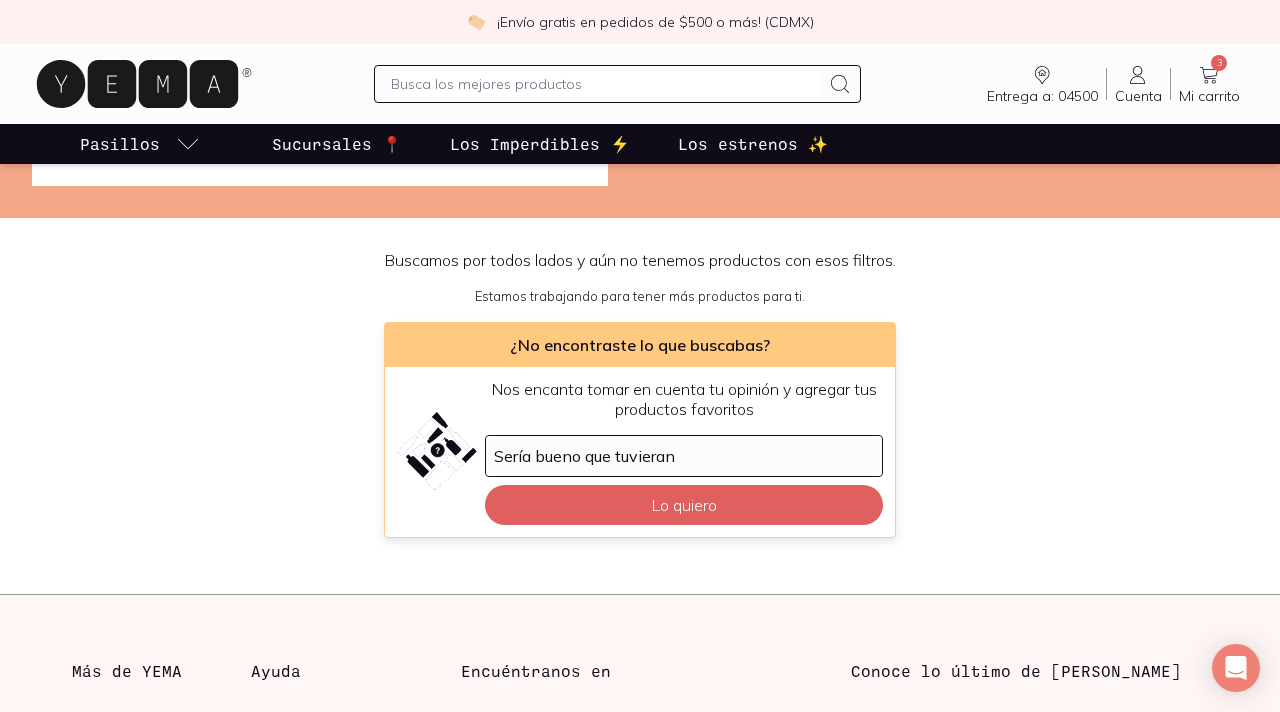 scroll, scrollTop: 188, scrollLeft: 0, axis: vertical 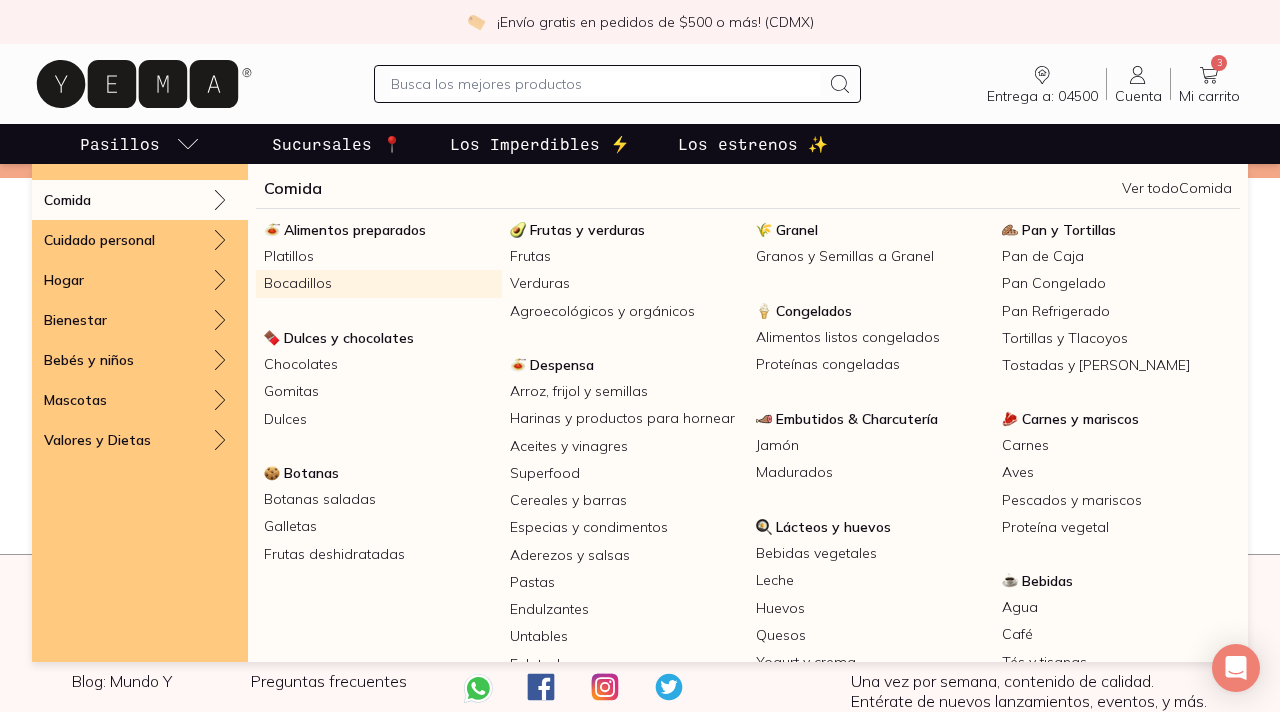 click on "Bocadillos" at bounding box center (379, 283) 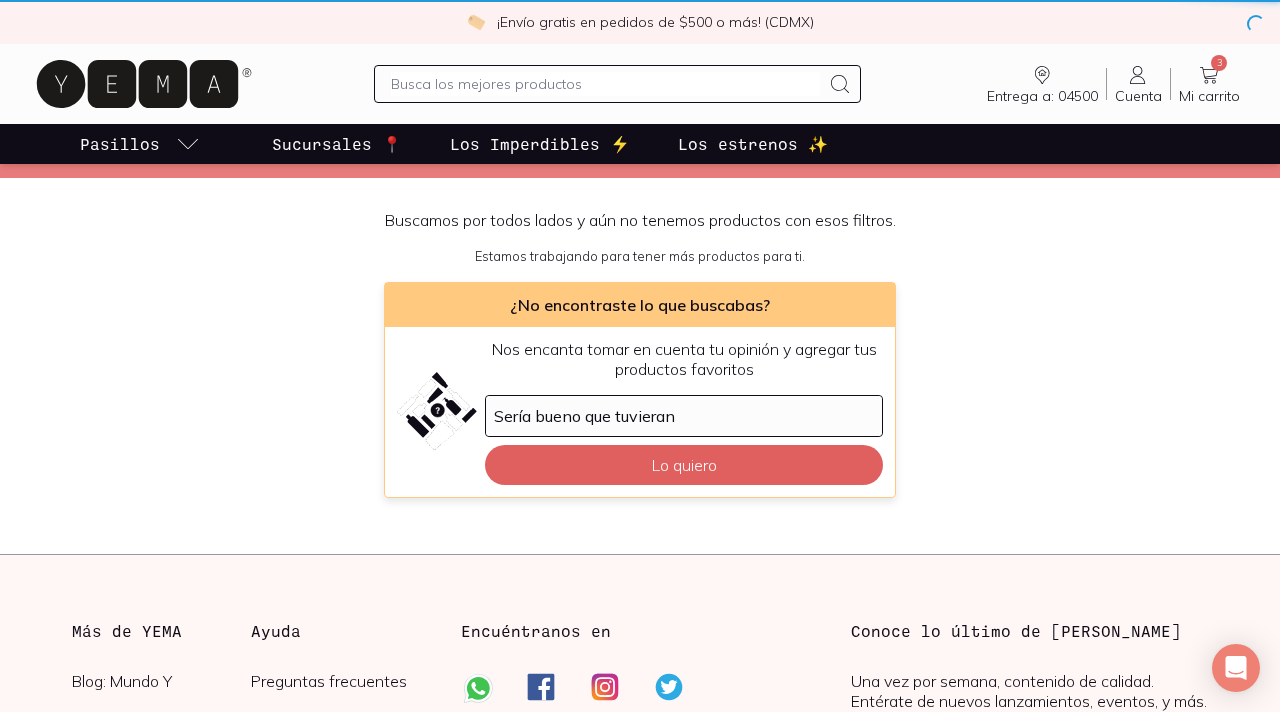 scroll, scrollTop: 0, scrollLeft: 0, axis: both 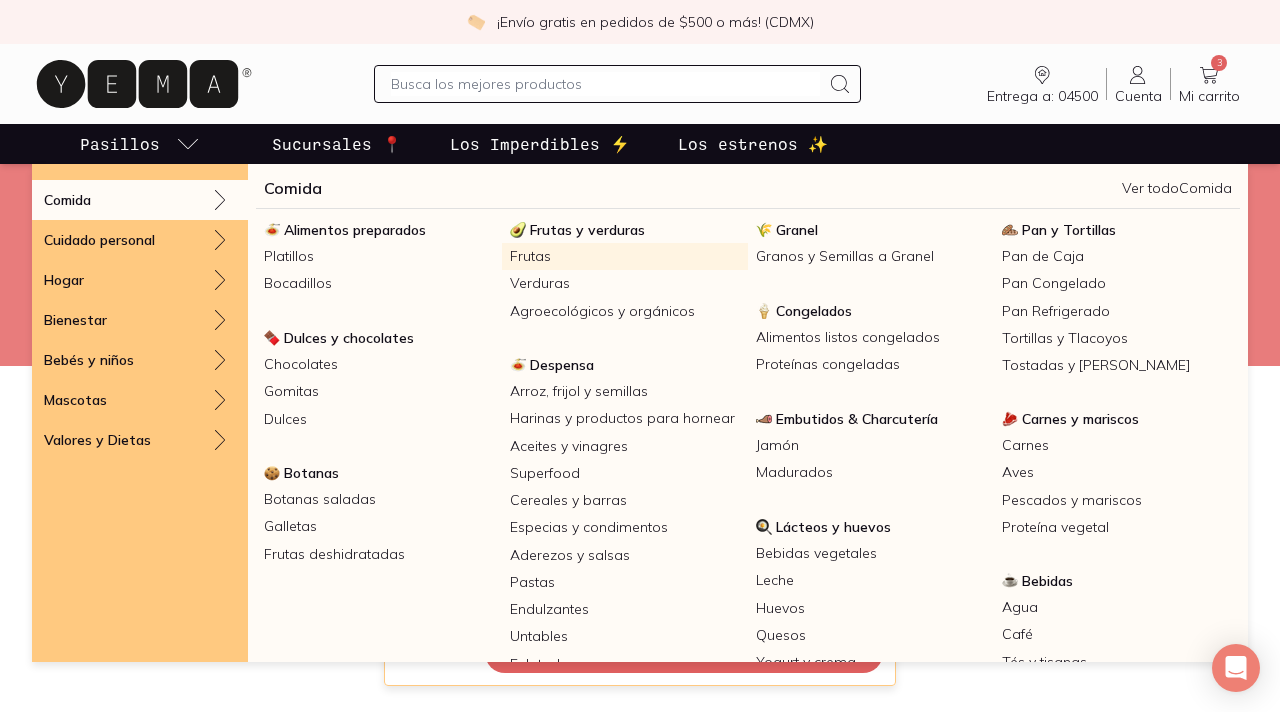 click on "Frutas" at bounding box center [625, 256] 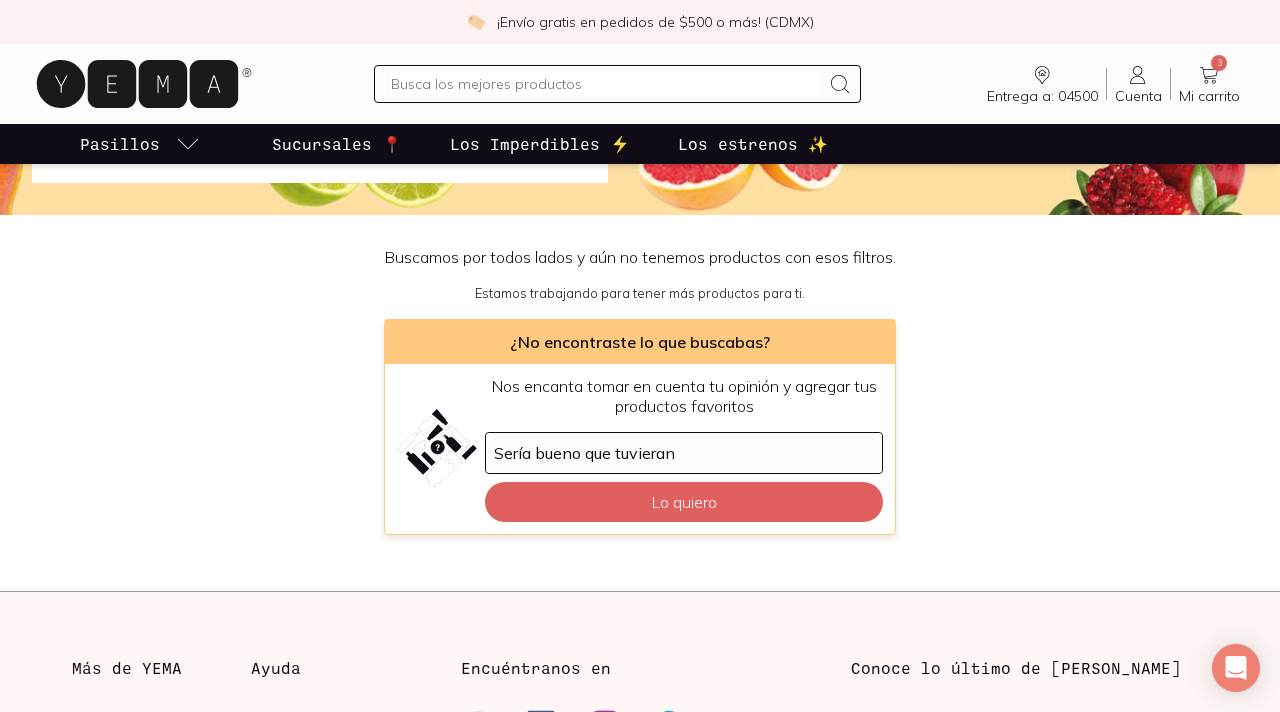 scroll, scrollTop: 148, scrollLeft: 0, axis: vertical 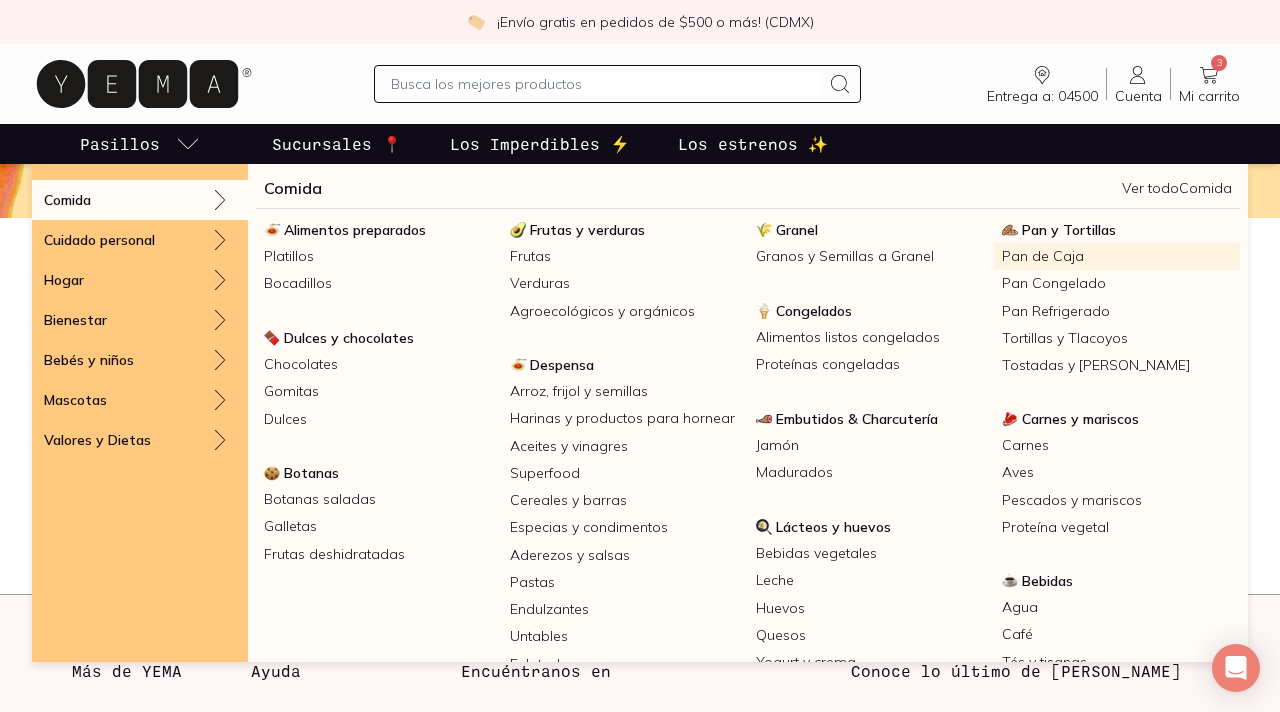 click on "Pan de Caja" at bounding box center (1117, 256) 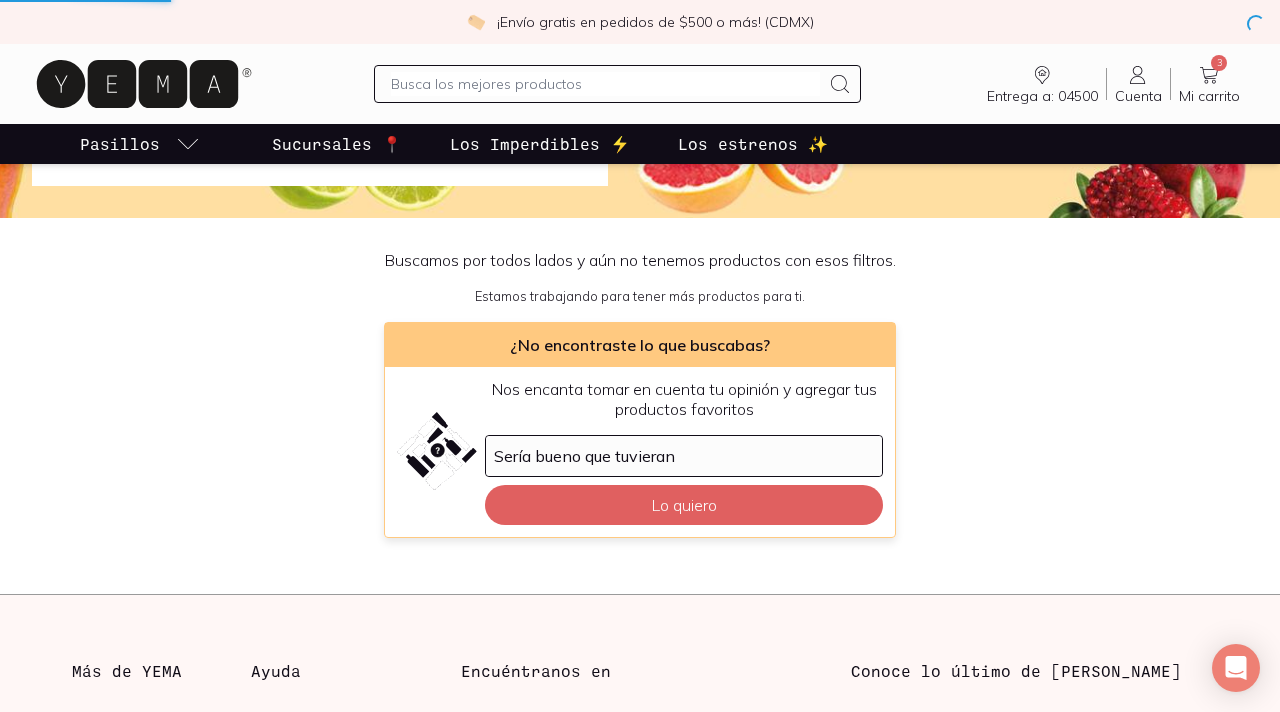 scroll, scrollTop: 0, scrollLeft: 0, axis: both 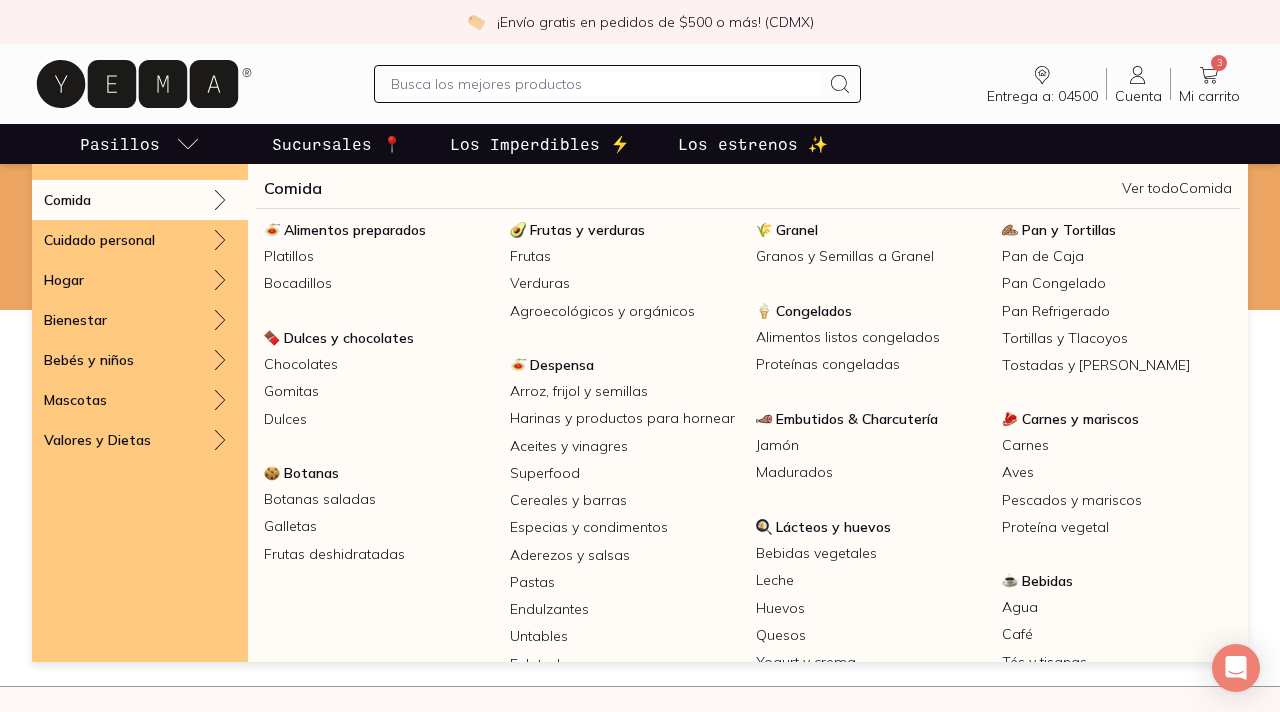 click on "Pasillos" at bounding box center [120, 144] 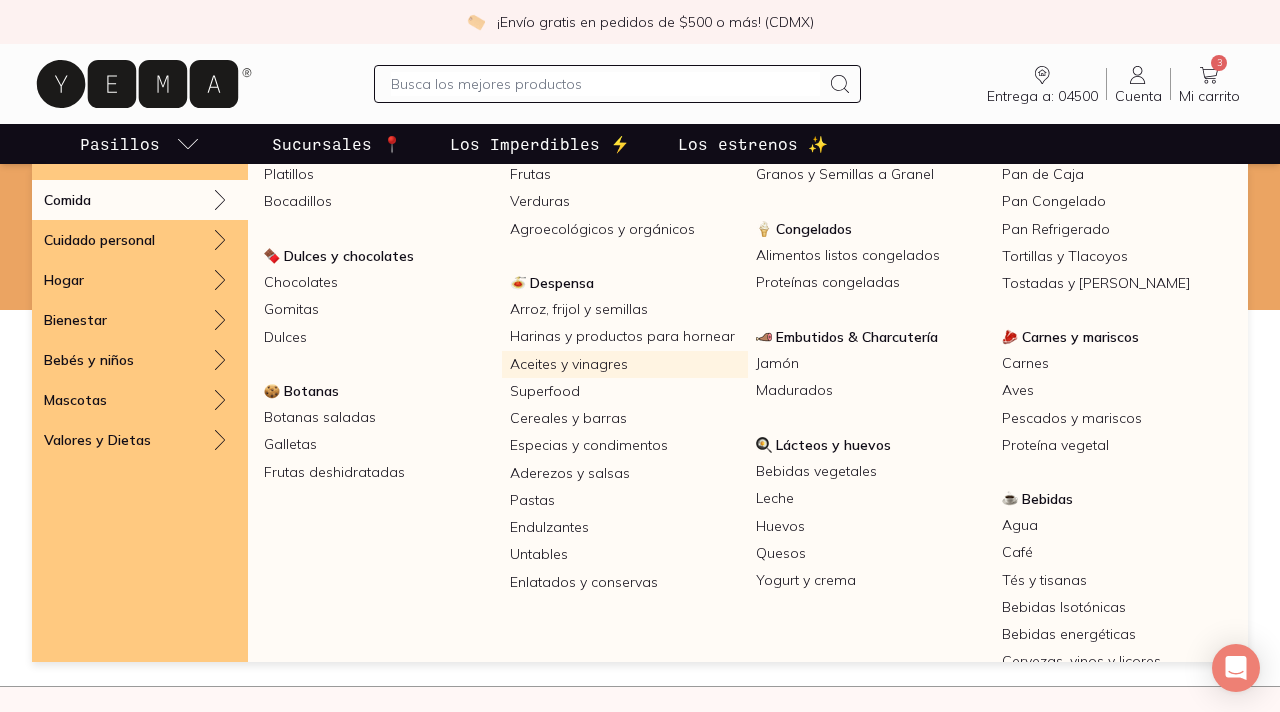 scroll, scrollTop: 108, scrollLeft: 0, axis: vertical 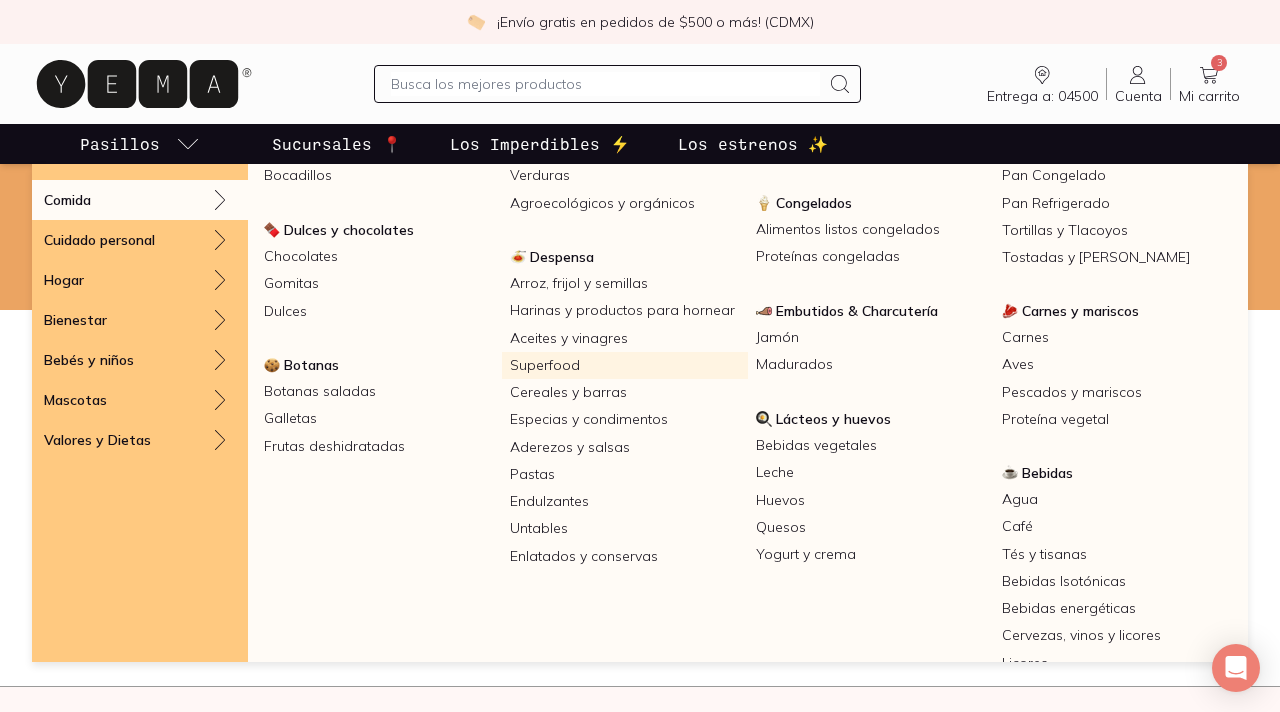 click on "Superfood" at bounding box center [625, 365] 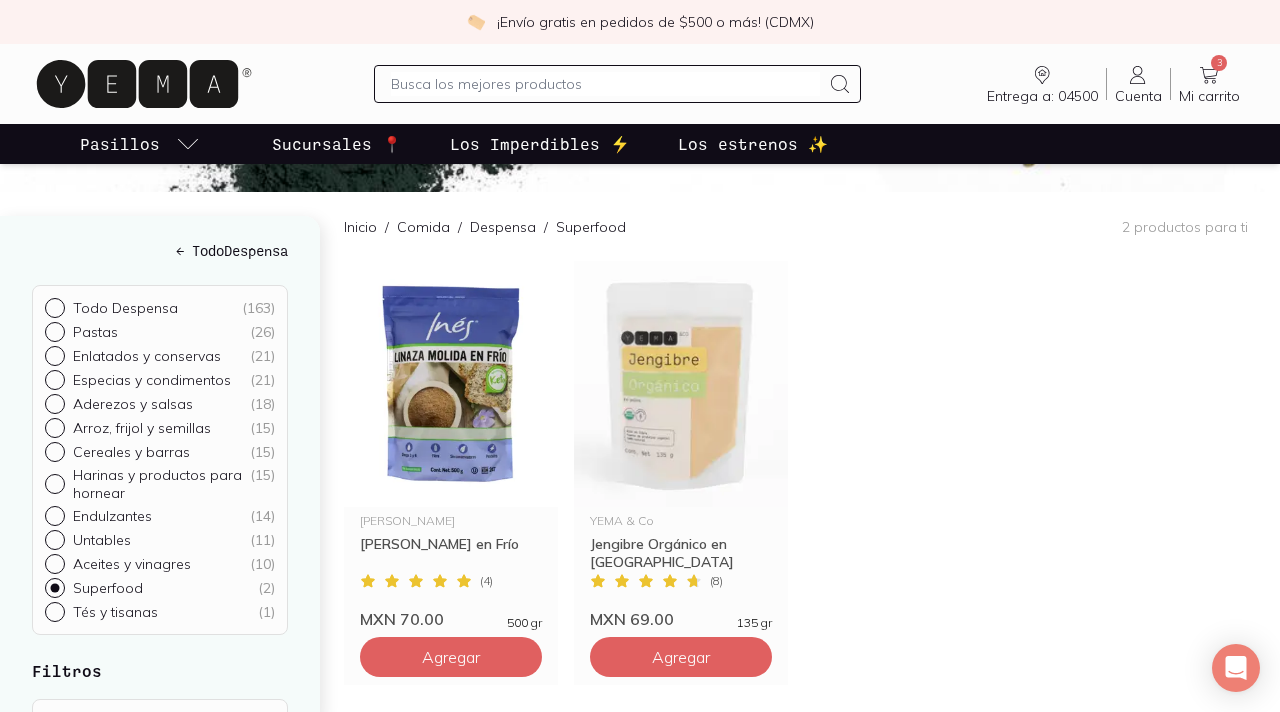 scroll, scrollTop: 177, scrollLeft: 0, axis: vertical 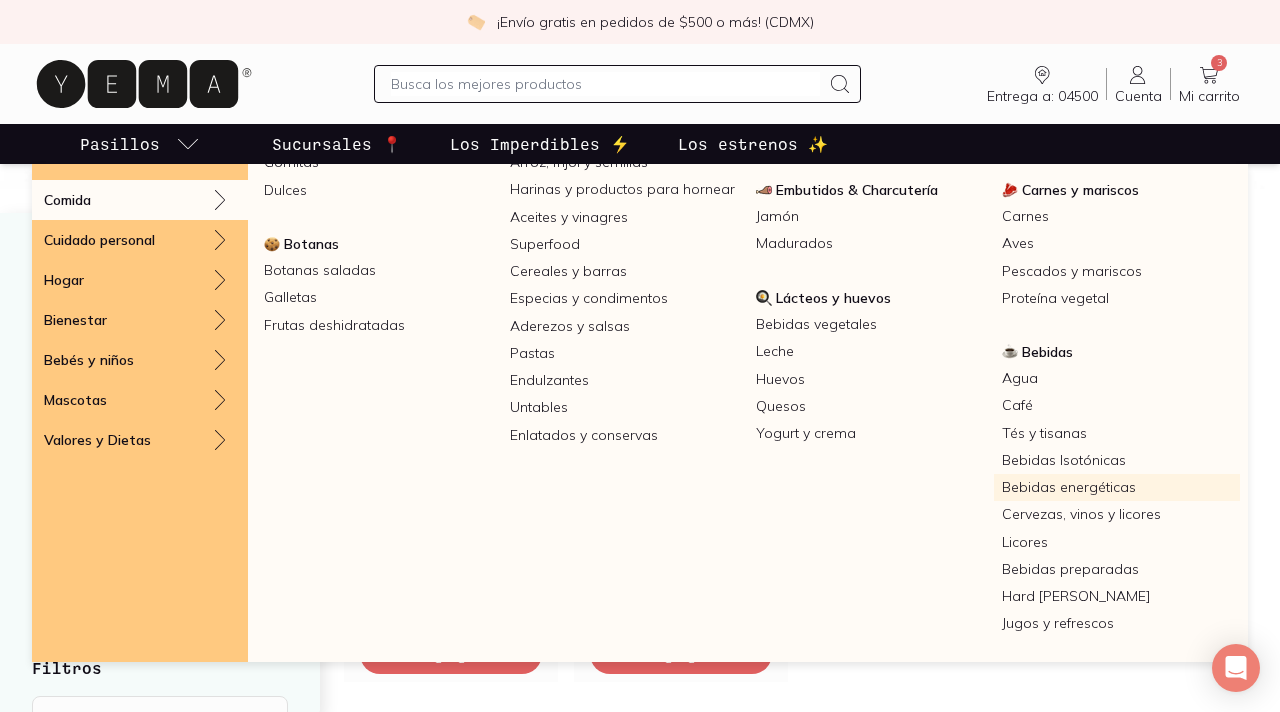 click on "Bebidas energéticas" at bounding box center [1117, 487] 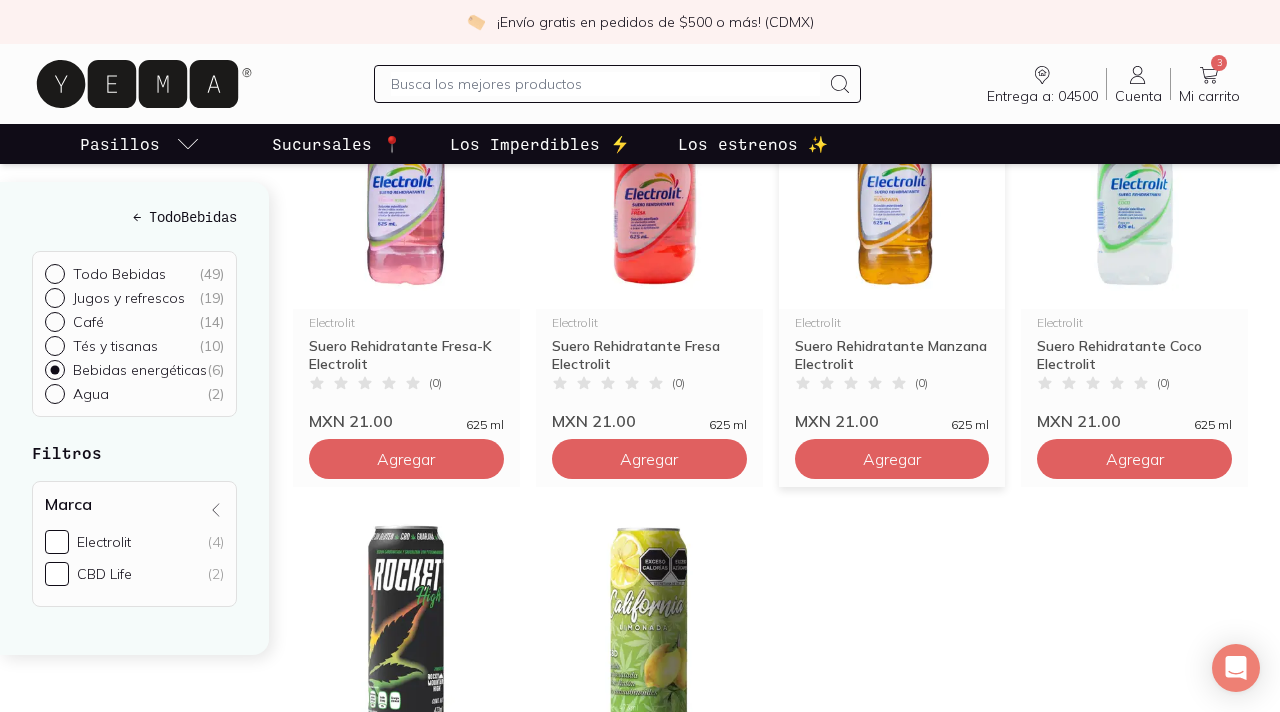 scroll, scrollTop: 281, scrollLeft: 0, axis: vertical 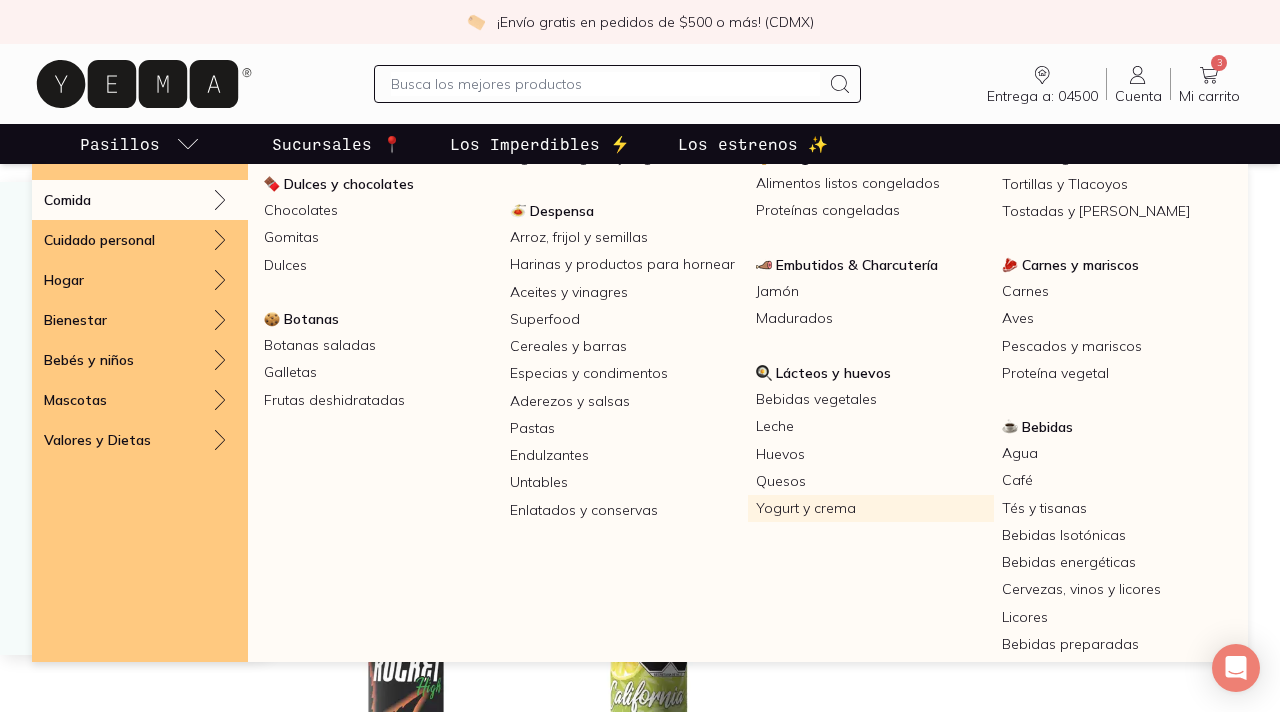 click on "Yogurt y crema" at bounding box center (871, 508) 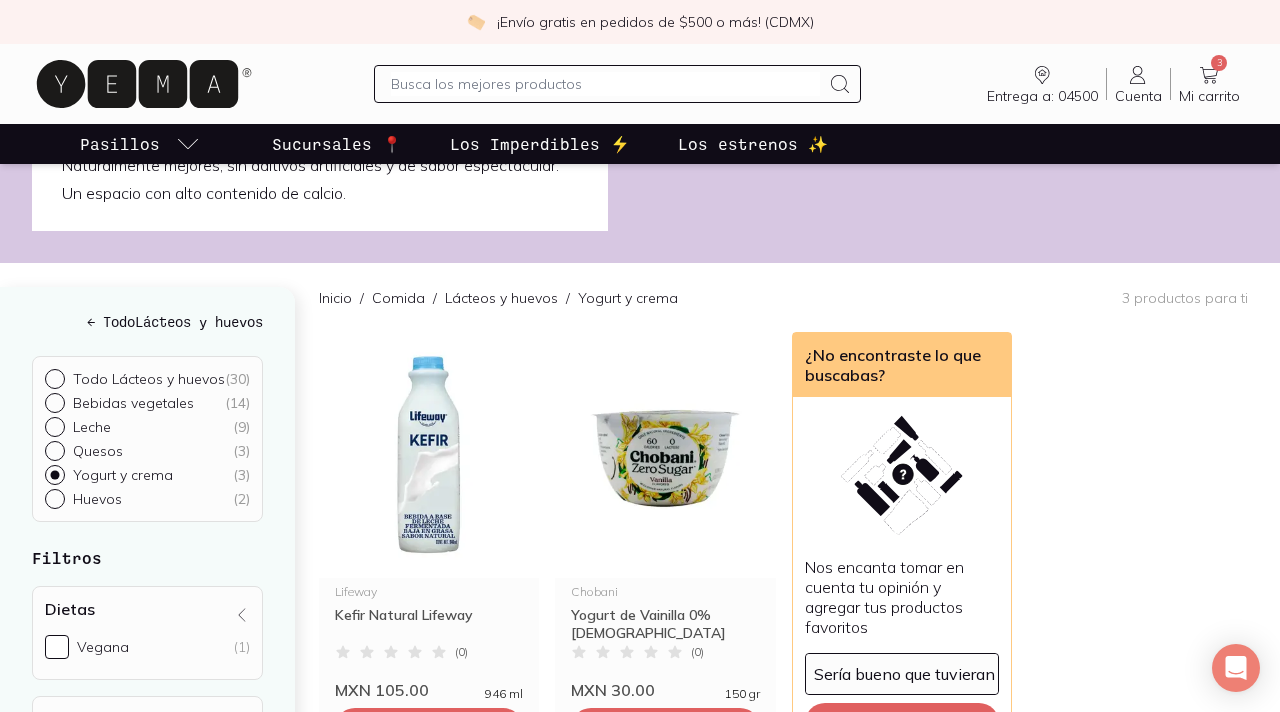 scroll, scrollTop: 111, scrollLeft: 0, axis: vertical 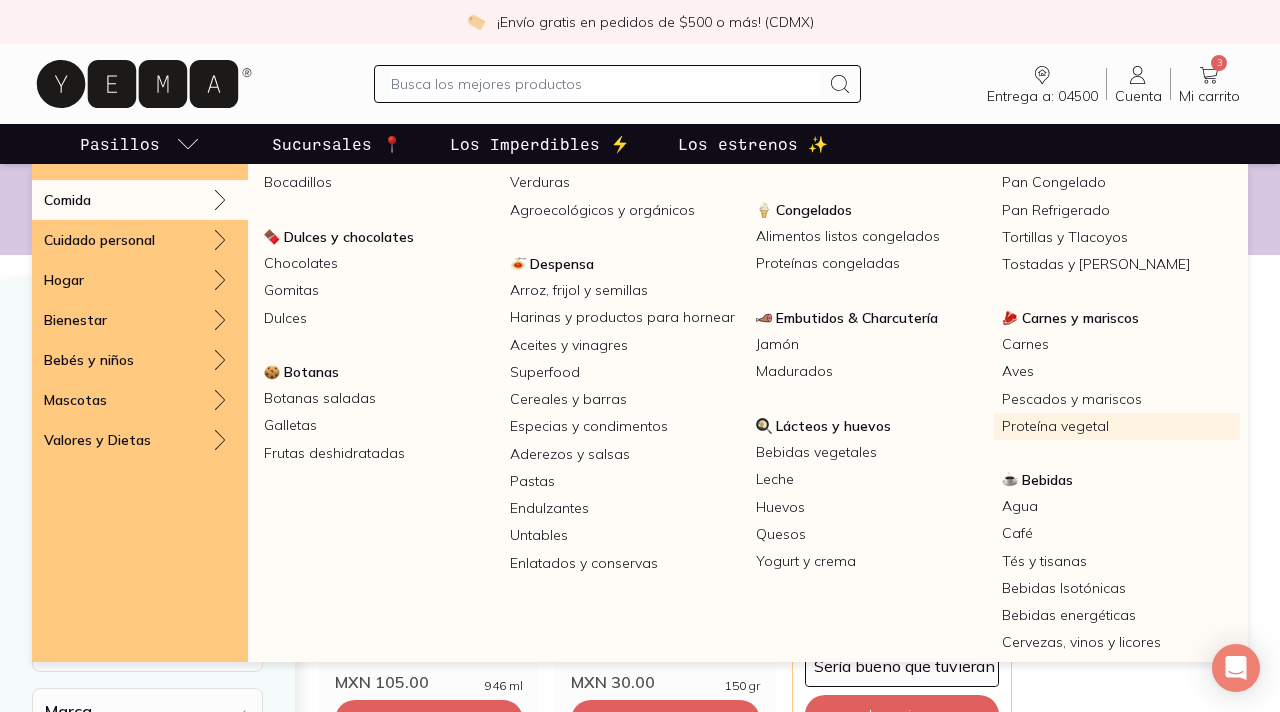 click on "Proteína vegetal" at bounding box center (1117, 426) 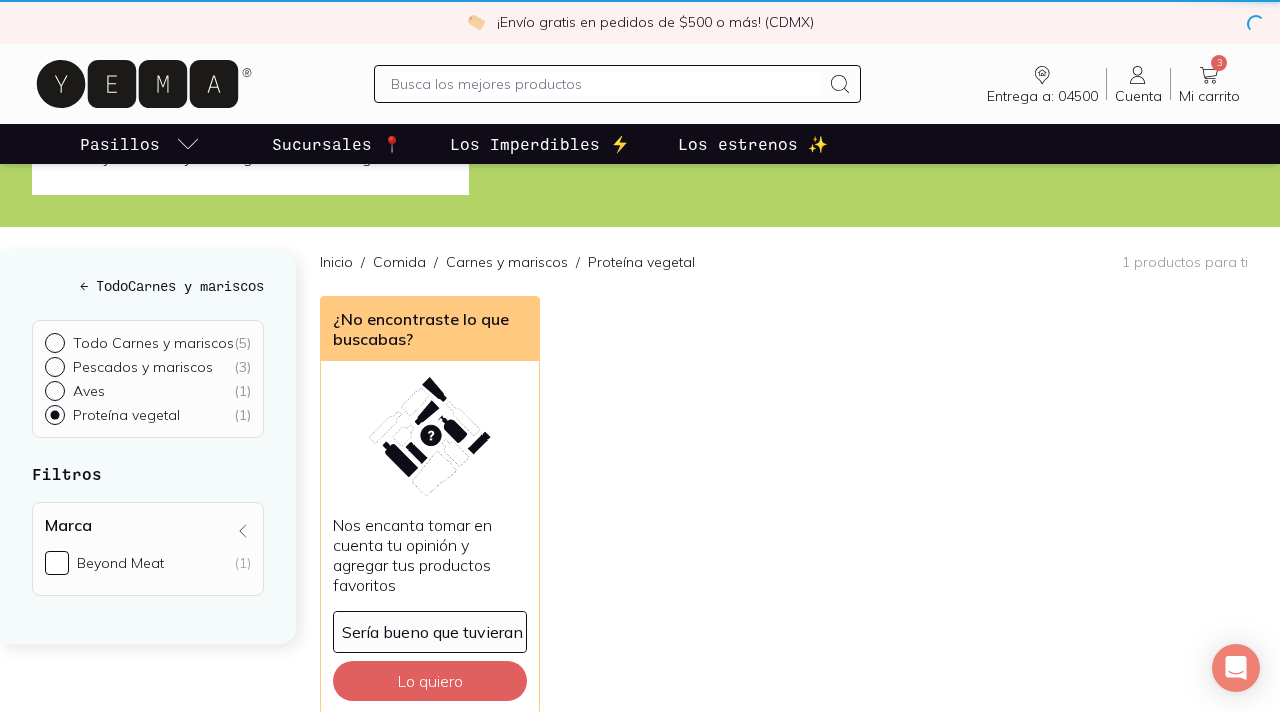scroll, scrollTop: 0, scrollLeft: 0, axis: both 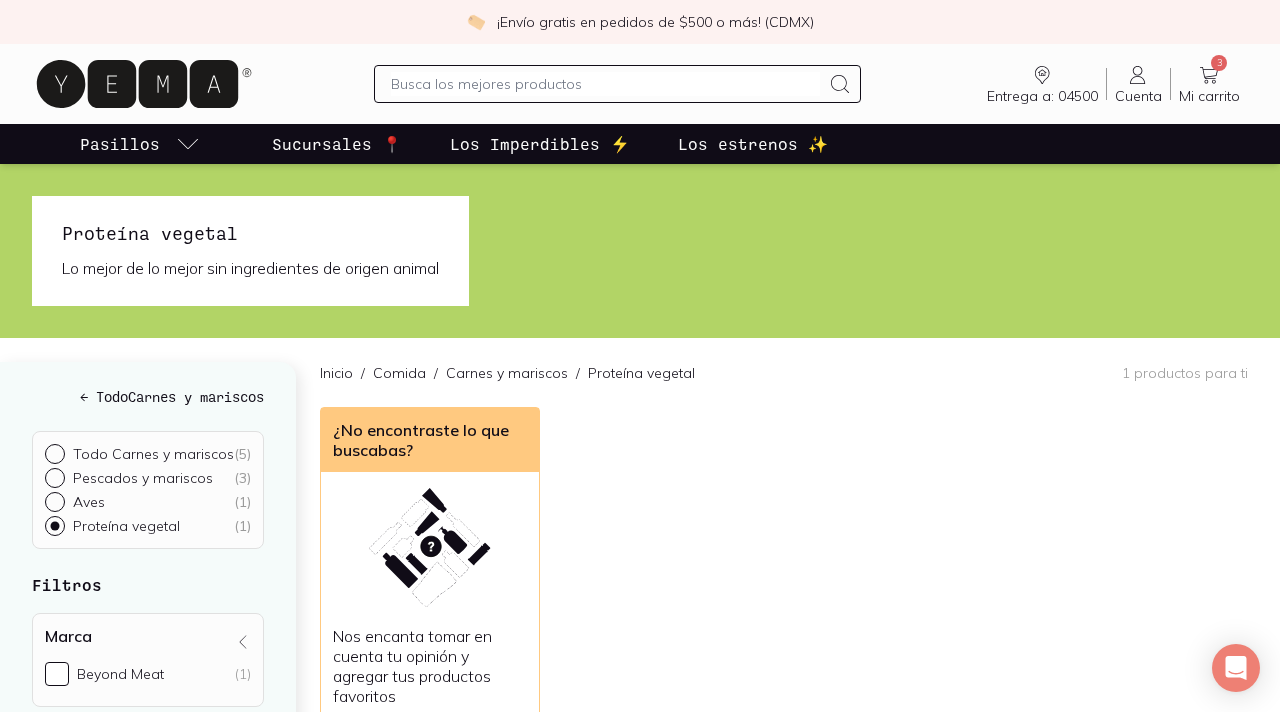 click on "Entrega a: 04500 04500 Buscar Buscar Cuenta Cuenta 3 Mi carrito Carrito" at bounding box center (640, 84) 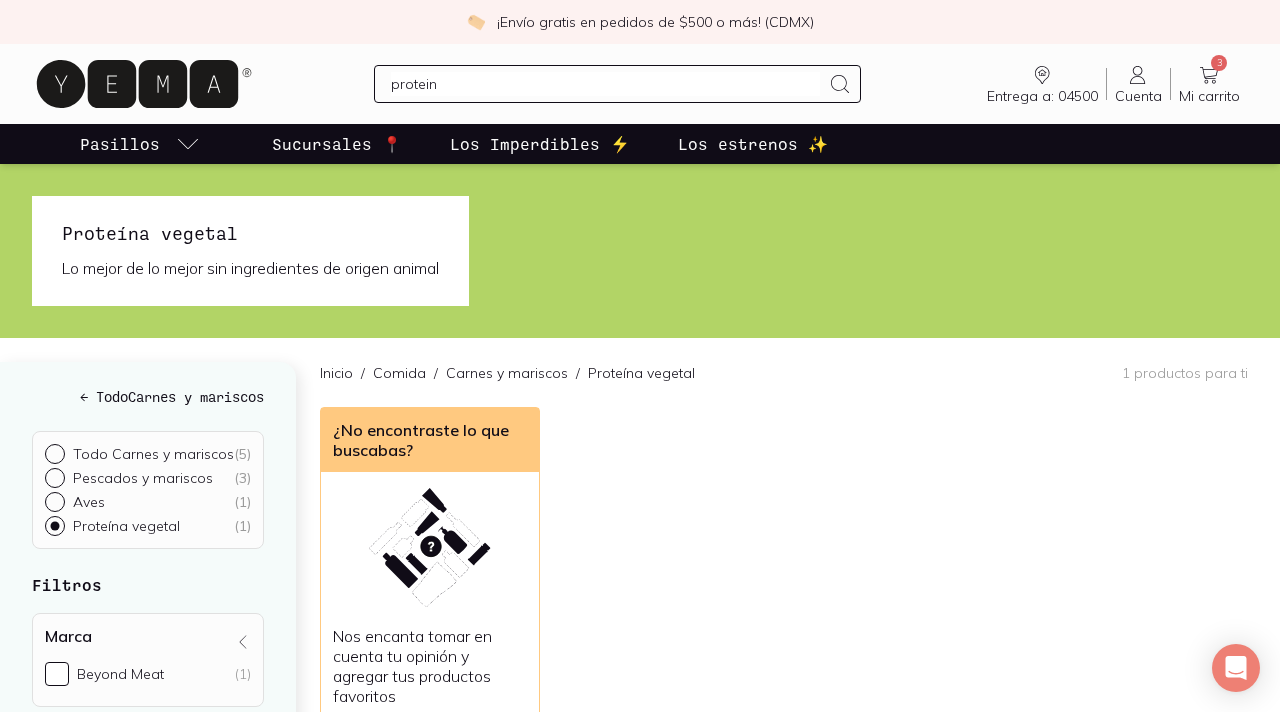 type on "proteina" 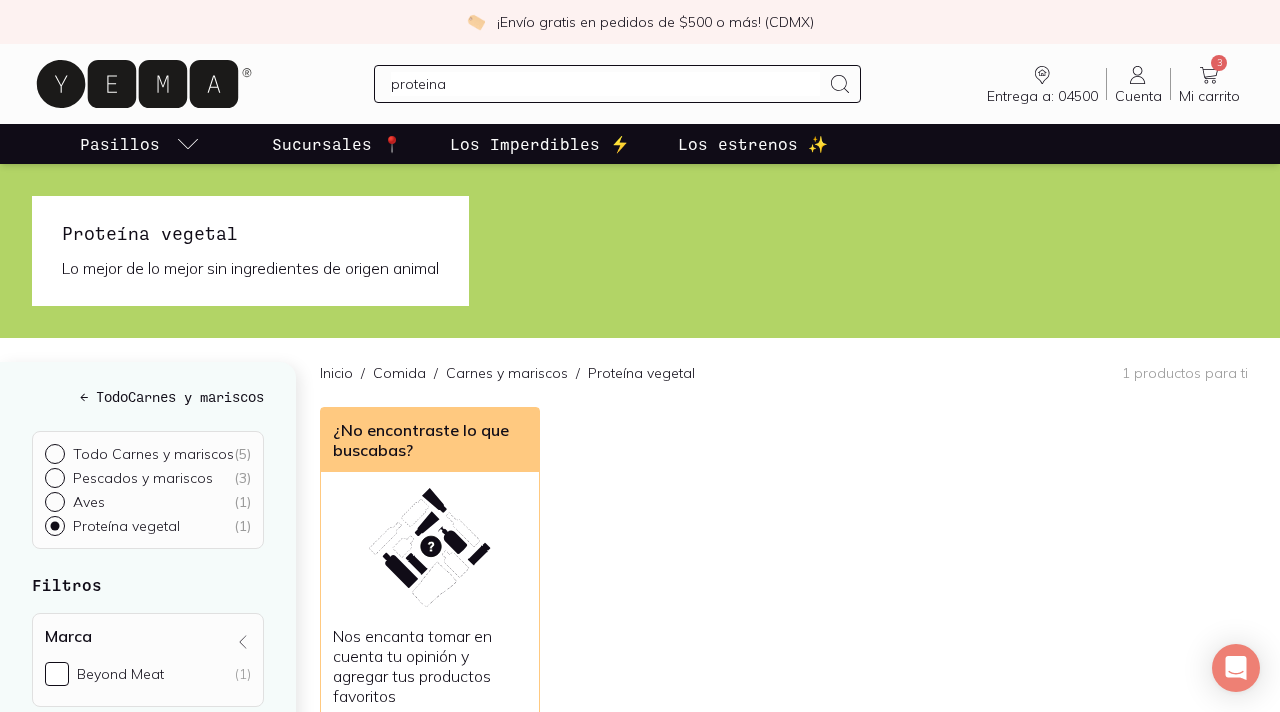 type 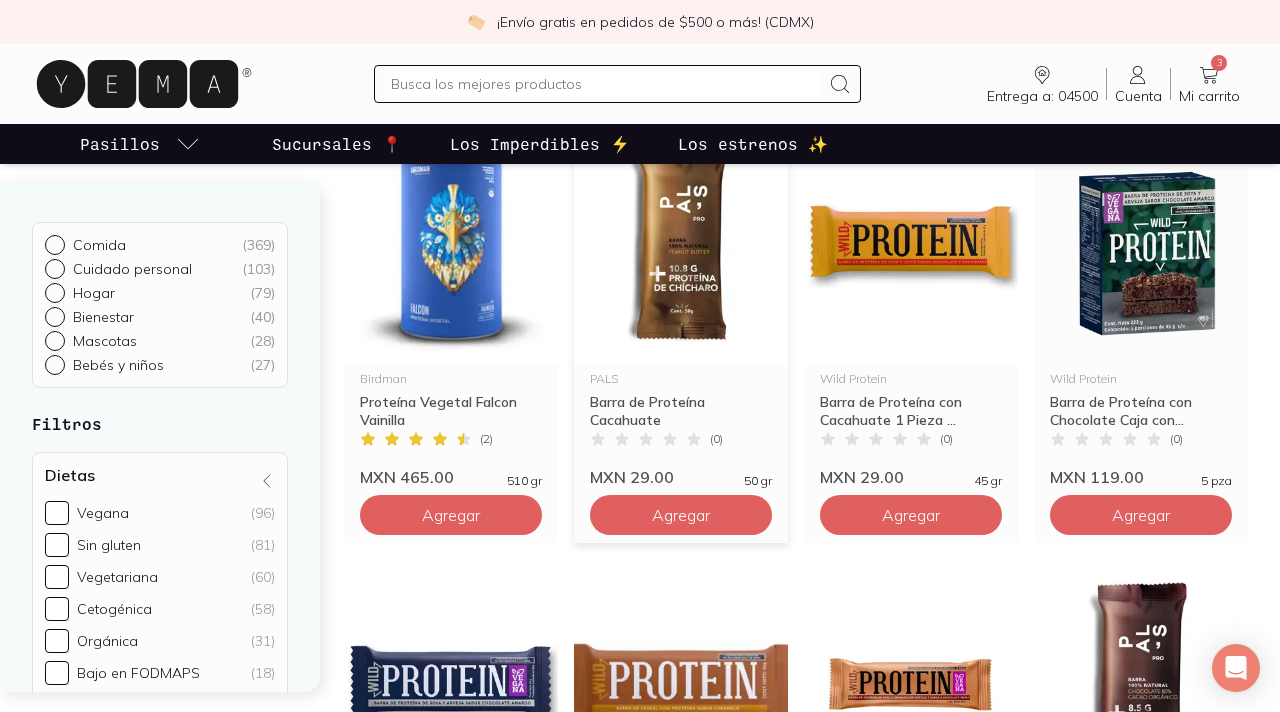 scroll, scrollTop: 263, scrollLeft: 0, axis: vertical 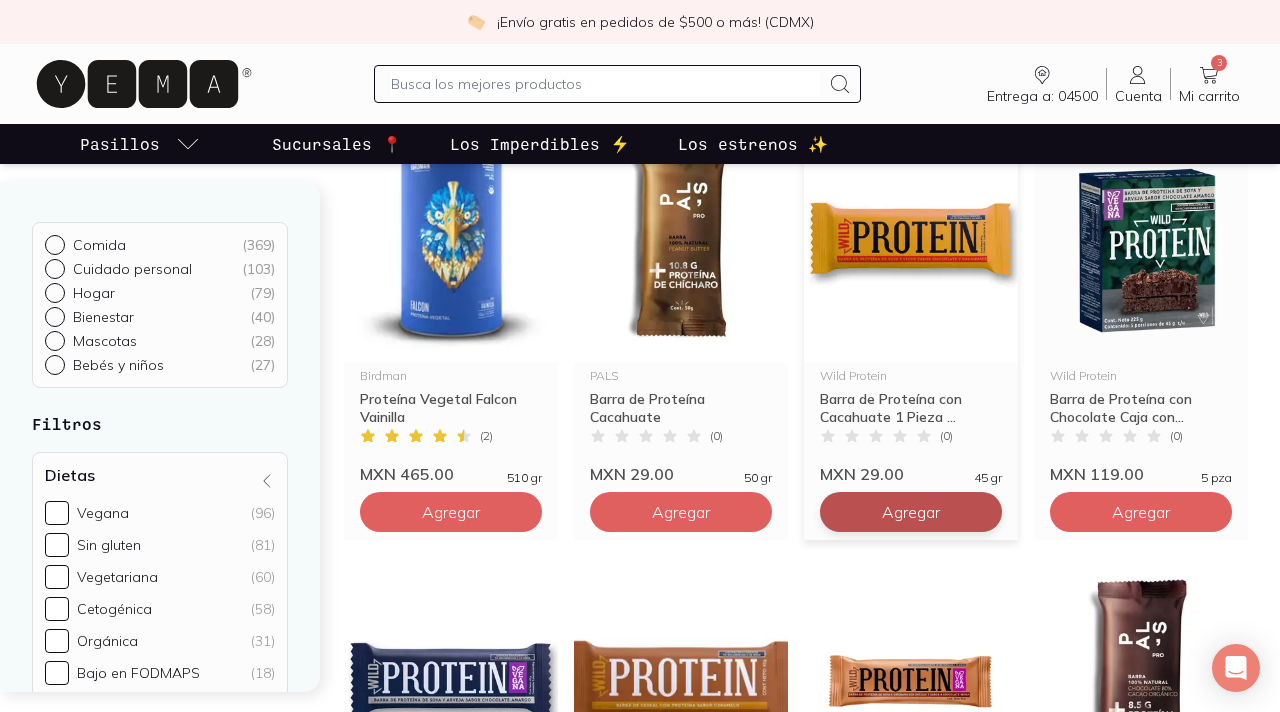 click on "Agregar" at bounding box center (451, 512) 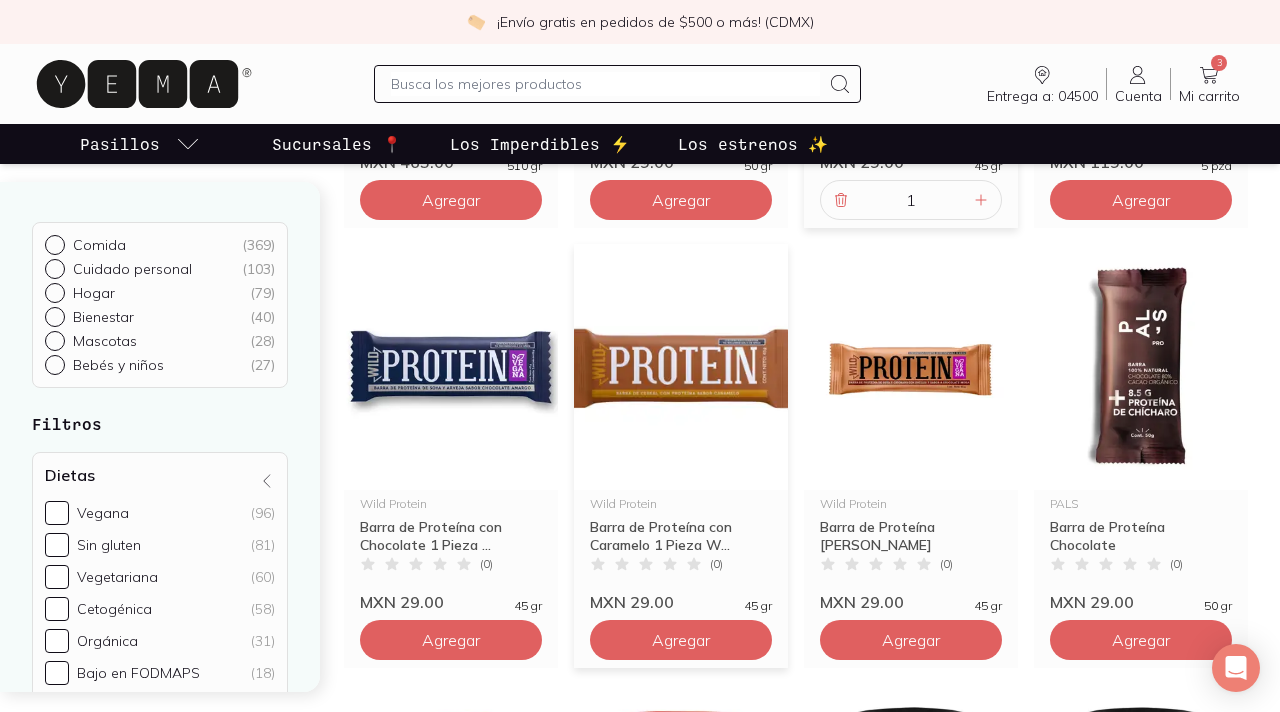 scroll, scrollTop: 577, scrollLeft: 0, axis: vertical 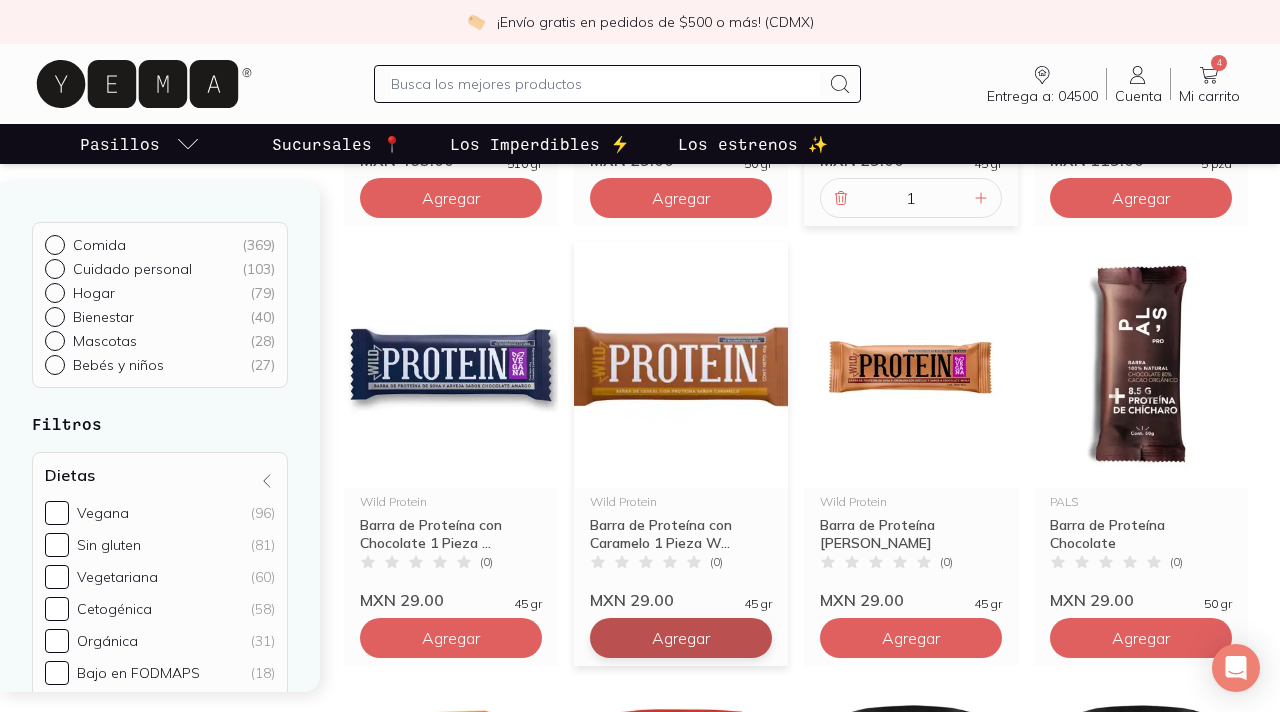 click on "Agregar" at bounding box center [451, 198] 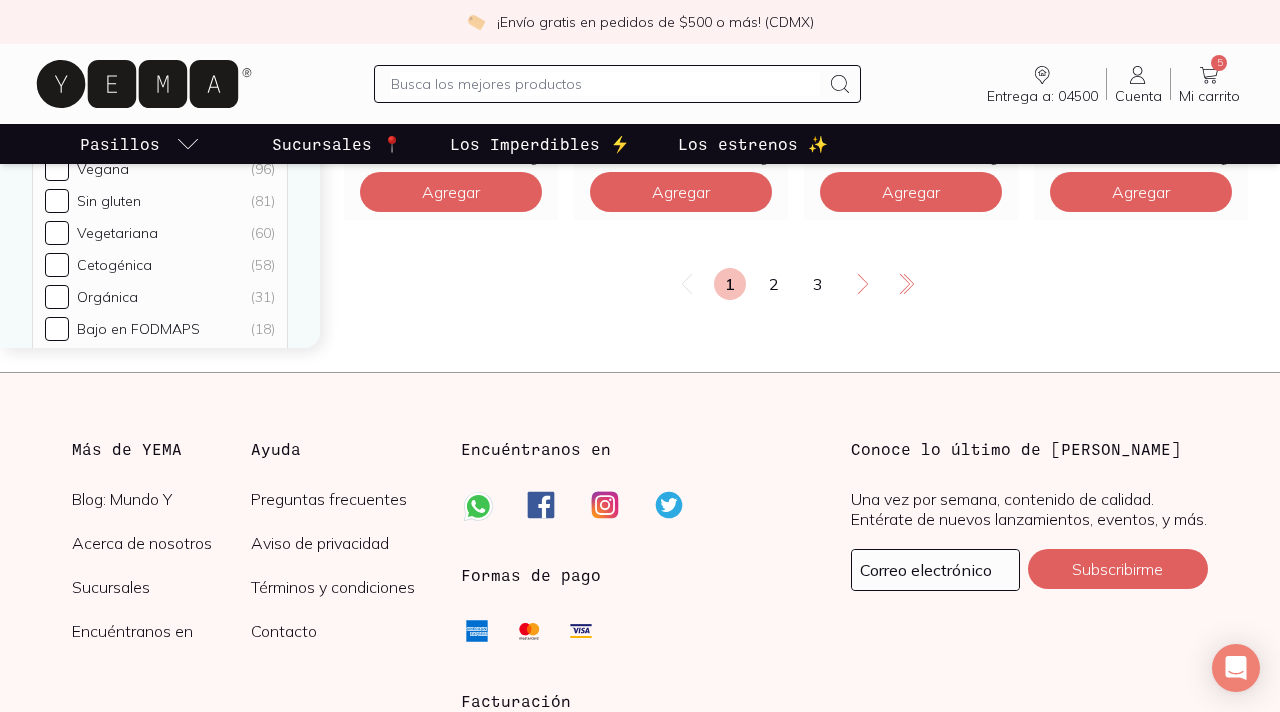 scroll, scrollTop: 2877, scrollLeft: 0, axis: vertical 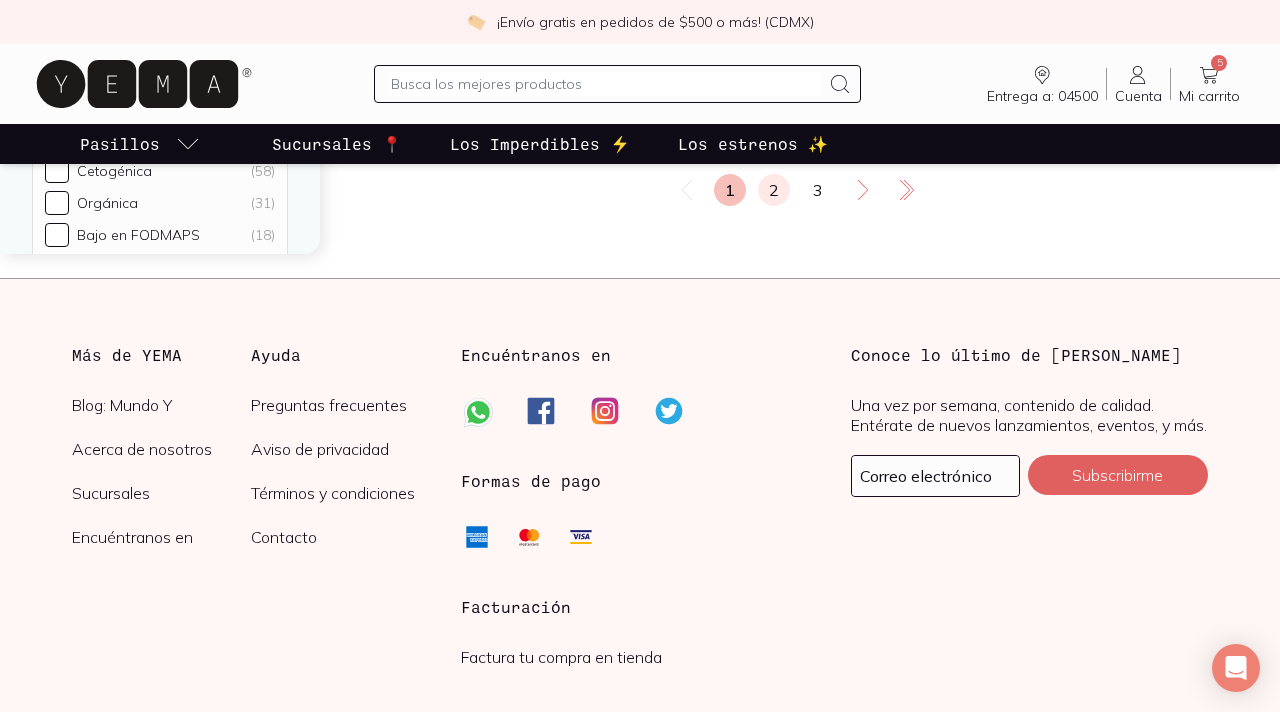 click on "2" at bounding box center (774, 190) 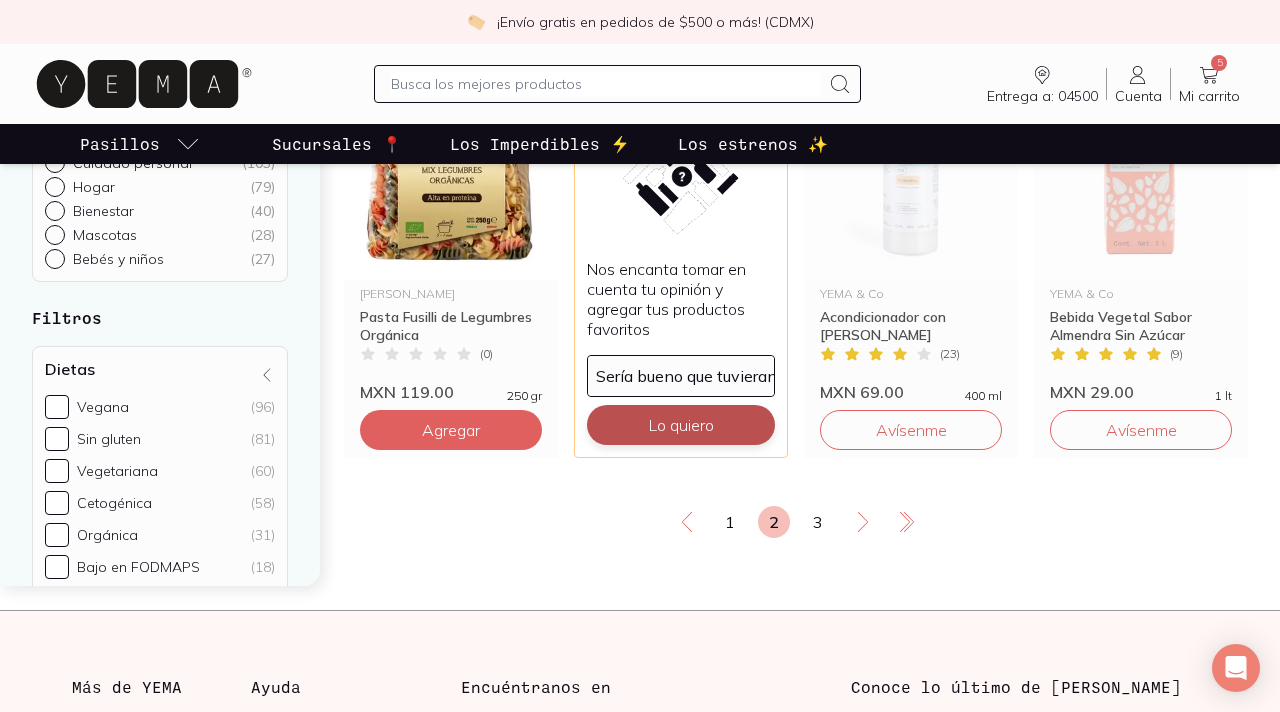 scroll, scrollTop: 2532, scrollLeft: 0, axis: vertical 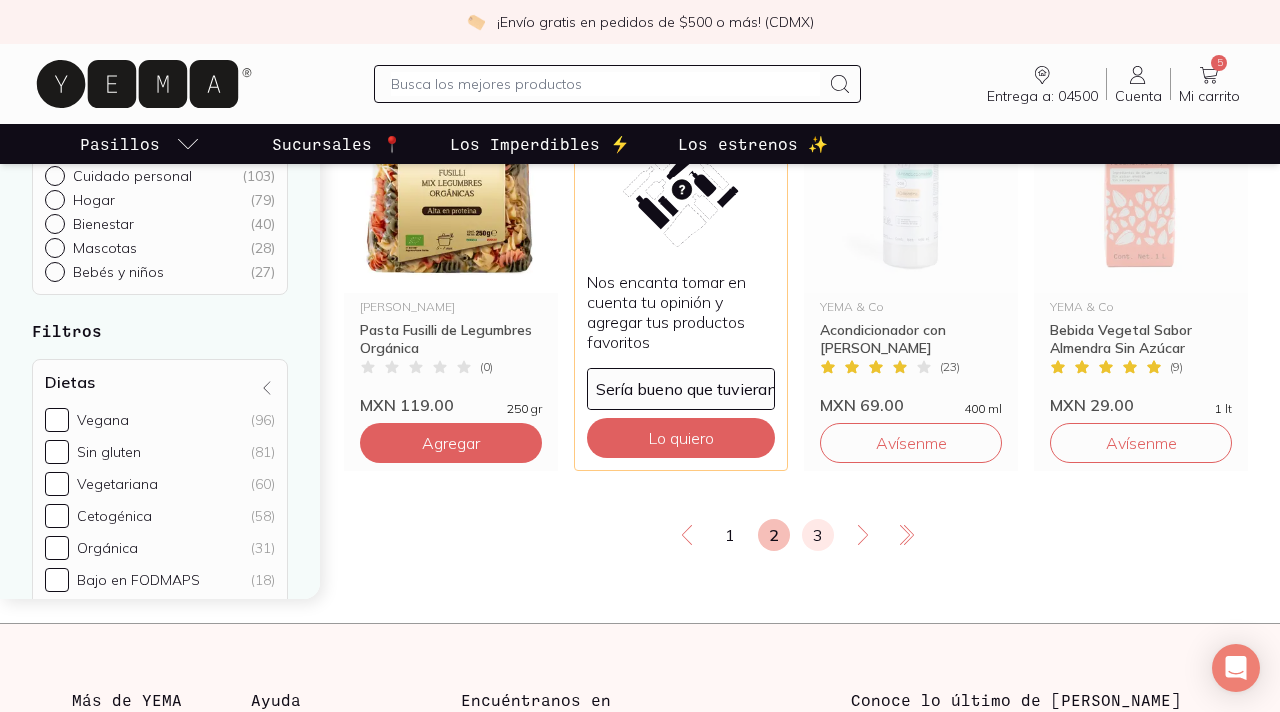 click on "3" at bounding box center (818, 535) 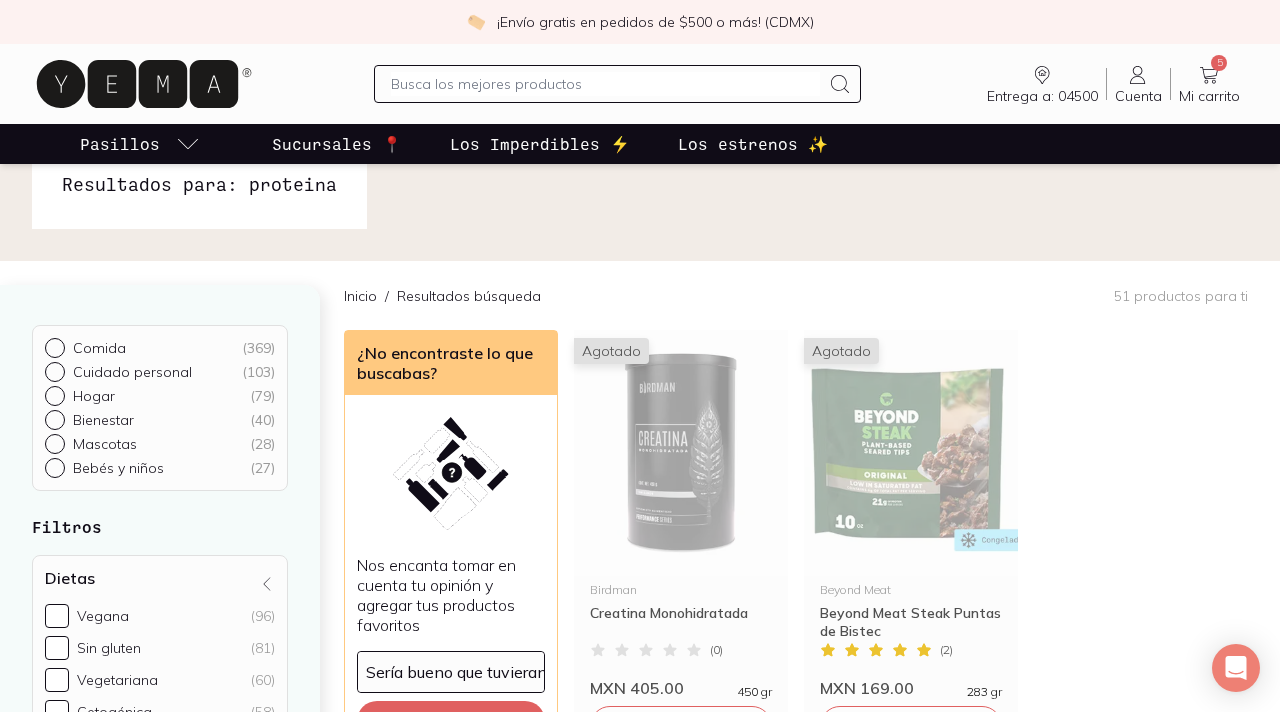 scroll, scrollTop: 0, scrollLeft: 0, axis: both 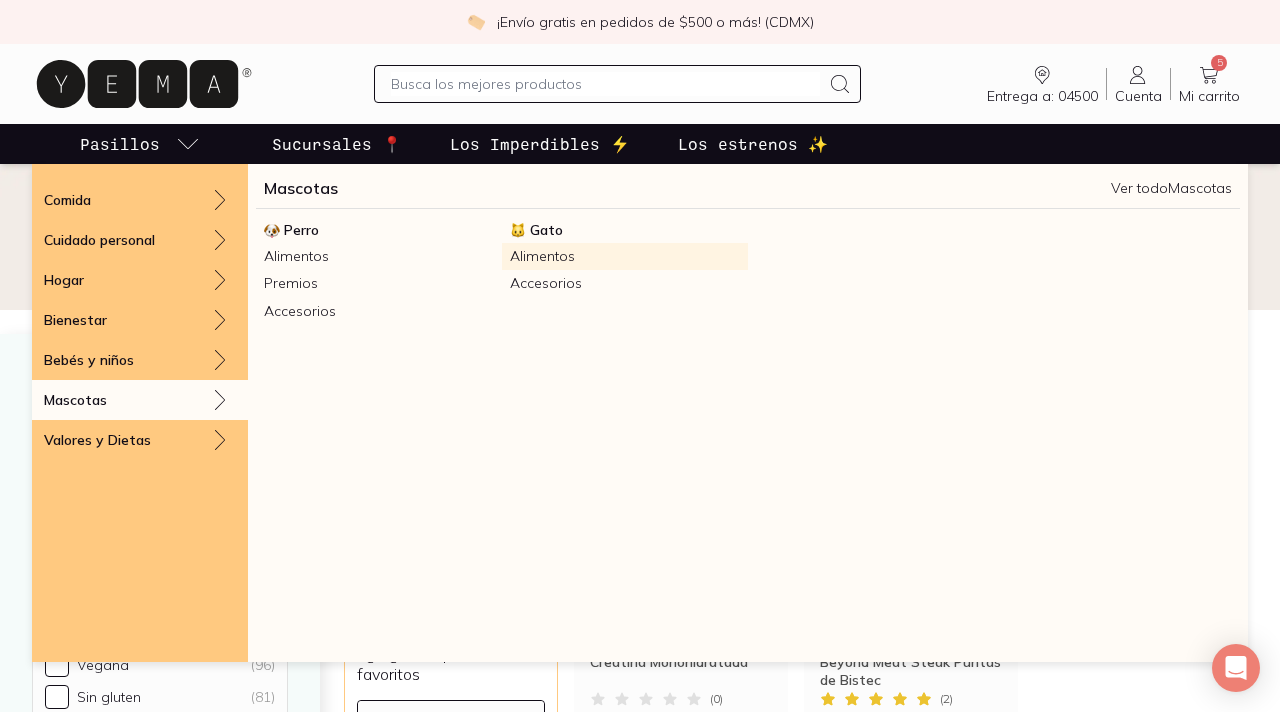 click on "Alimentos" at bounding box center [625, 256] 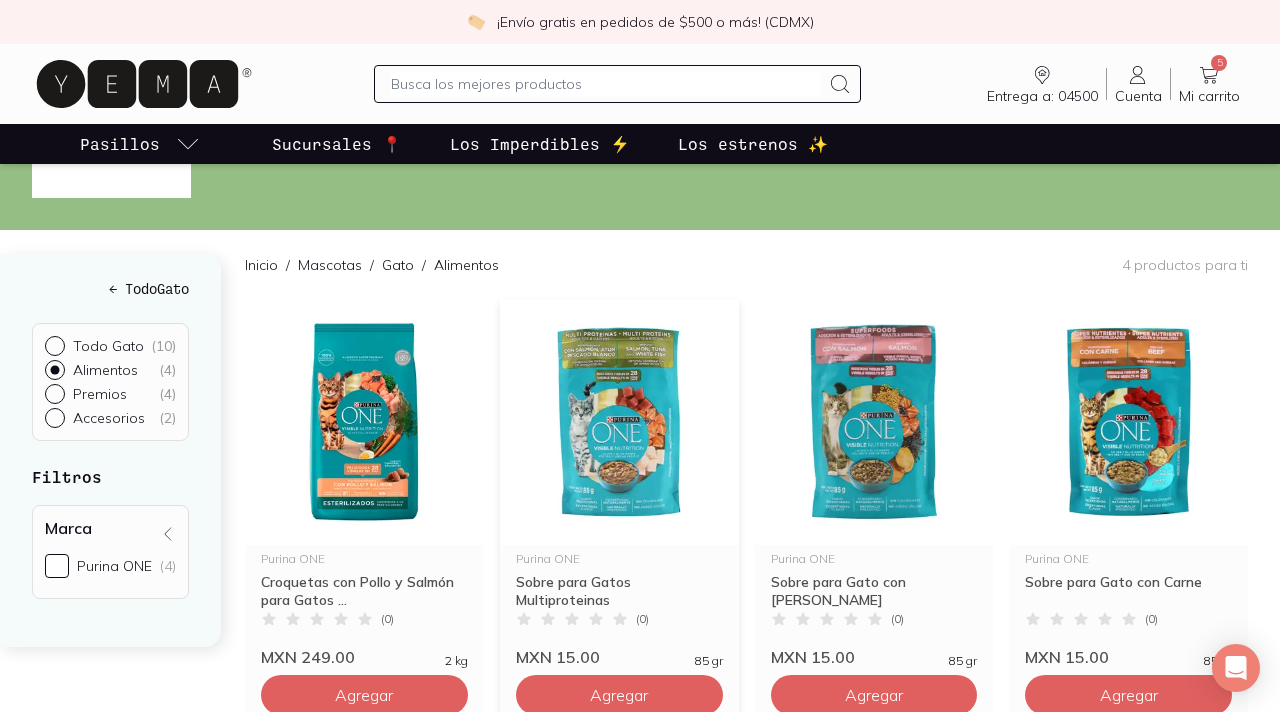 scroll, scrollTop: 66, scrollLeft: 0, axis: vertical 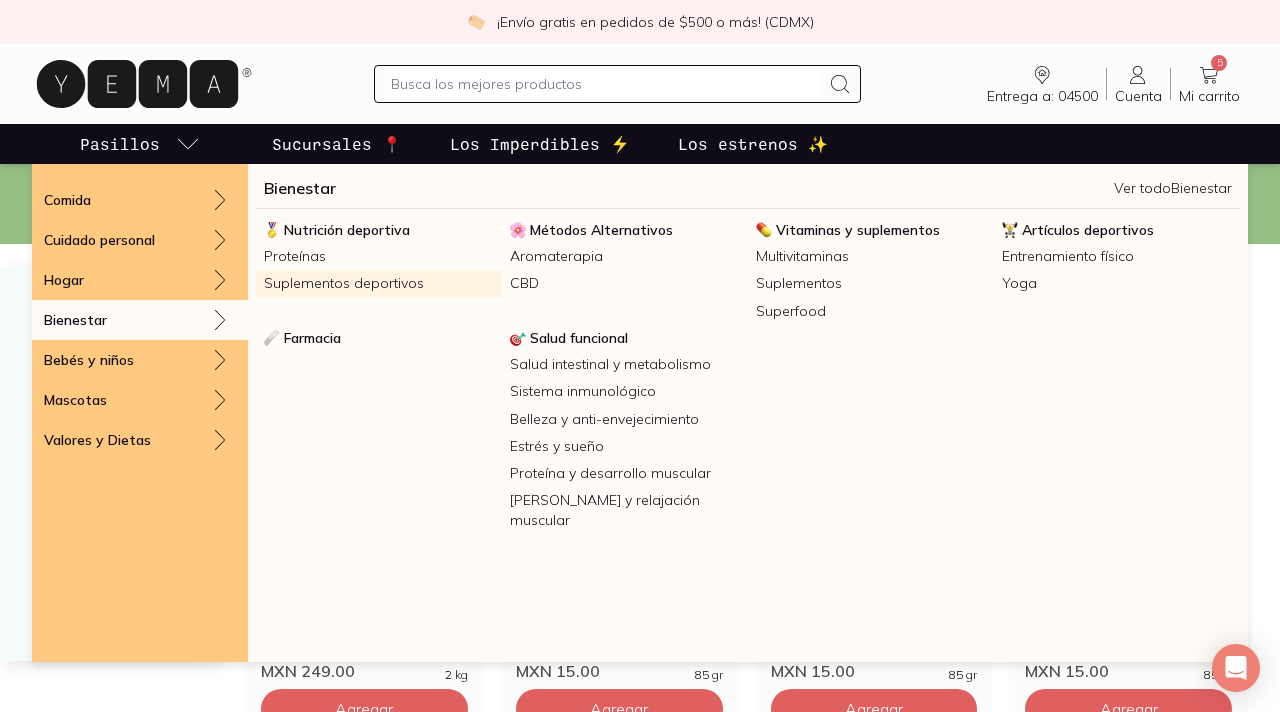 click on "Suplementos deportivos" at bounding box center (379, 283) 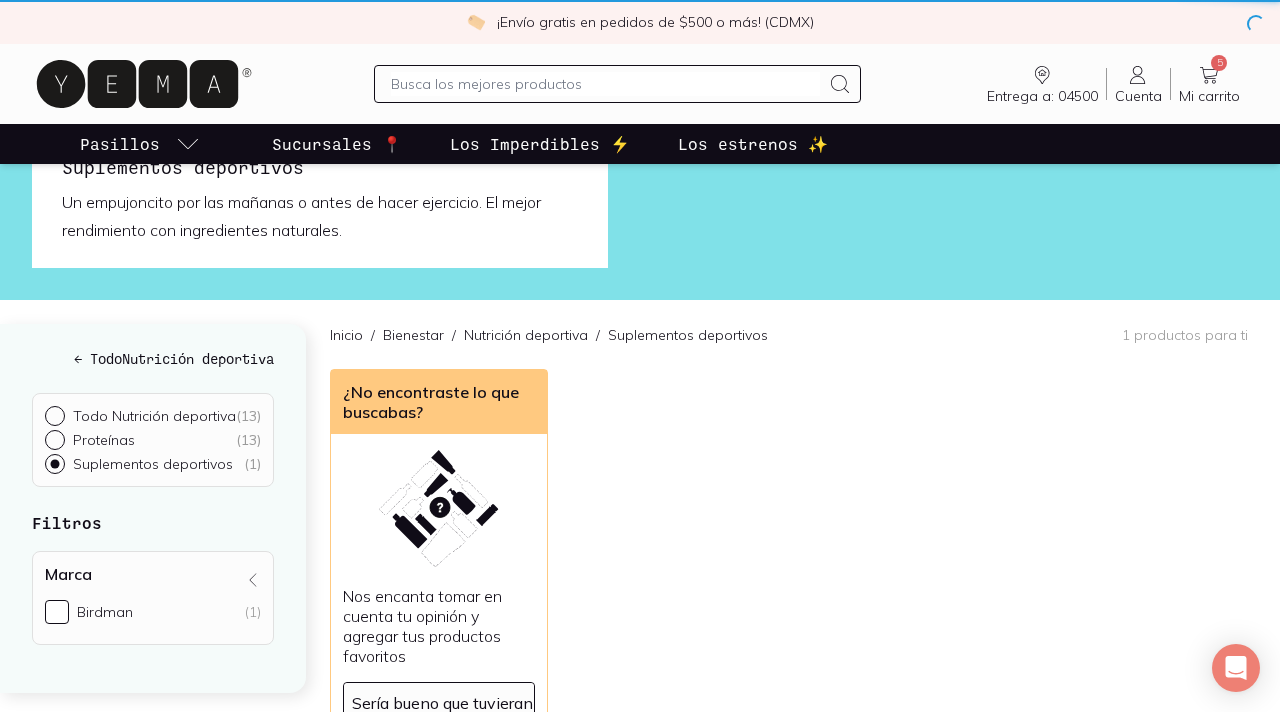 scroll, scrollTop: 0, scrollLeft: 0, axis: both 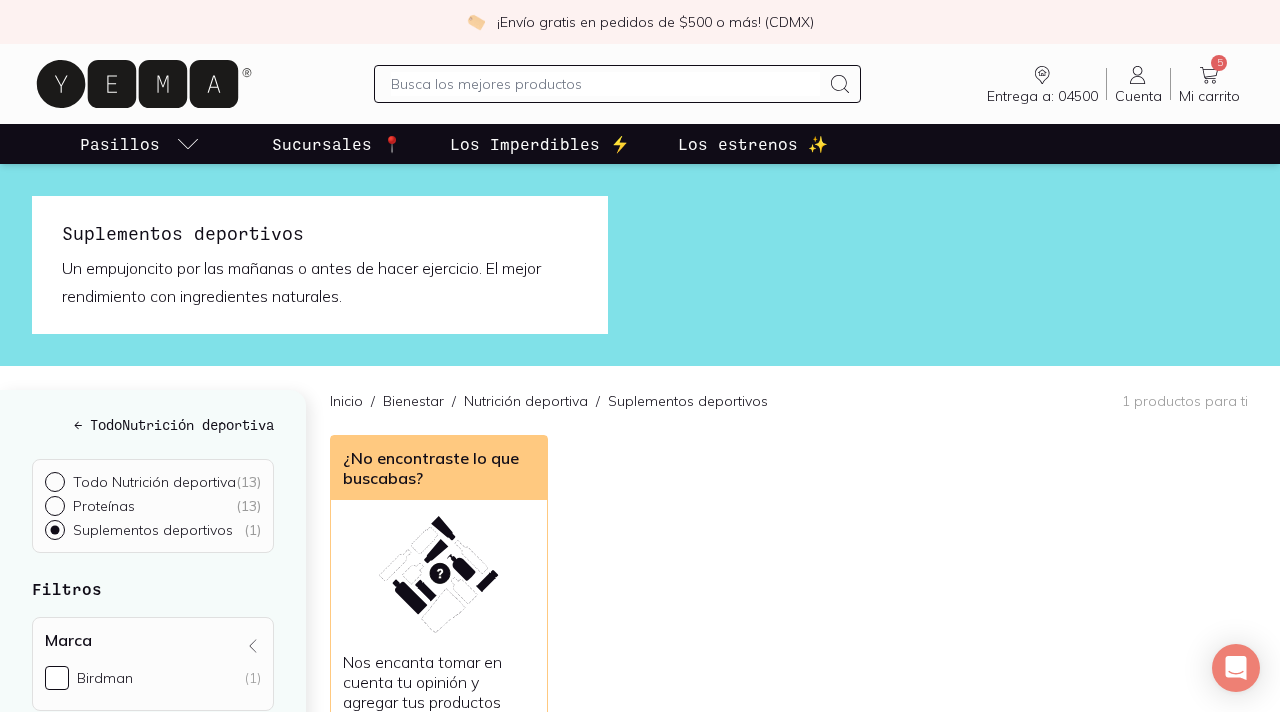 click on "¿No encontraste lo que buscabas? Nos encanta tomar en cuenta tu opinión y agregar tus productos favoritos Sería bueno que tuvieran Lo quiero" at bounding box center [789, 643] 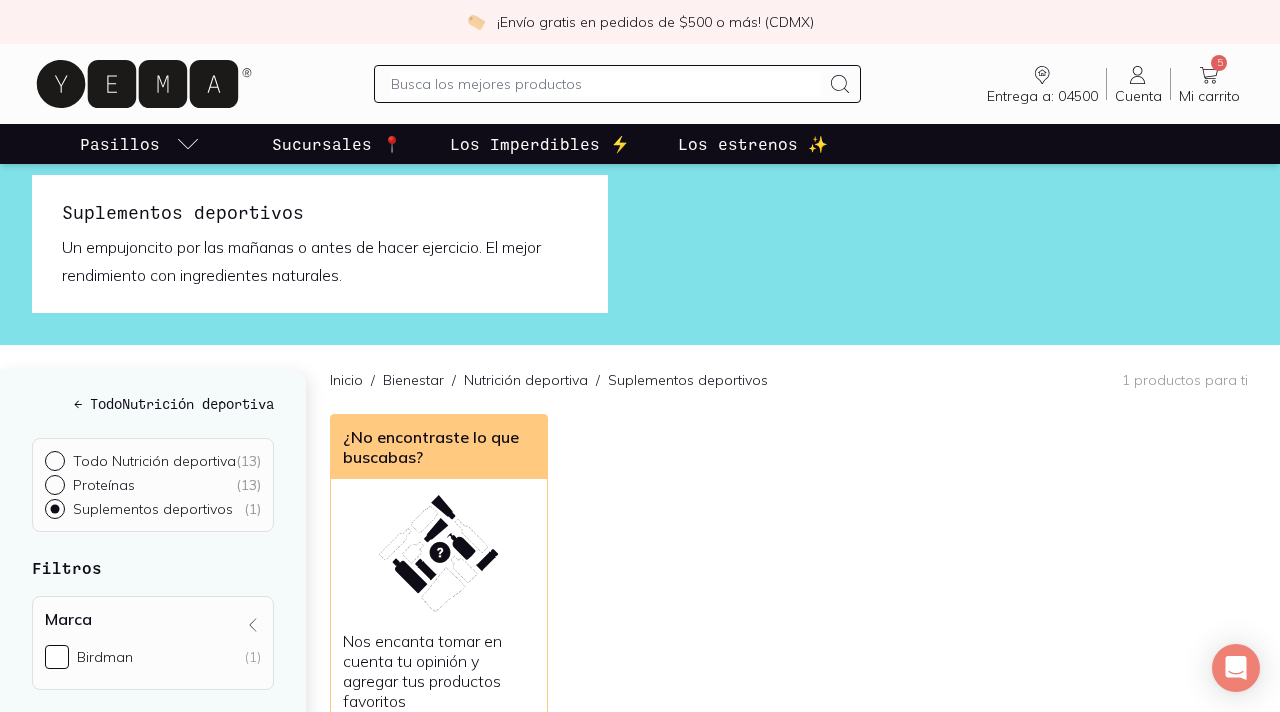 scroll, scrollTop: 0, scrollLeft: 0, axis: both 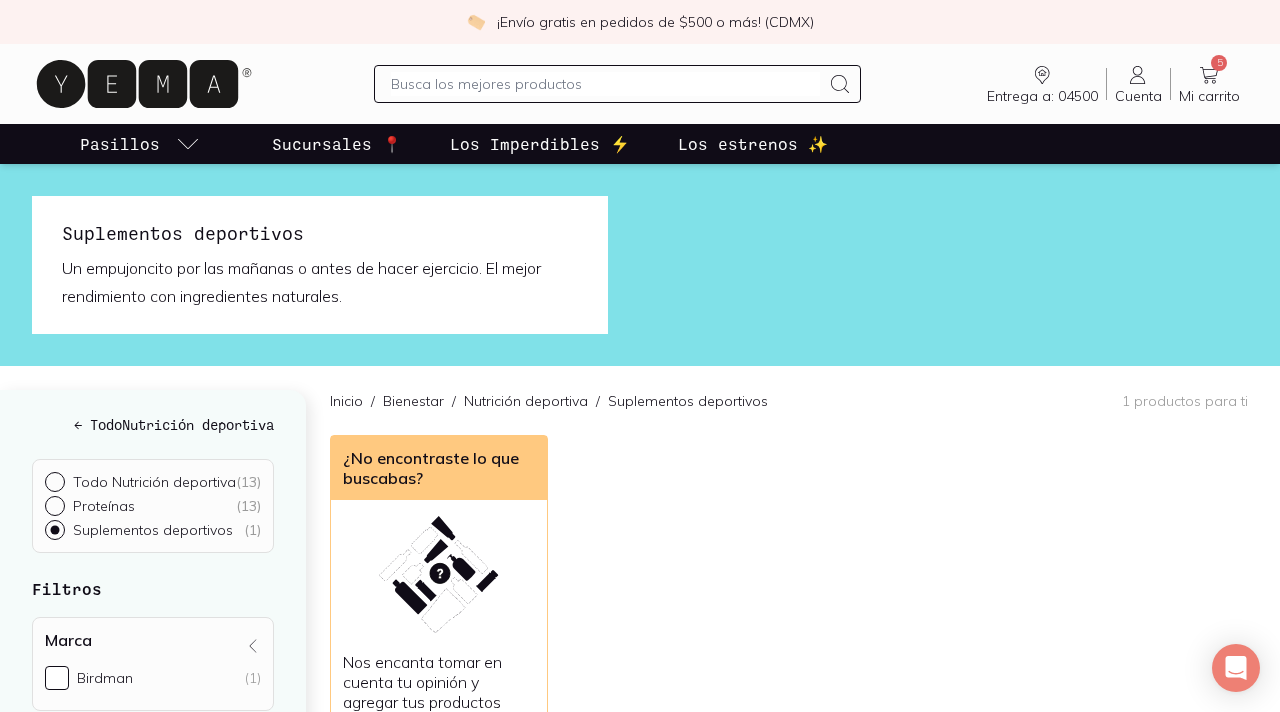click on "Nutrición deportiva" at bounding box center (526, 401) 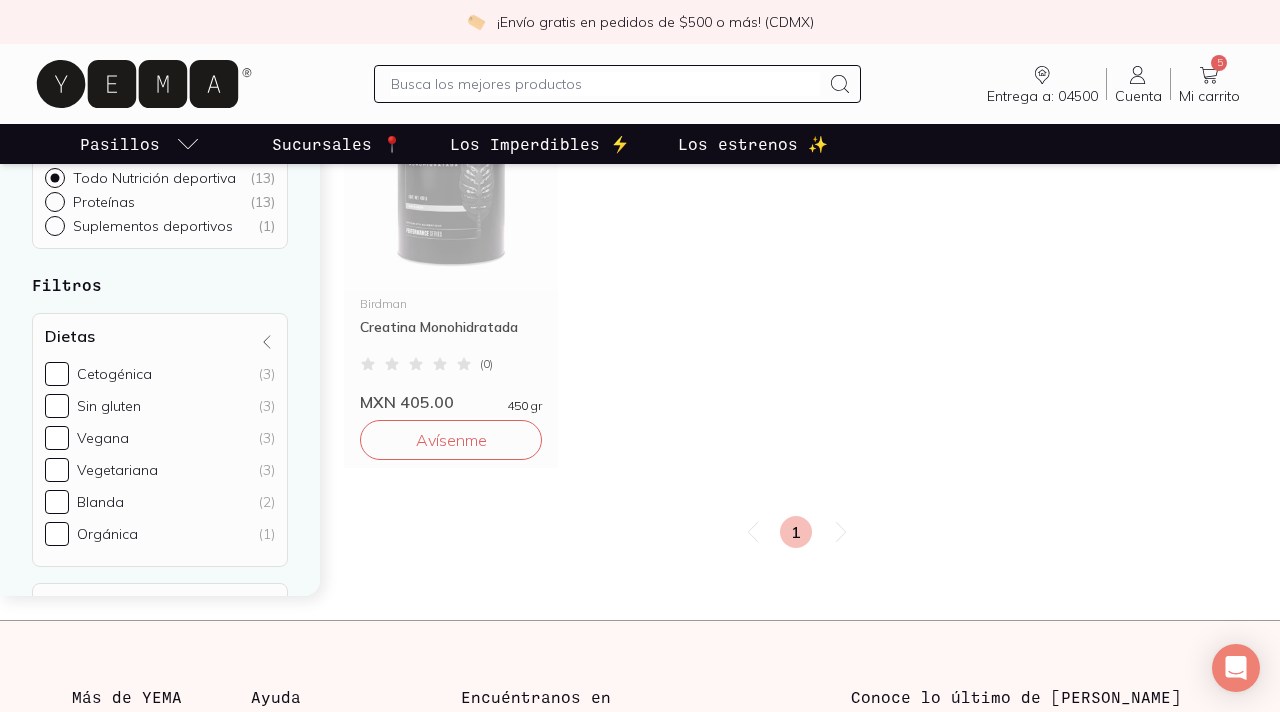 scroll, scrollTop: 1712, scrollLeft: 0, axis: vertical 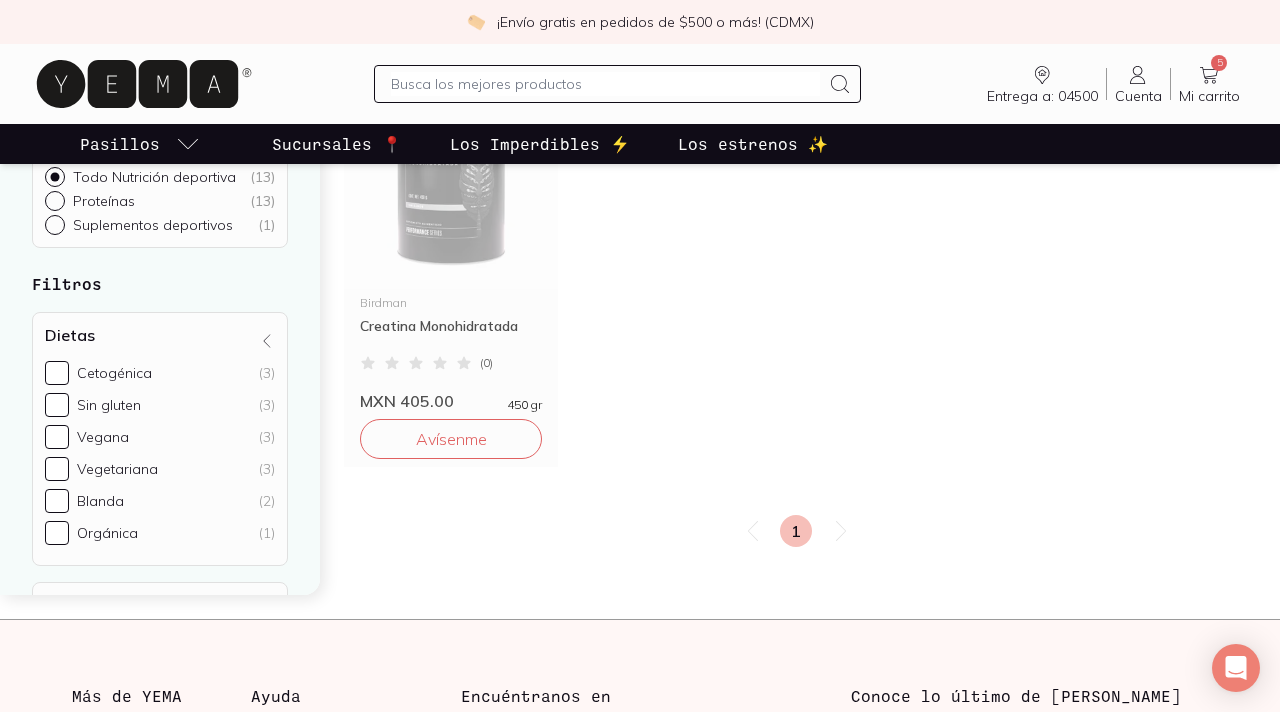 click at bounding box center (605, 84) 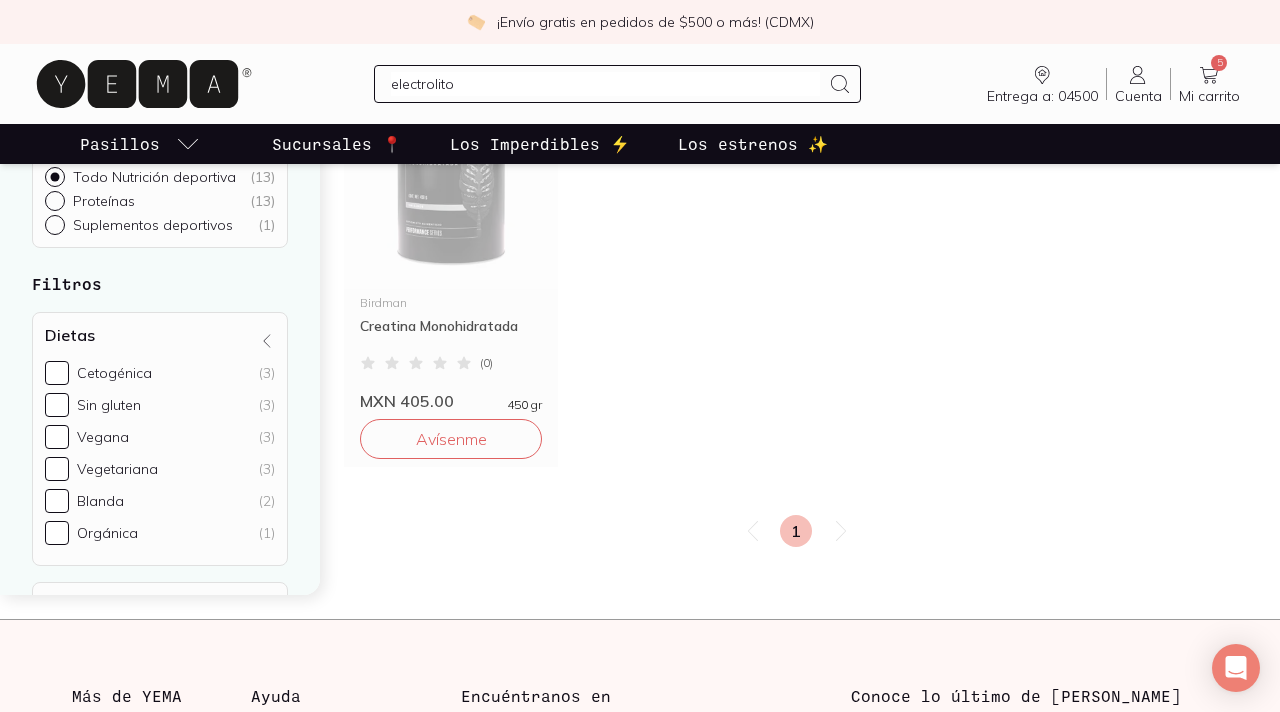 type on "electrolitos" 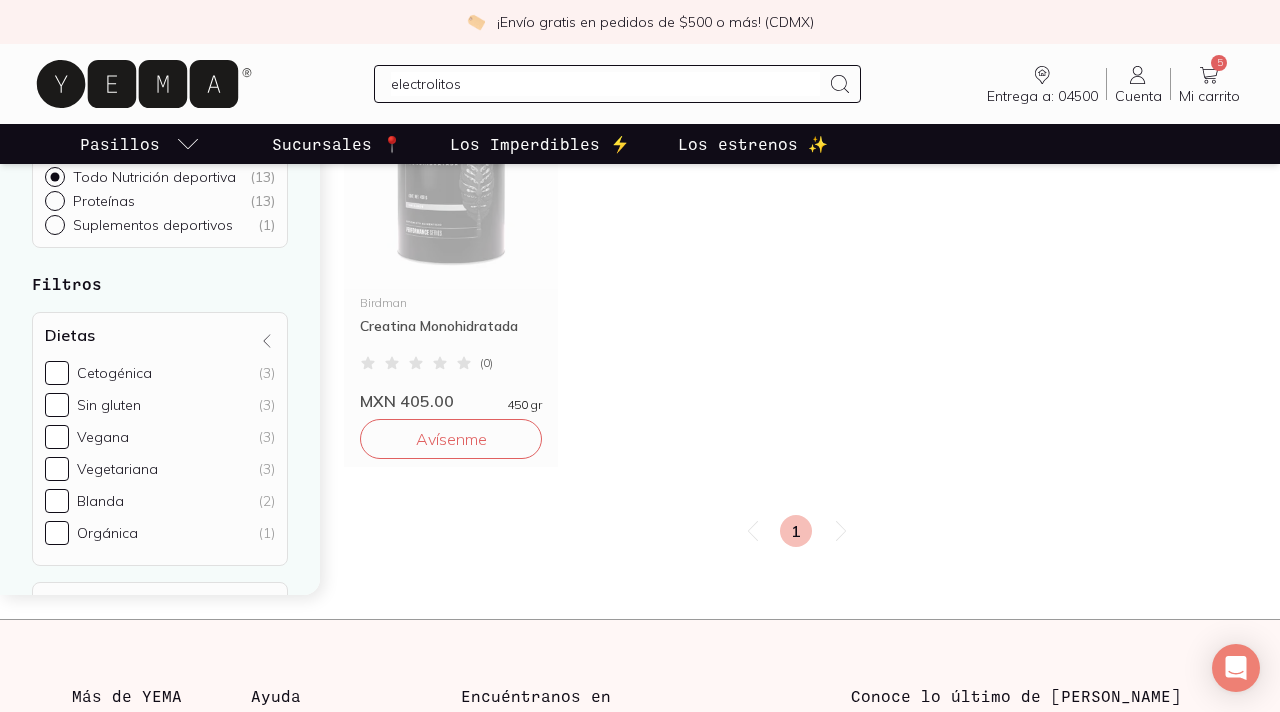 type 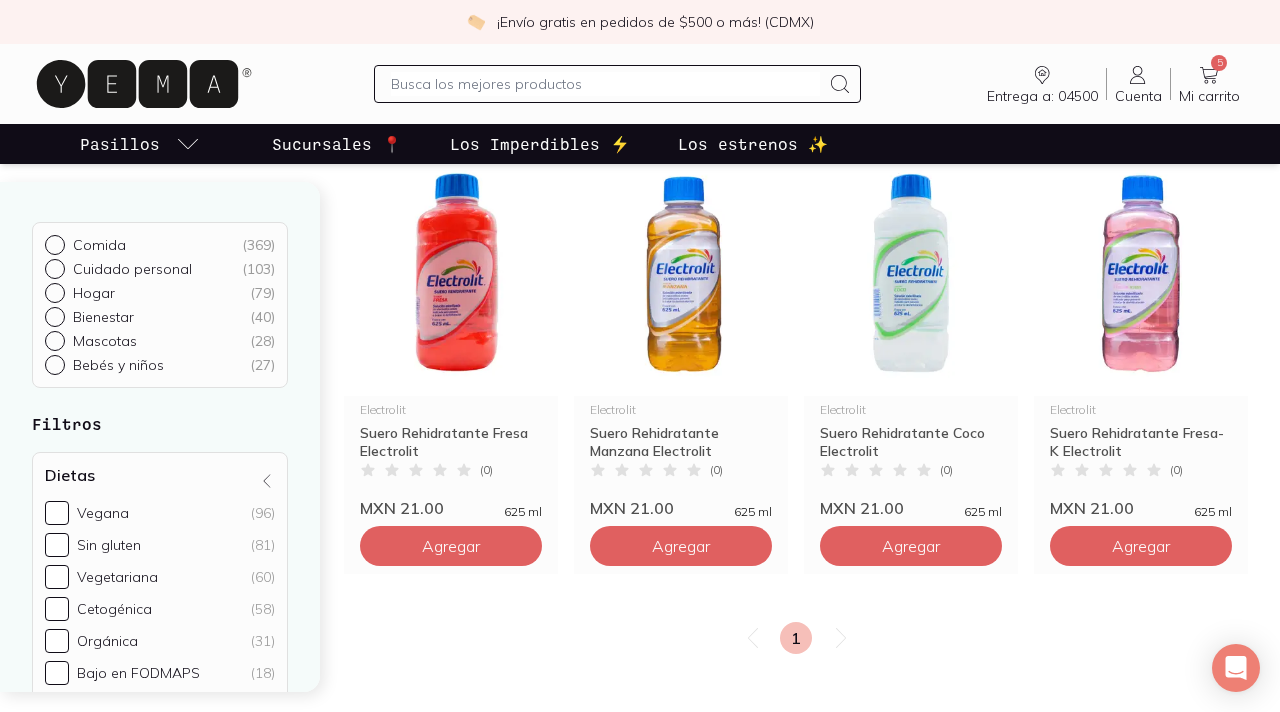 scroll, scrollTop: 228, scrollLeft: 0, axis: vertical 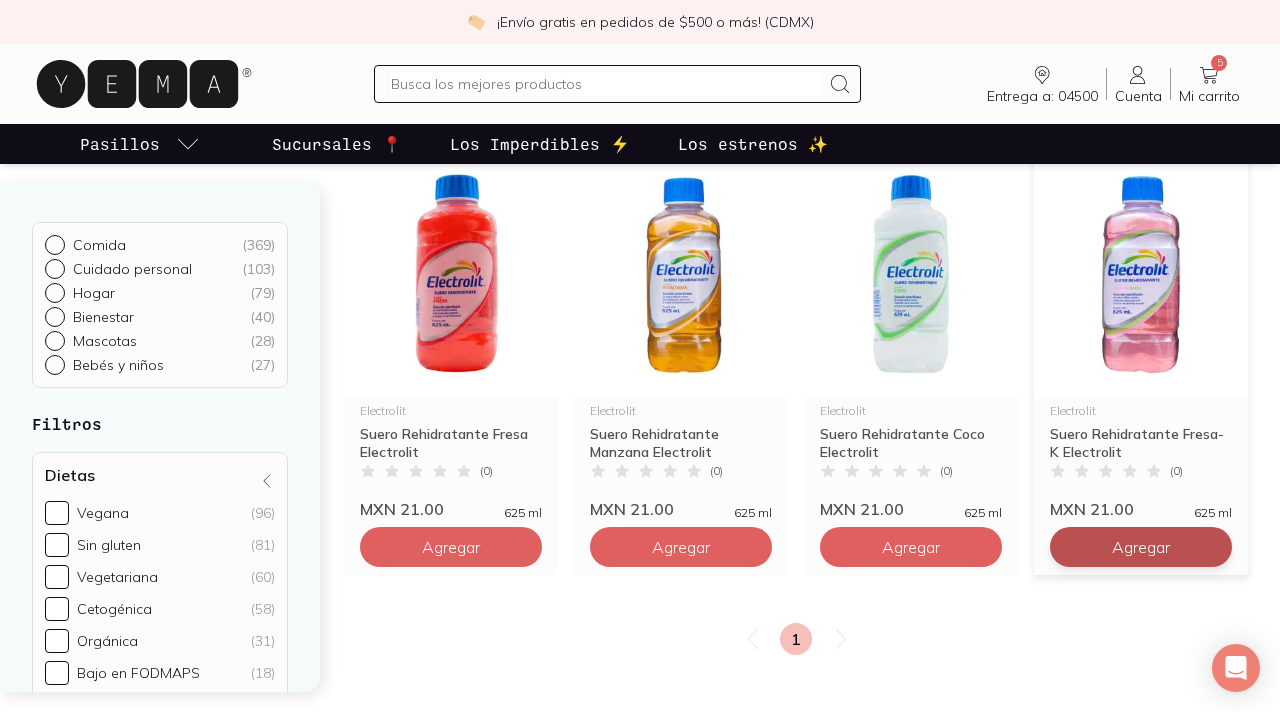 click on "Agregar" at bounding box center (451, 547) 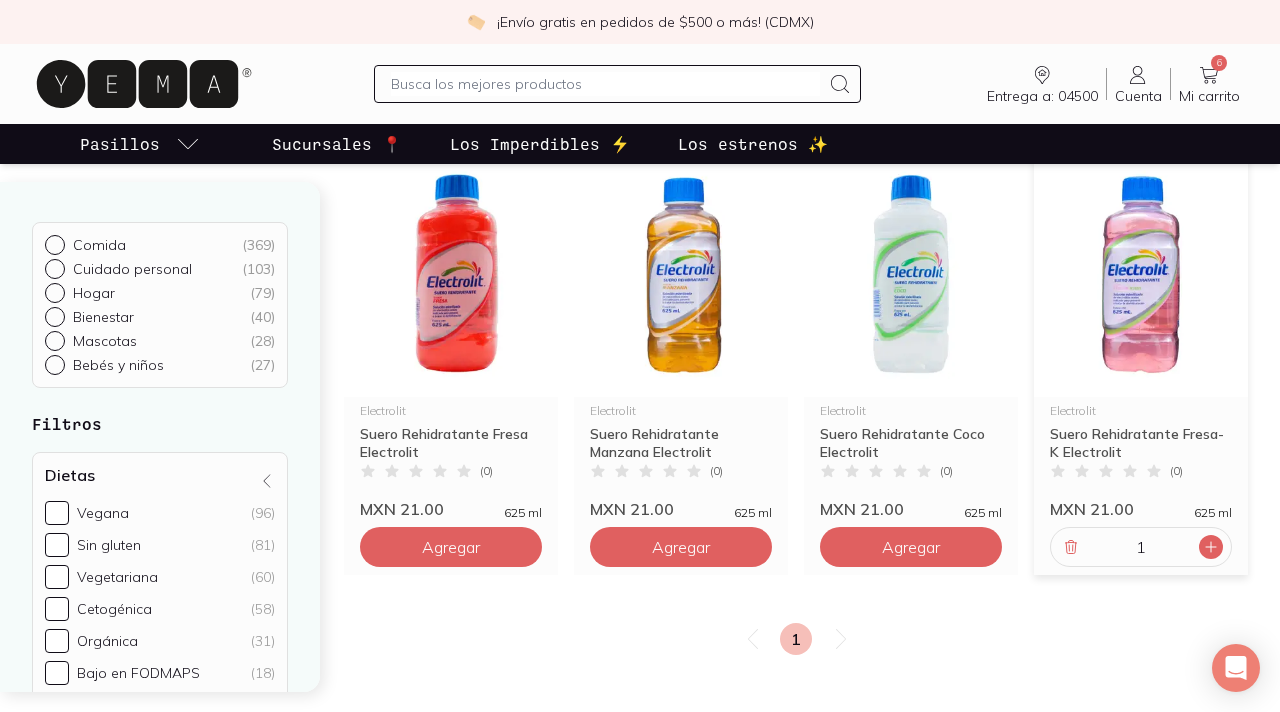 click 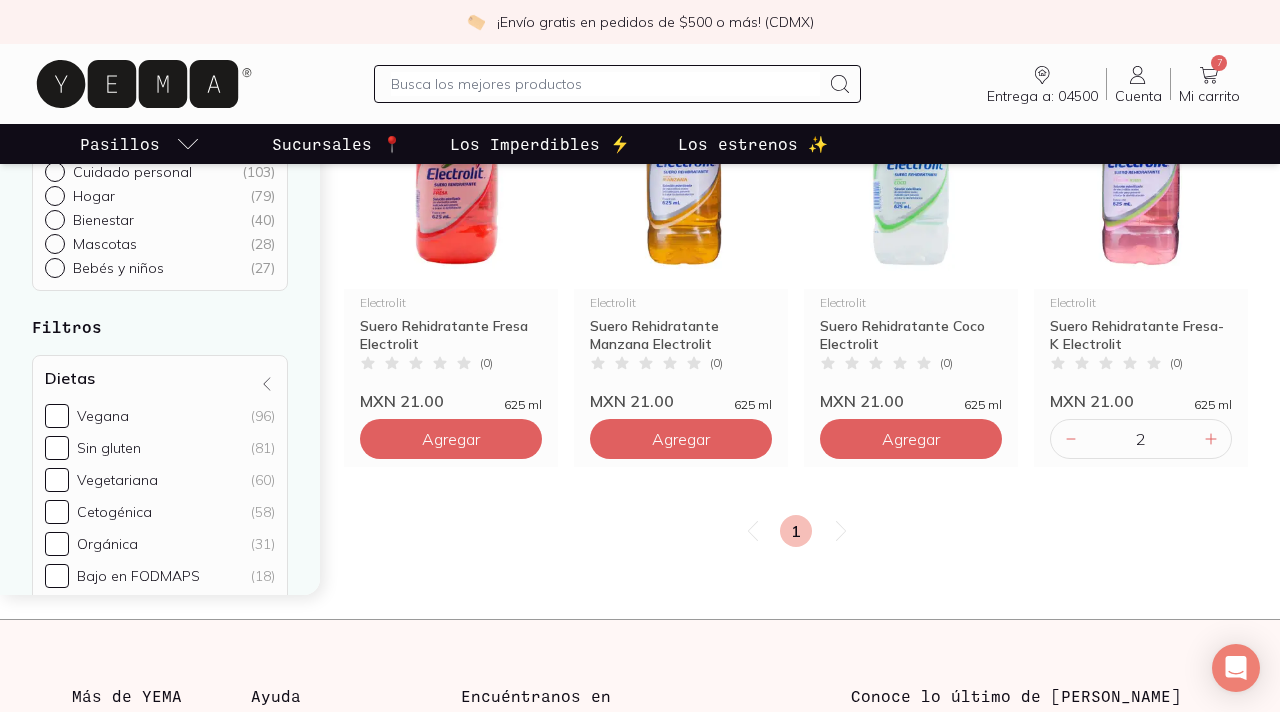 scroll, scrollTop: 331, scrollLeft: 0, axis: vertical 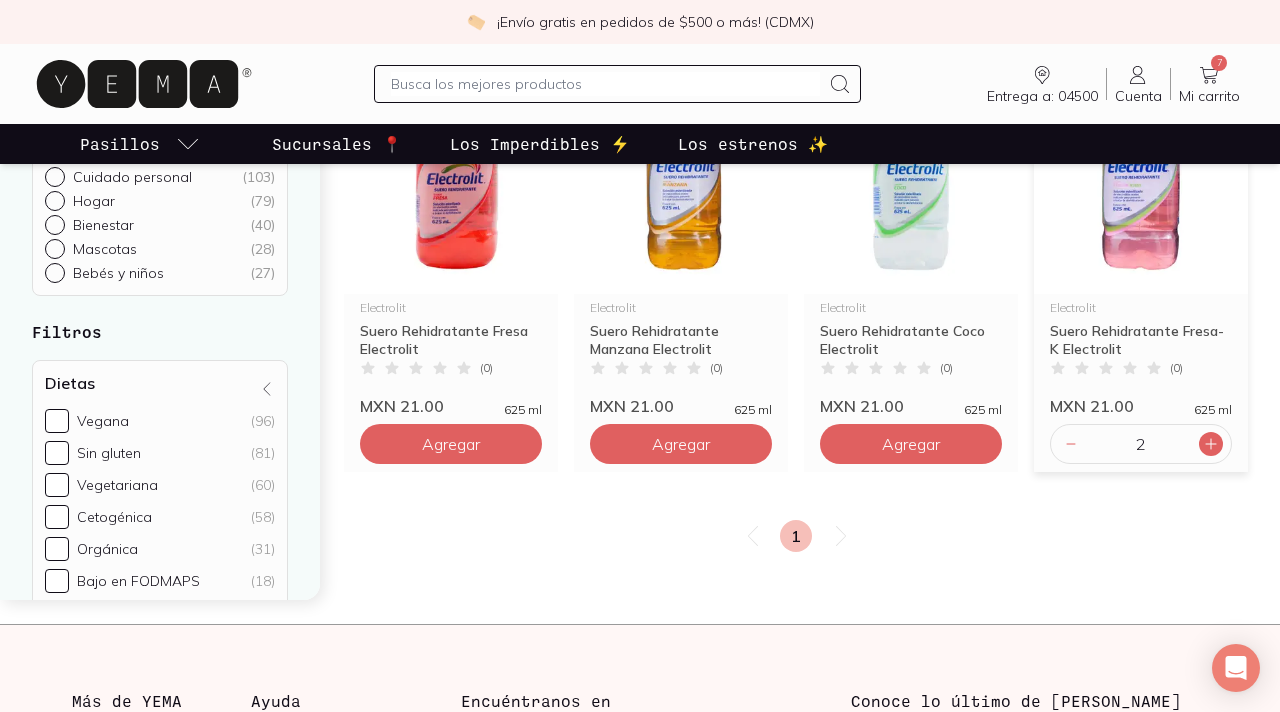 click 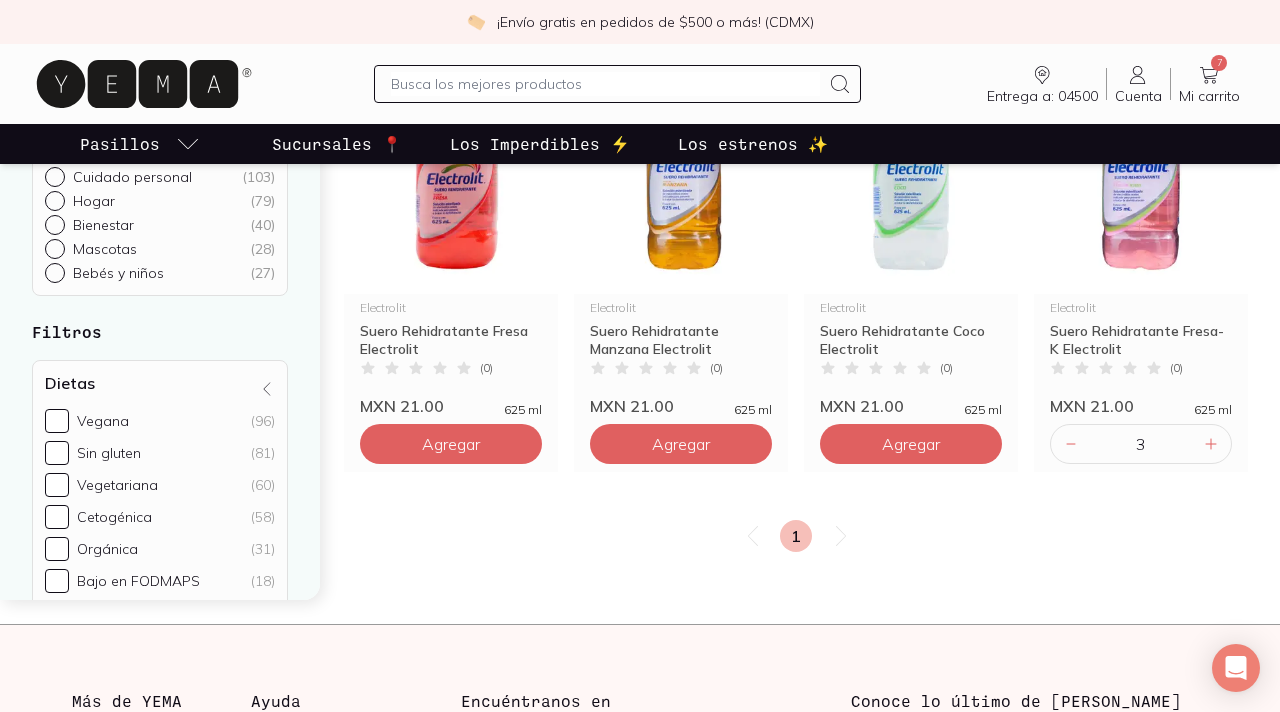 scroll, scrollTop: 0, scrollLeft: 0, axis: both 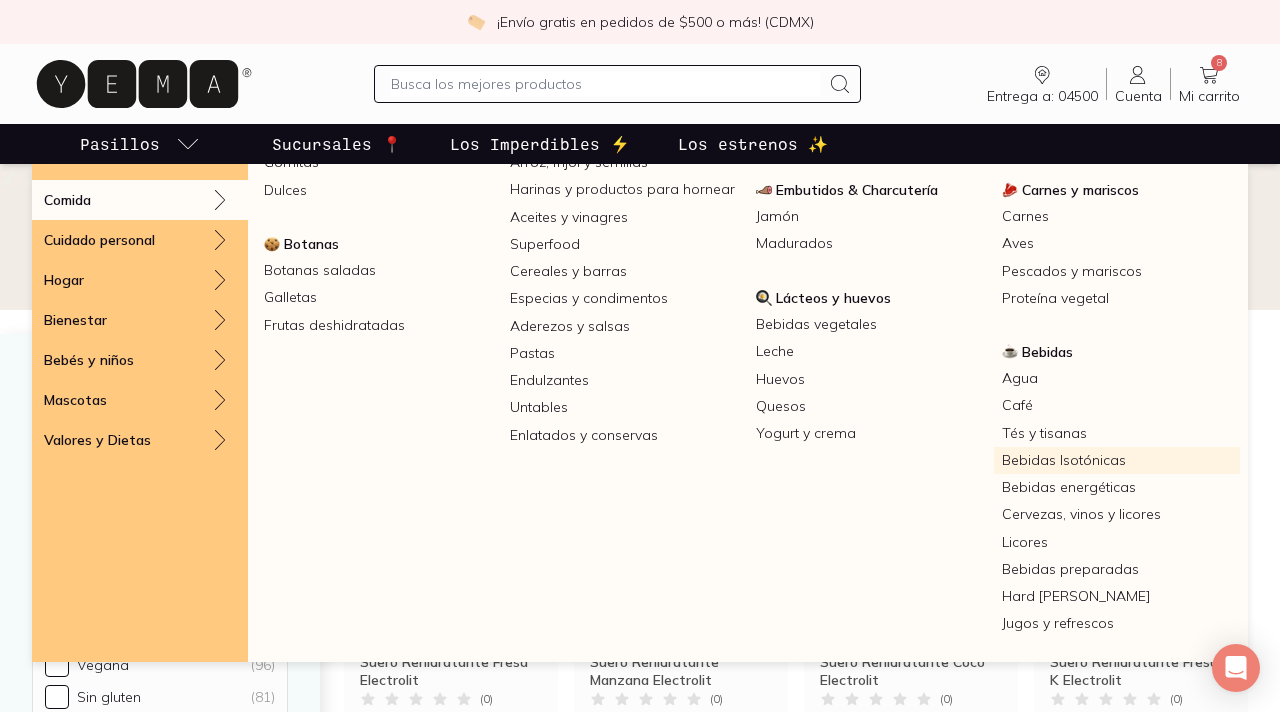 click on "Bebidas Isotónicas" at bounding box center (1117, 460) 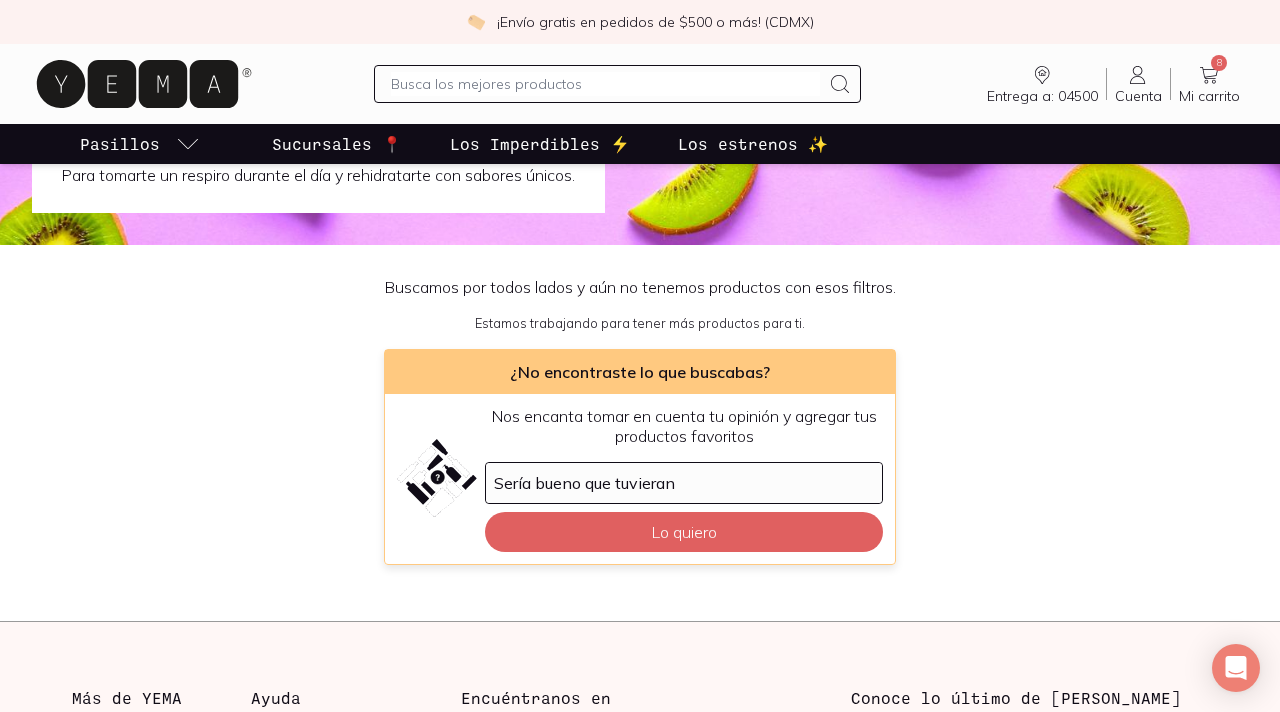 scroll, scrollTop: 0, scrollLeft: 0, axis: both 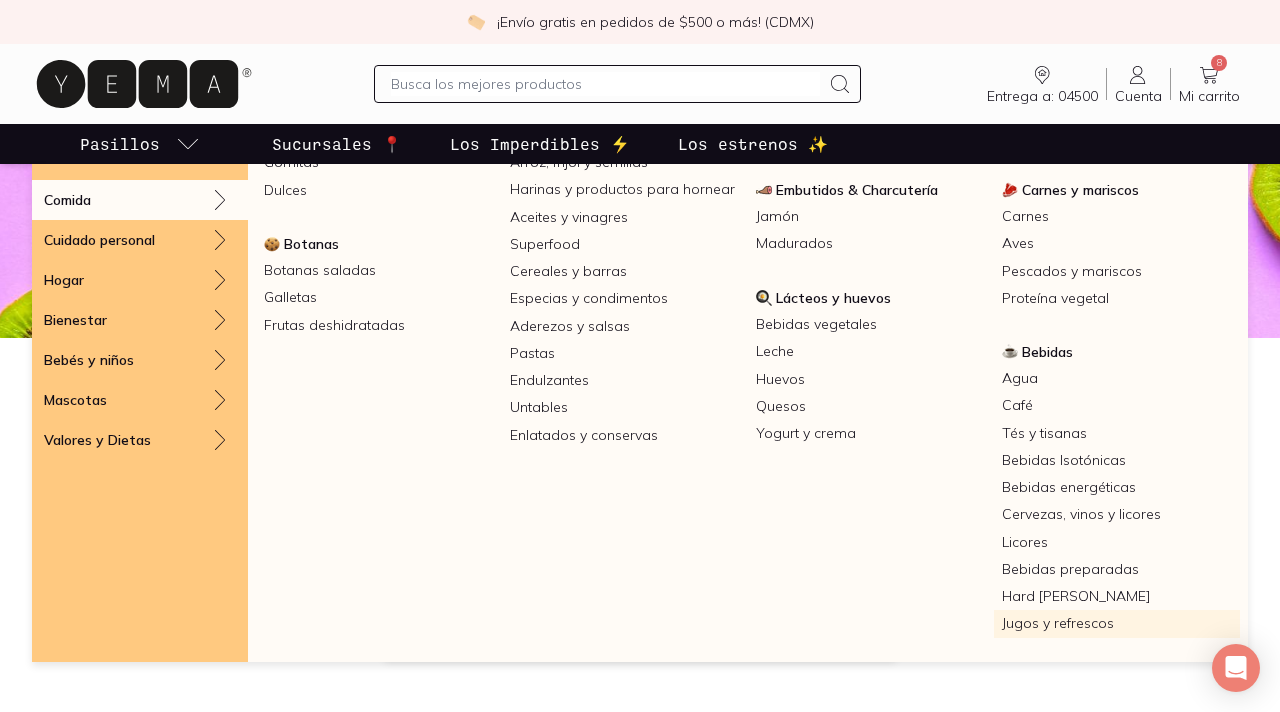 click on "Jugos y refrescos" at bounding box center (1117, 623) 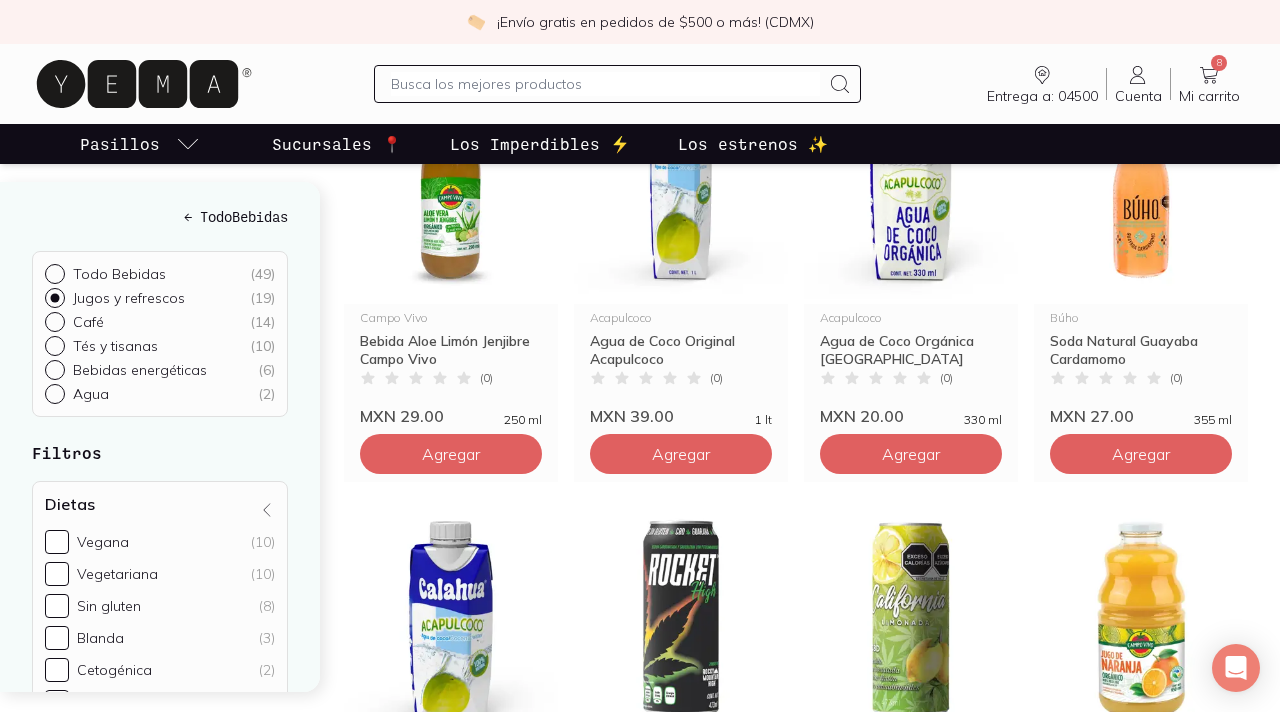 scroll, scrollTop: 350, scrollLeft: 0, axis: vertical 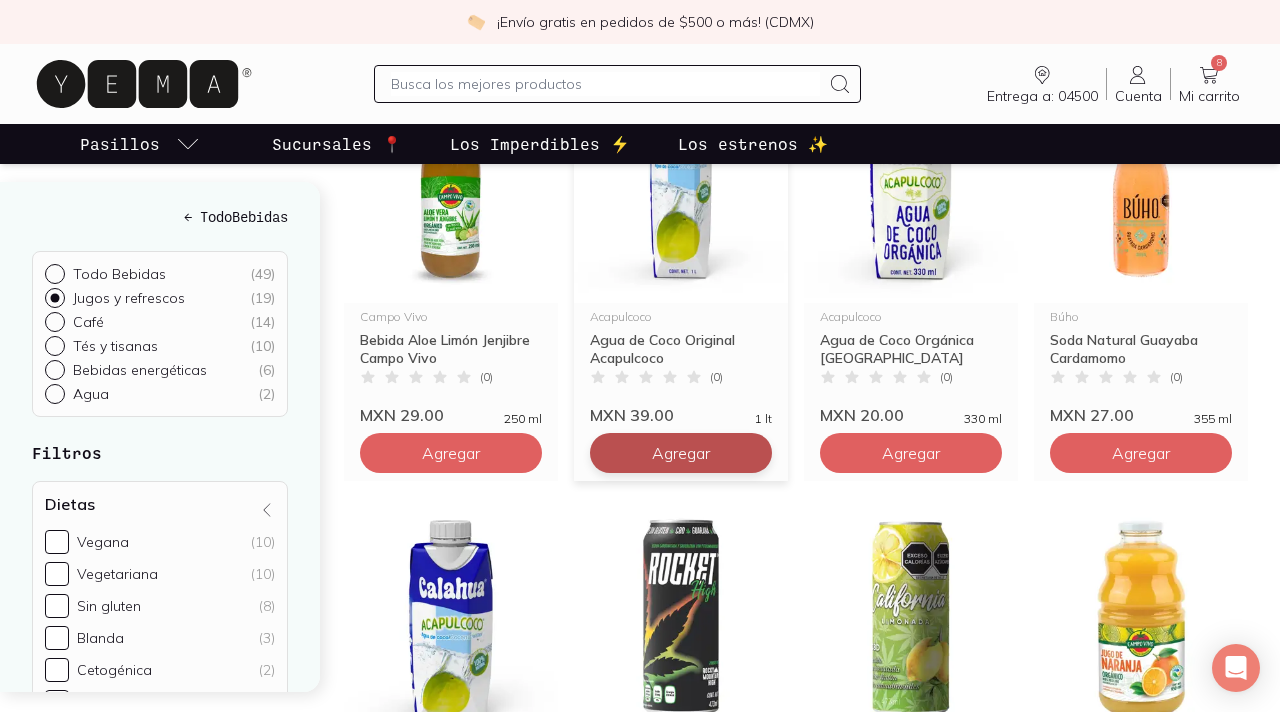 click on "Agregar" at bounding box center (451, 453) 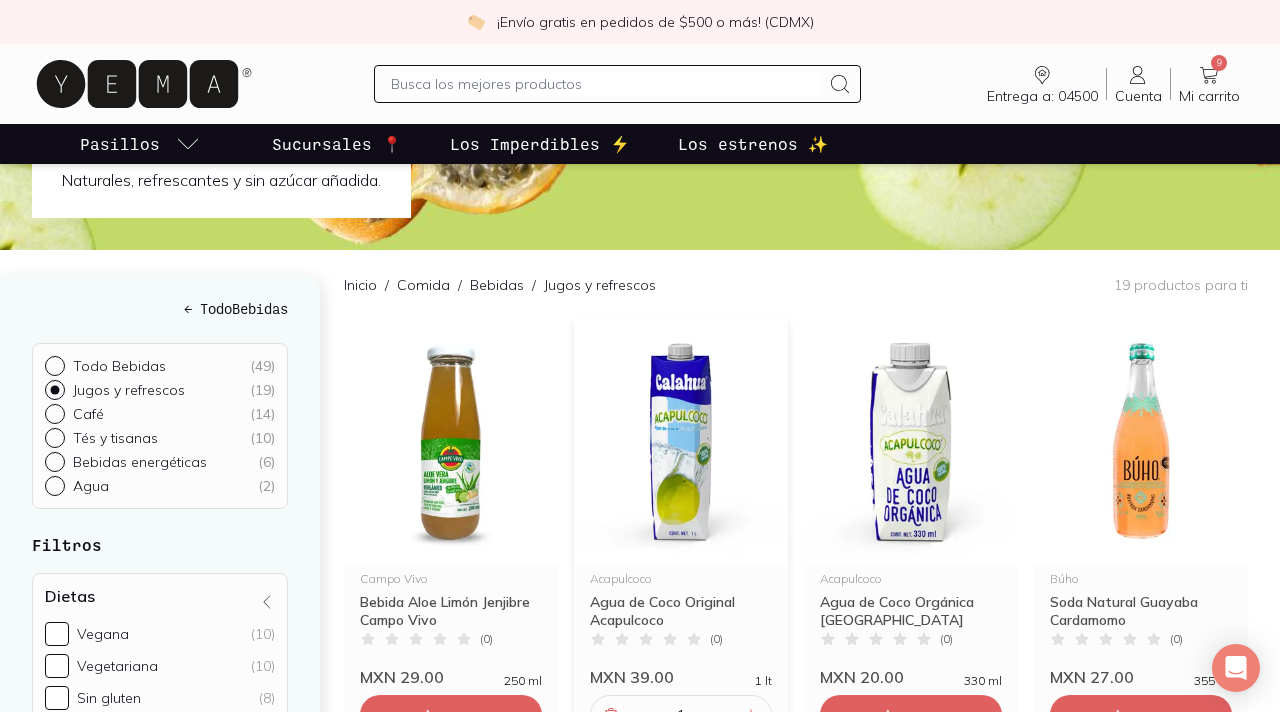 scroll, scrollTop: 0, scrollLeft: 0, axis: both 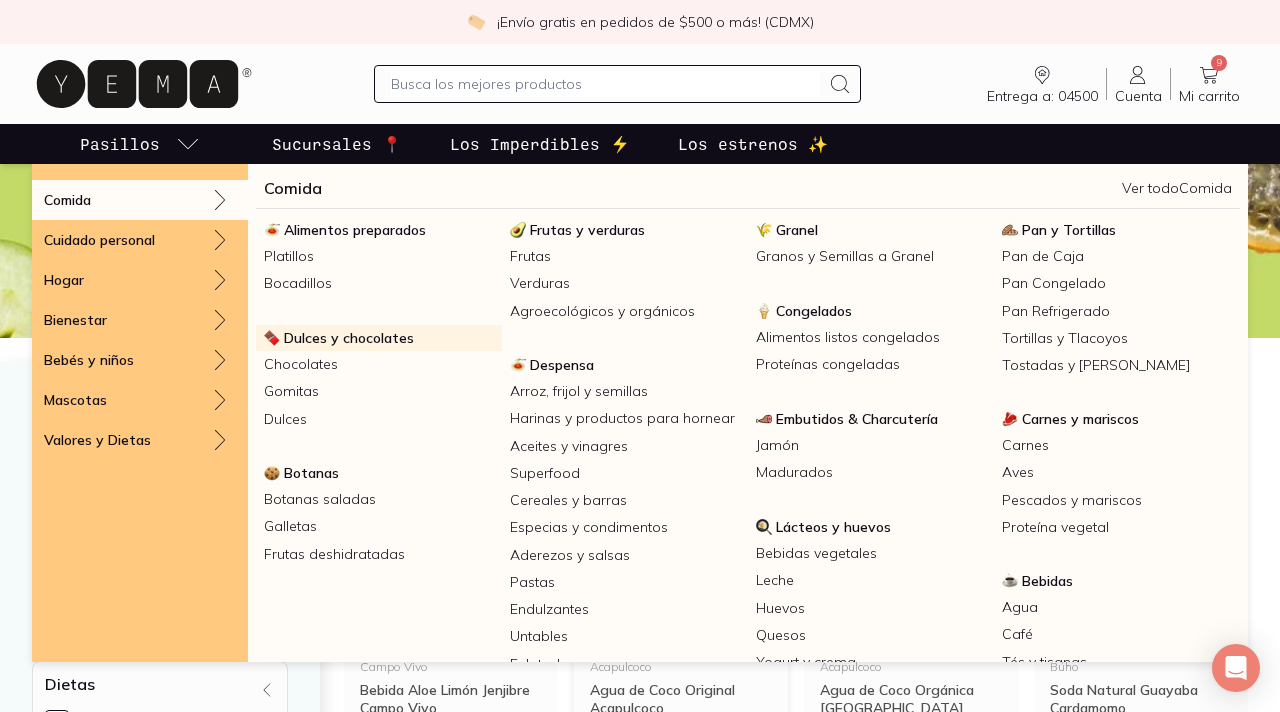 click on "Dulces y chocolates" at bounding box center [349, 338] 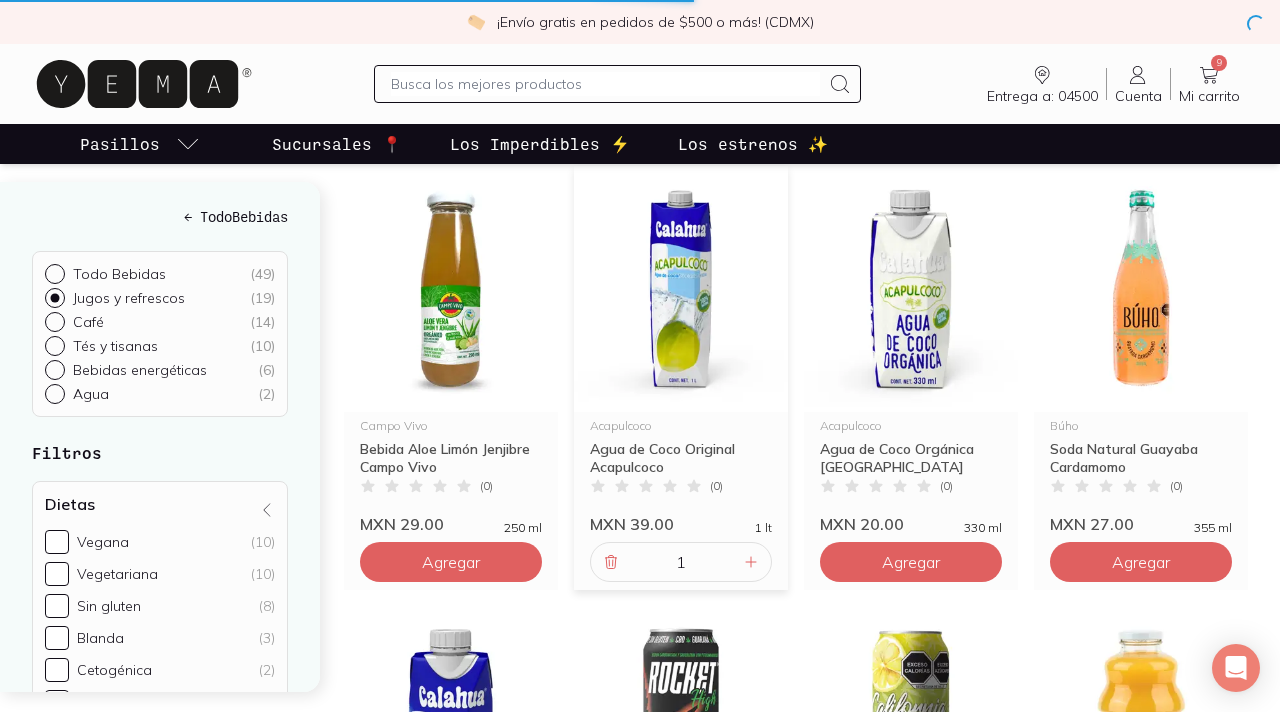 scroll, scrollTop: 248, scrollLeft: 0, axis: vertical 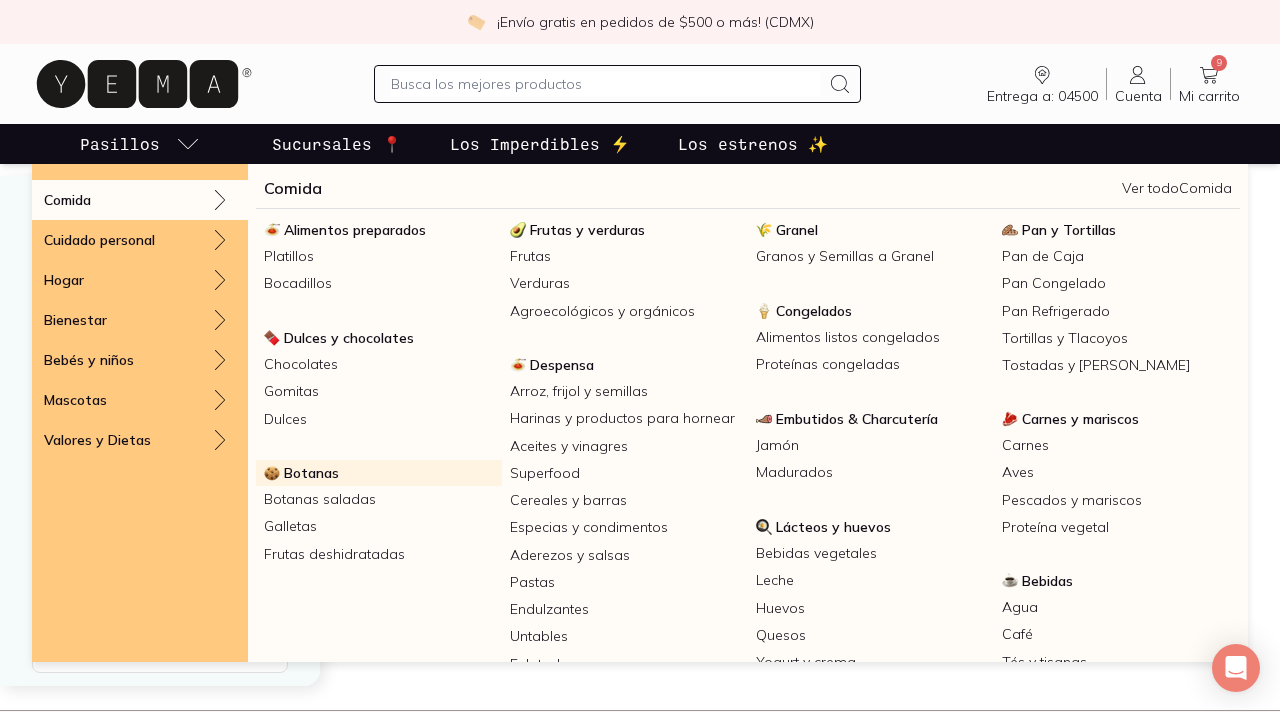 click on "Botanas" at bounding box center [311, 473] 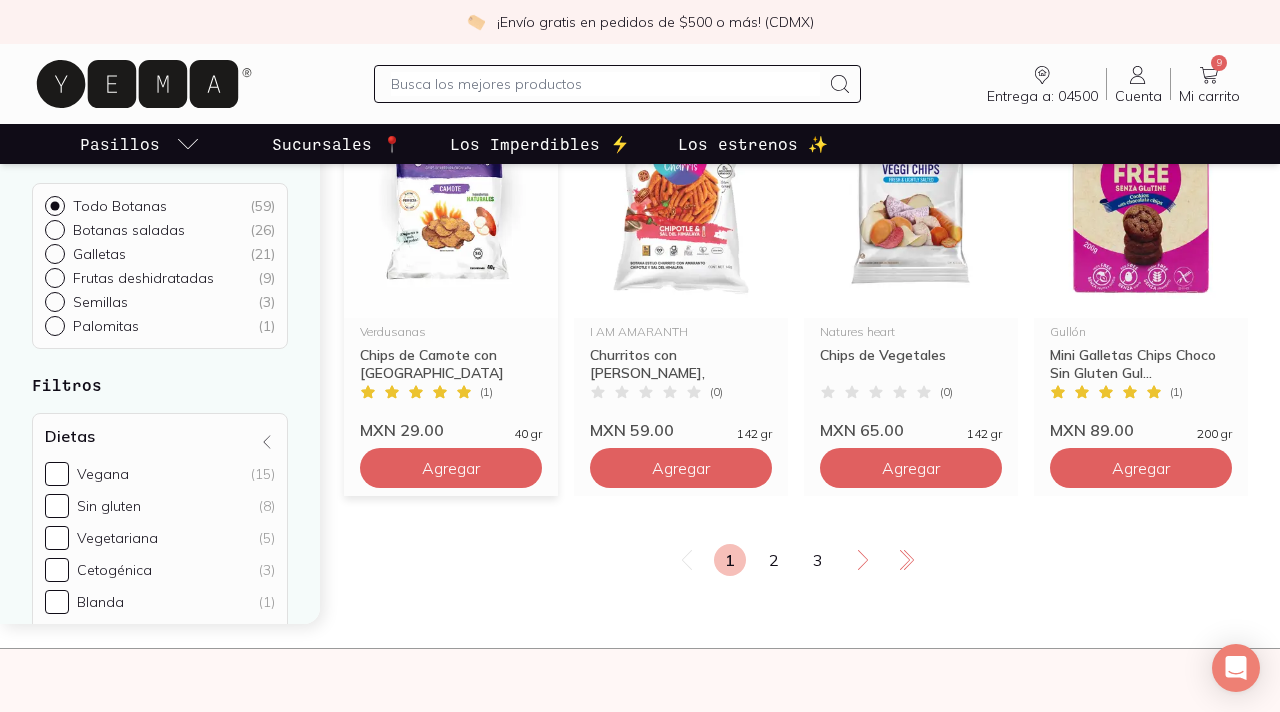 scroll, scrollTop: 2594, scrollLeft: 0, axis: vertical 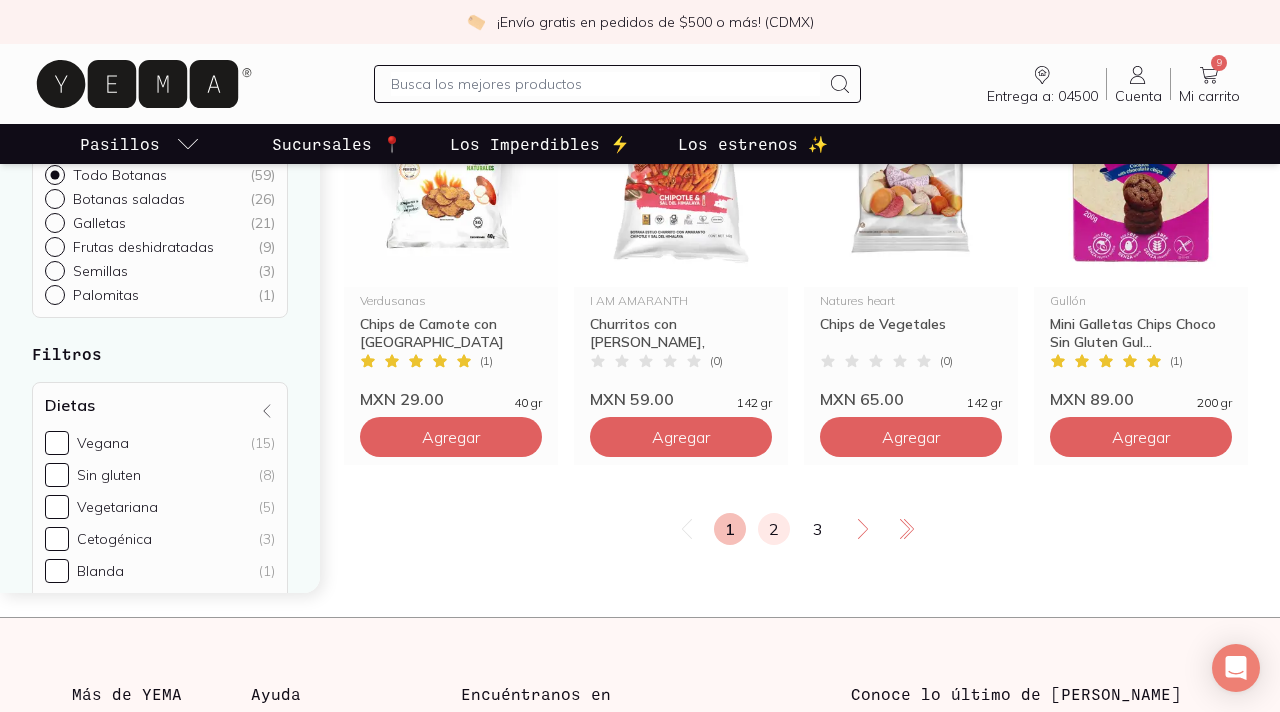 click on "2" at bounding box center (774, 529) 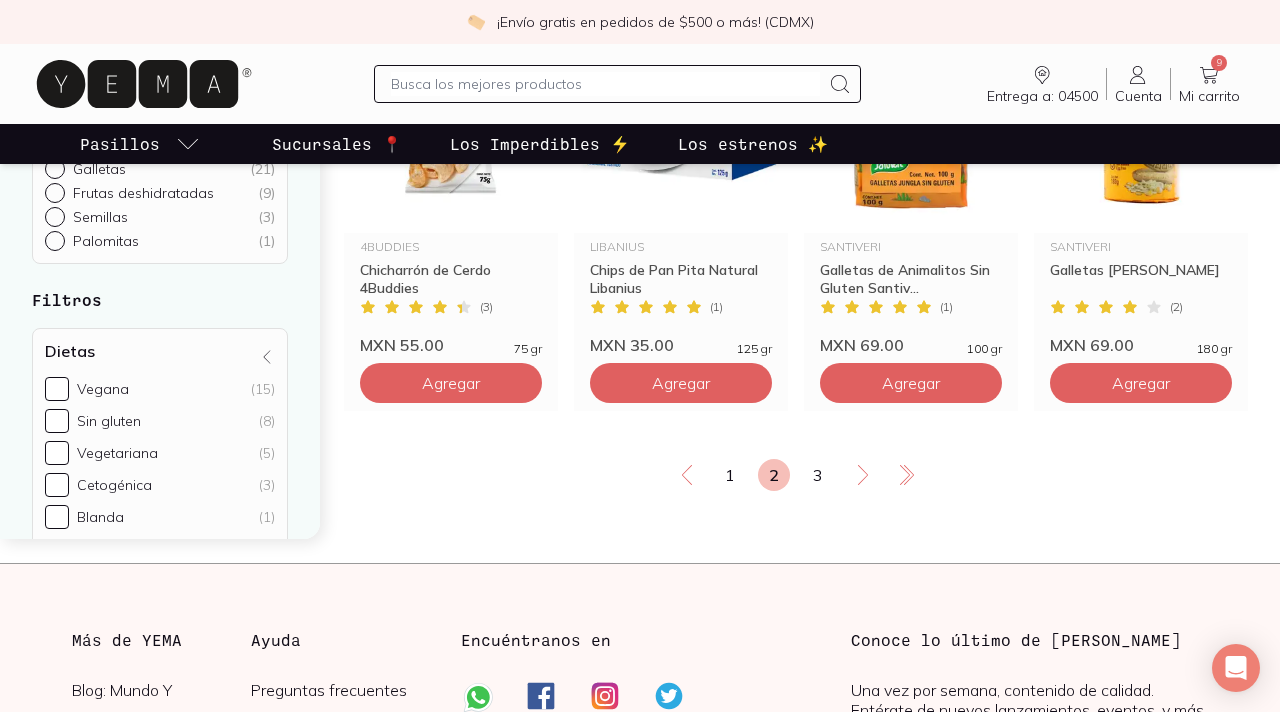 scroll, scrollTop: 2650, scrollLeft: 0, axis: vertical 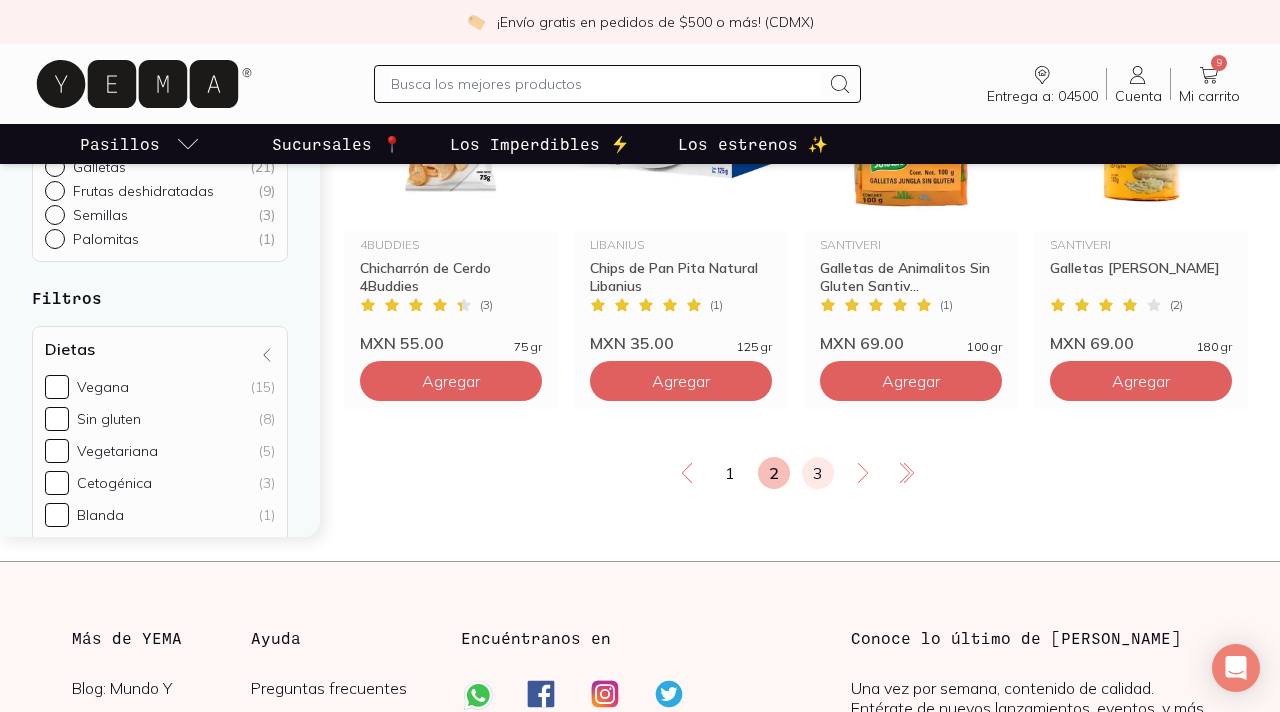 click on "3" at bounding box center [818, 473] 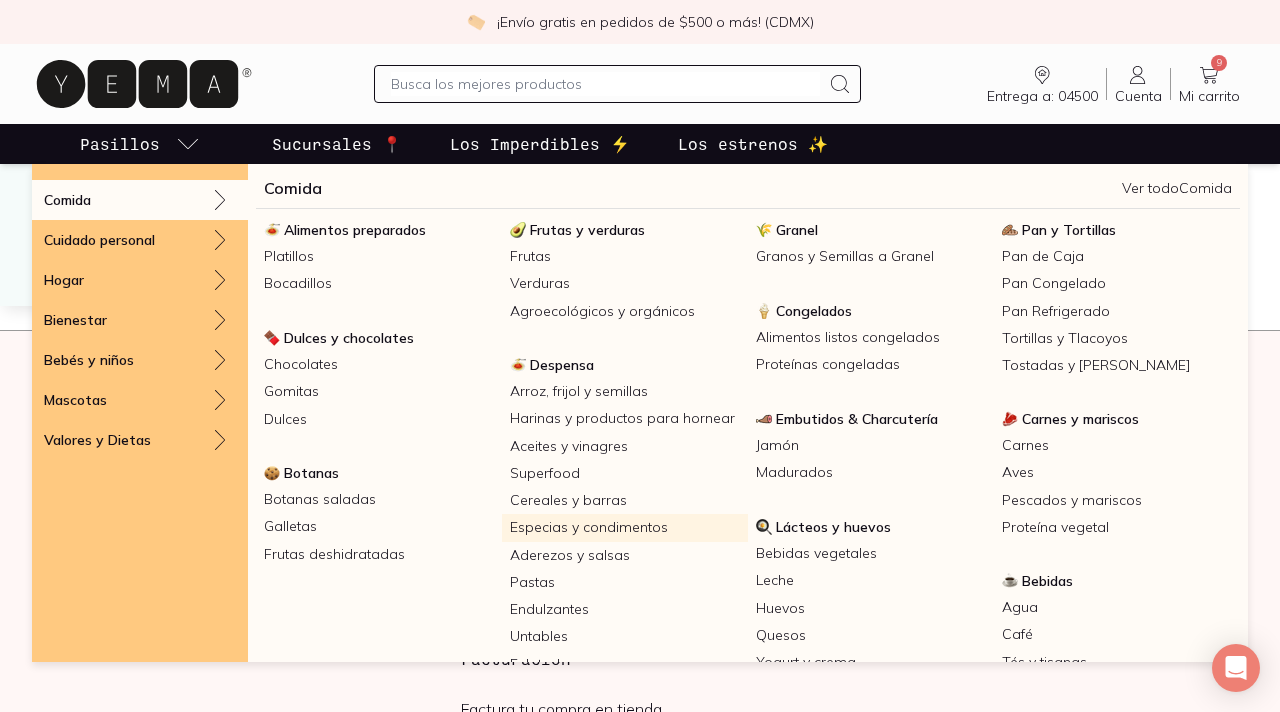 scroll, scrollTop: 1562, scrollLeft: 0, axis: vertical 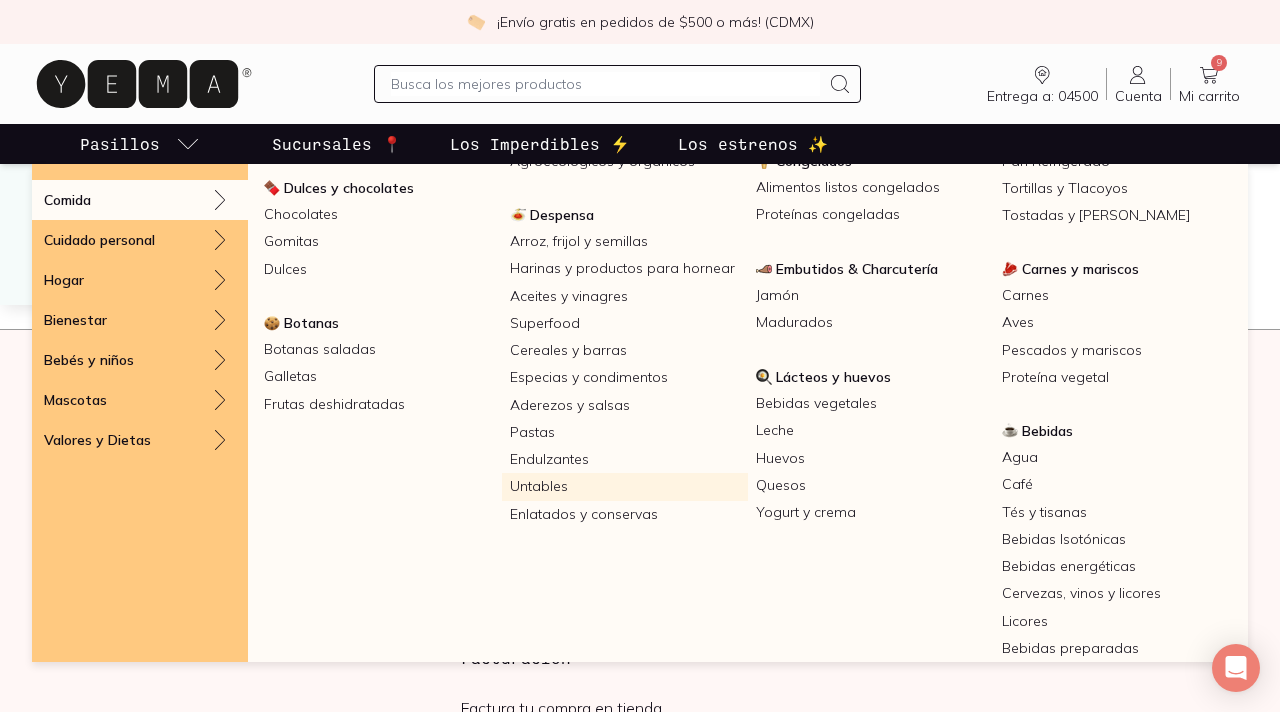 click on "Untables" at bounding box center (625, 486) 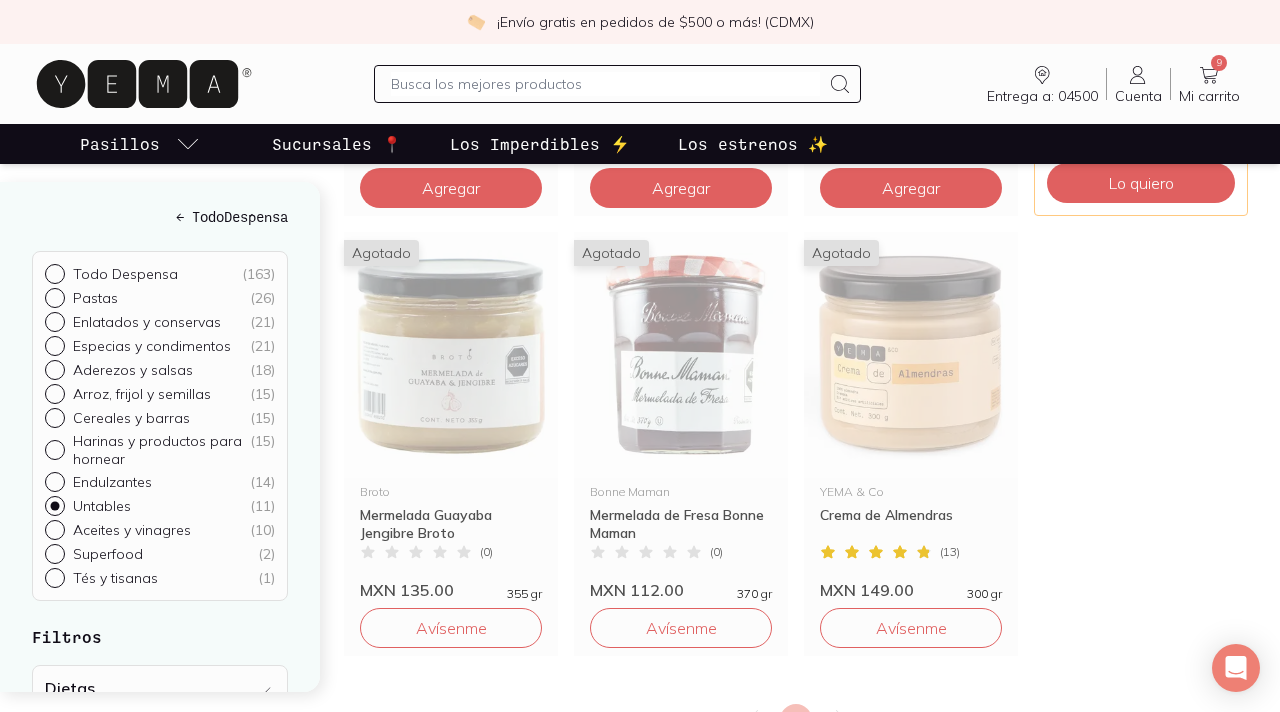 scroll, scrollTop: 1082, scrollLeft: 0, axis: vertical 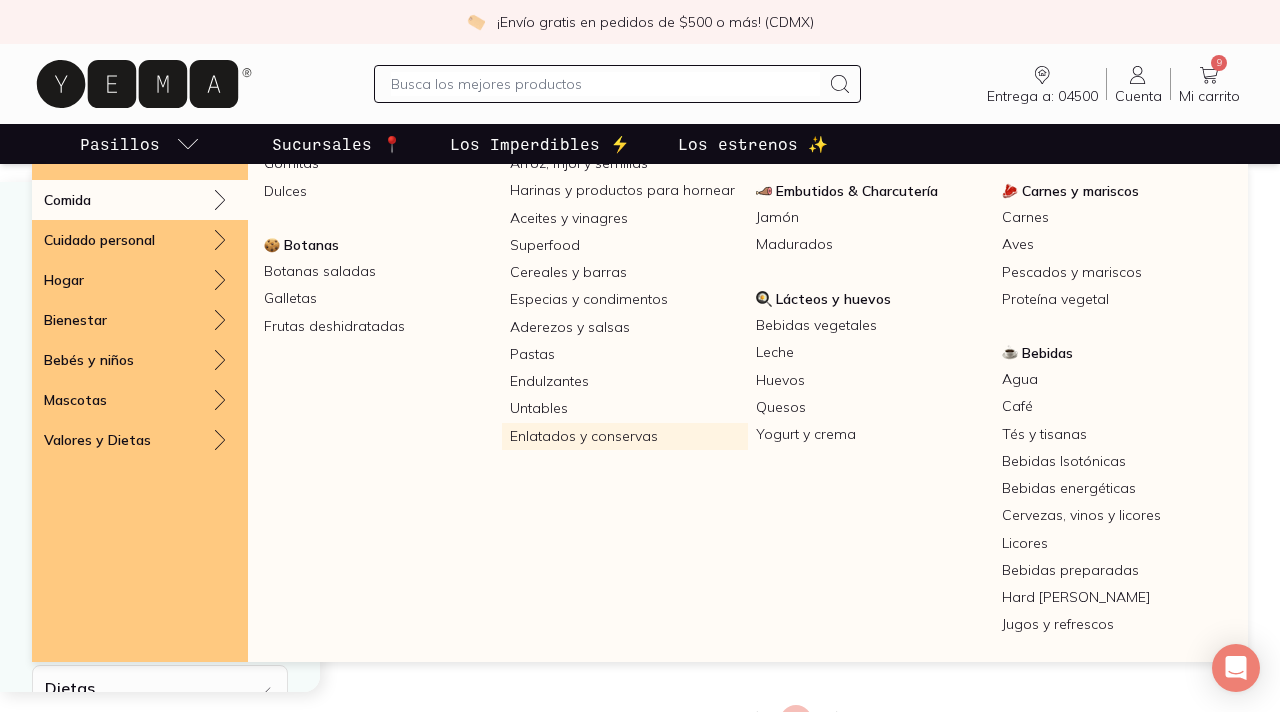 click on "Enlatados y conservas" at bounding box center [625, 436] 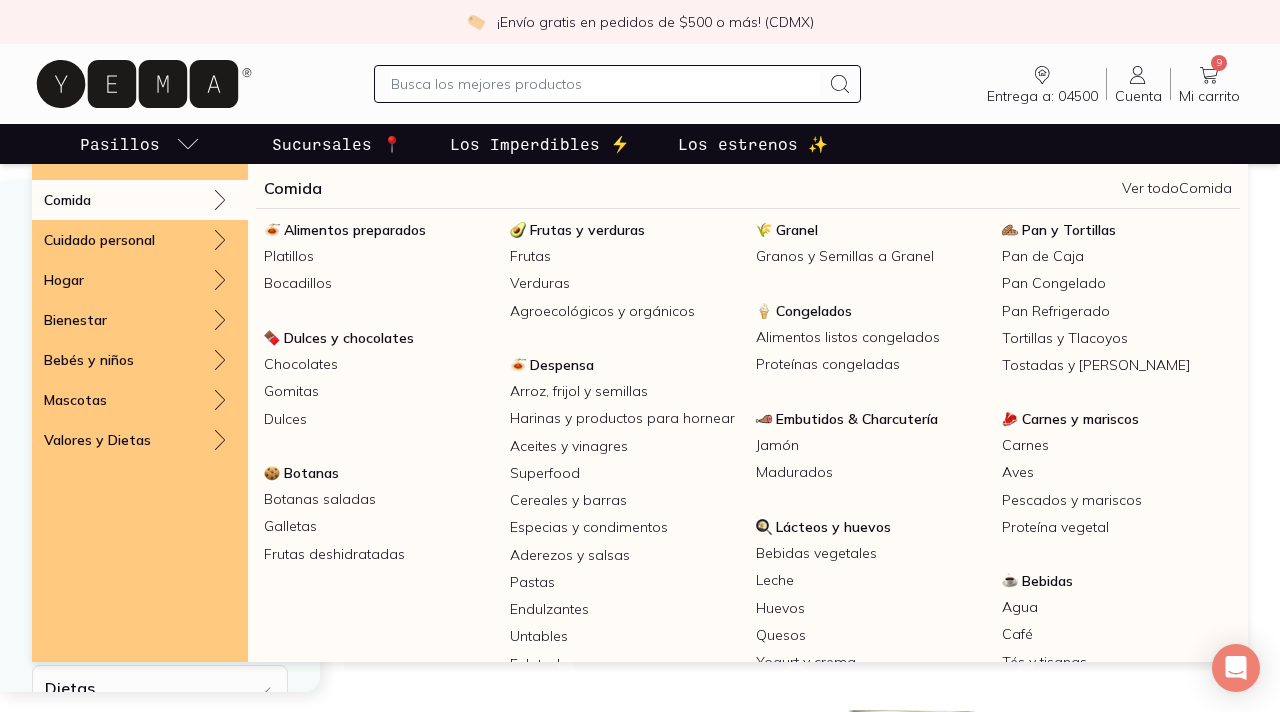 scroll, scrollTop: 1072, scrollLeft: 0, axis: vertical 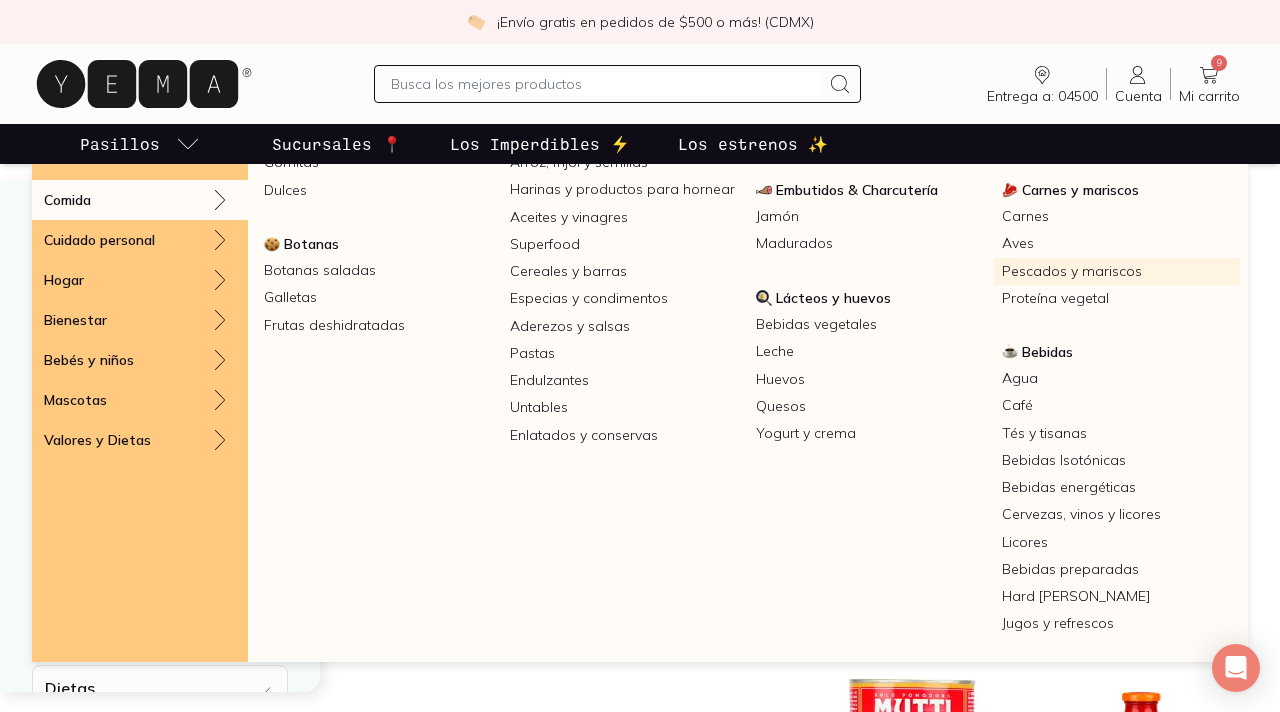 click on "Pescados y mariscos" at bounding box center (1117, 271) 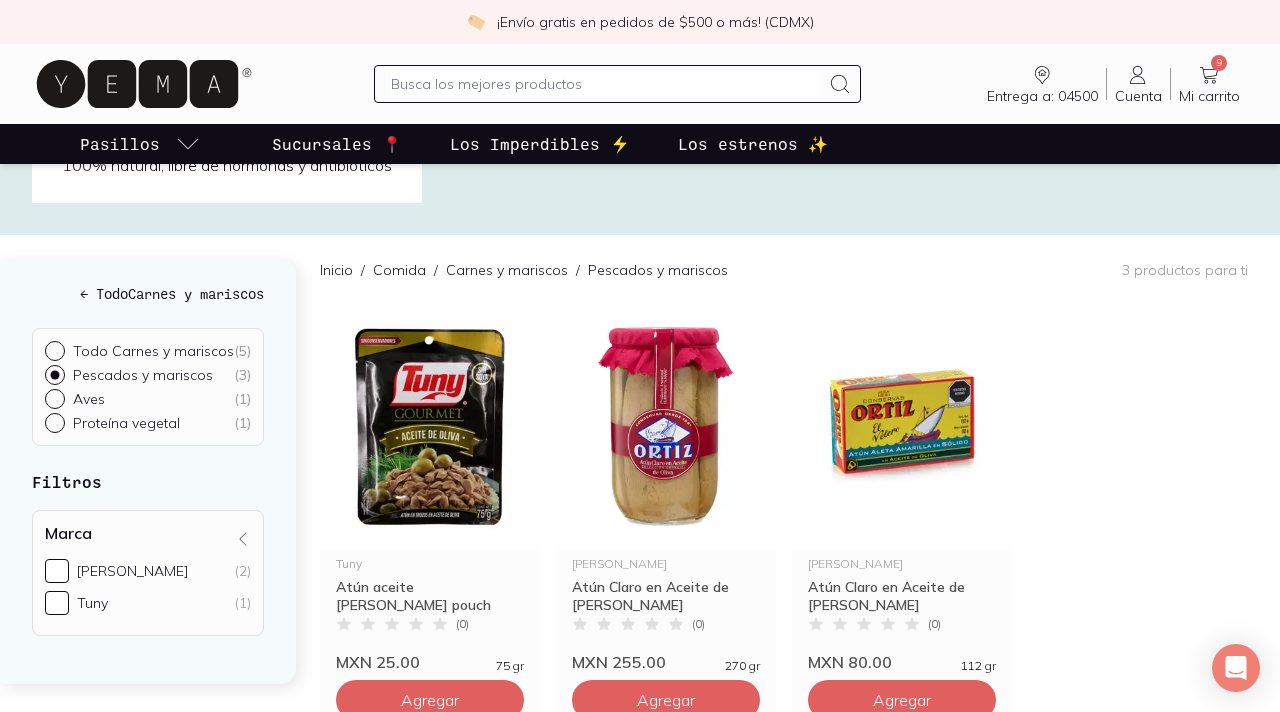 scroll, scrollTop: 0, scrollLeft: 0, axis: both 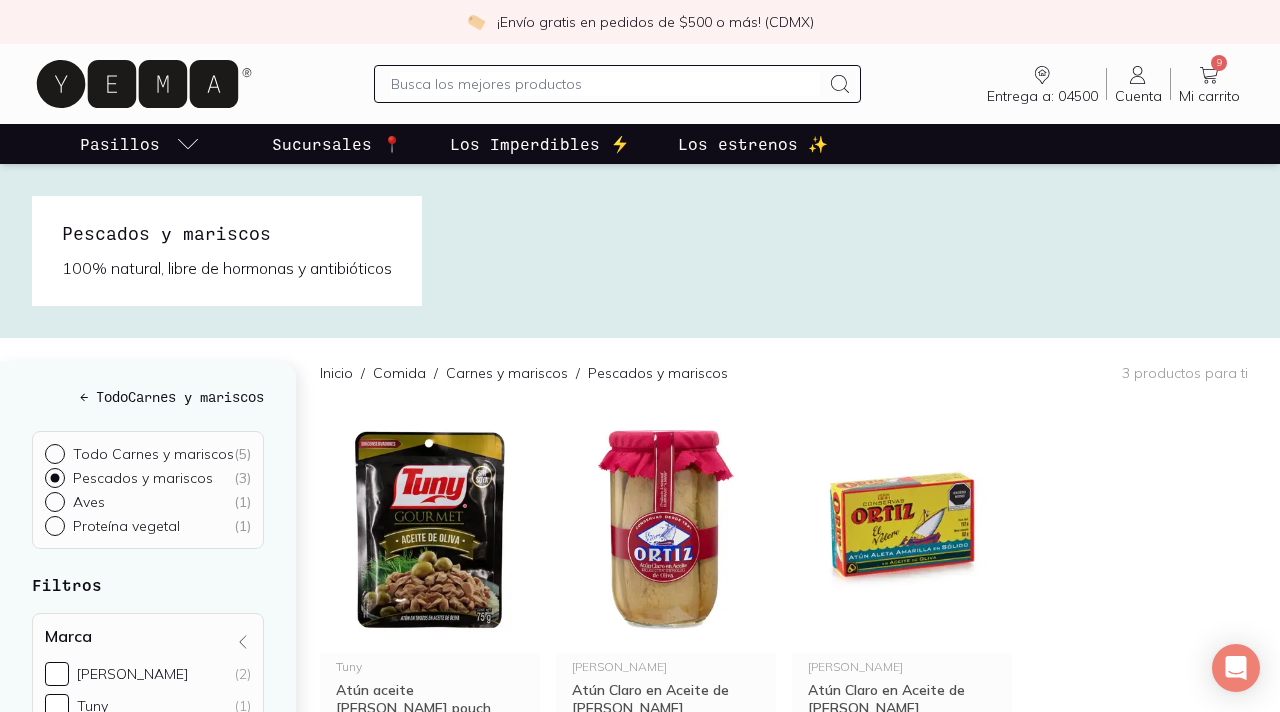 click on "Los Imperdibles ⚡️" at bounding box center [540, 144] 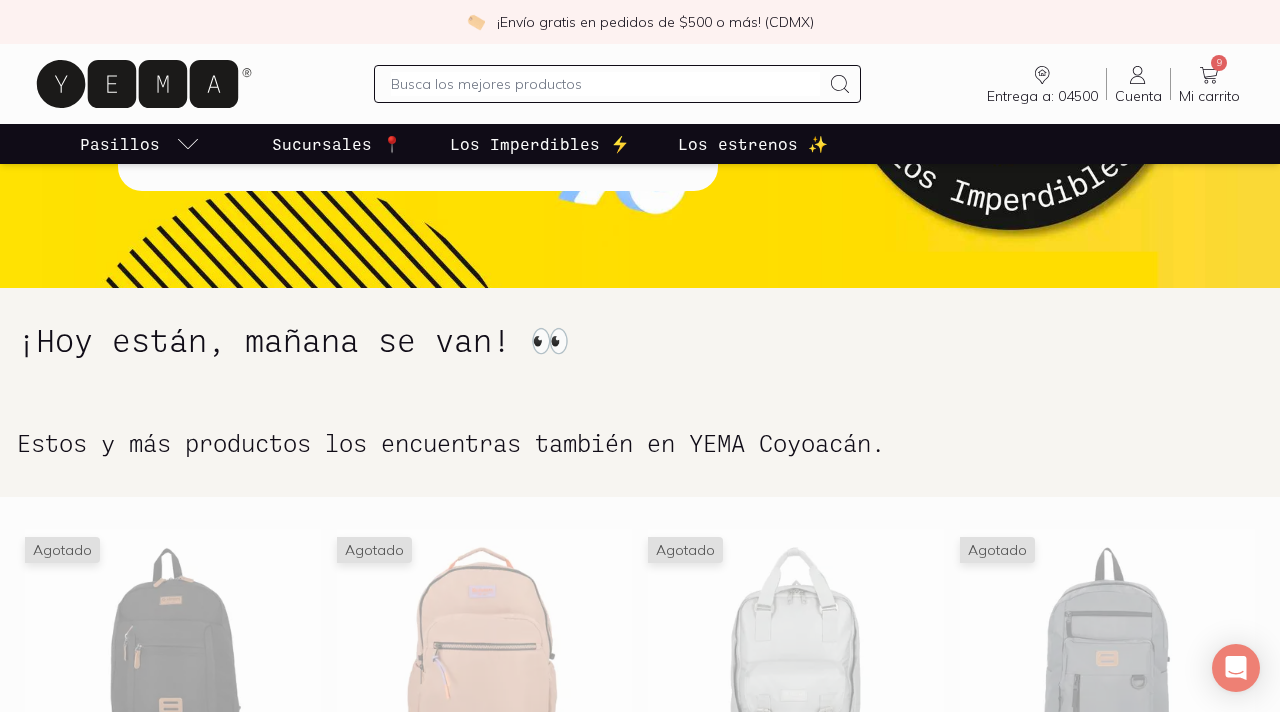 scroll, scrollTop: 0, scrollLeft: 0, axis: both 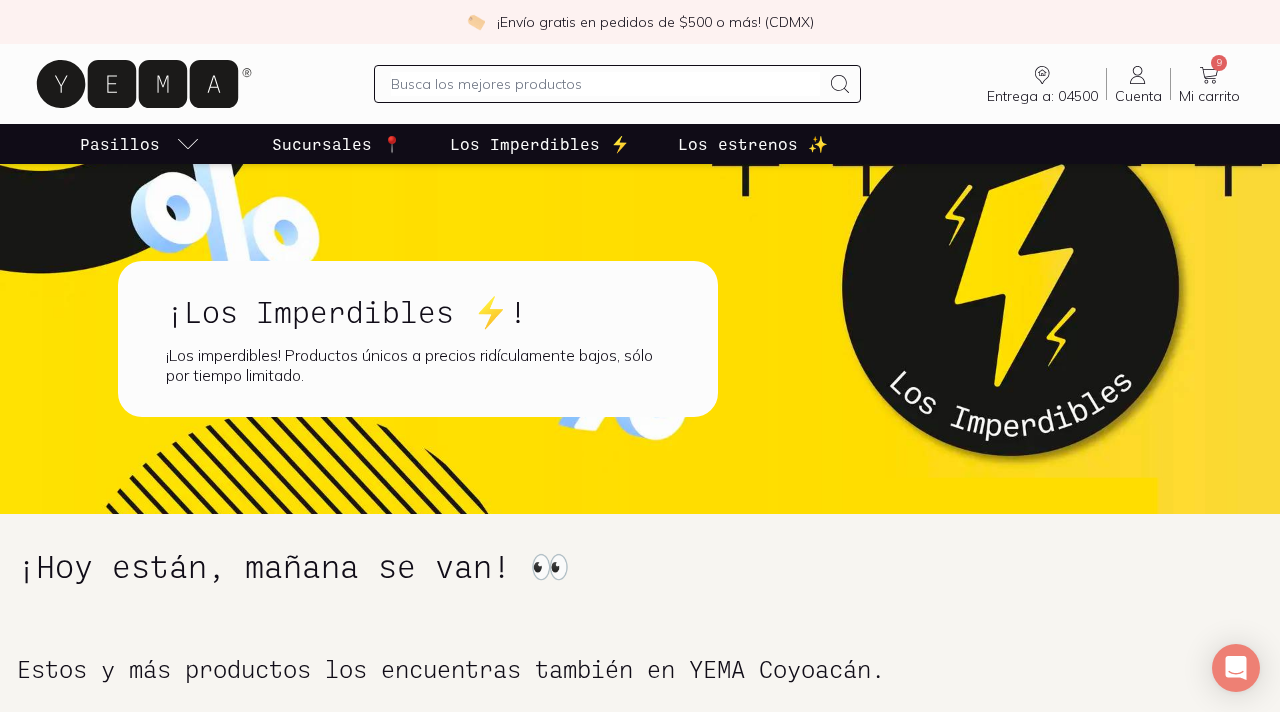 click on "Los estrenos ✨" at bounding box center [753, 144] 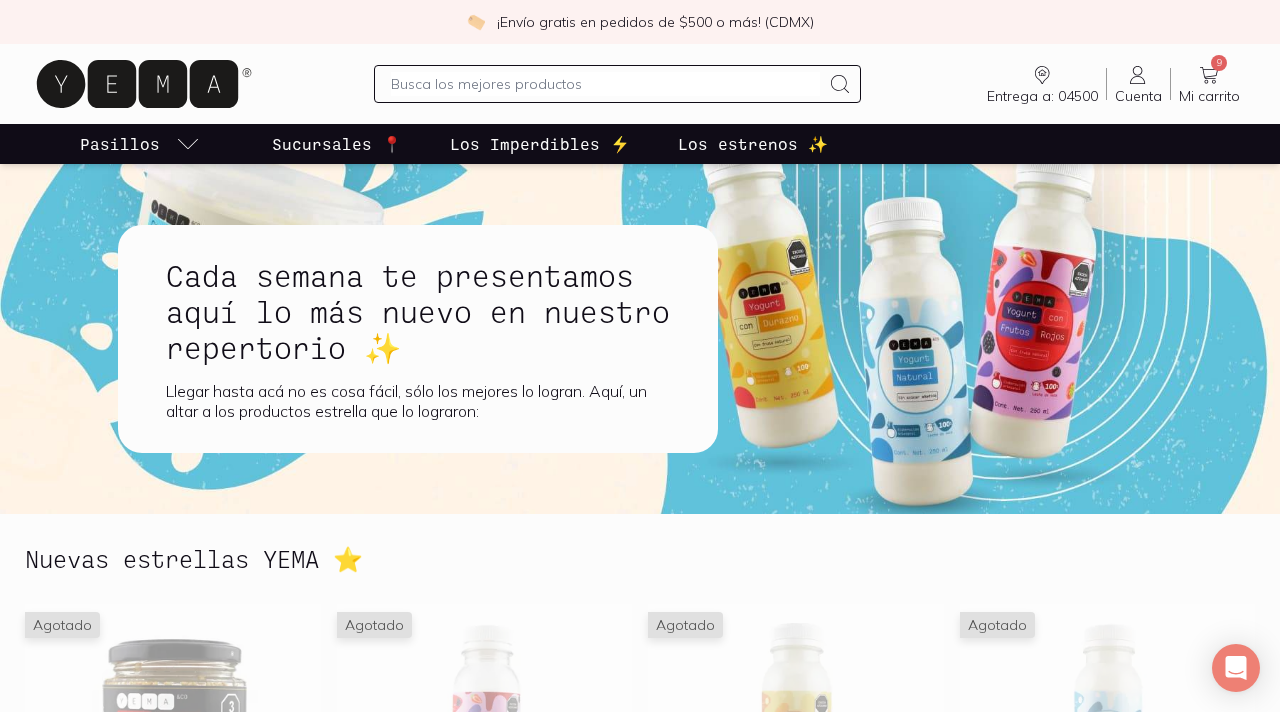 click at bounding box center (640, 339) 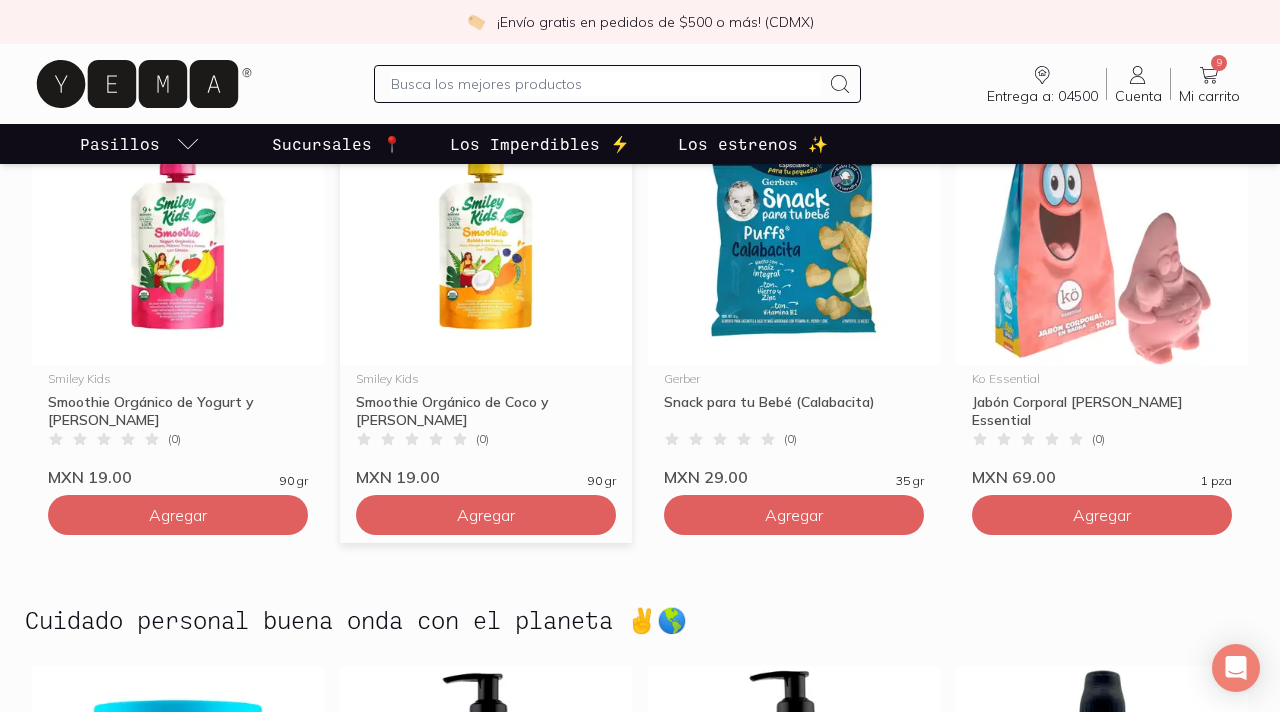 scroll, scrollTop: 3422, scrollLeft: 0, axis: vertical 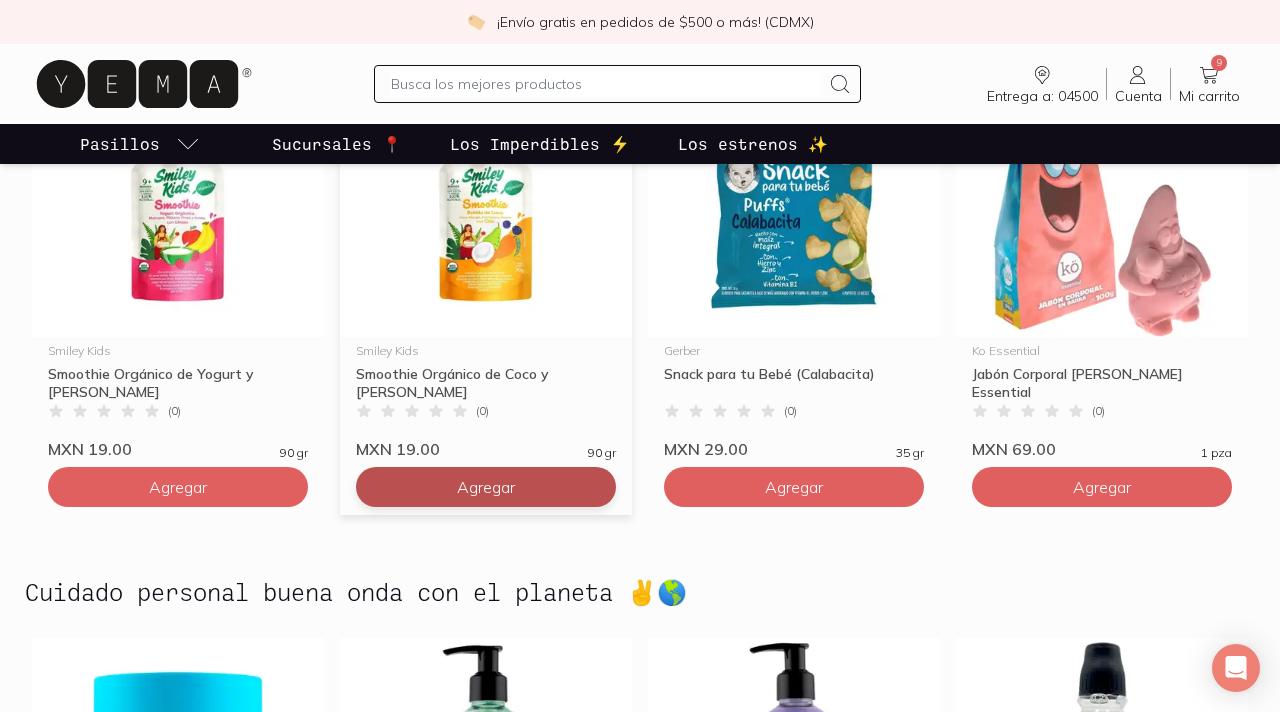 click on "Agregar" at bounding box center [178, -59] 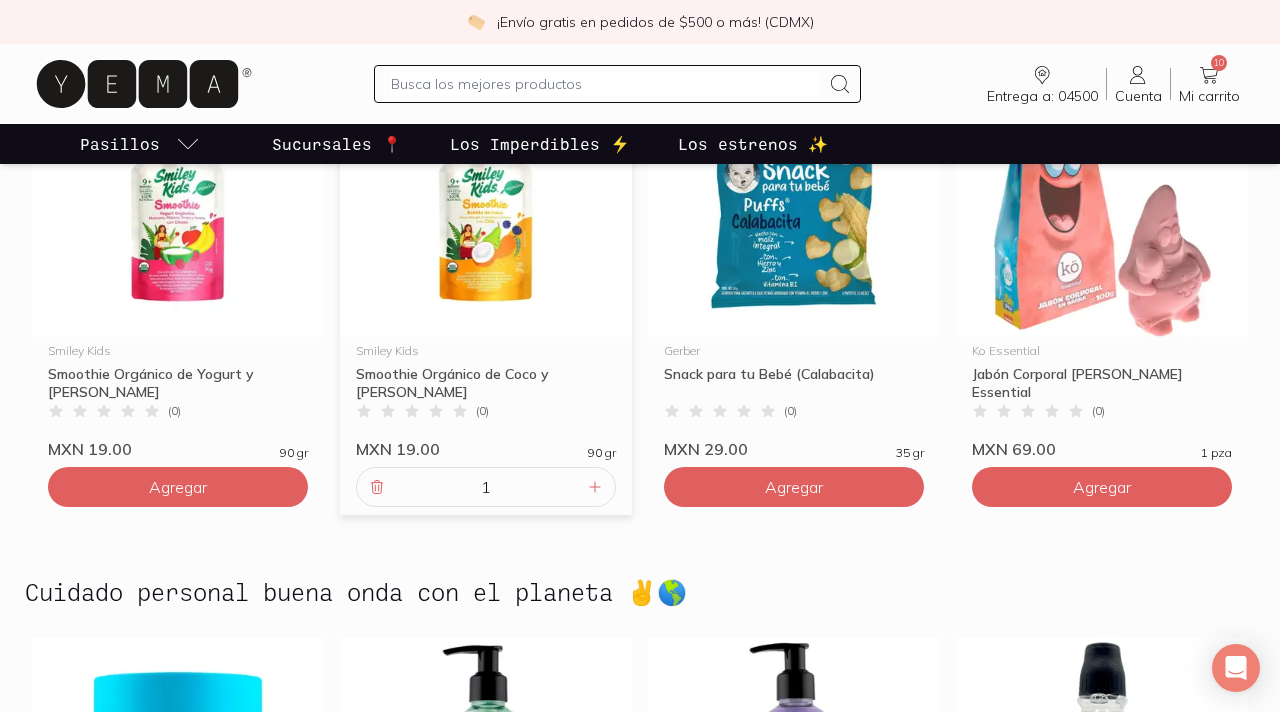 click on "1" at bounding box center [486, 487] 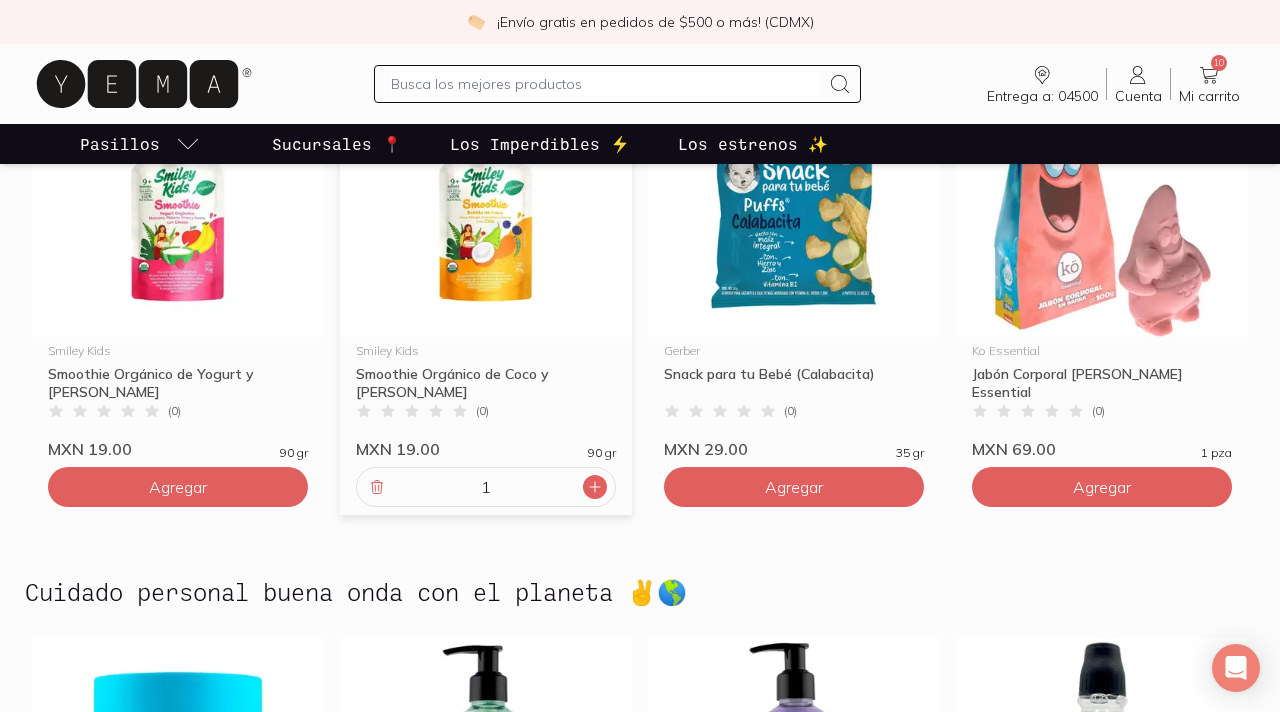 click 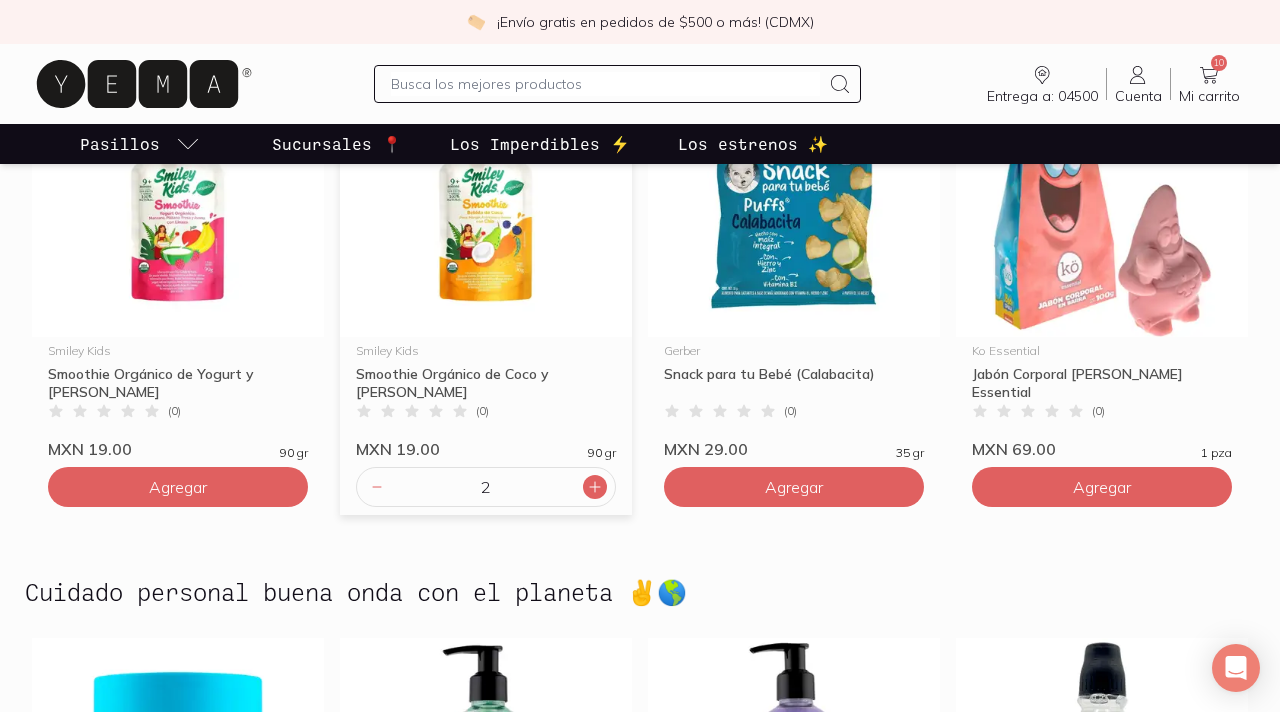 click 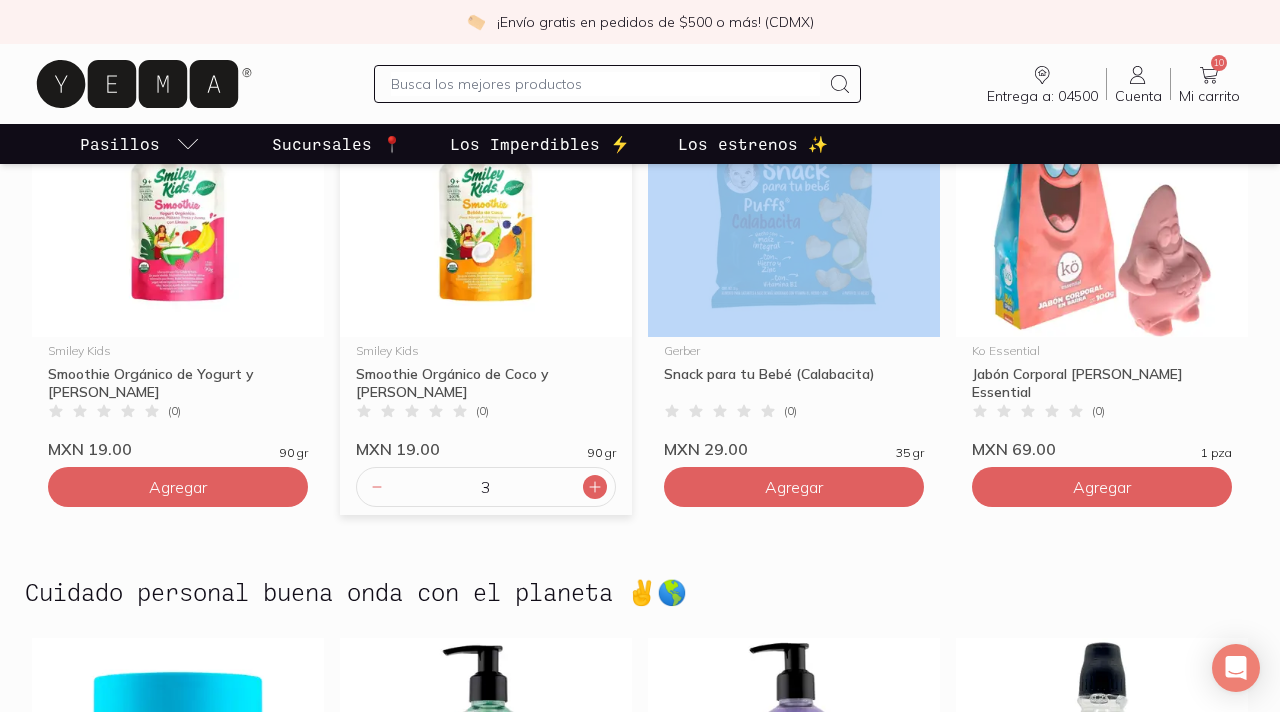 click 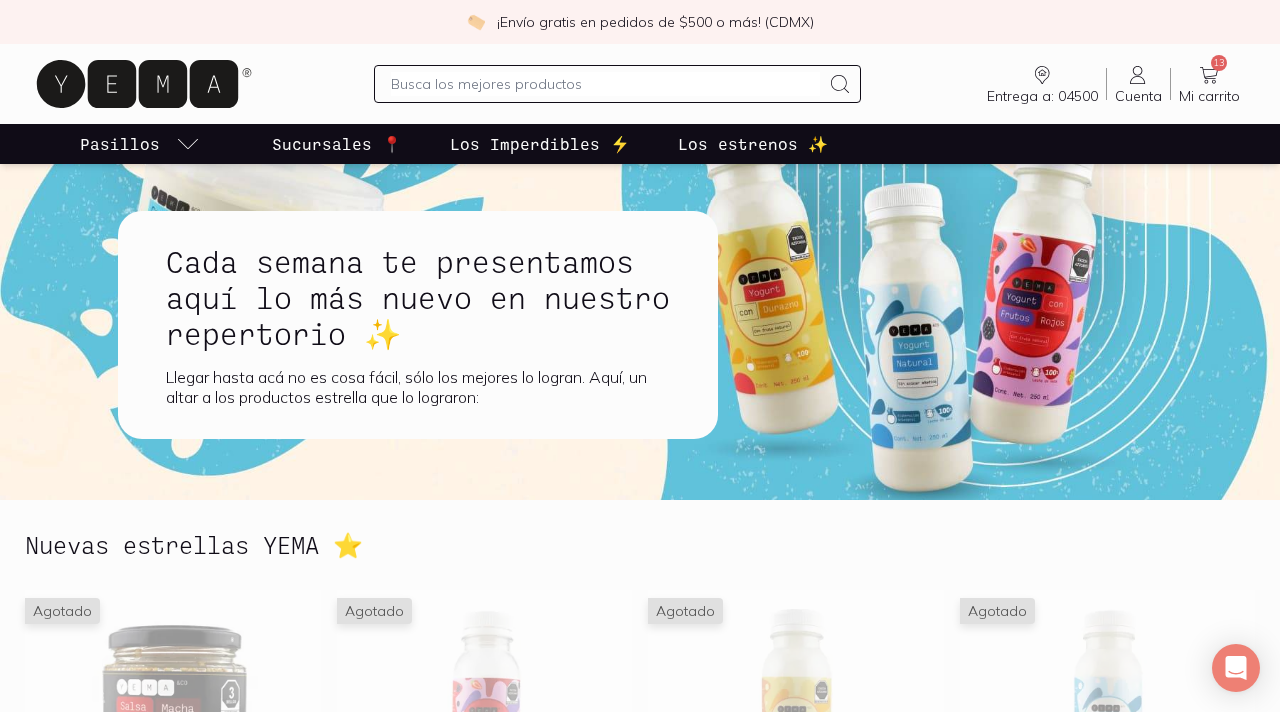 scroll, scrollTop: 0, scrollLeft: 0, axis: both 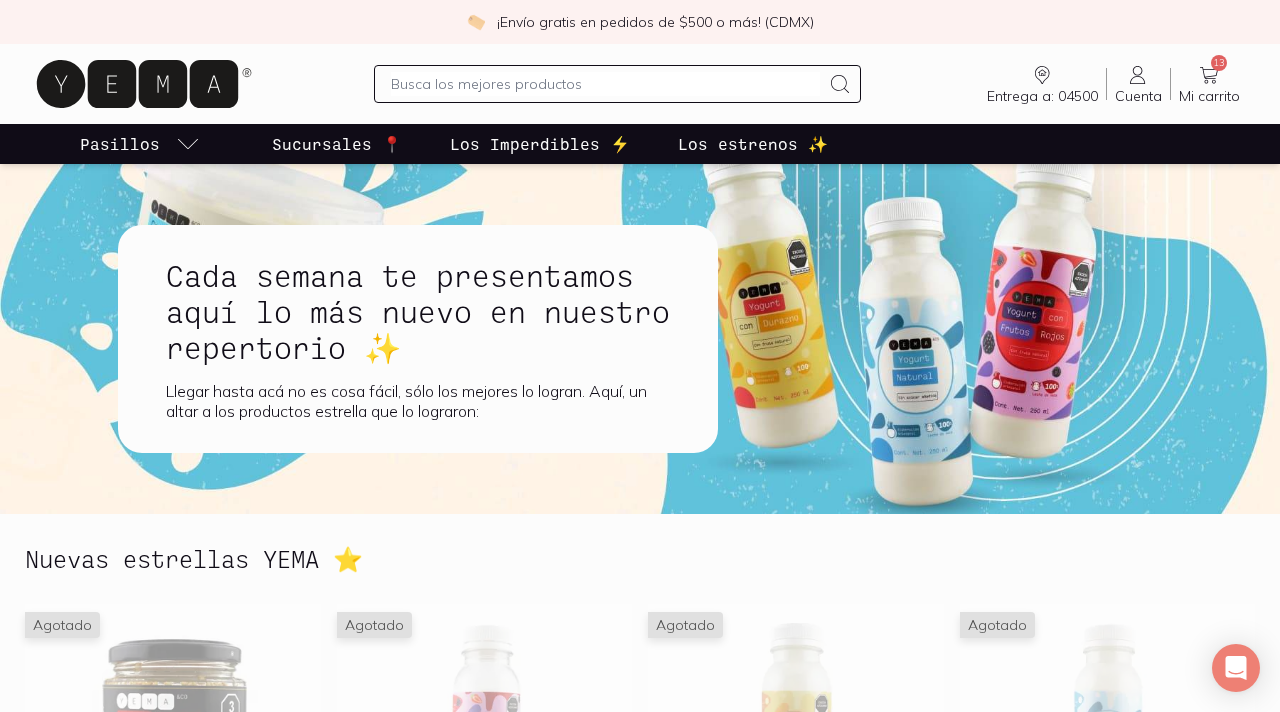 click on "Sucursales 📍" at bounding box center [337, 144] 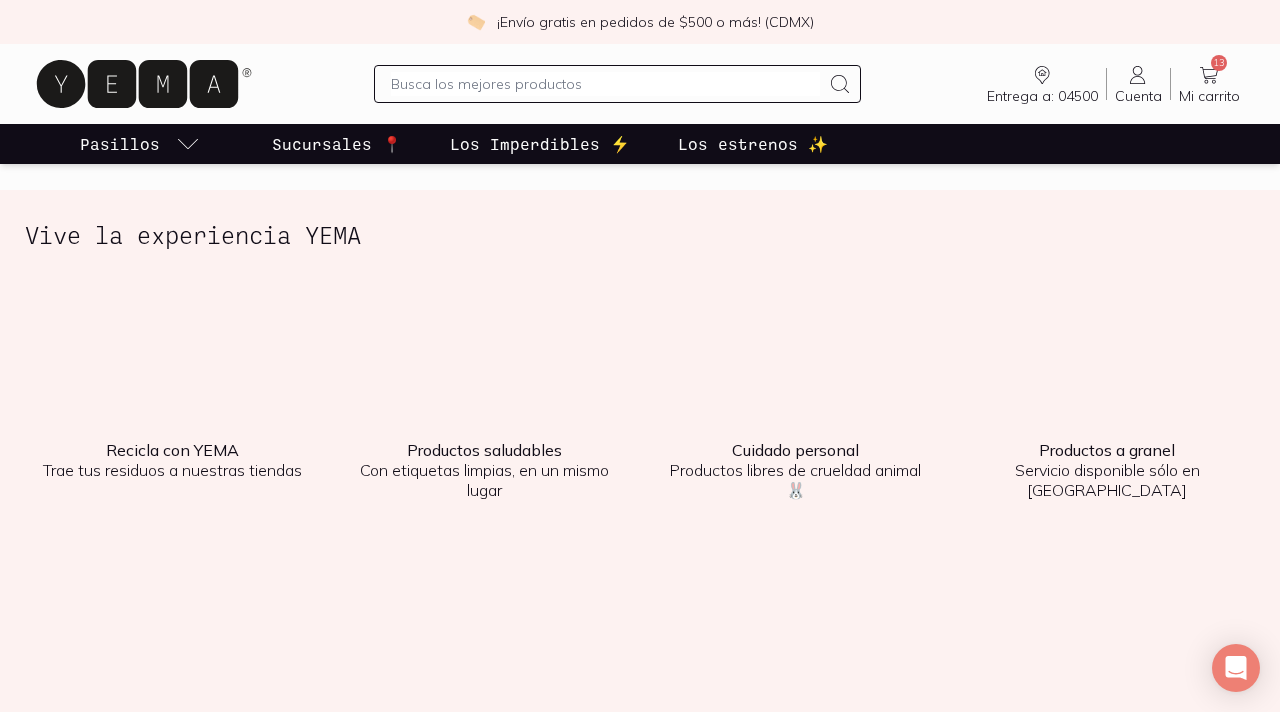 scroll, scrollTop: 2588, scrollLeft: 0, axis: vertical 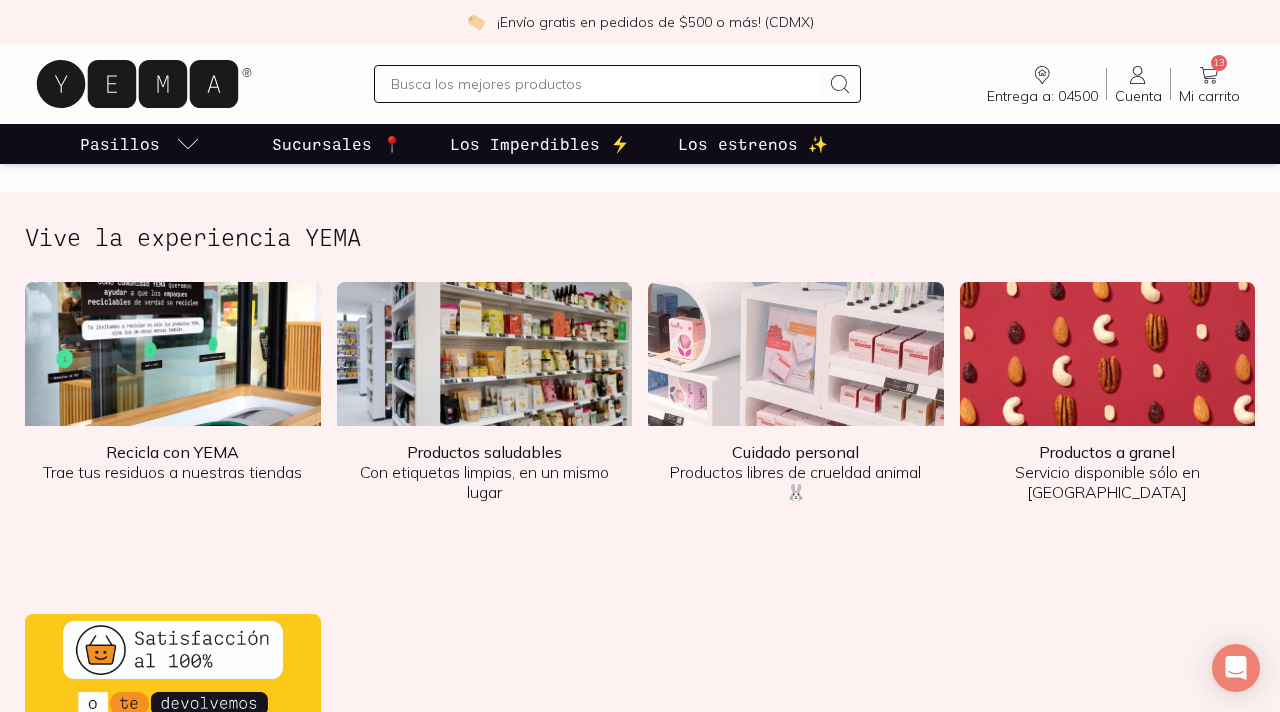click 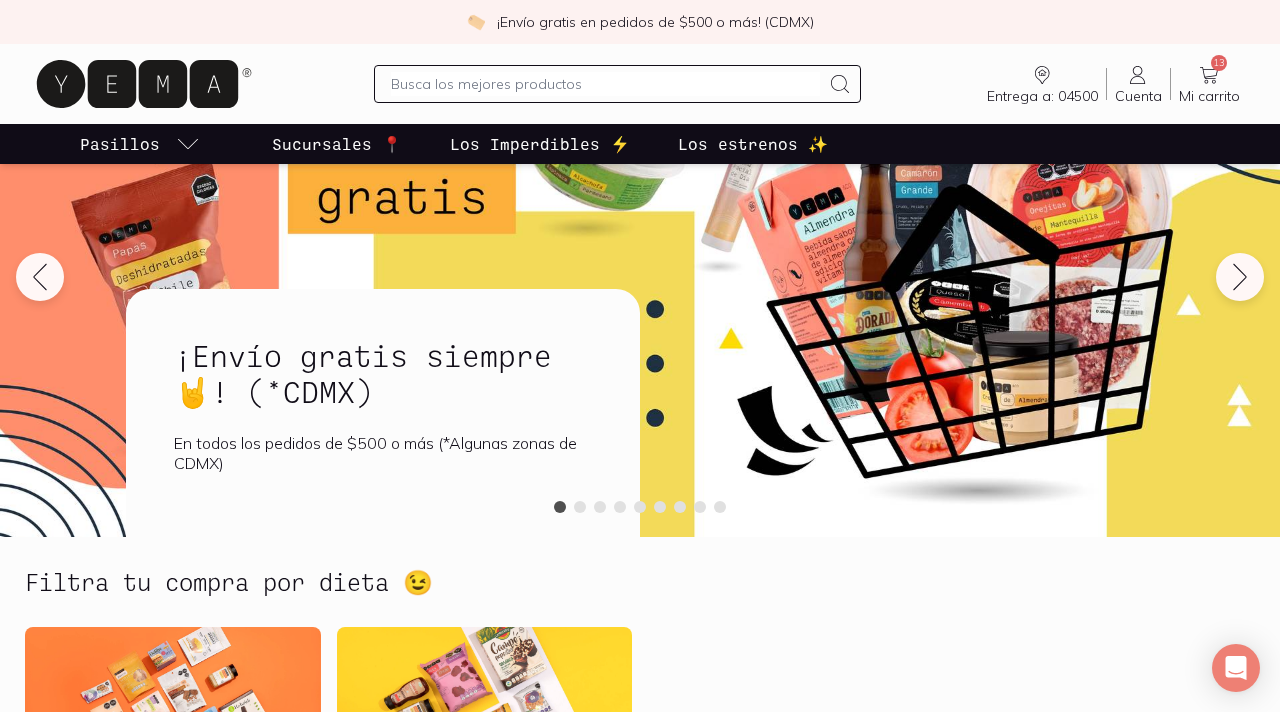 scroll, scrollTop: 171, scrollLeft: 0, axis: vertical 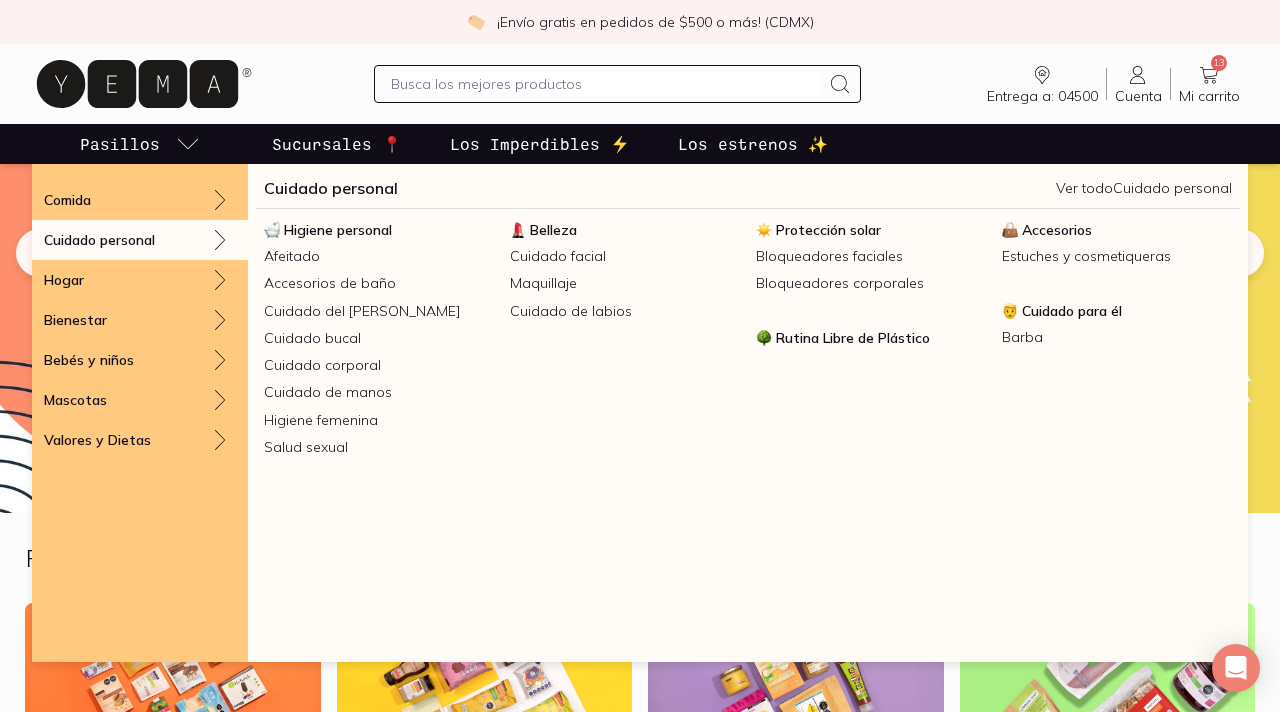 click on "Cuidado facial Maquillaje Cuidado de labios" at bounding box center (625, 288) 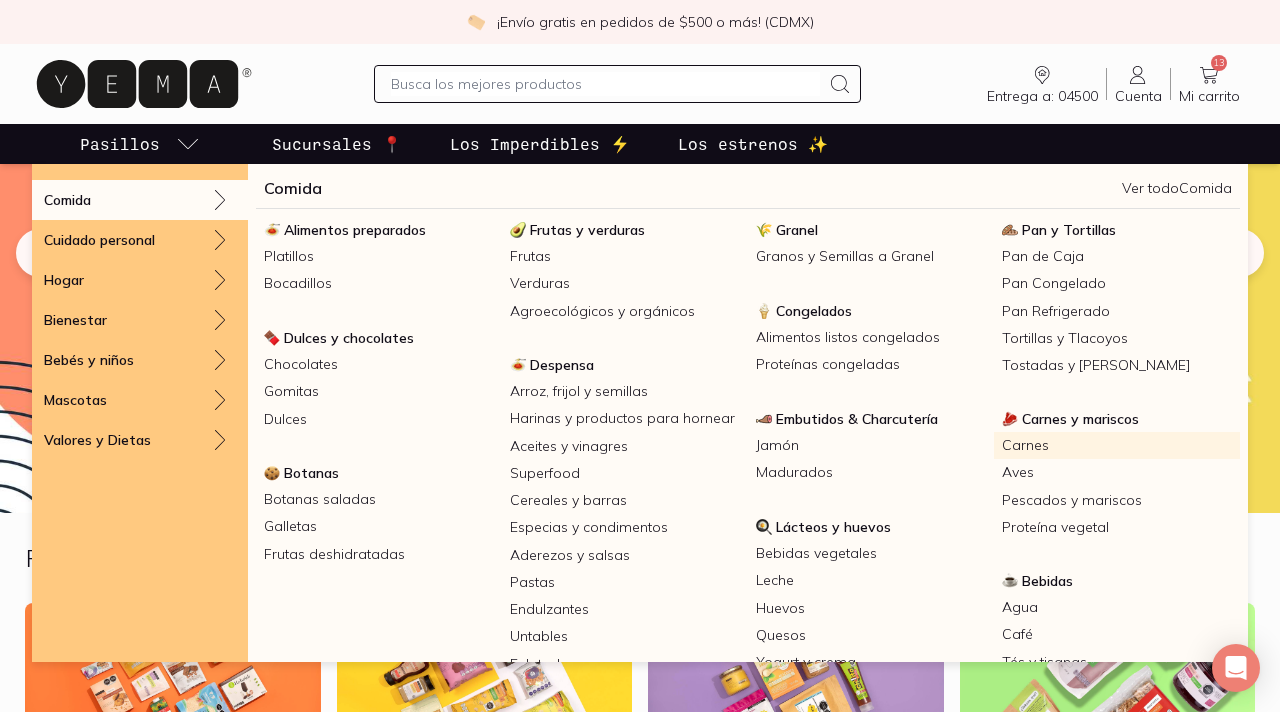 click on "Carnes" at bounding box center (1117, 445) 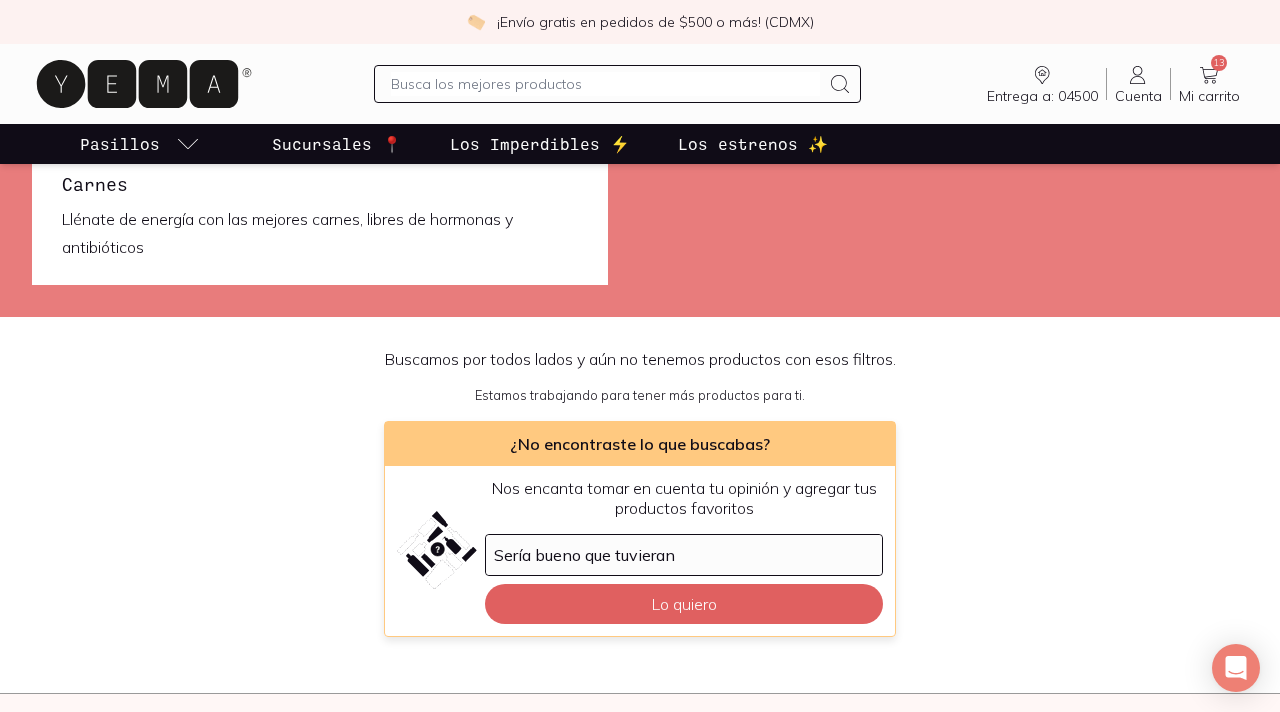 scroll, scrollTop: 0, scrollLeft: 0, axis: both 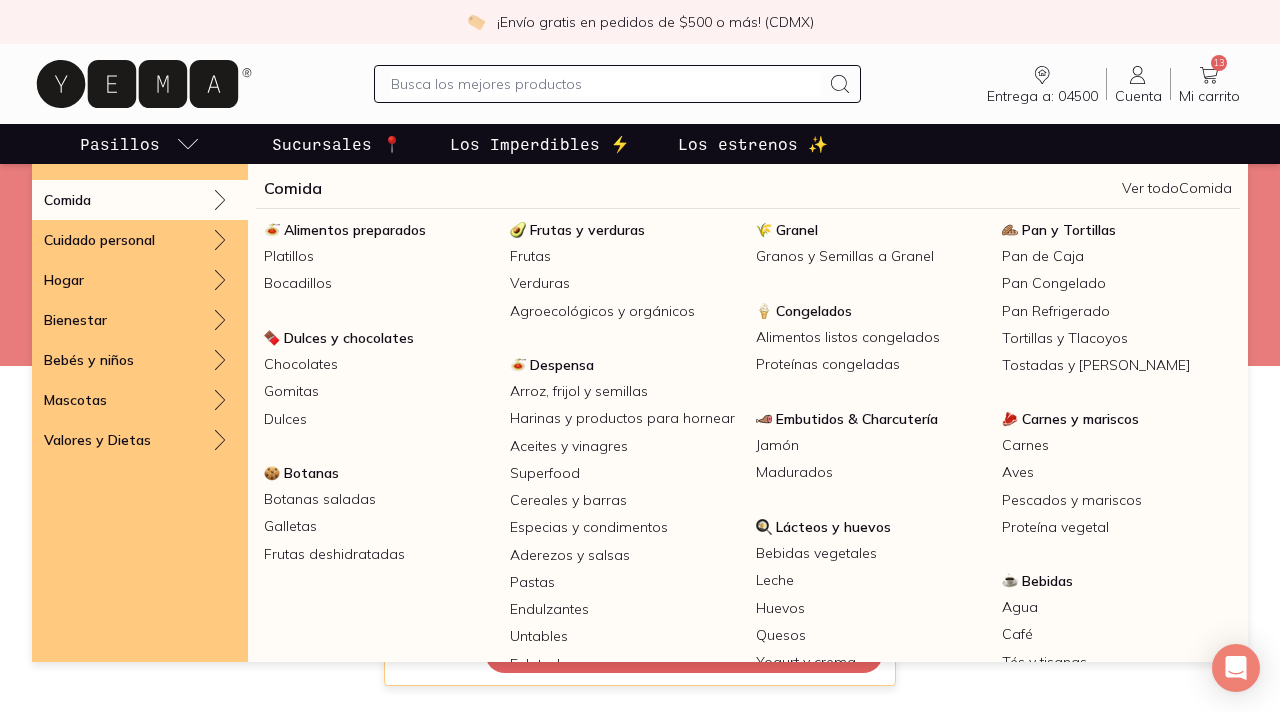 click on "Ver todo  Comida" at bounding box center (1177, 188) 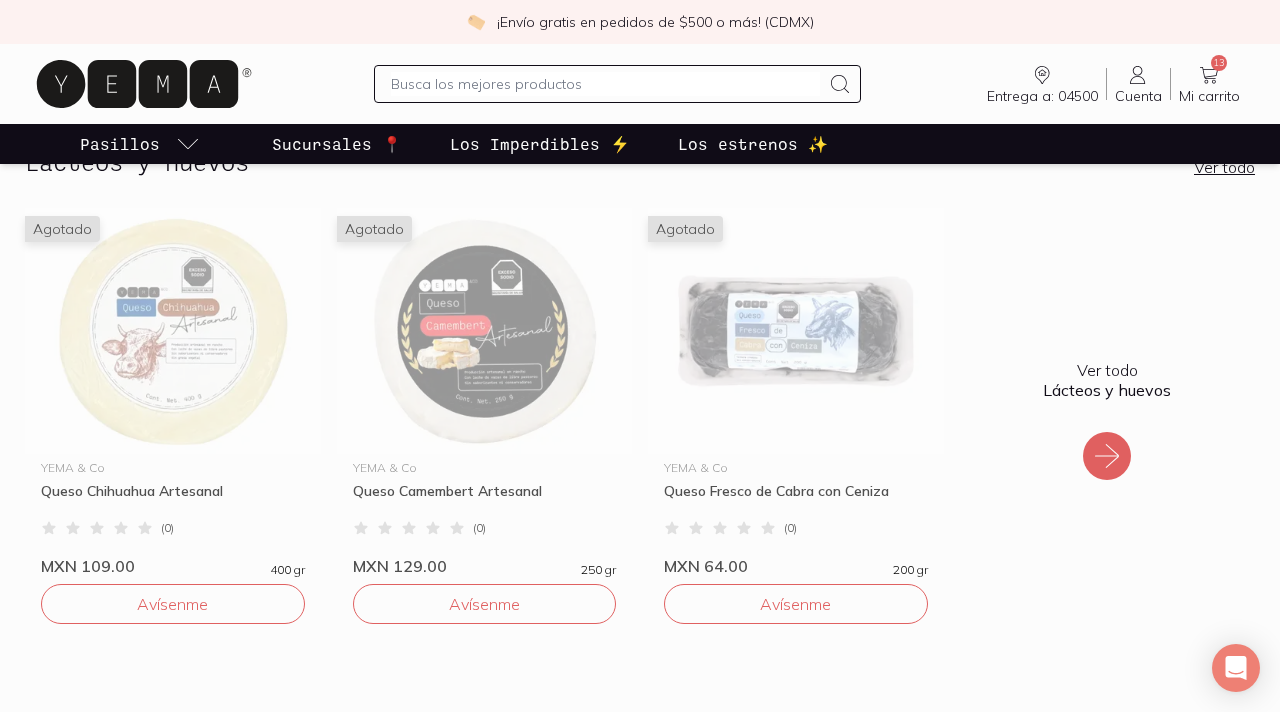 scroll, scrollTop: 1205, scrollLeft: 0, axis: vertical 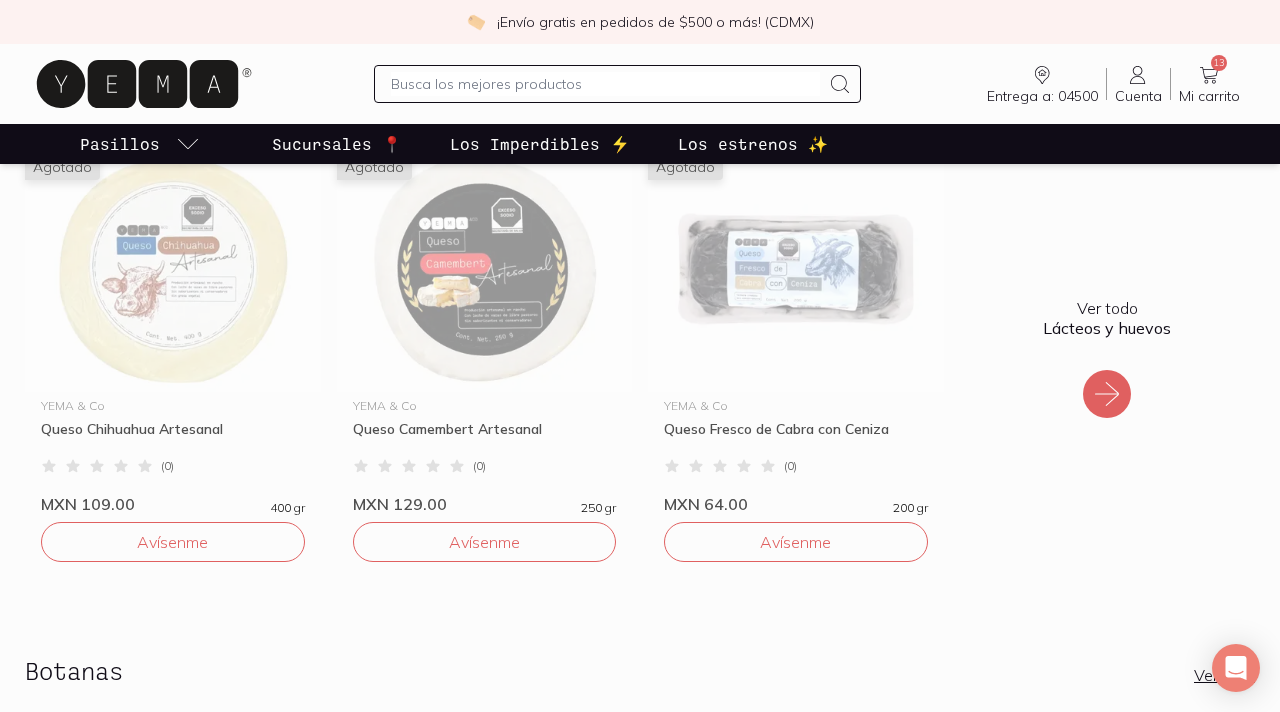 click 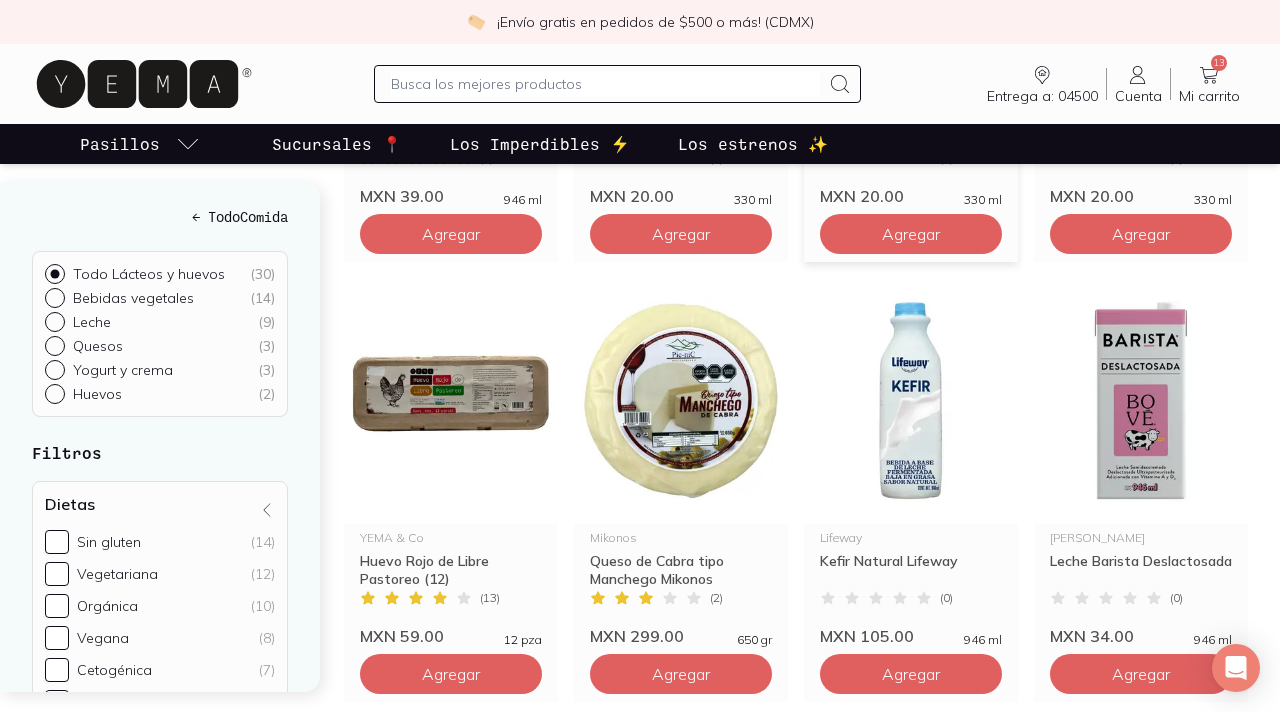 scroll, scrollTop: 650, scrollLeft: 0, axis: vertical 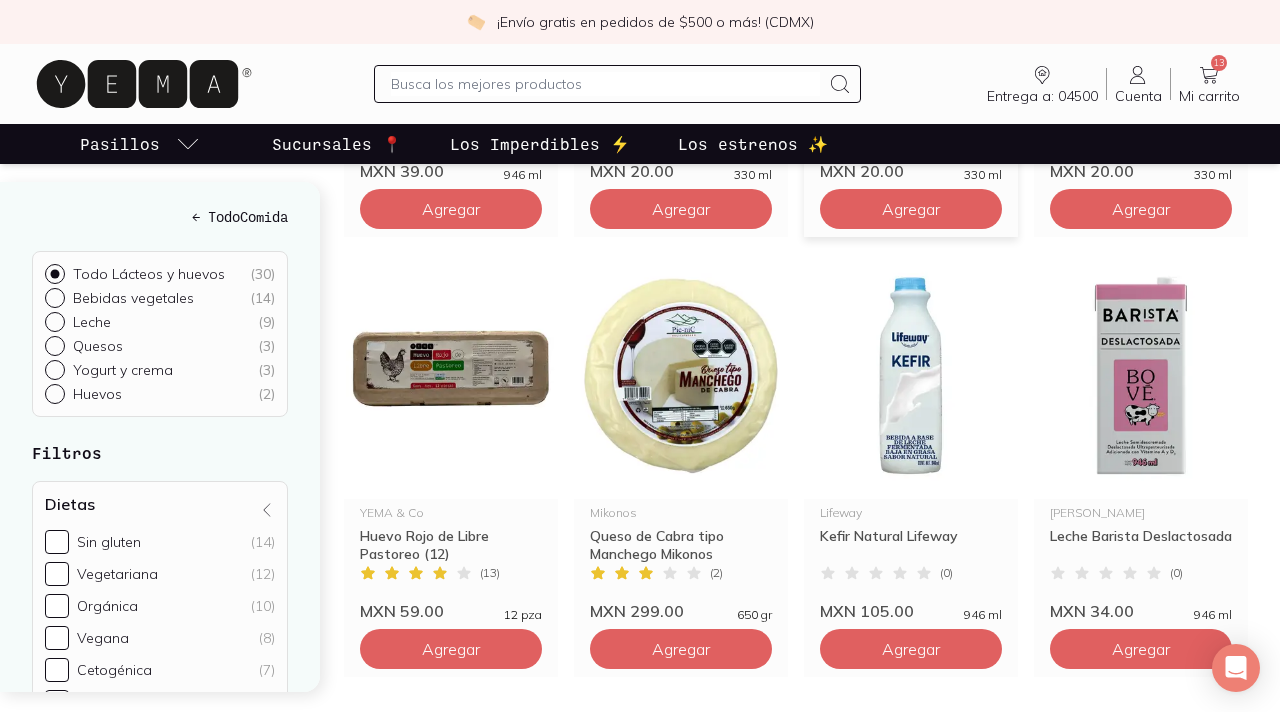 click on "Kefir Natural Lifeway" at bounding box center (911, 545) 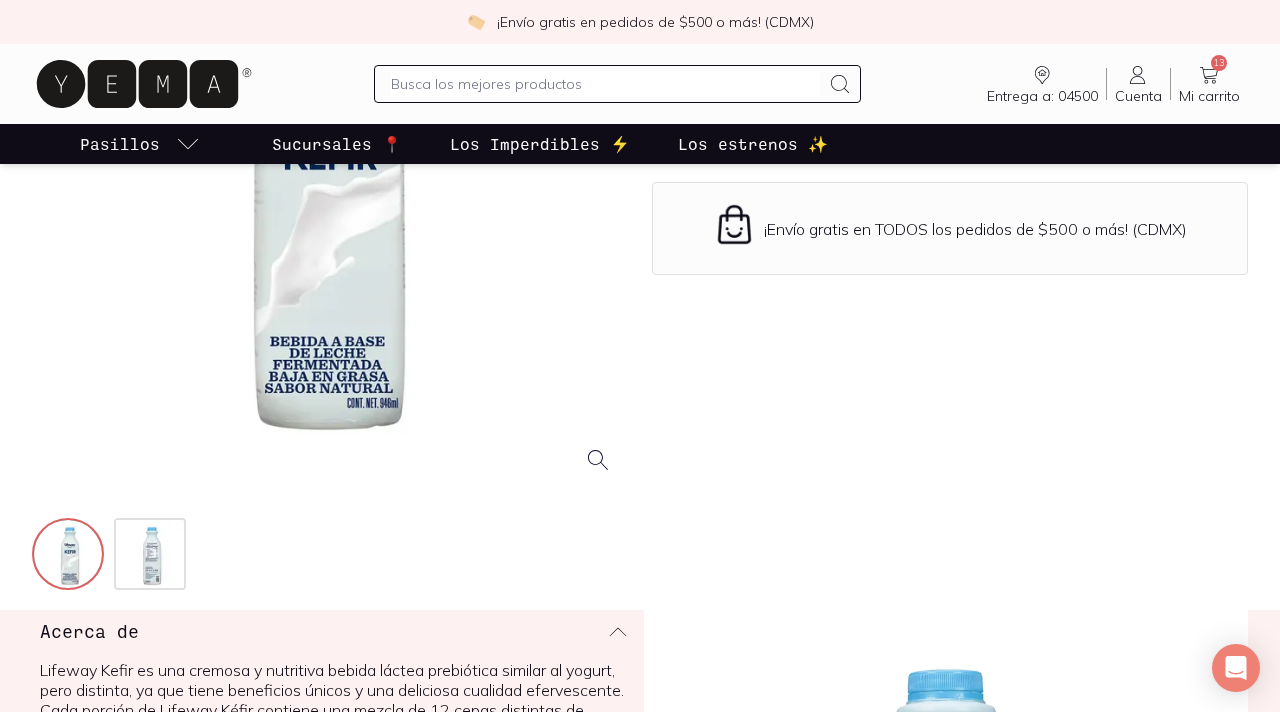 scroll, scrollTop: 0, scrollLeft: 0, axis: both 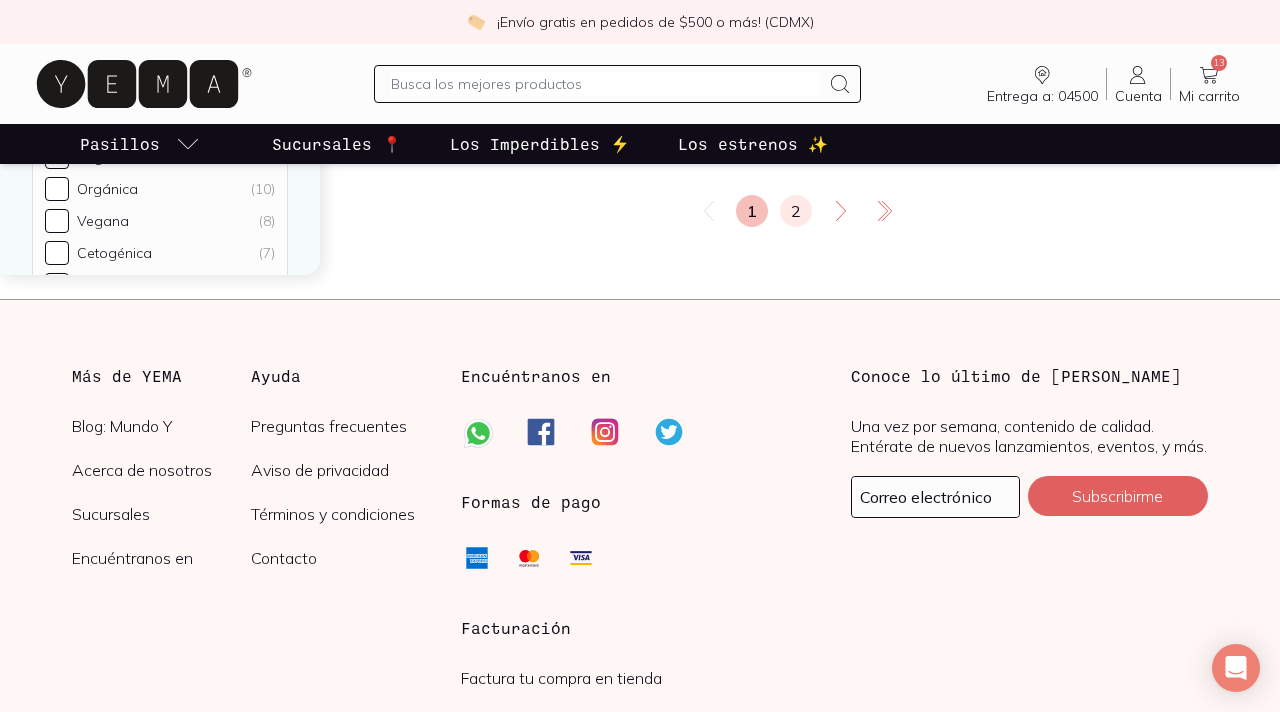 click on "2" at bounding box center (796, 211) 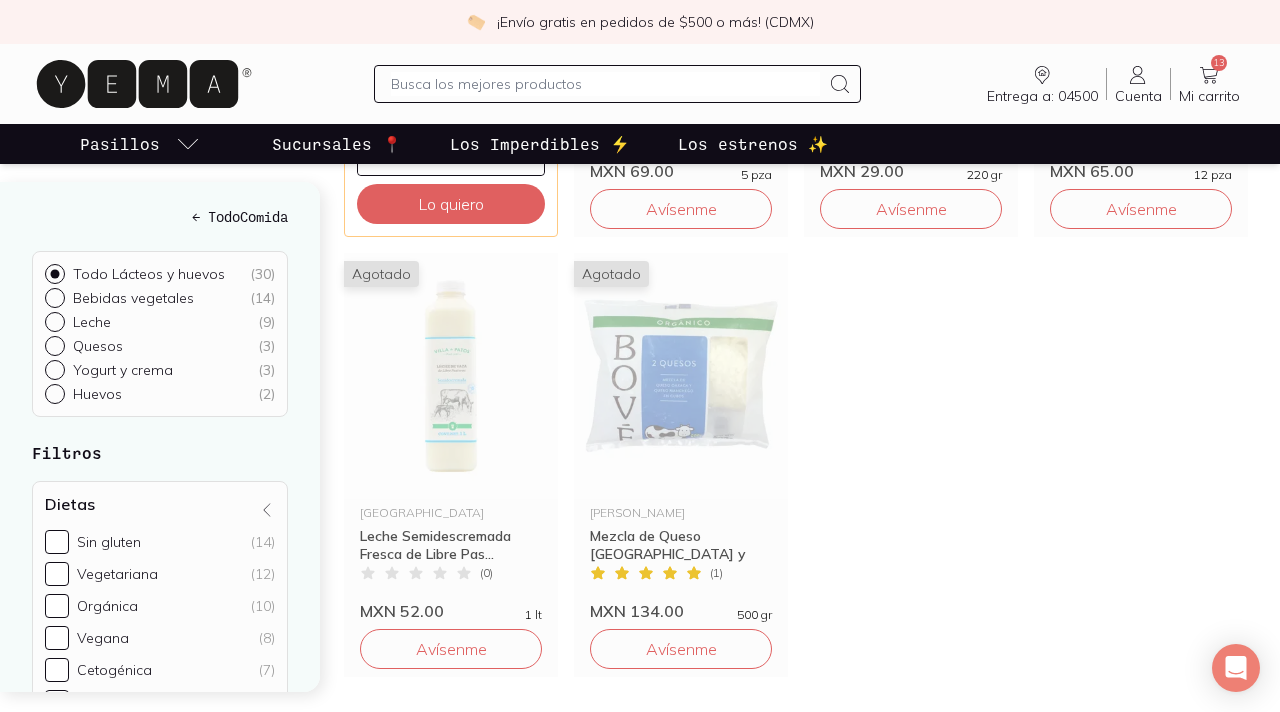 scroll, scrollTop: 659, scrollLeft: 0, axis: vertical 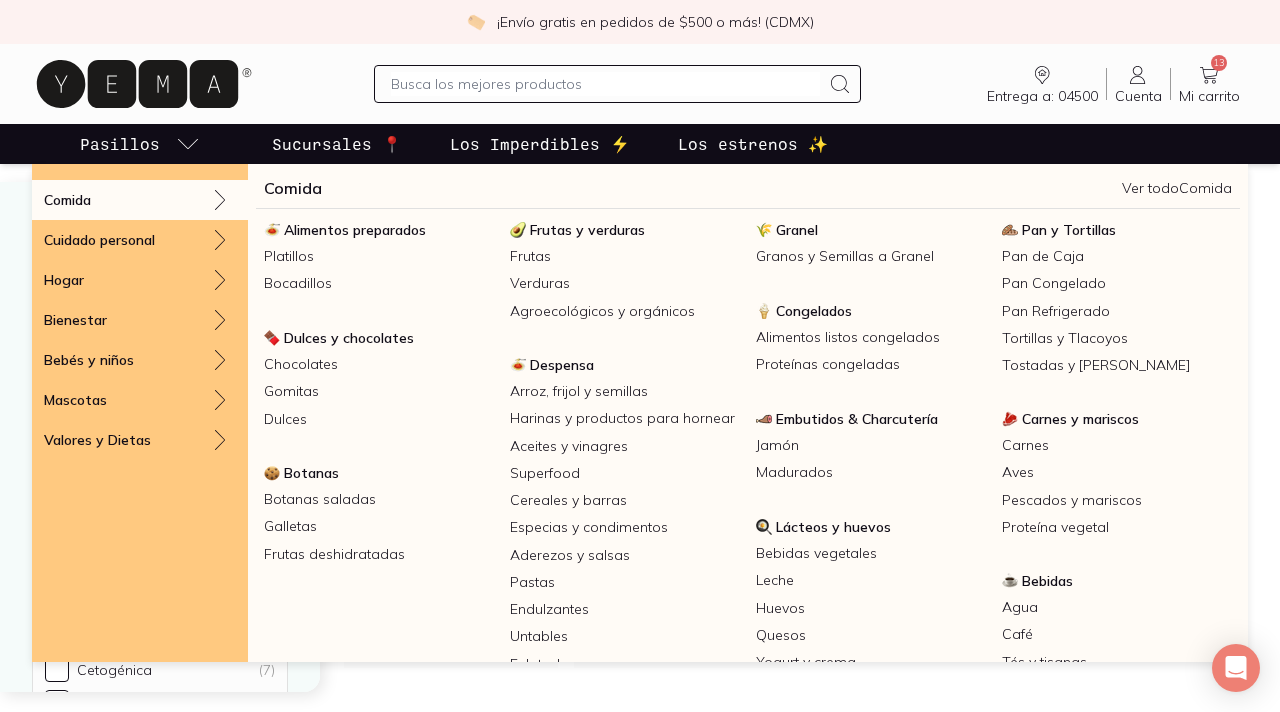 click on "Comida" at bounding box center (140, 200) 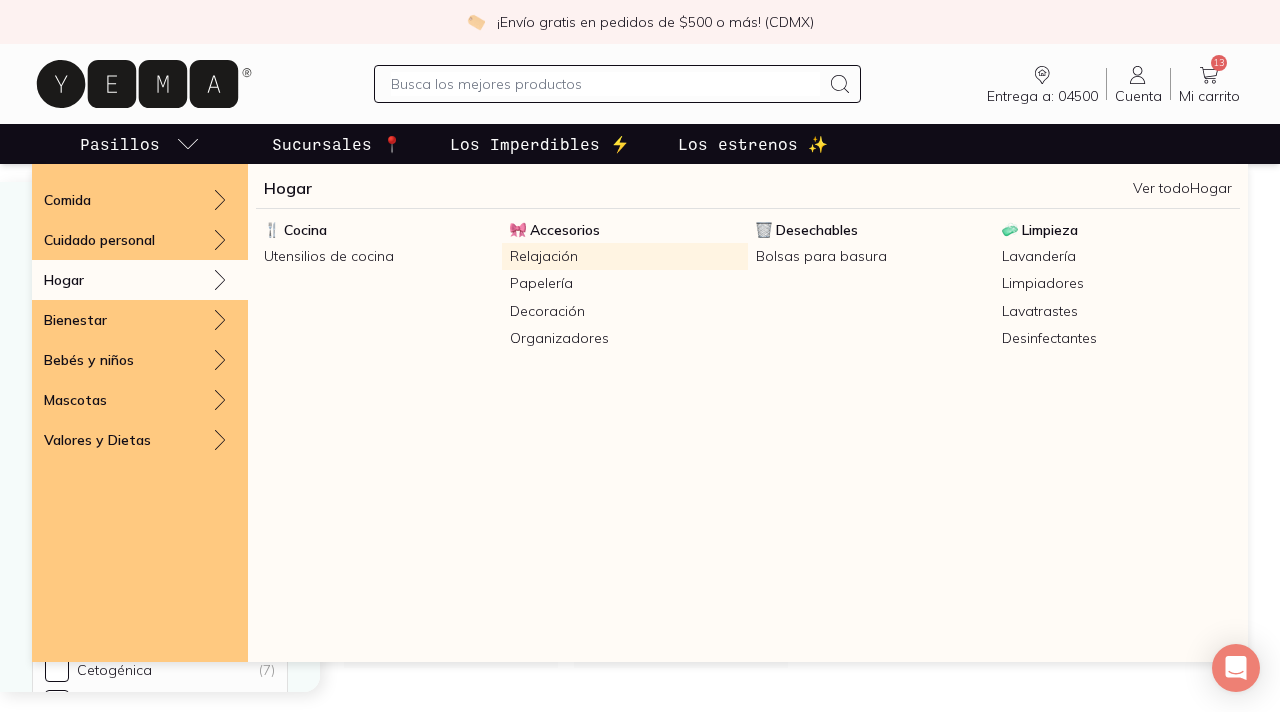 click on "Relajación" at bounding box center [625, 256] 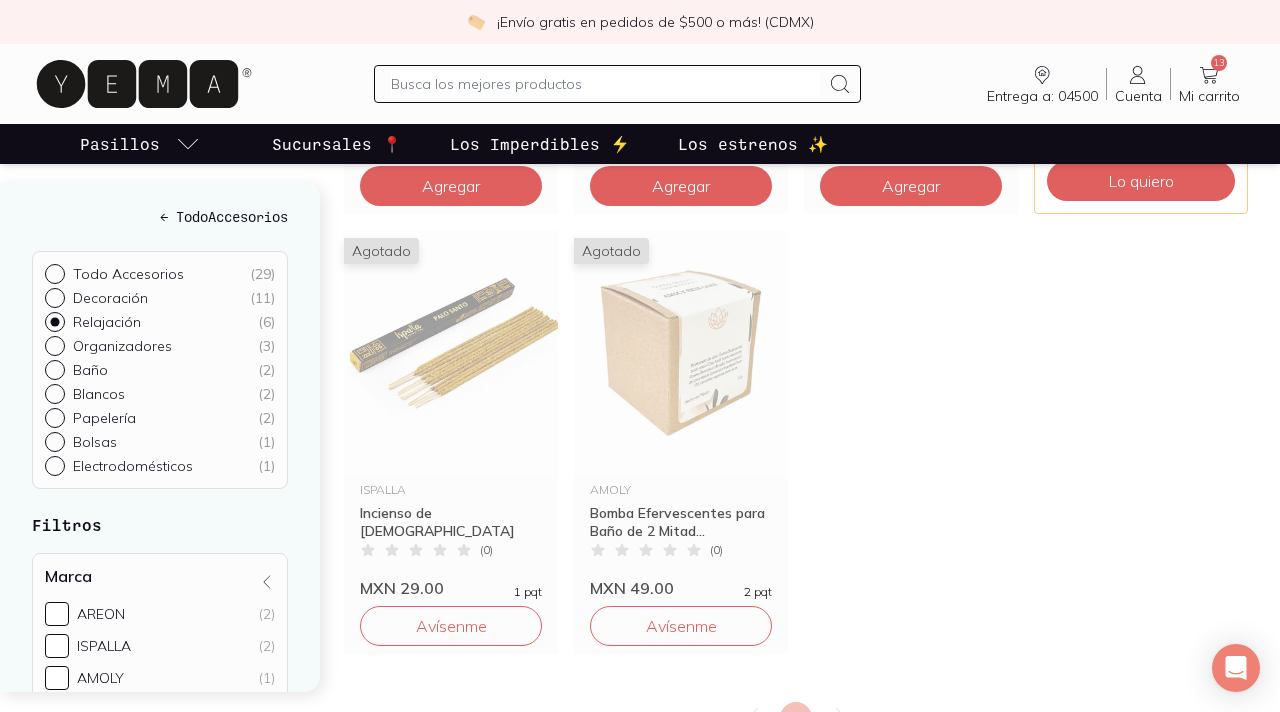 scroll, scrollTop: 664, scrollLeft: 0, axis: vertical 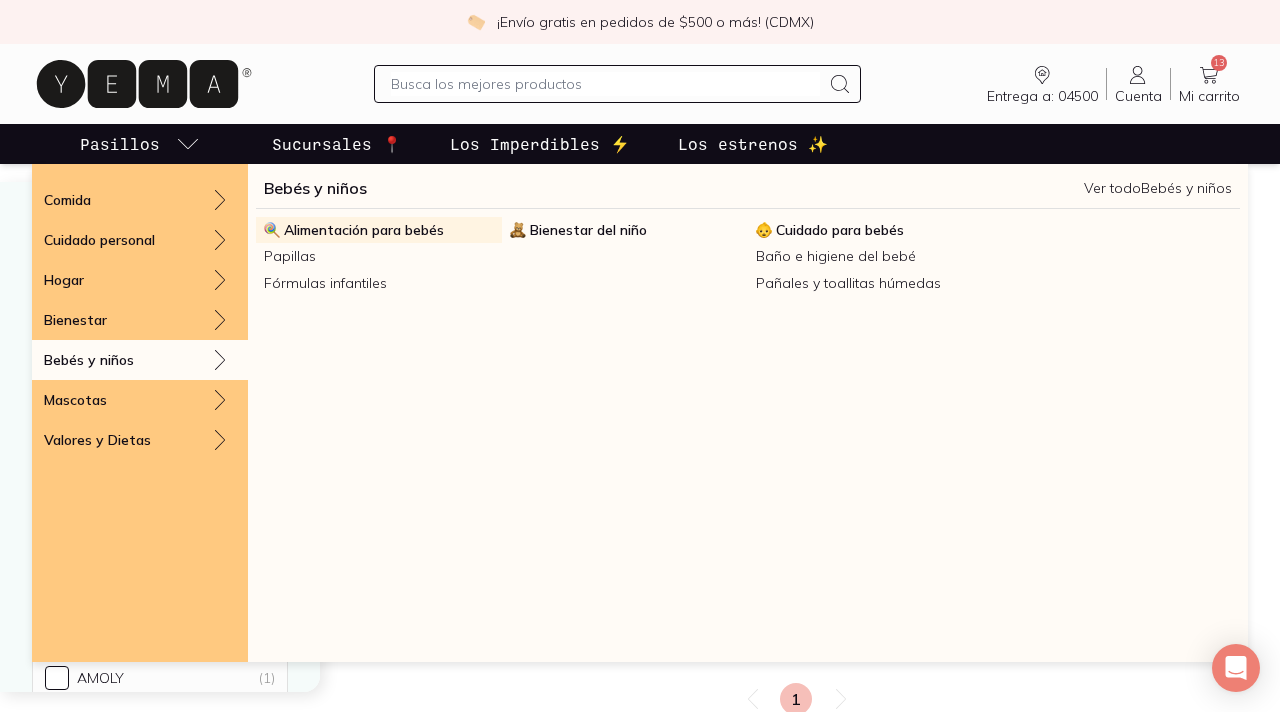 click on "Alimentación para bebés" at bounding box center [364, 230] 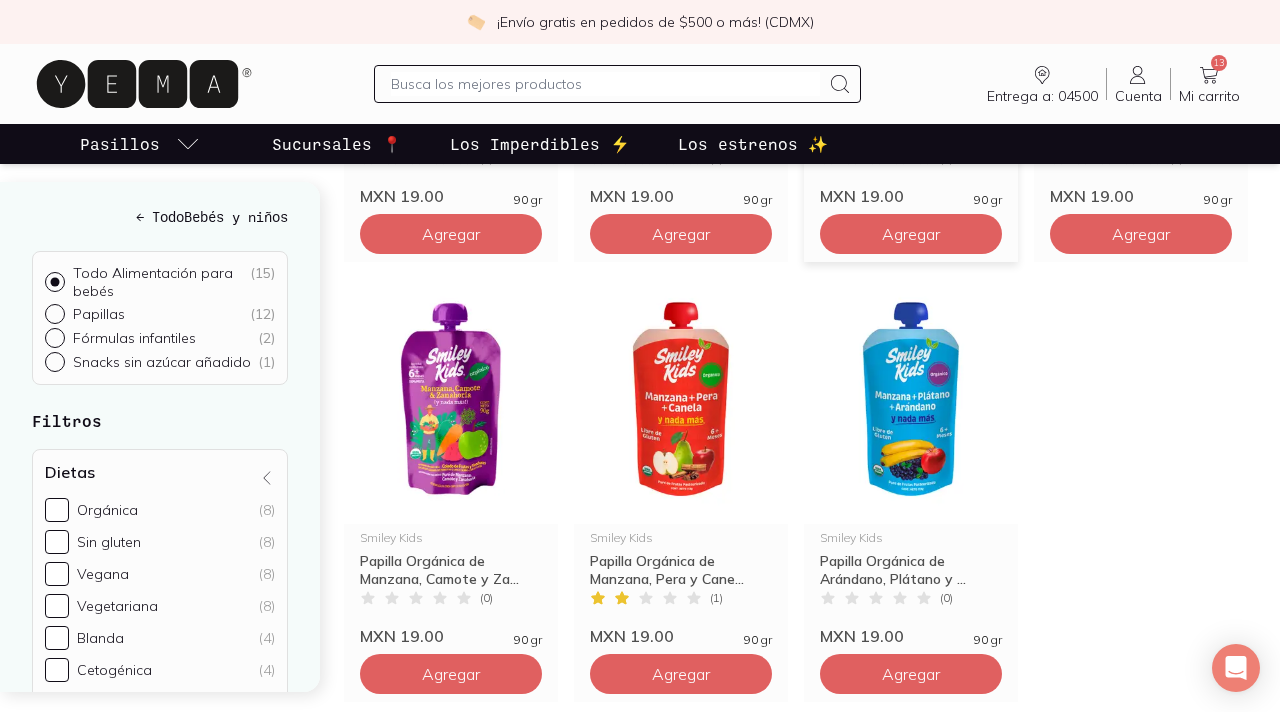 scroll, scrollTop: 1448, scrollLeft: 0, axis: vertical 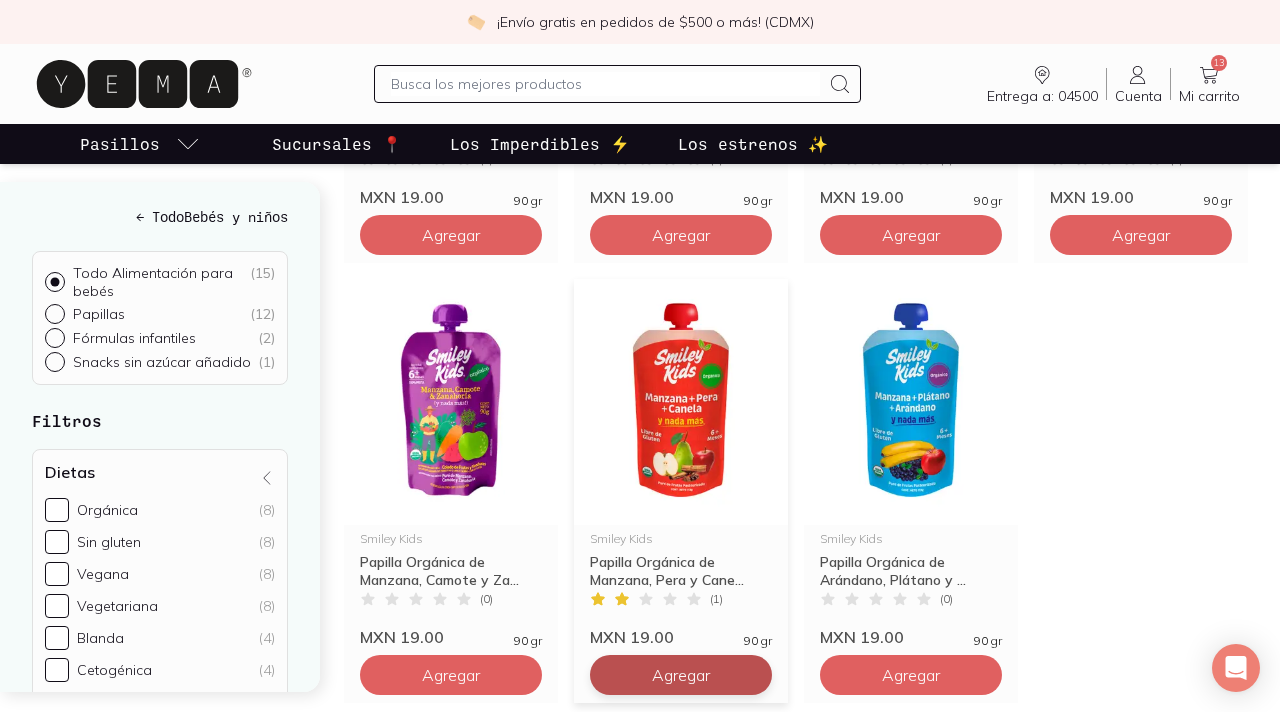 click on "Agregar" at bounding box center [451, -645] 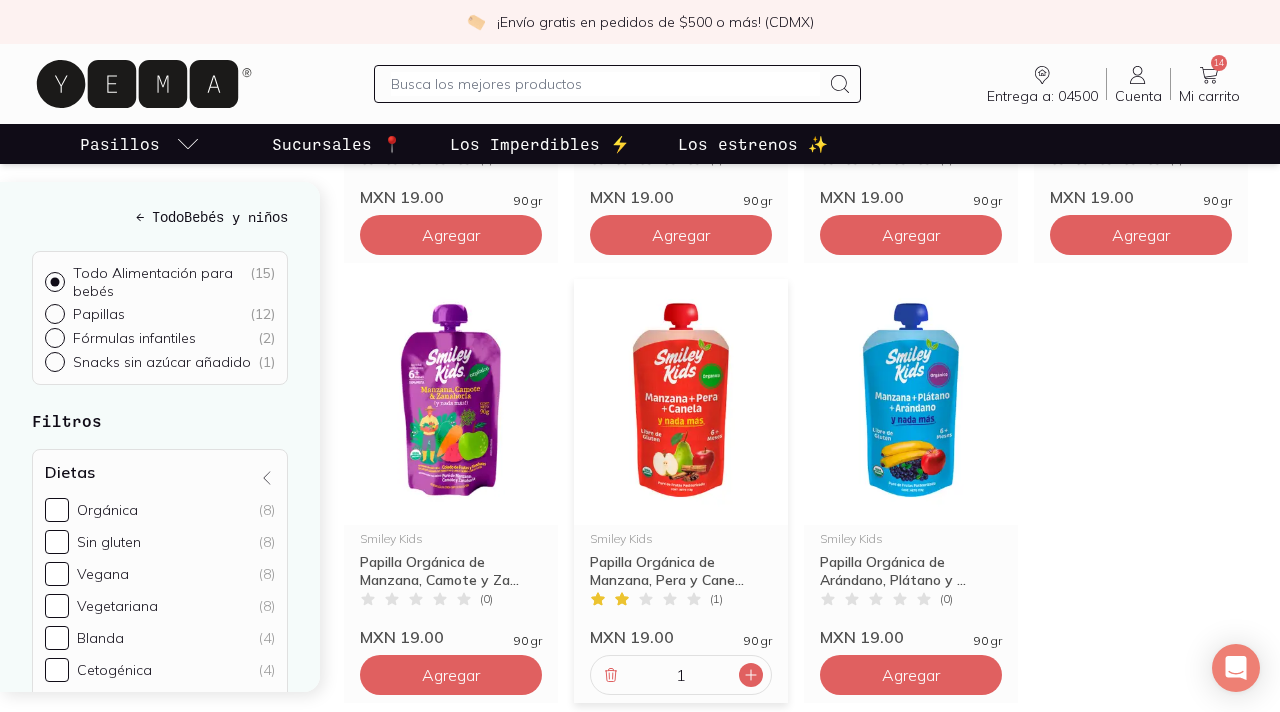 click 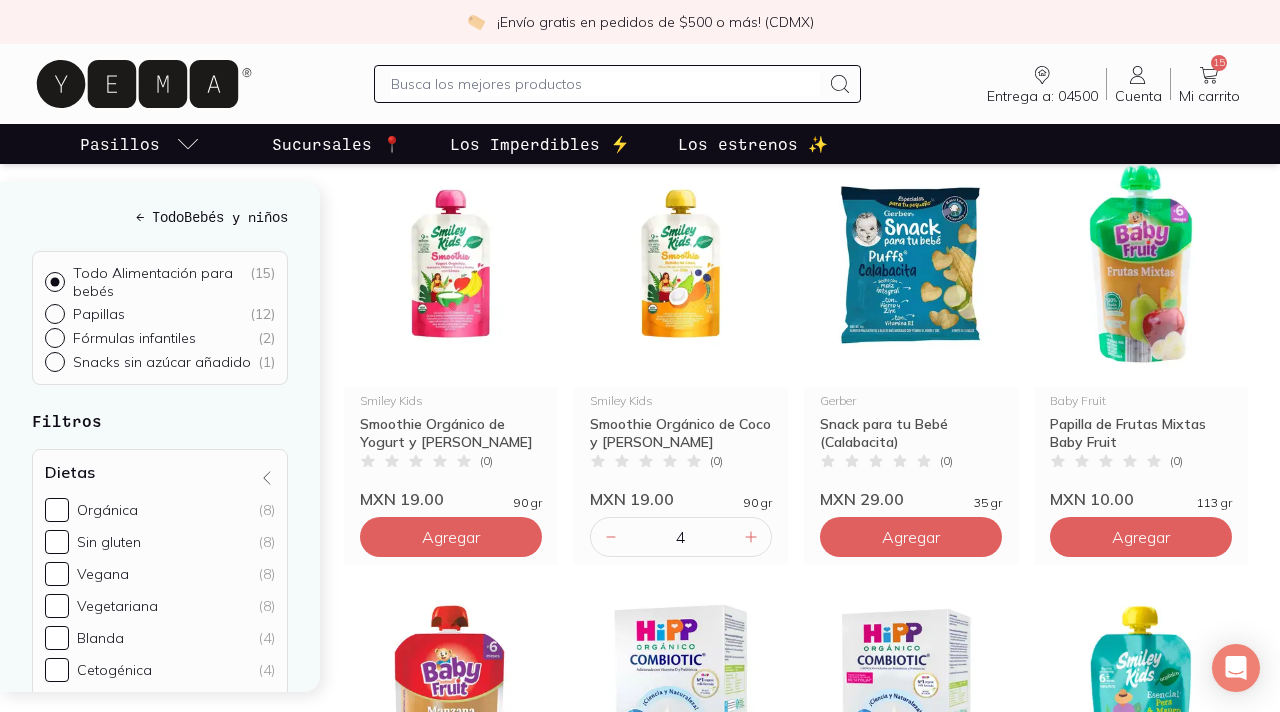 scroll, scrollTop: 0, scrollLeft: 0, axis: both 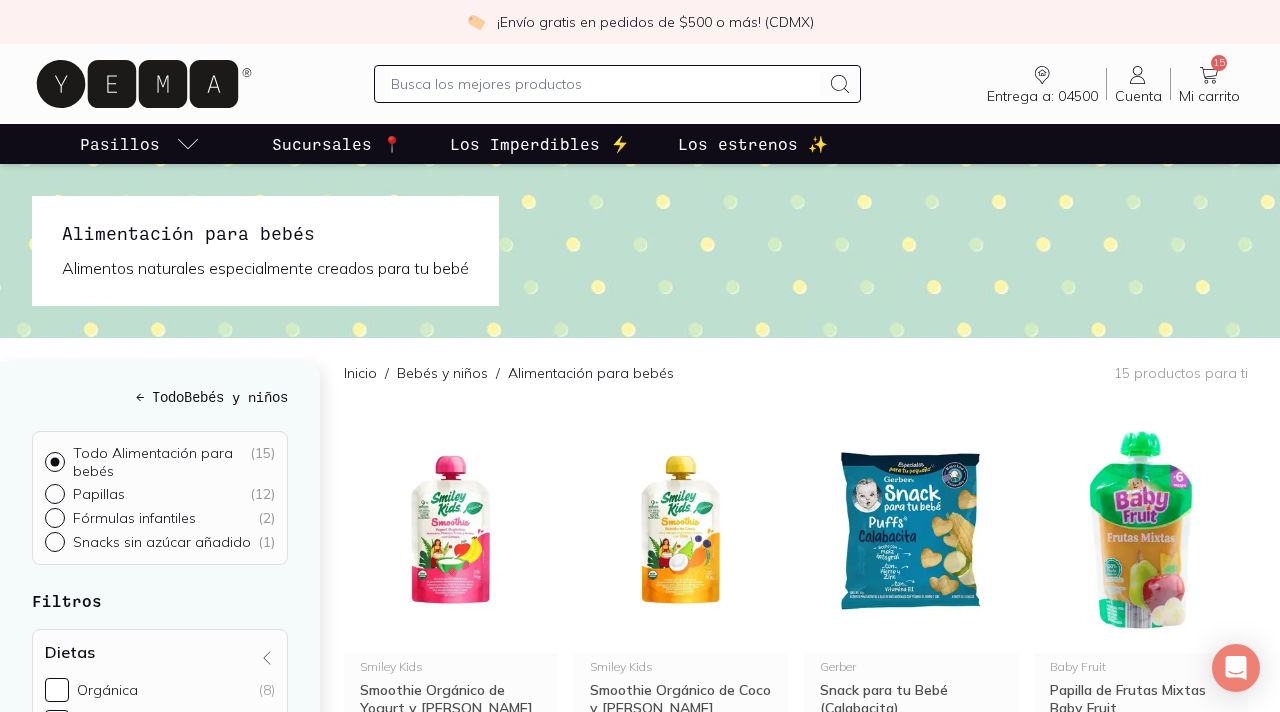 click 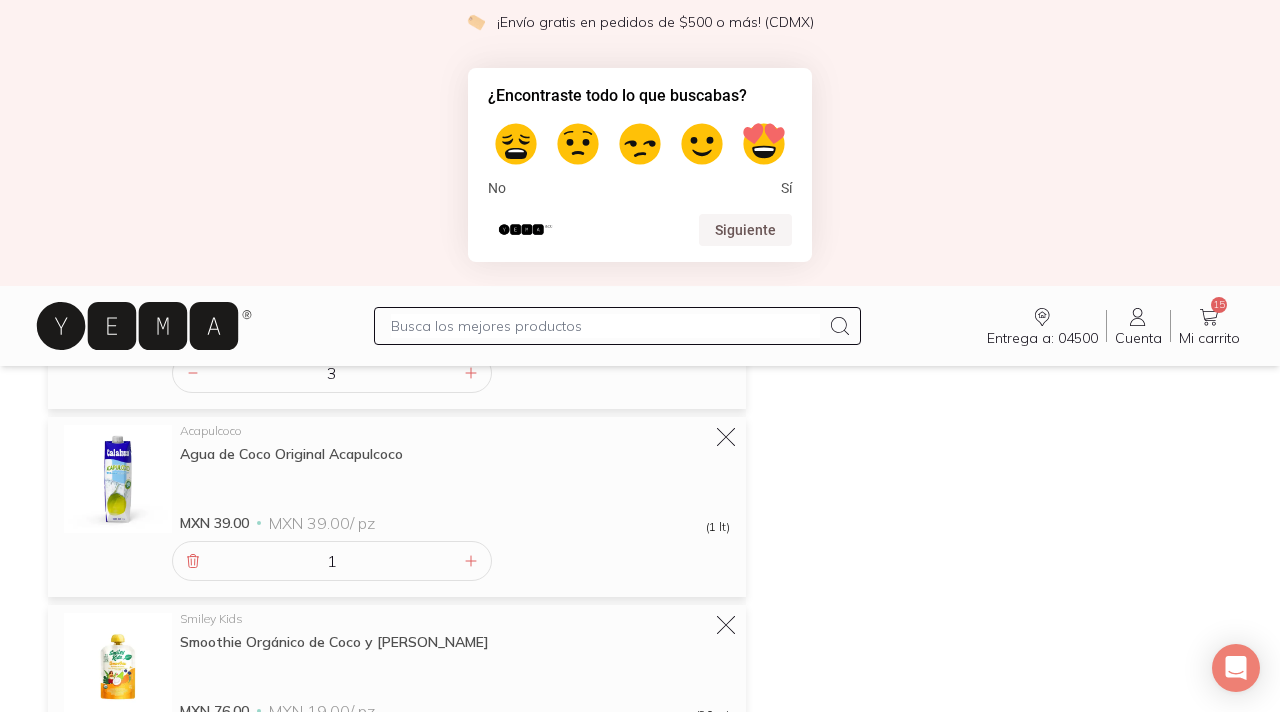 scroll, scrollTop: 1017, scrollLeft: 0, axis: vertical 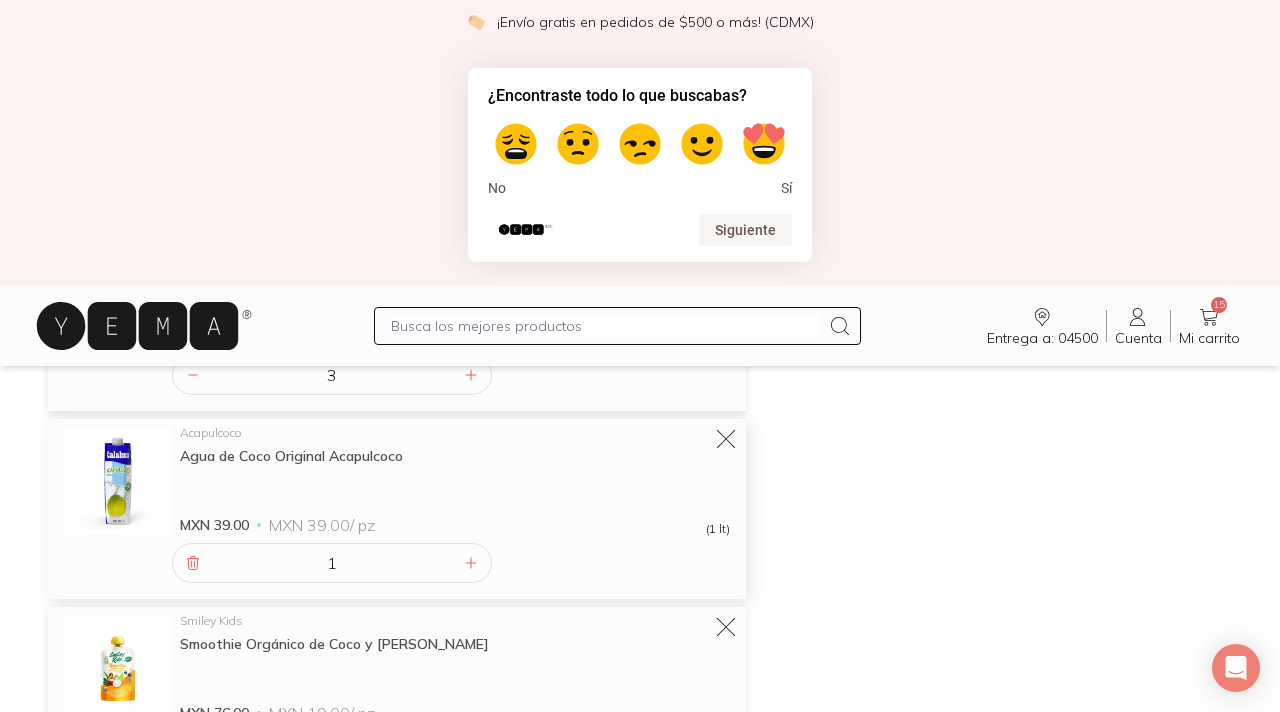 click on "1" at bounding box center [332, 563] 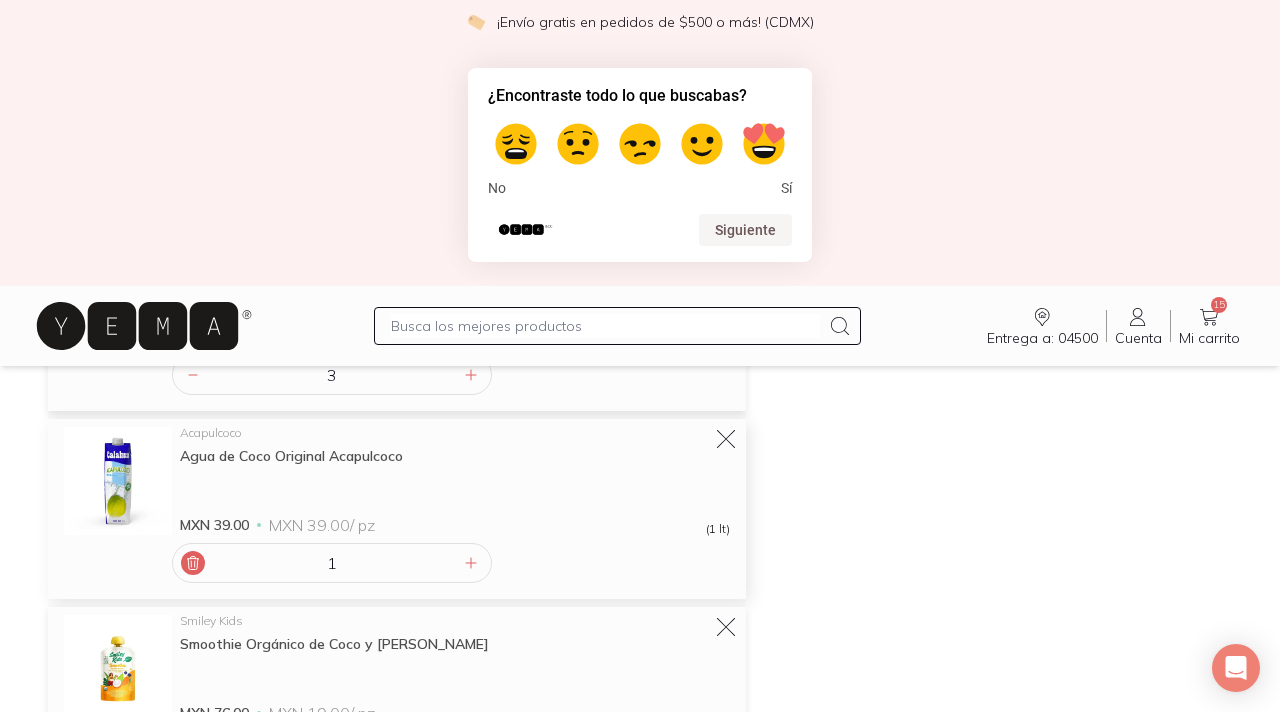 click 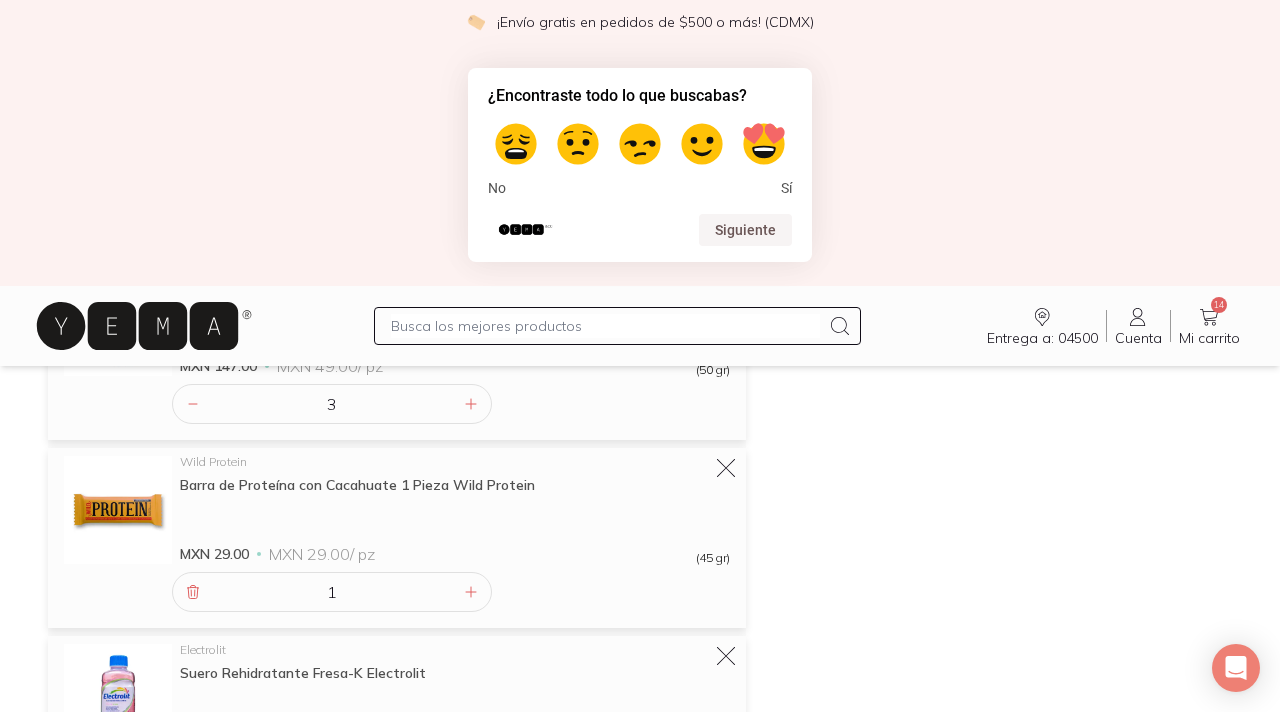 scroll, scrollTop: 1036, scrollLeft: 0, axis: vertical 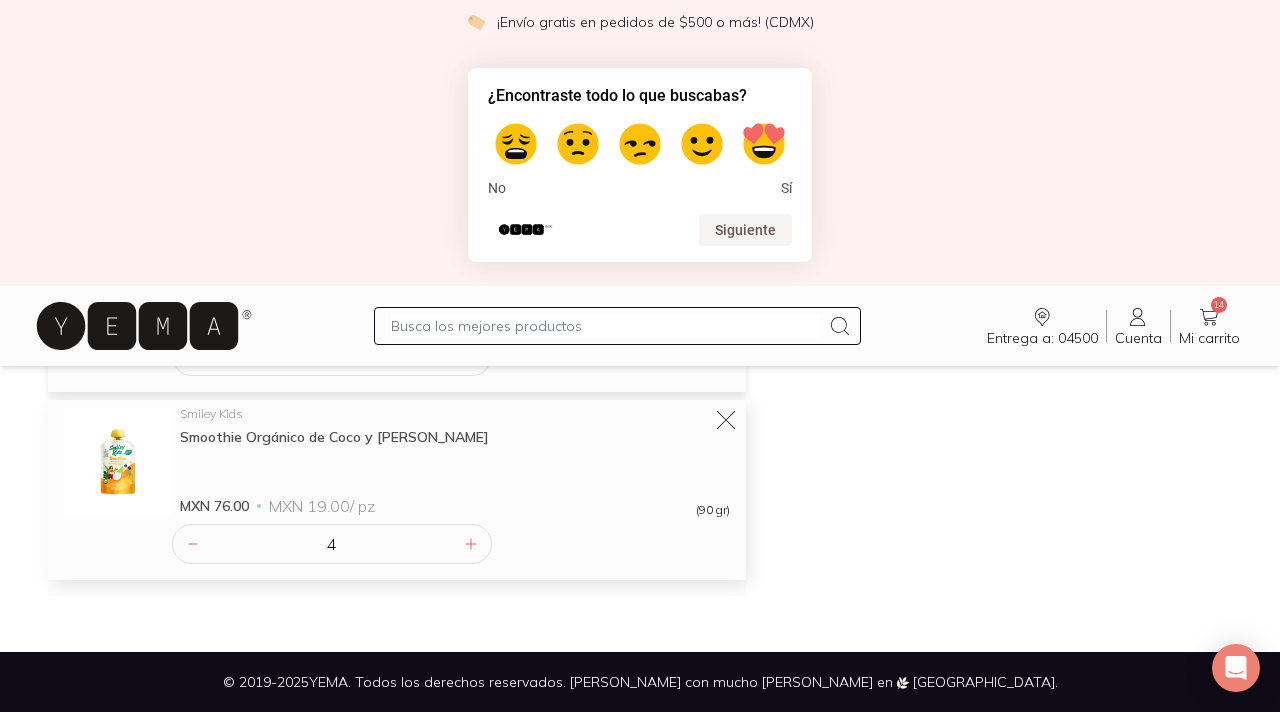 click on "4" at bounding box center (332, 544) 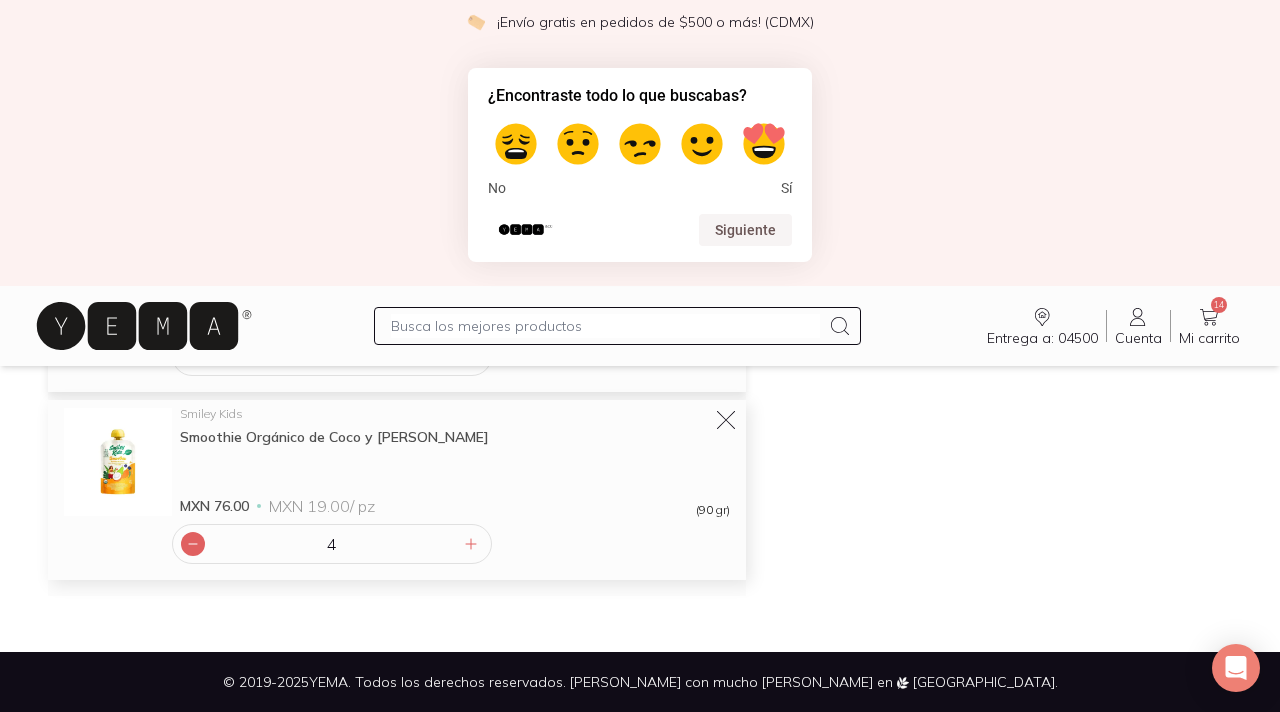 click 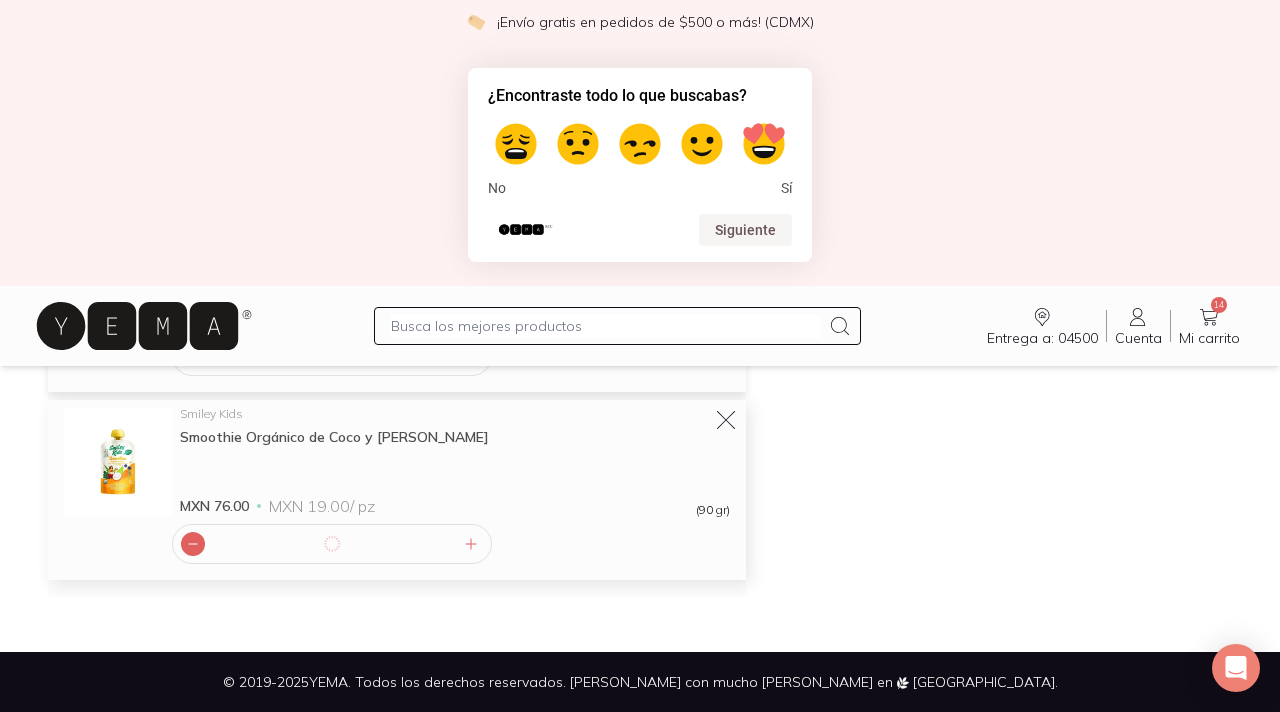 click 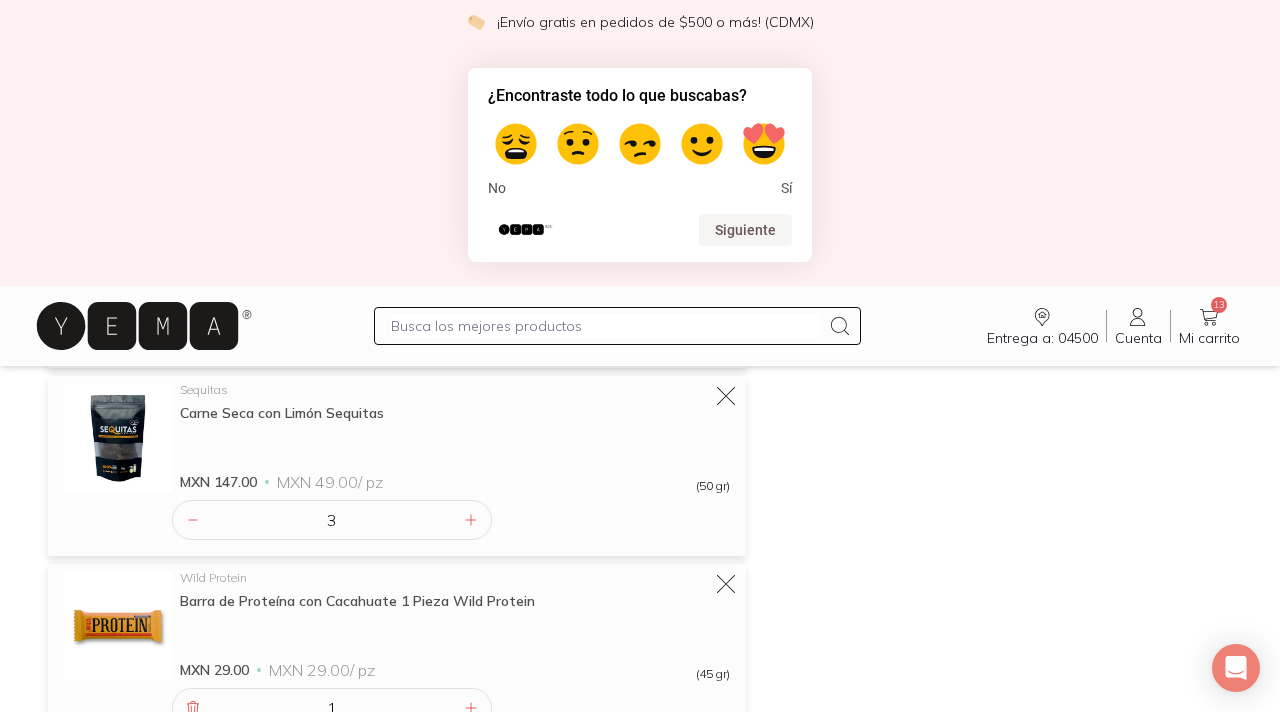 scroll, scrollTop: 170, scrollLeft: 0, axis: vertical 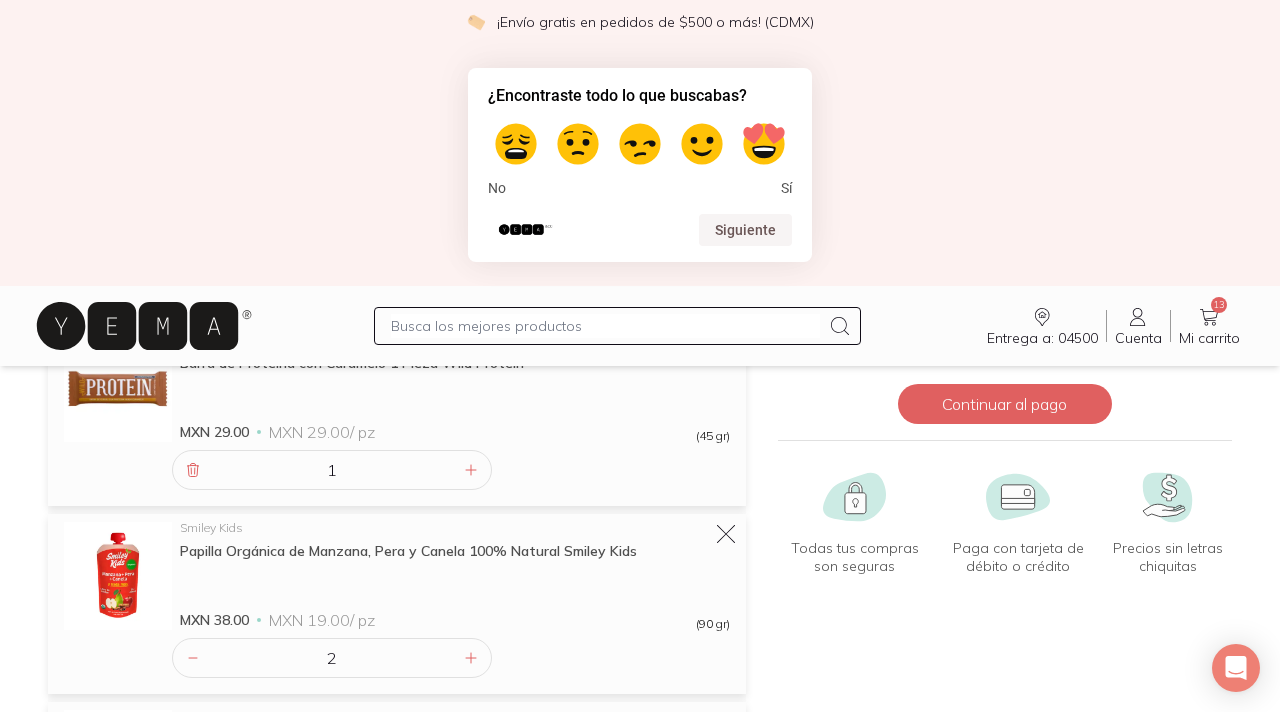 click on "Total MXN 363.00 Subtotal MXN 363.00 Envío Sujeto a dirección de envío Total (Incluye impuestos) MXN 363.00 Continuar al pago Todas tus compras son seguras Compras seguras Paga con tarjeta de débito o crédito Pagos con tarjeta Precios sin letras chiquitas Precios honestos" at bounding box center [1005, 845] 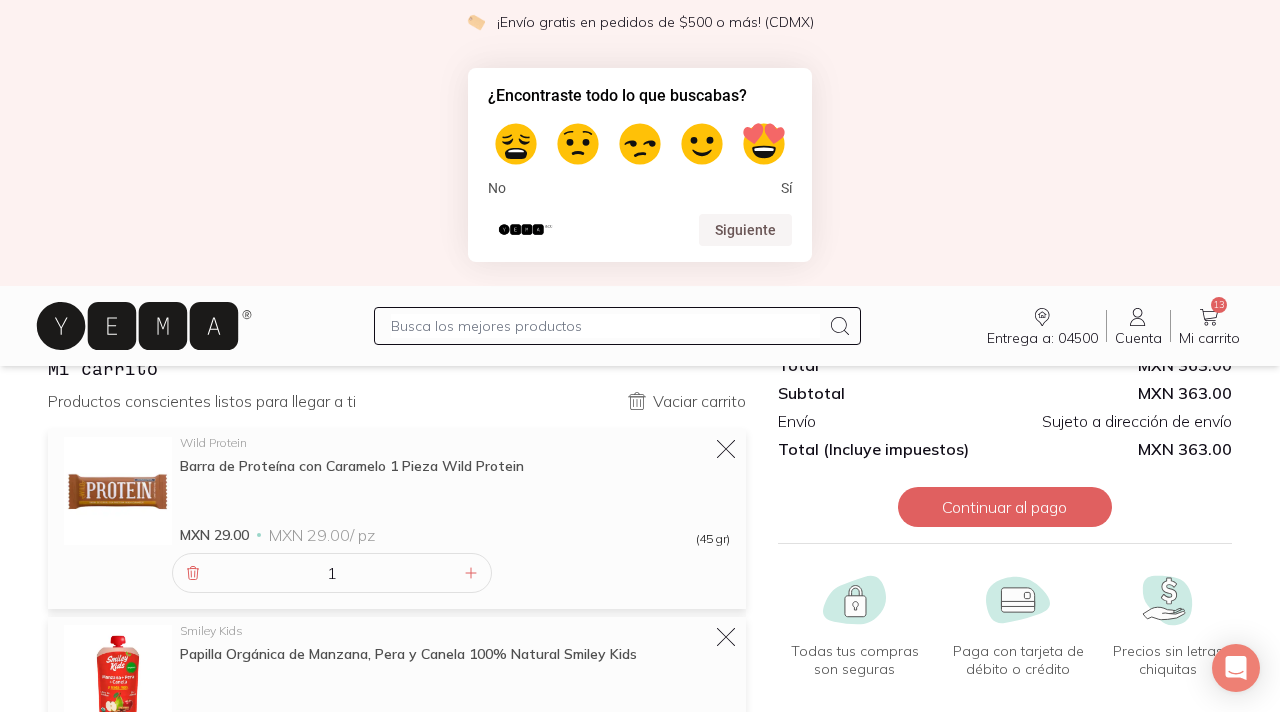 scroll, scrollTop: 68, scrollLeft: 0, axis: vertical 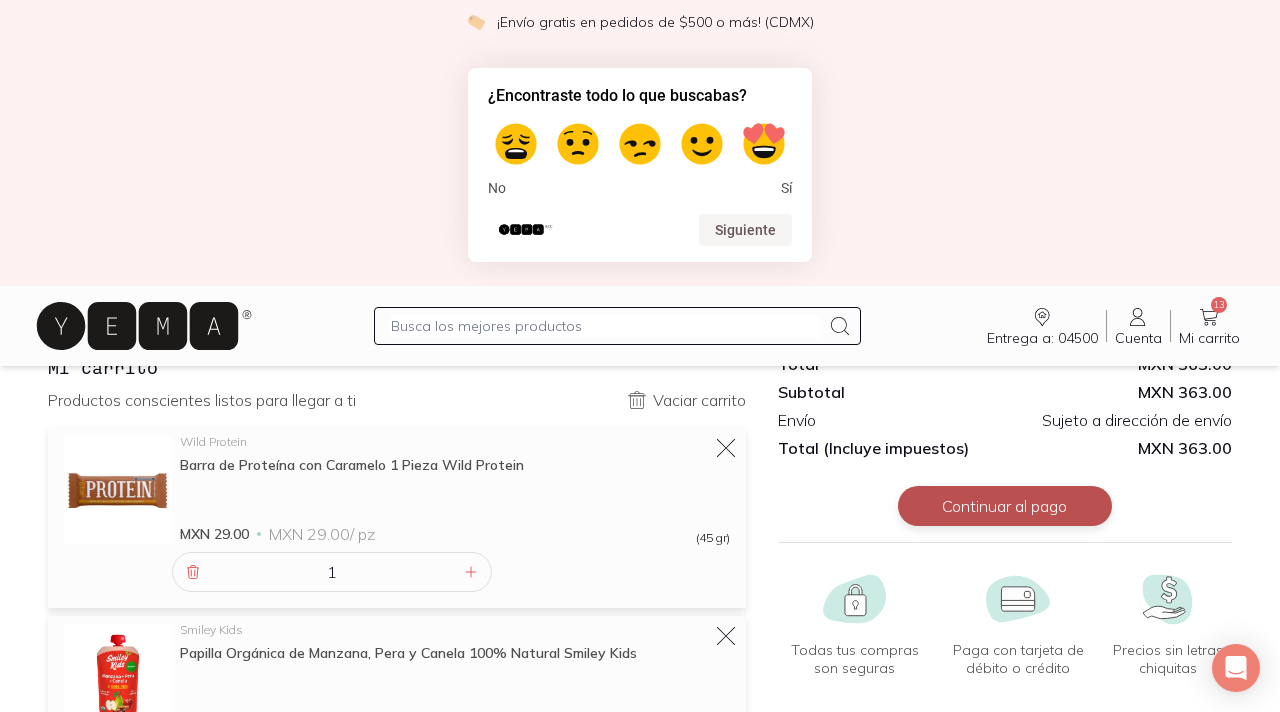 click on "Continuar al pago" at bounding box center (1005, 506) 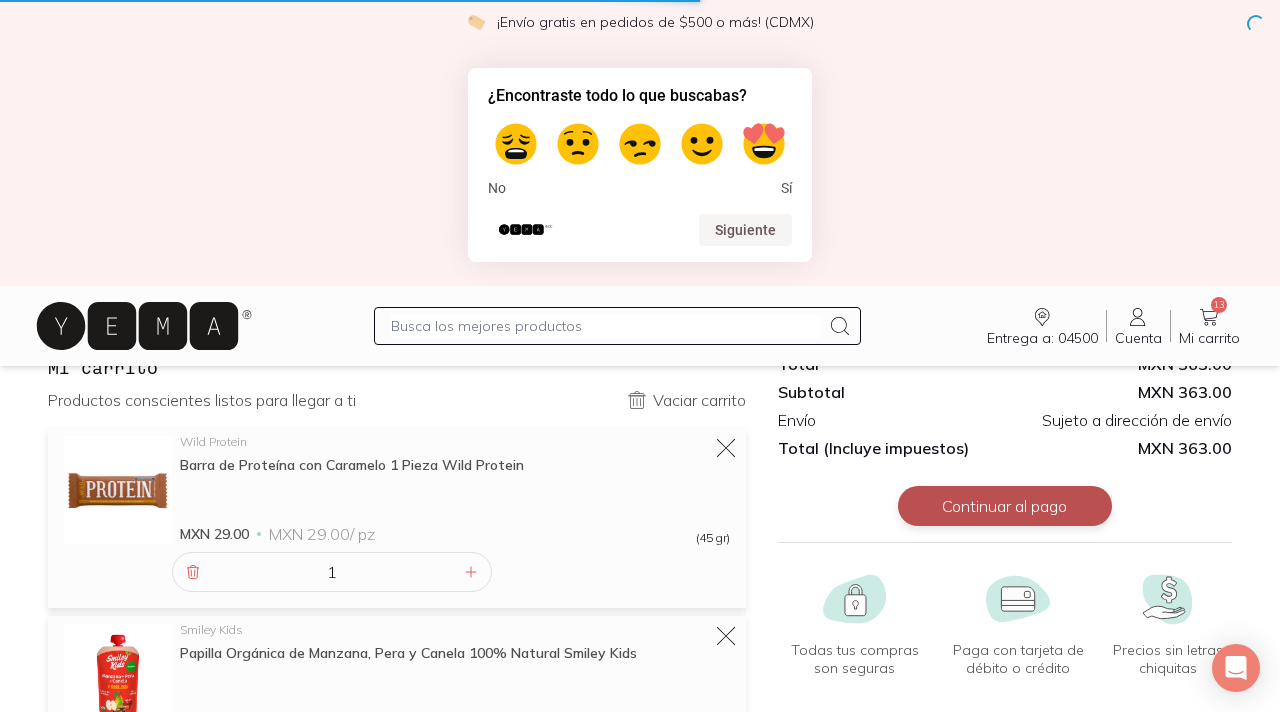 scroll, scrollTop: 0, scrollLeft: 0, axis: both 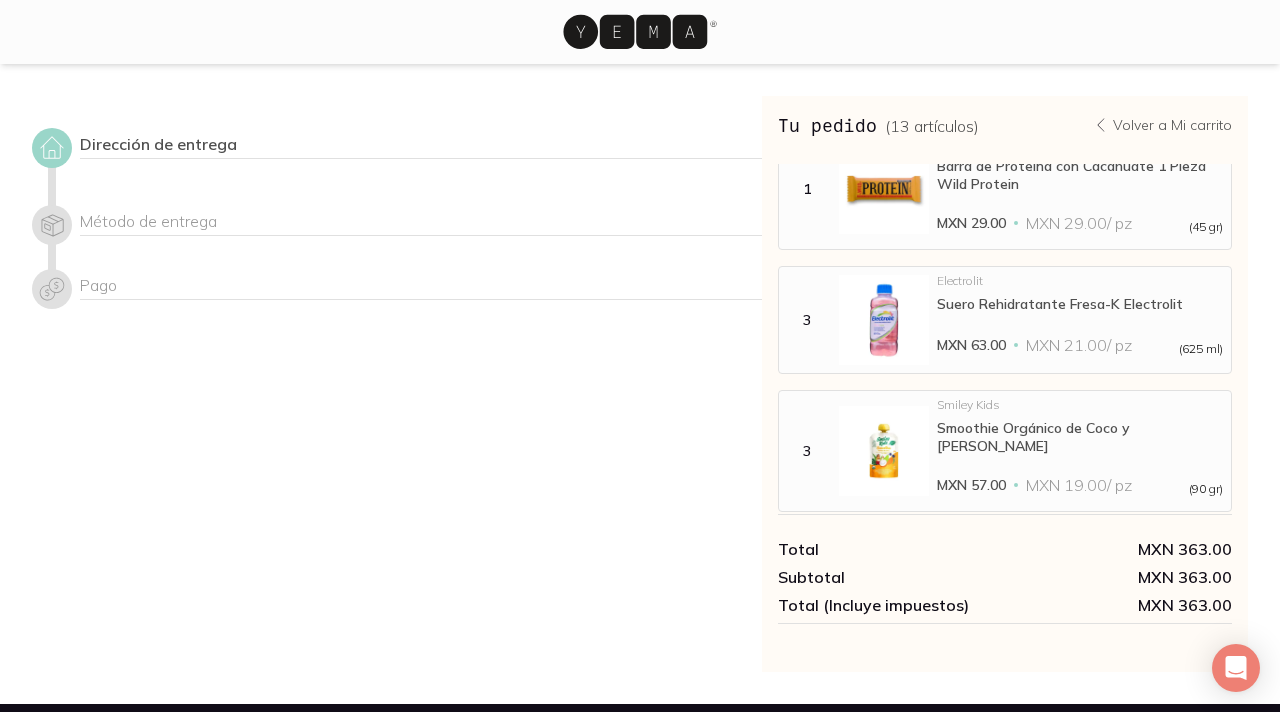click on "Dirección de entrega" at bounding box center [421, 146] 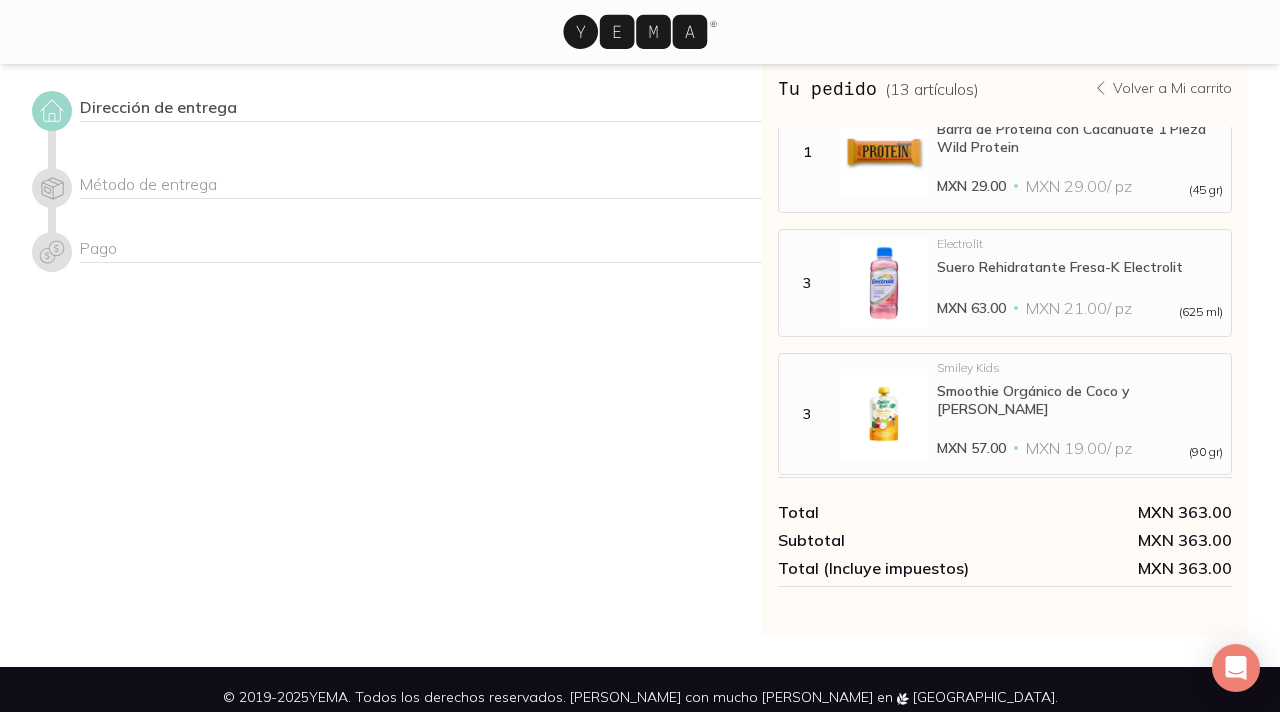 scroll, scrollTop: 0, scrollLeft: 0, axis: both 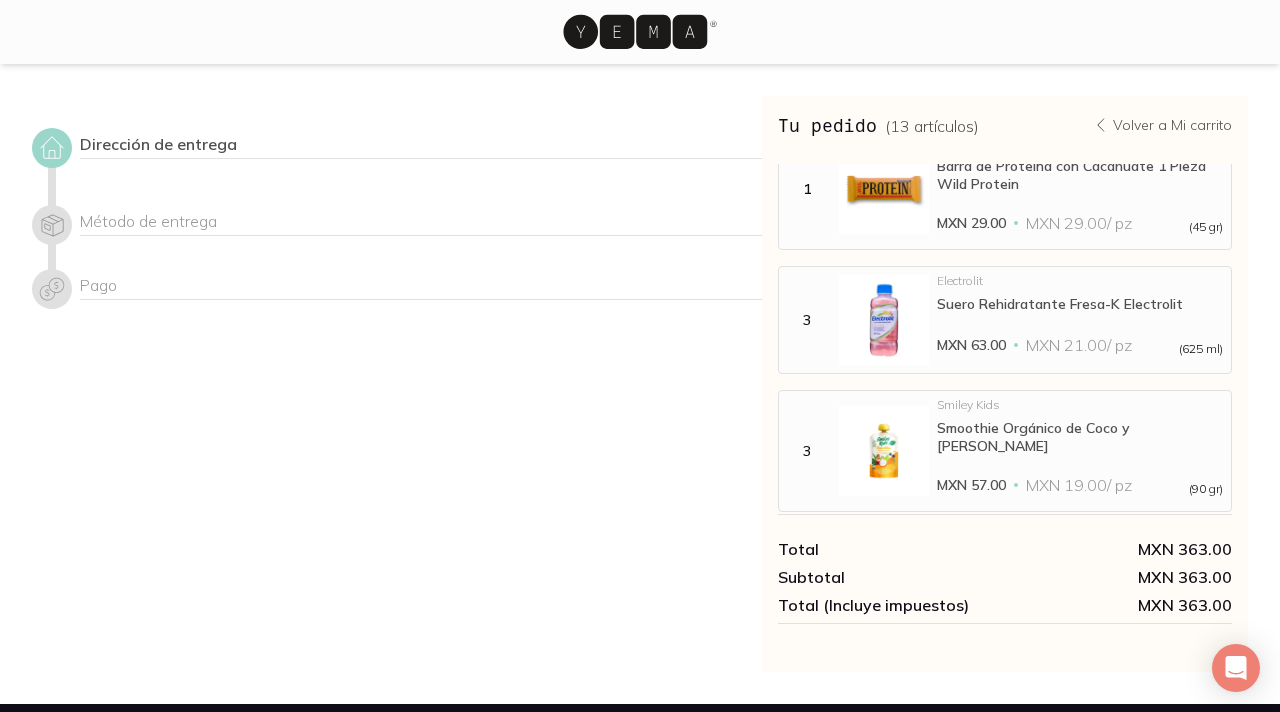 click on "Método de entrega" at bounding box center (421, 223) 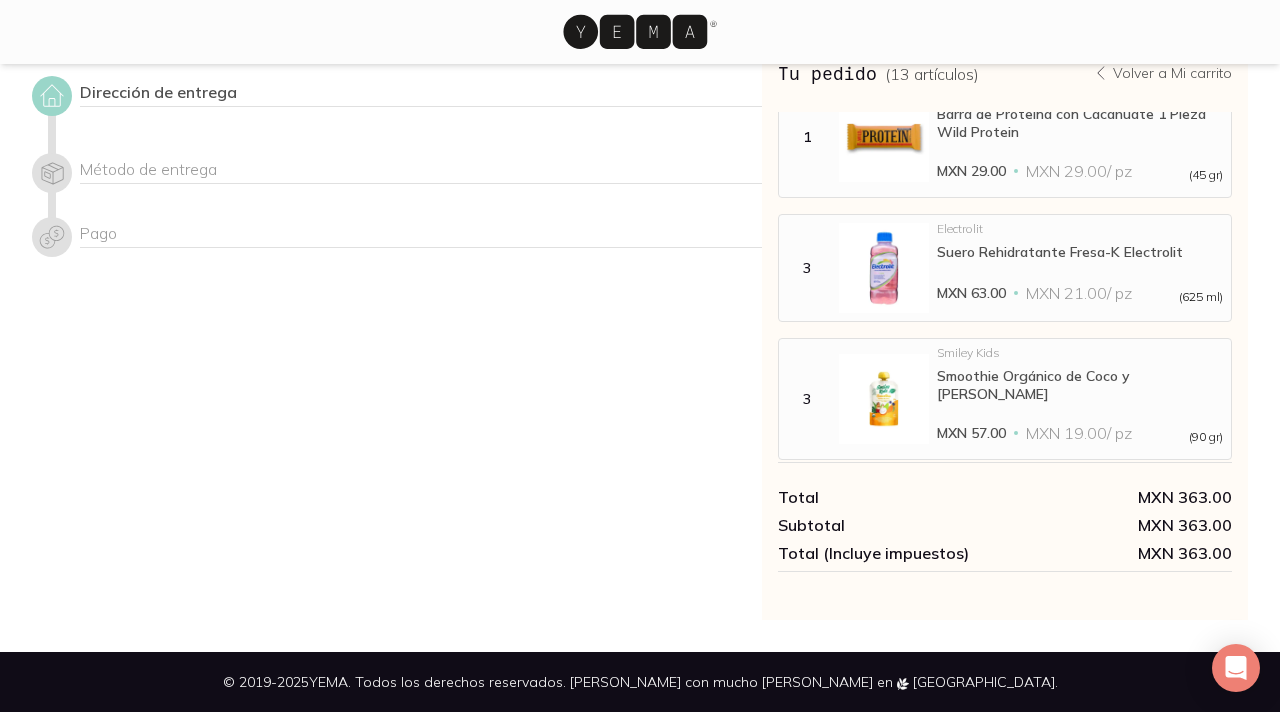 scroll, scrollTop: 193, scrollLeft: 0, axis: vertical 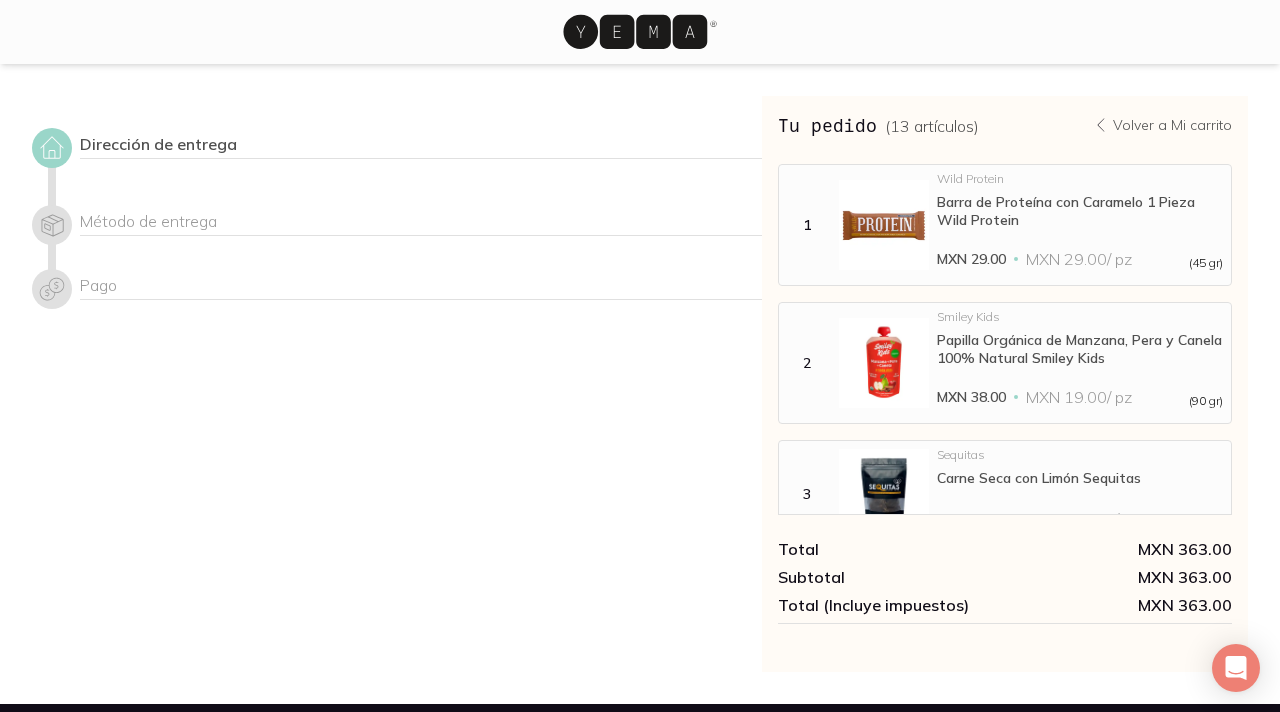 click on "Volver a Mi carrito" at bounding box center [1172, 125] 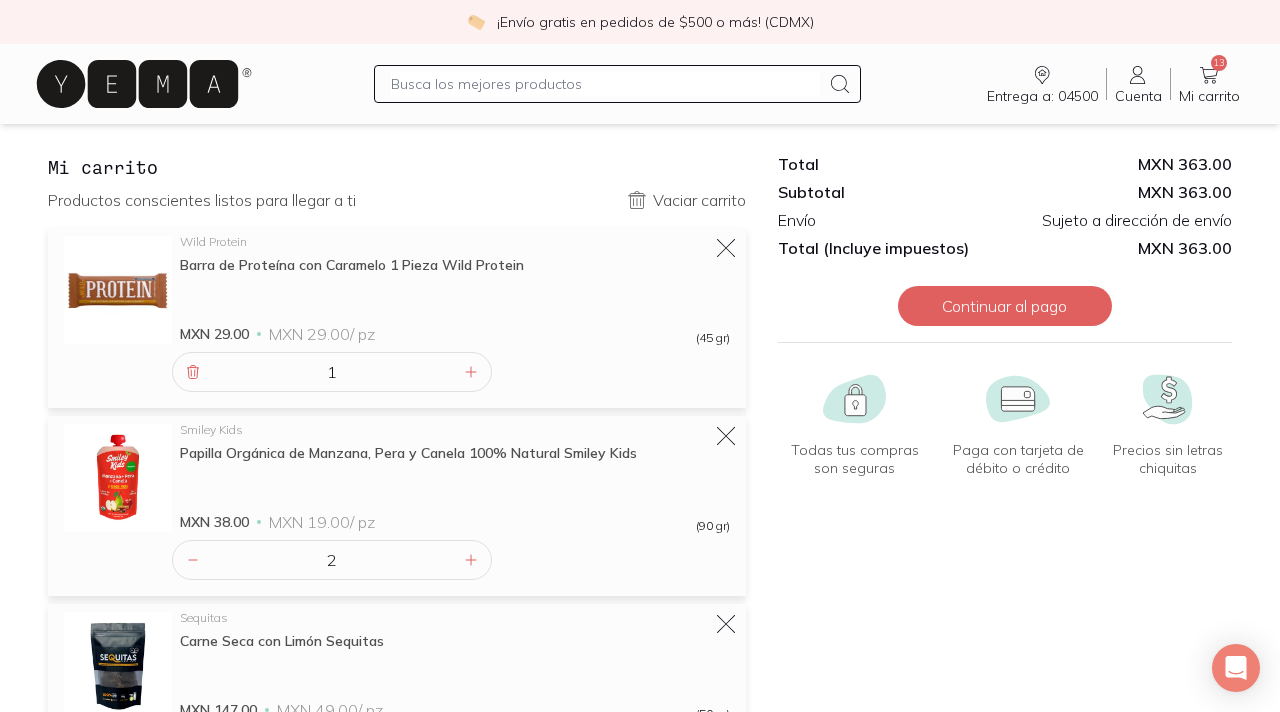 scroll, scrollTop: 38, scrollLeft: 0, axis: vertical 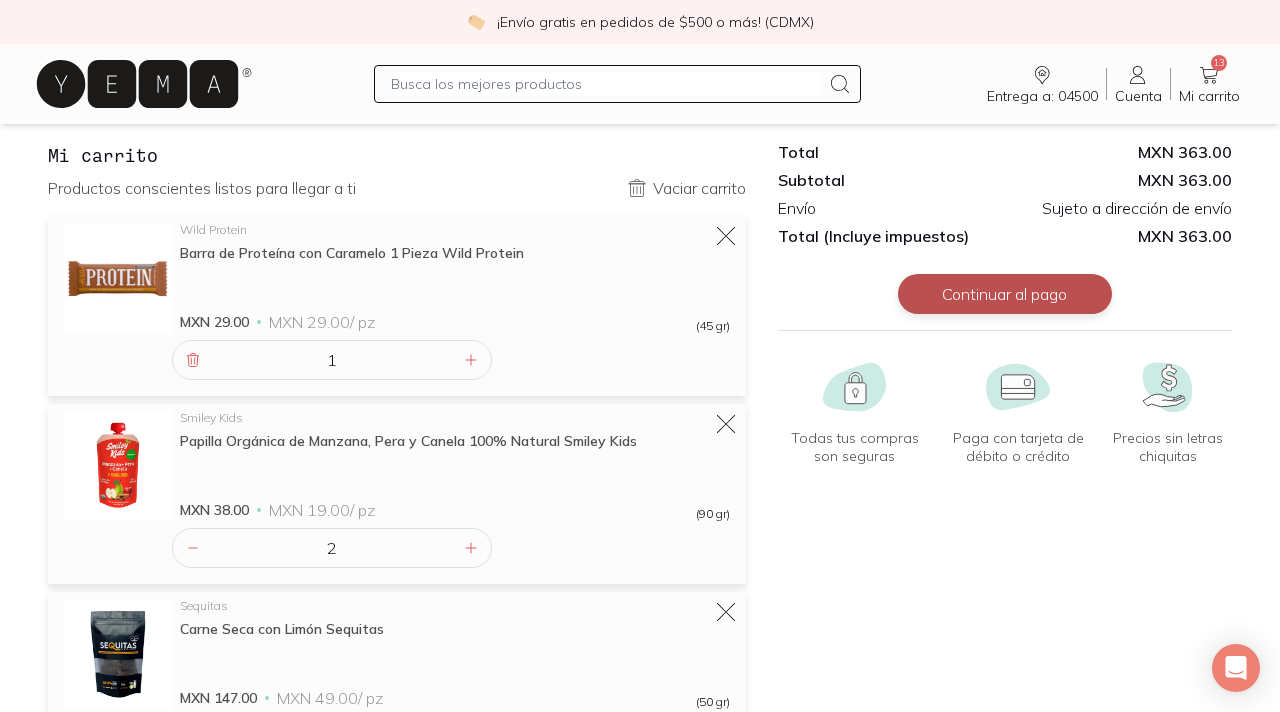click on "Continuar al pago" at bounding box center [1005, 294] 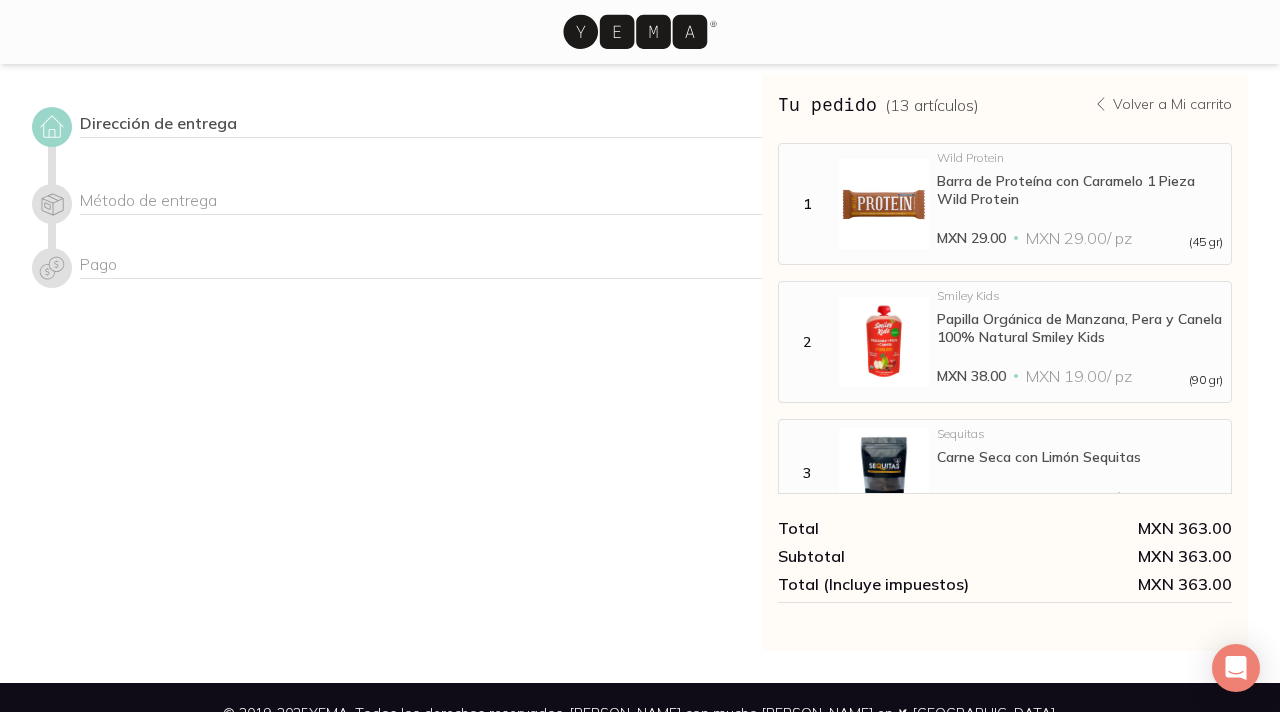 scroll, scrollTop: 0, scrollLeft: 0, axis: both 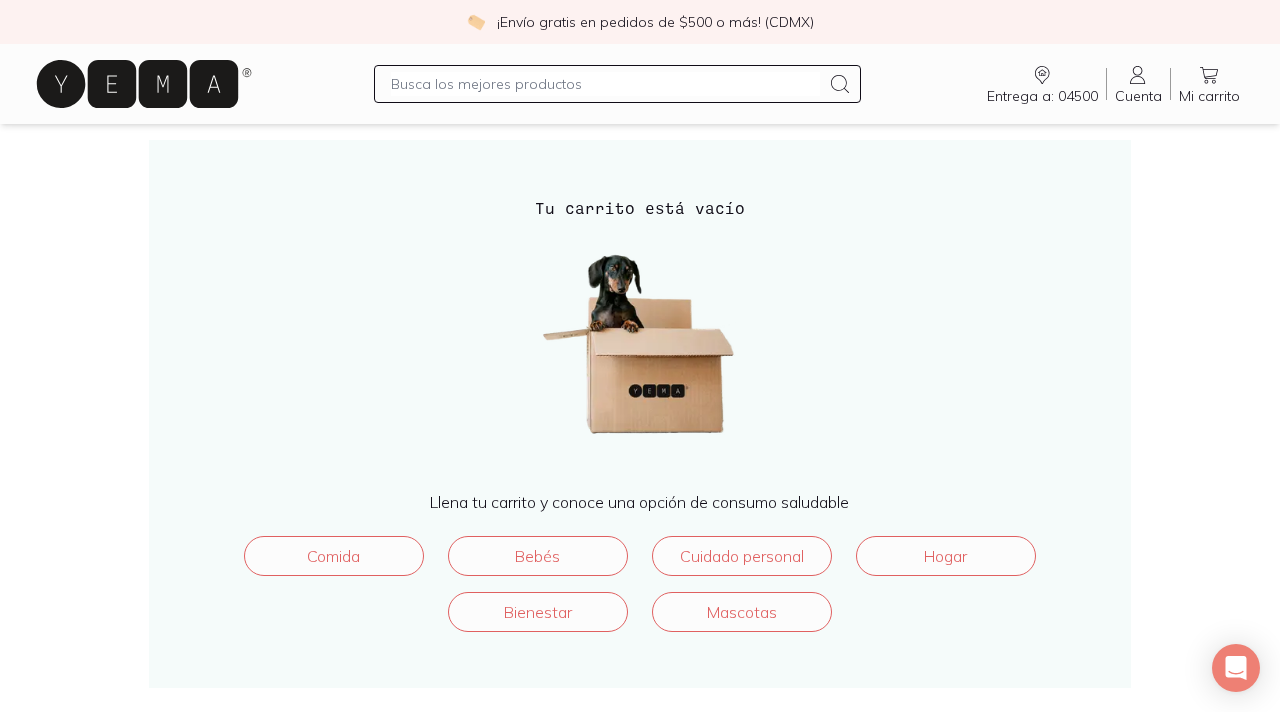 click on "Cuenta" at bounding box center [1138, 96] 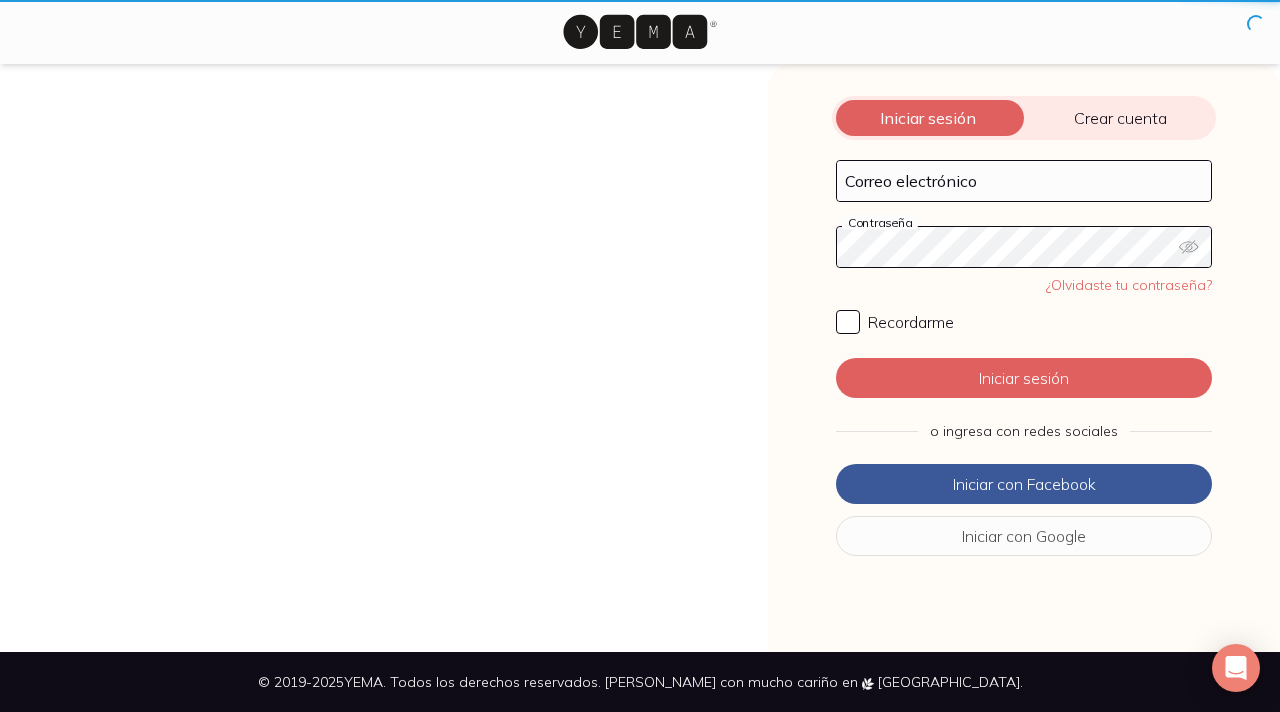 scroll, scrollTop: 0, scrollLeft: 0, axis: both 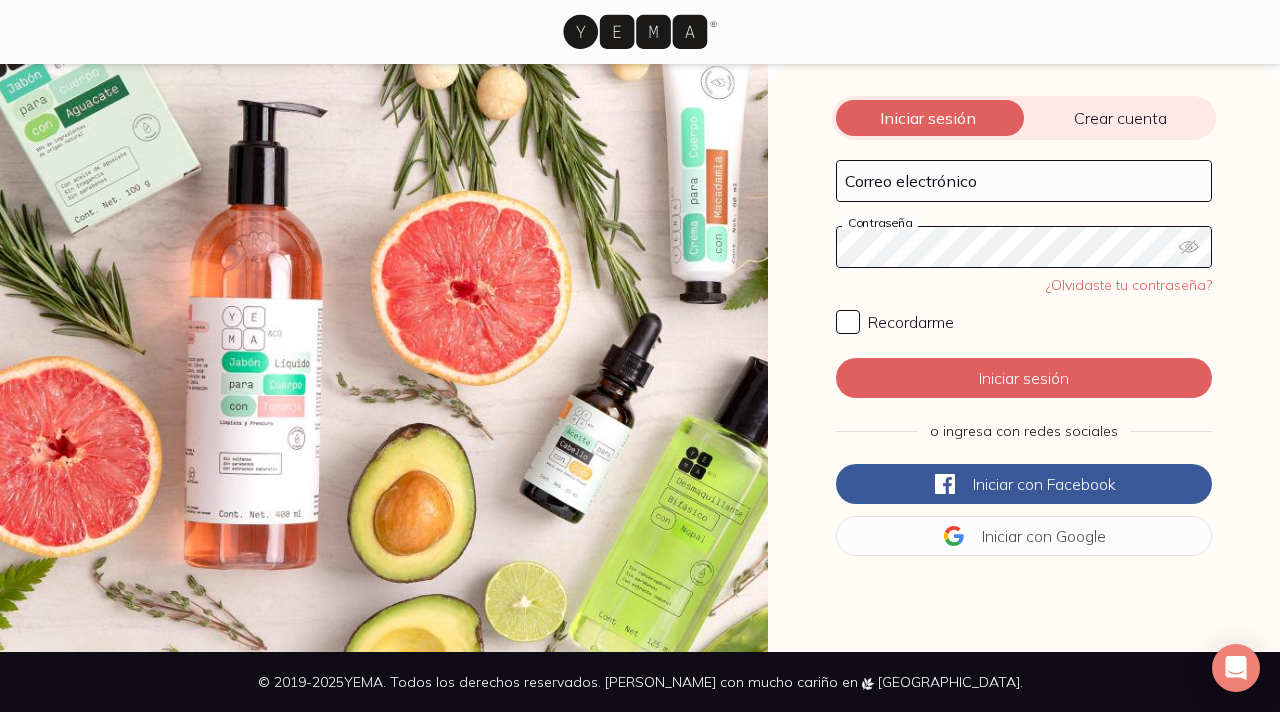click on "Iniciar sesión Crear cuenta" at bounding box center (1024, 118) 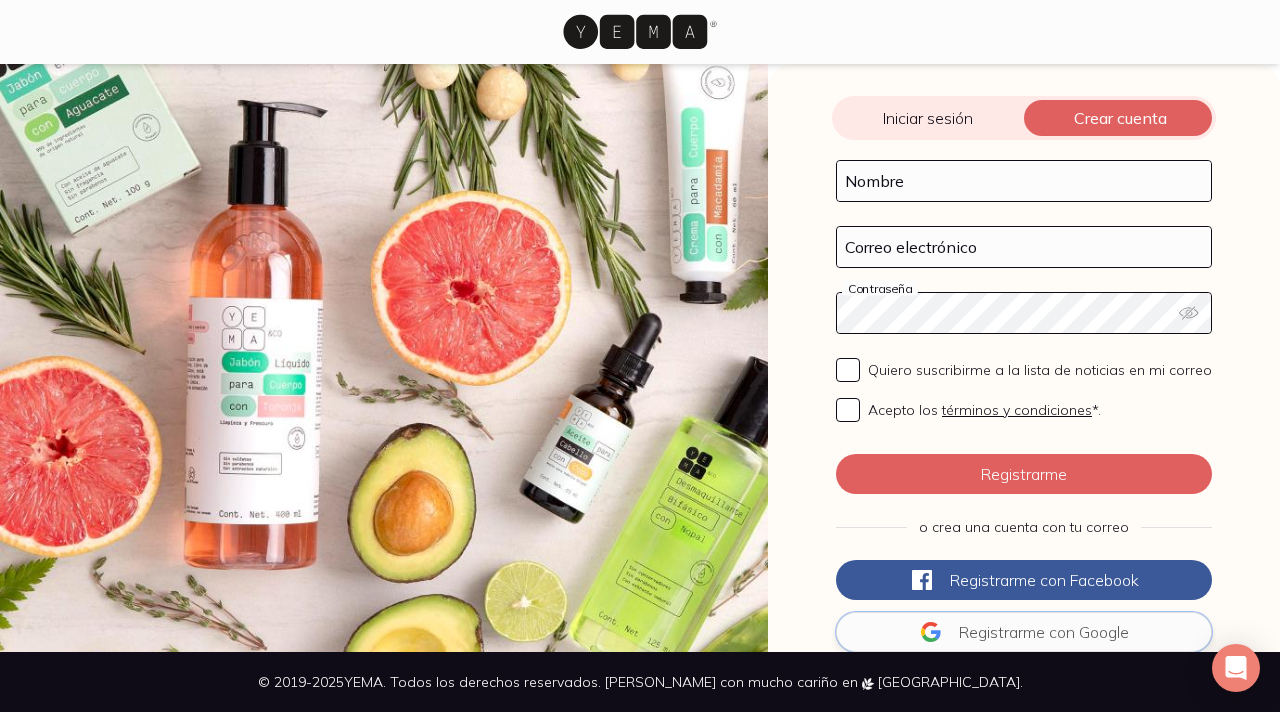 click 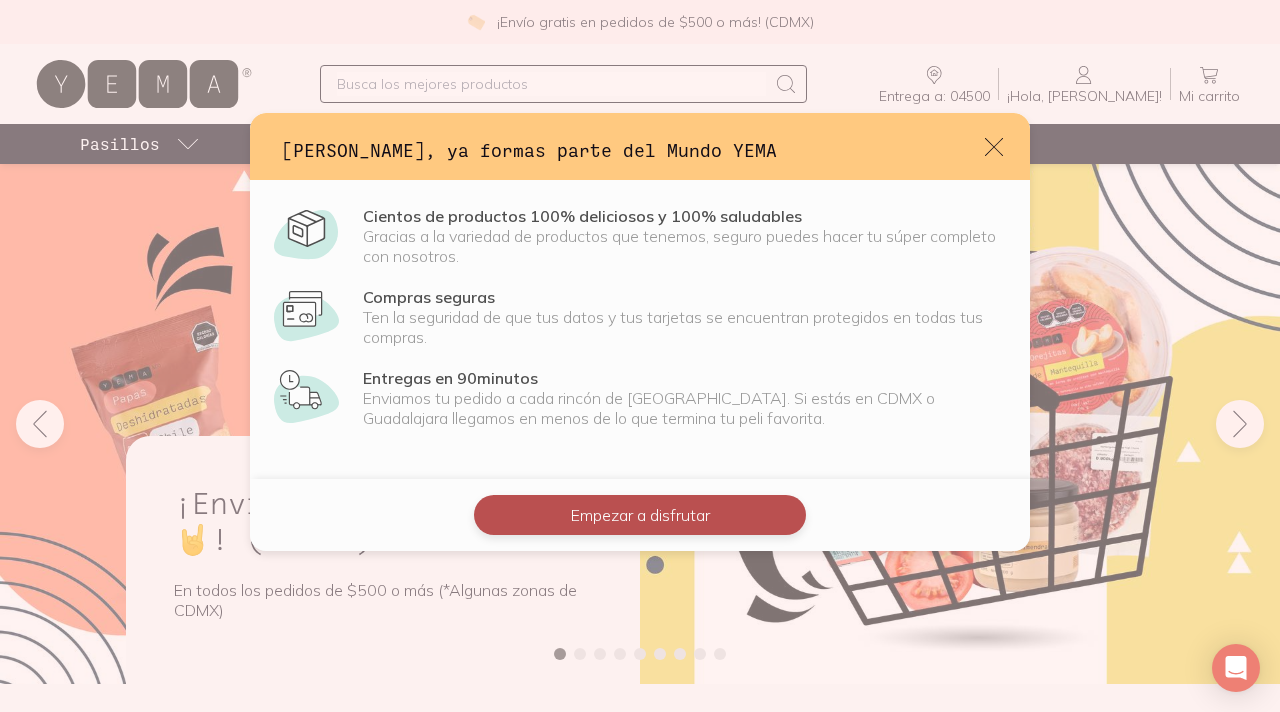 click on "Empezar a disfrutar" at bounding box center [640, 515] 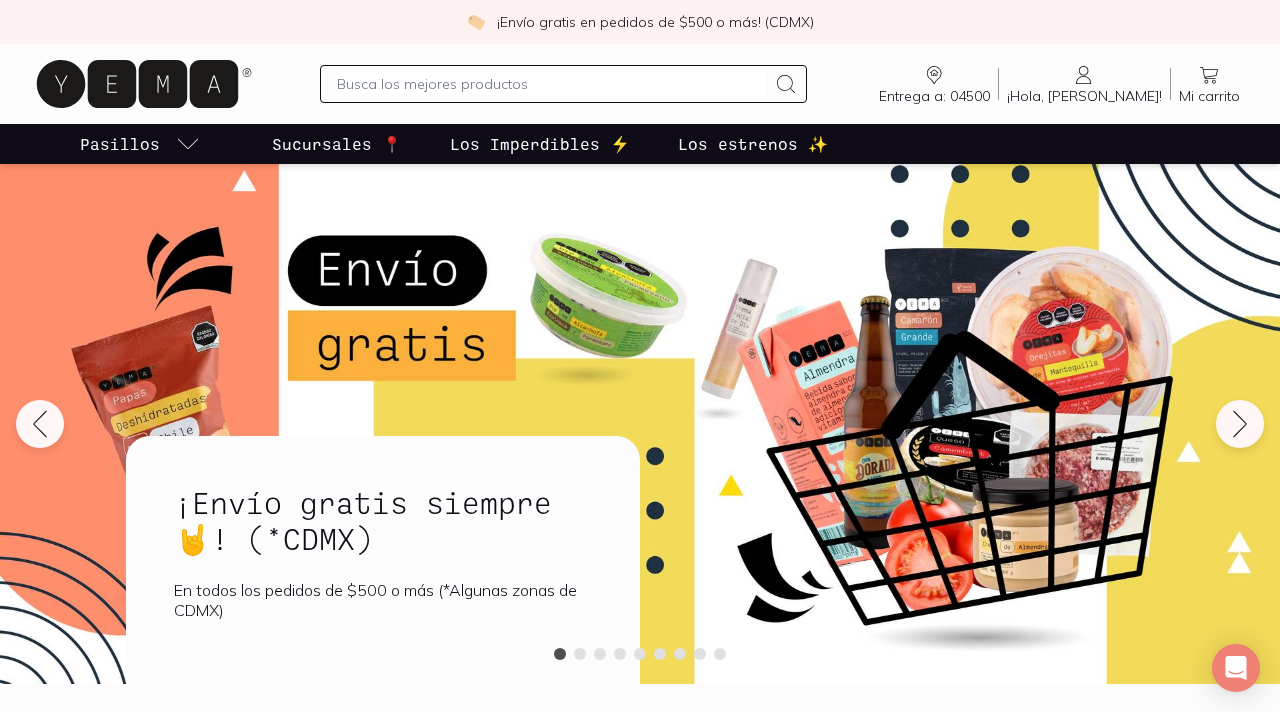 click 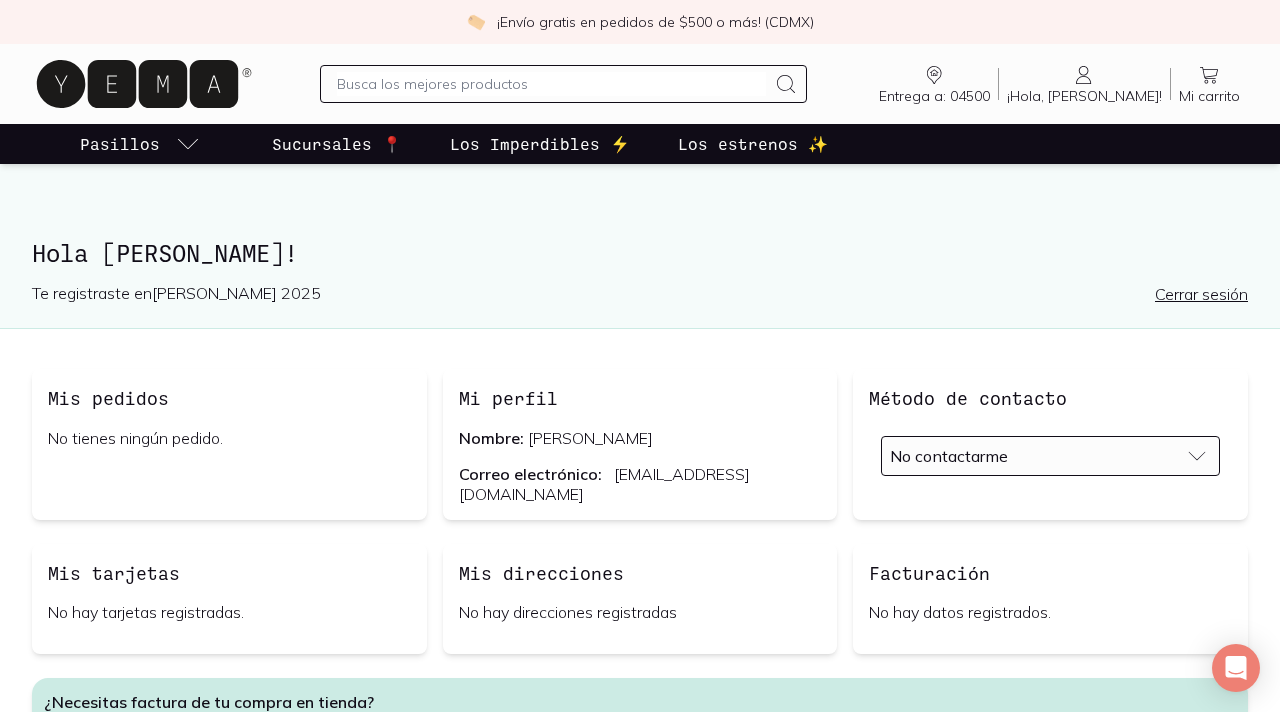 scroll, scrollTop: 175, scrollLeft: 0, axis: vertical 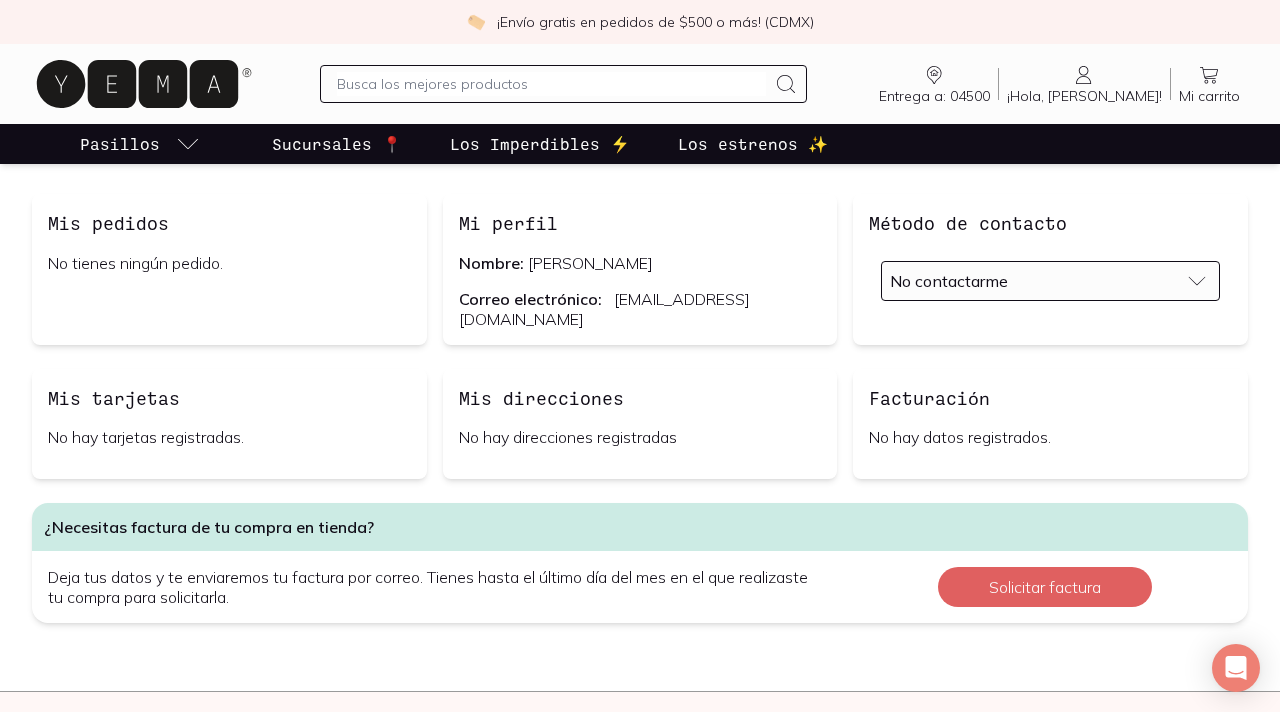 click on "Mis direcciones" at bounding box center [541, 398] 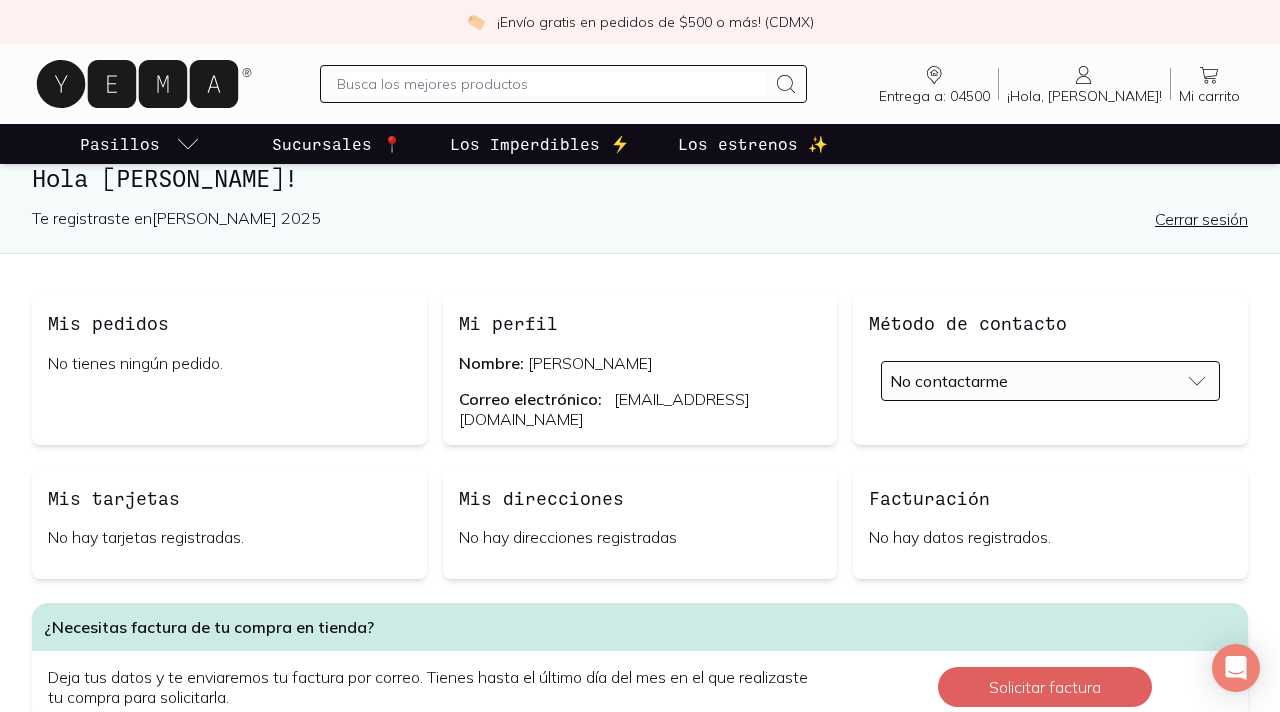 scroll, scrollTop: 0, scrollLeft: 0, axis: both 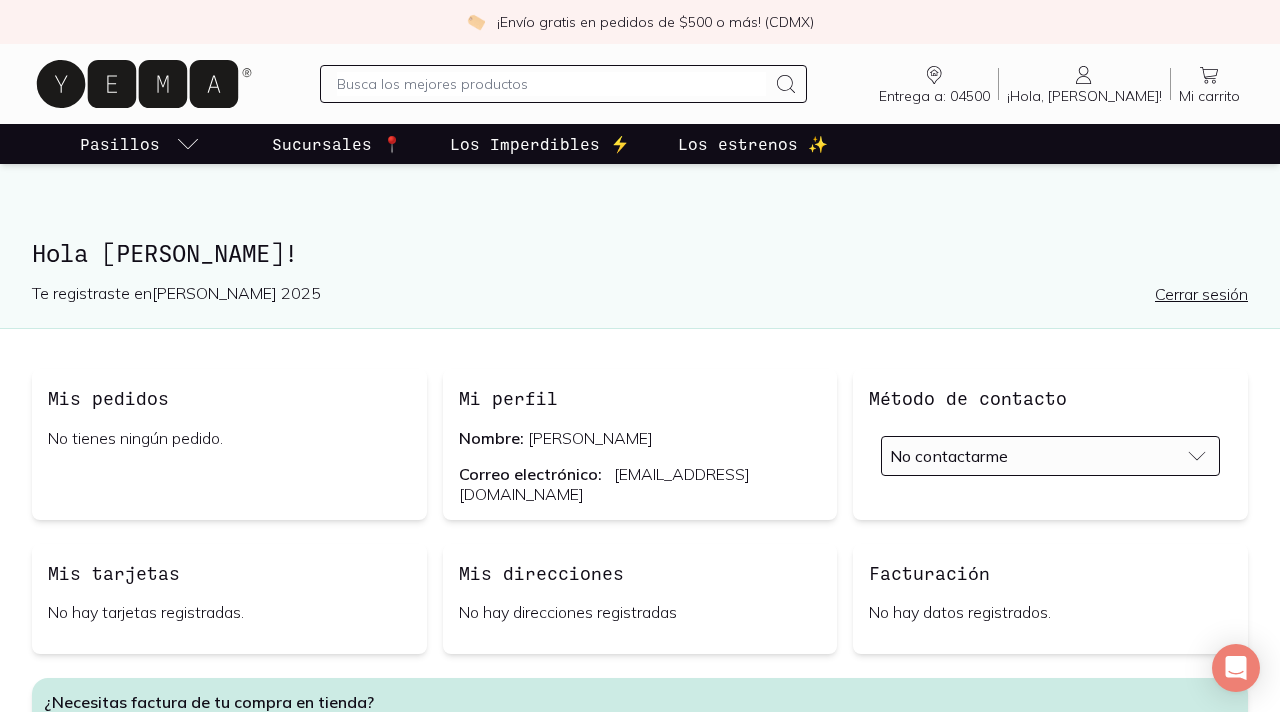 click on "No contactarme" at bounding box center [949, 456] 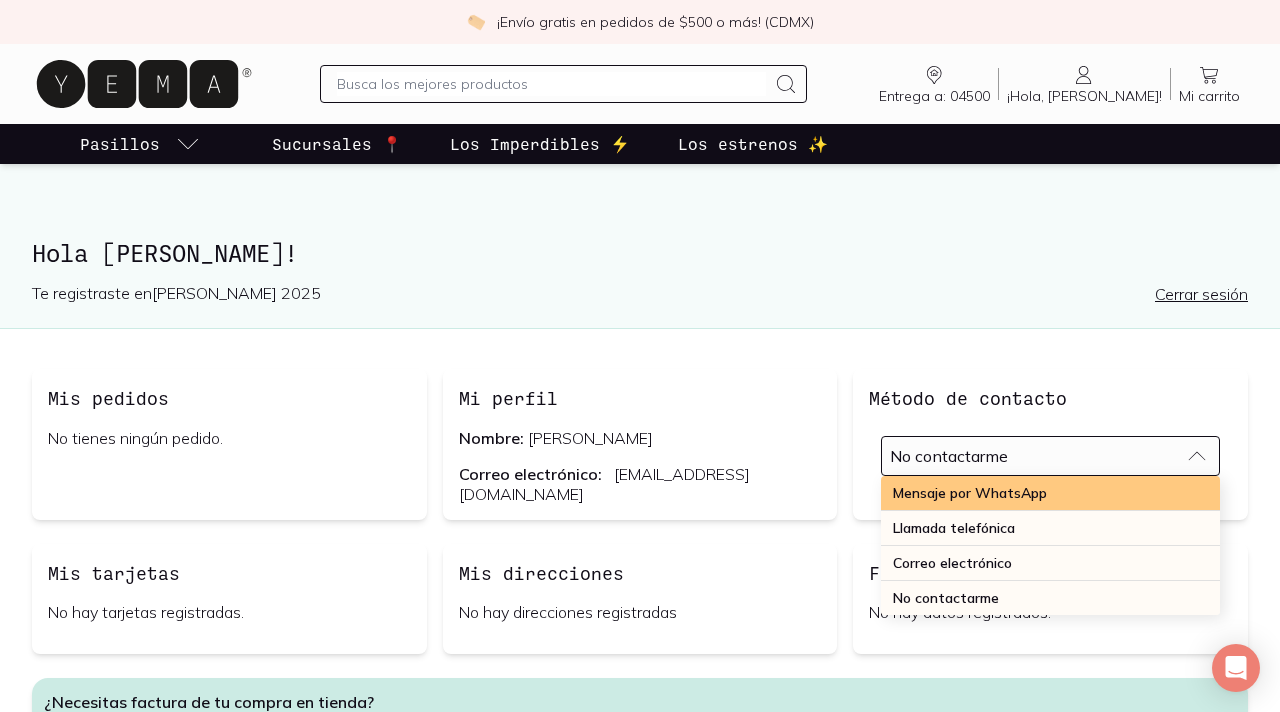 click on "Mensaje por WhatsApp" at bounding box center [970, 493] 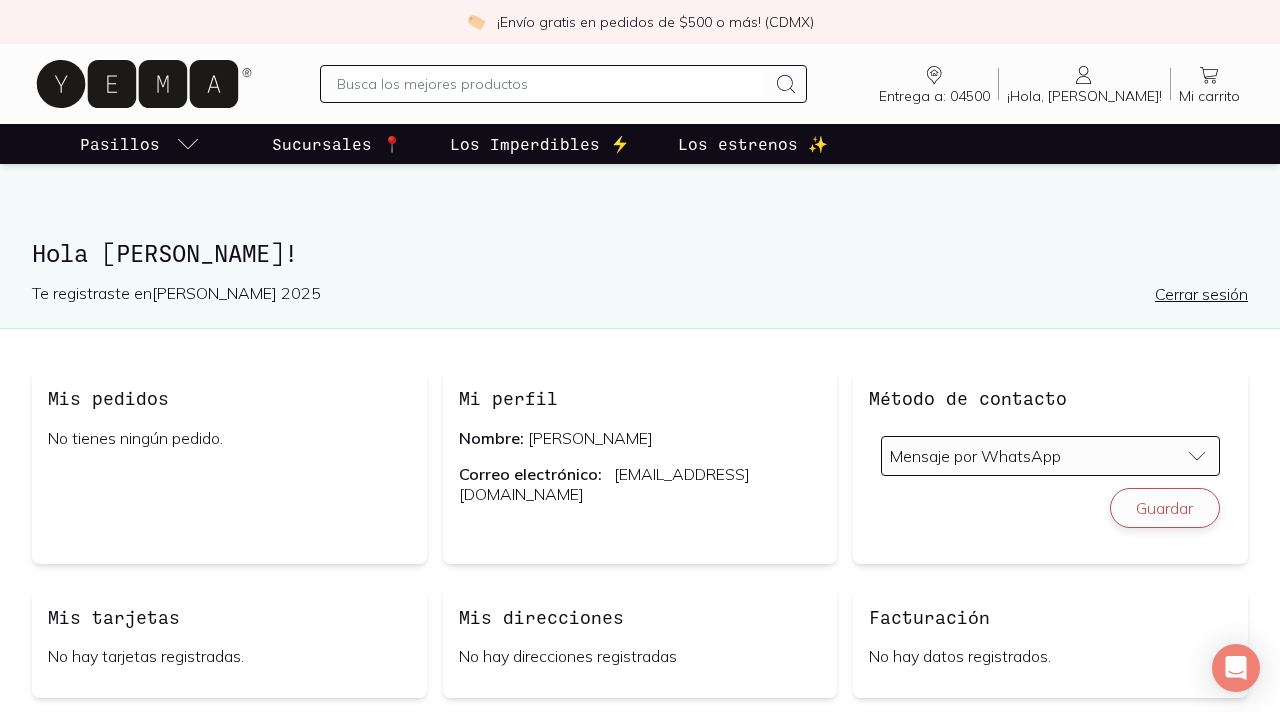 click on "Guardar" at bounding box center [1165, 508] 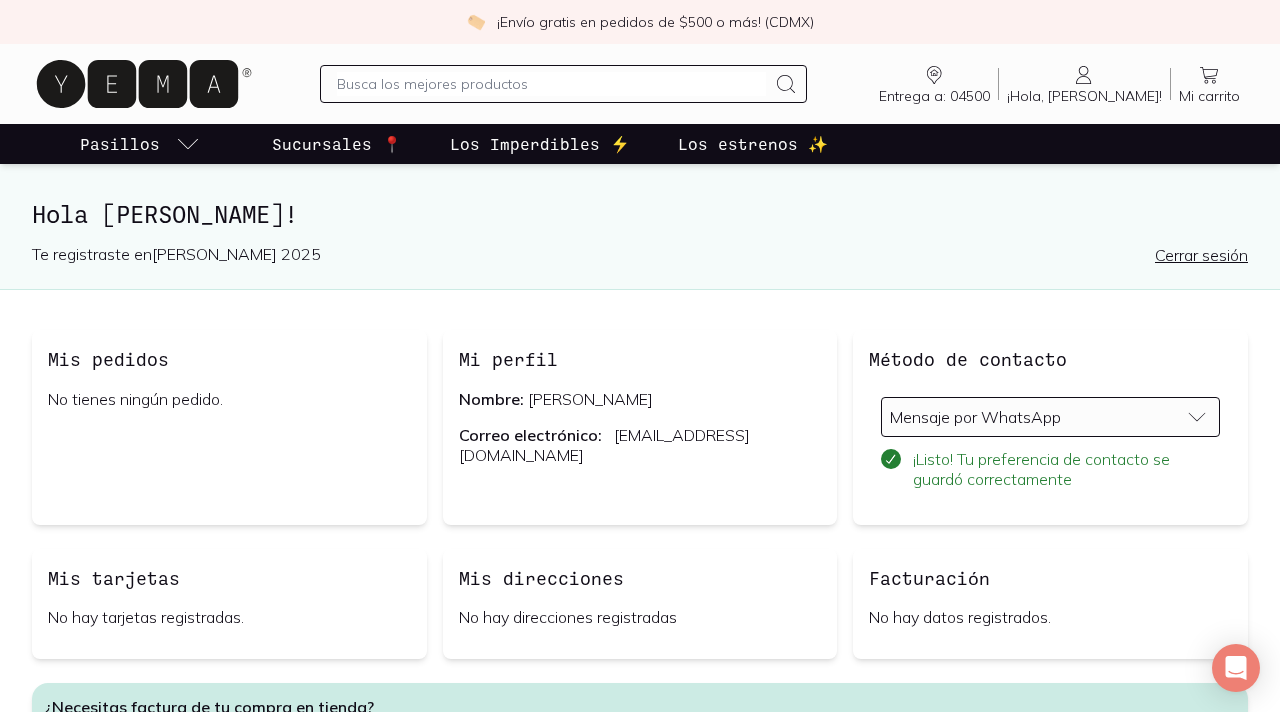 scroll, scrollTop: 0, scrollLeft: 0, axis: both 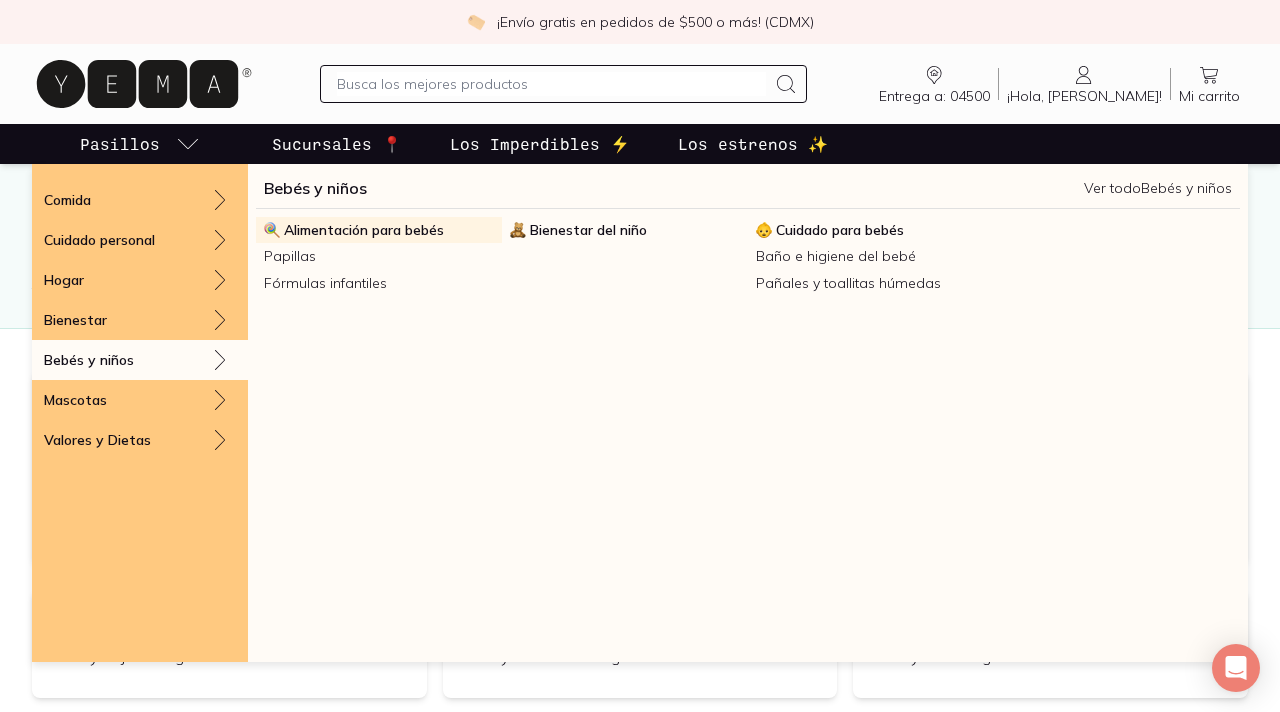 click on "Alimentación para bebés" at bounding box center (364, 230) 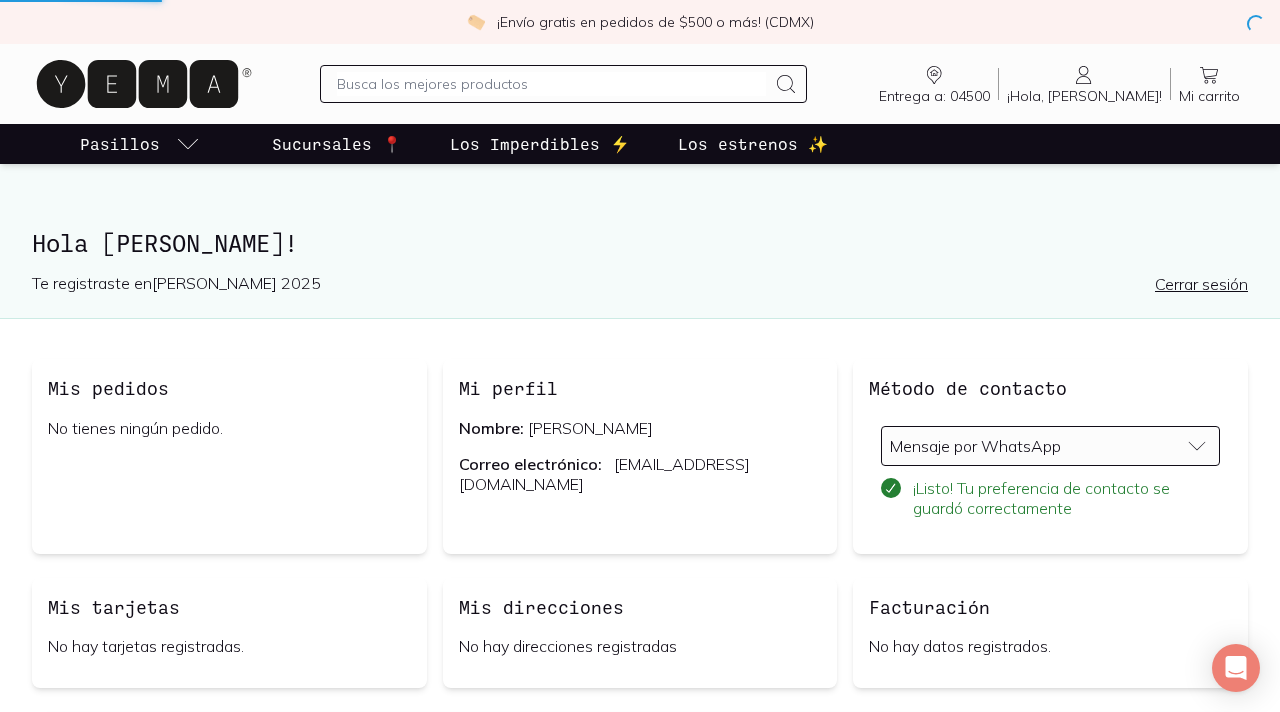 scroll, scrollTop: 11, scrollLeft: 0, axis: vertical 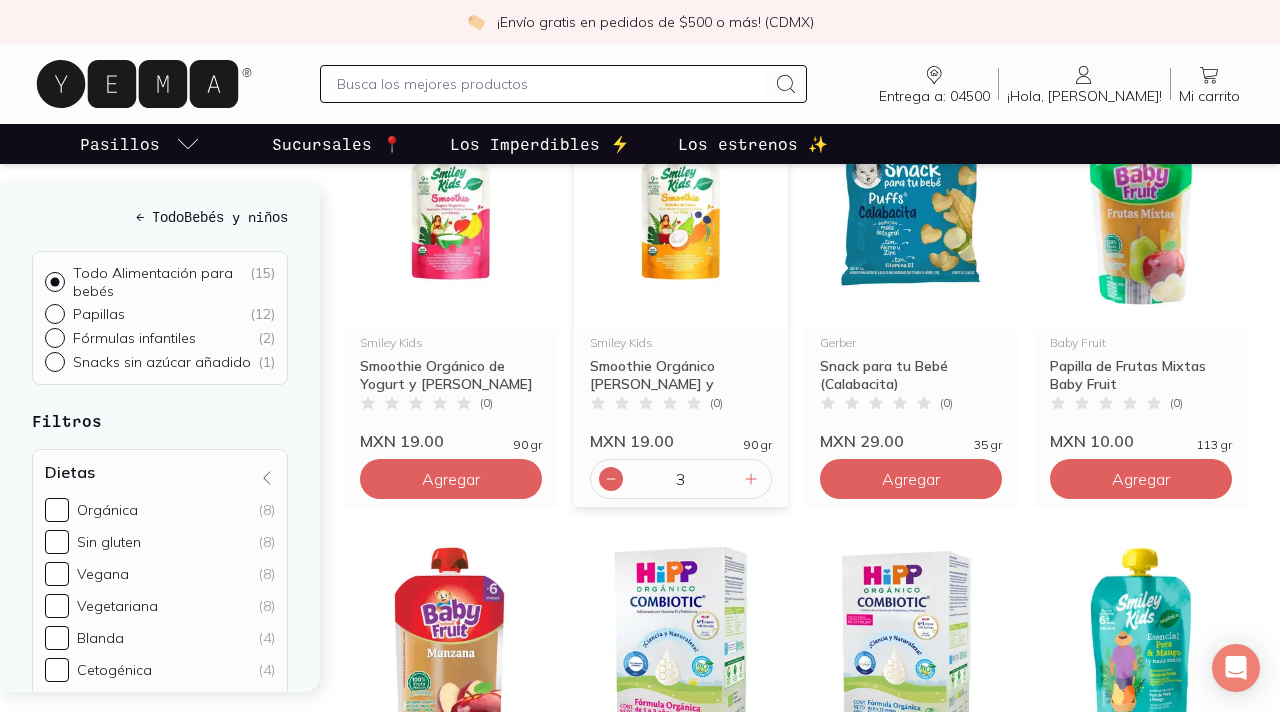 click 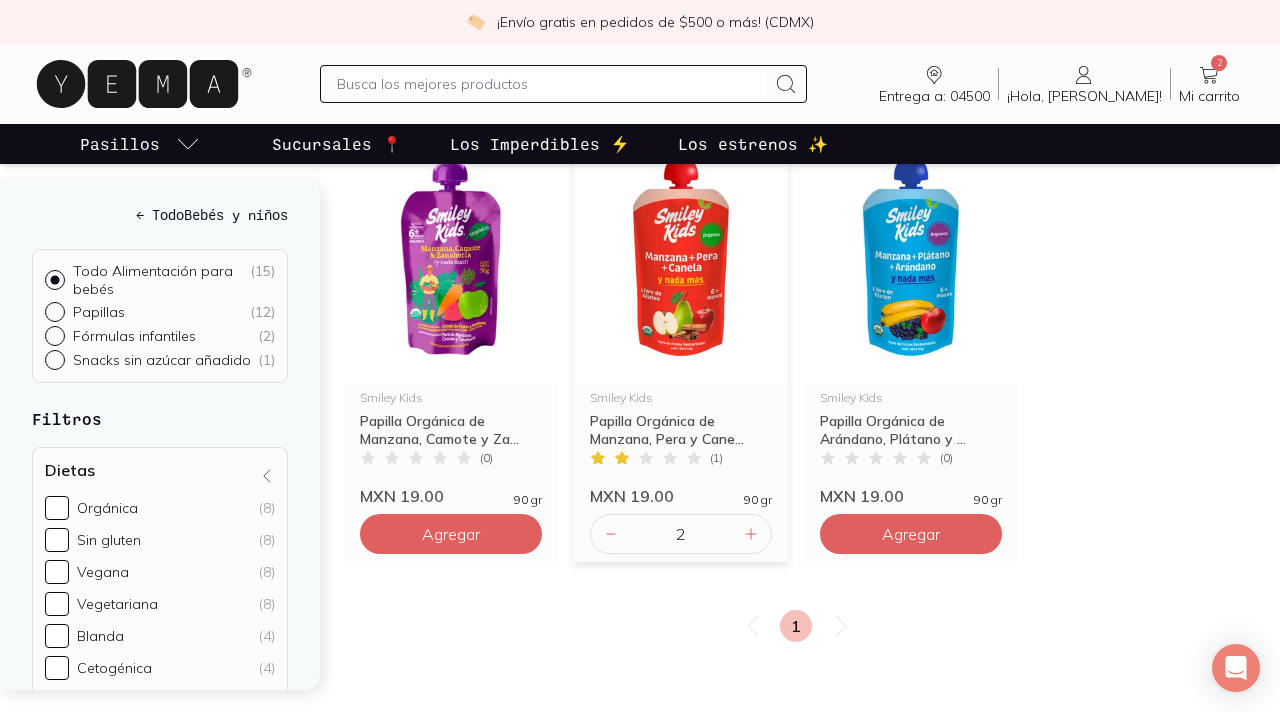 scroll, scrollTop: 1600, scrollLeft: 0, axis: vertical 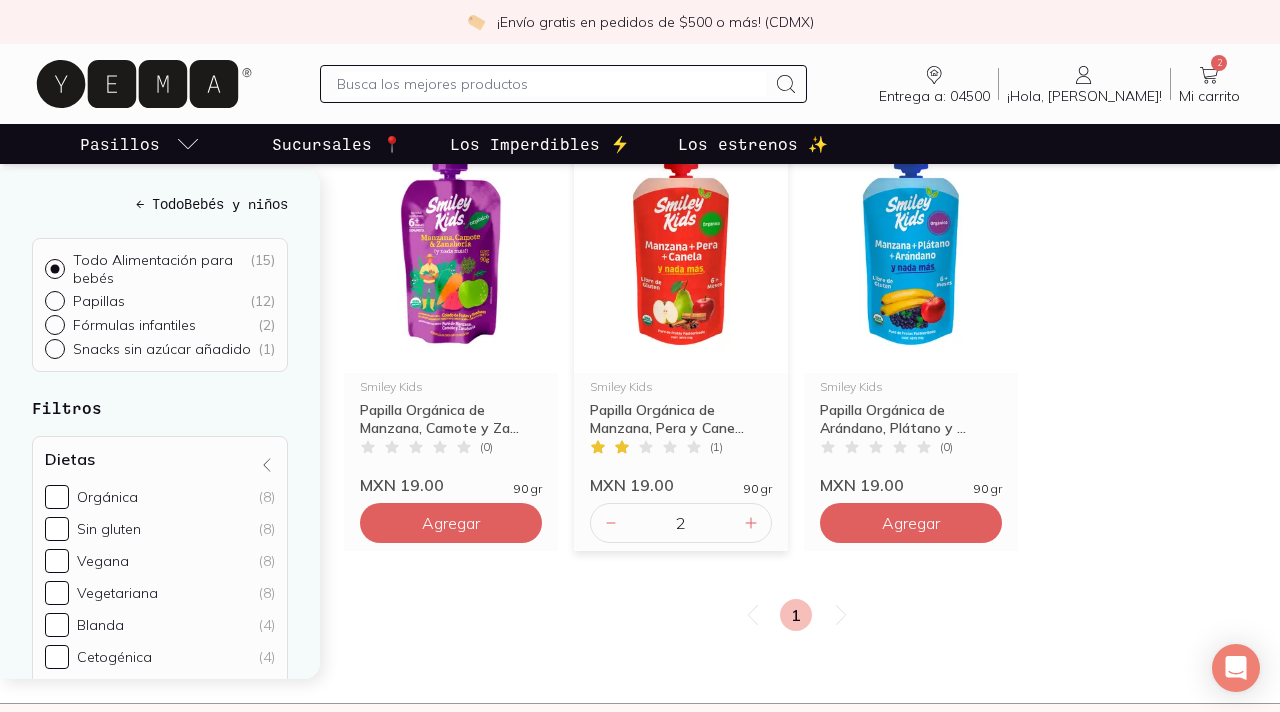 click on "2" at bounding box center (681, 523) 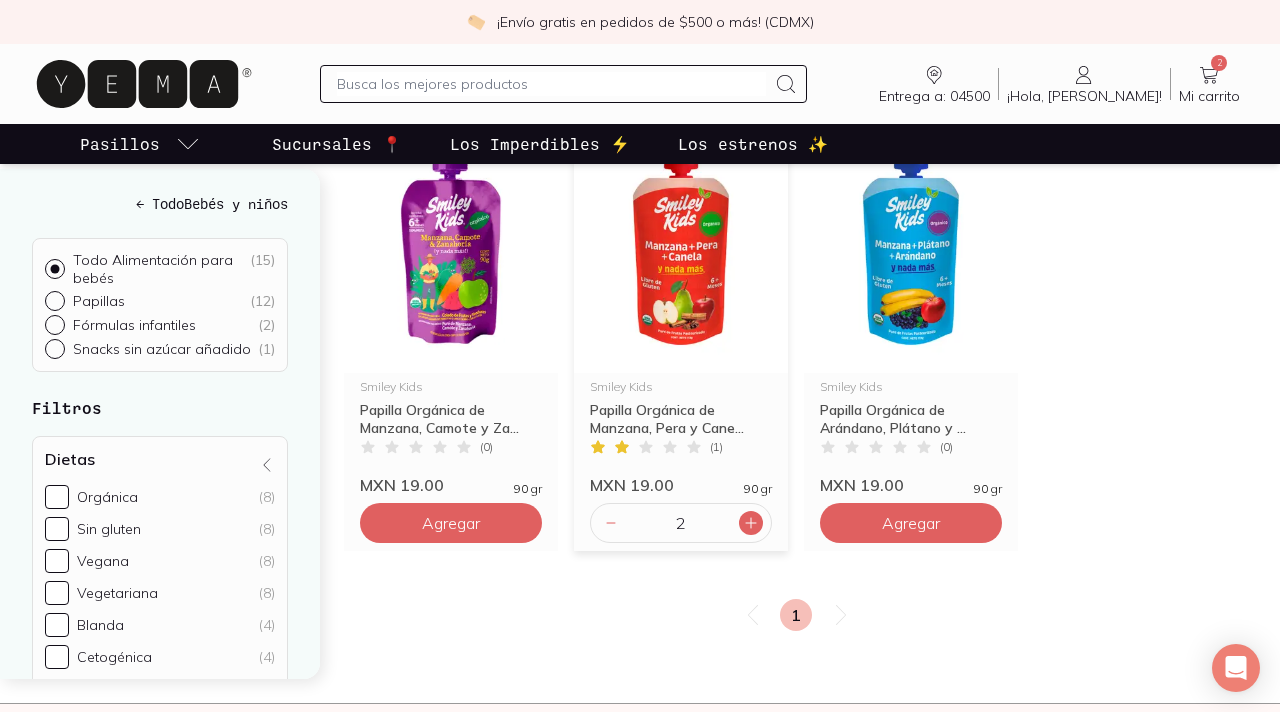click at bounding box center (751, 523) 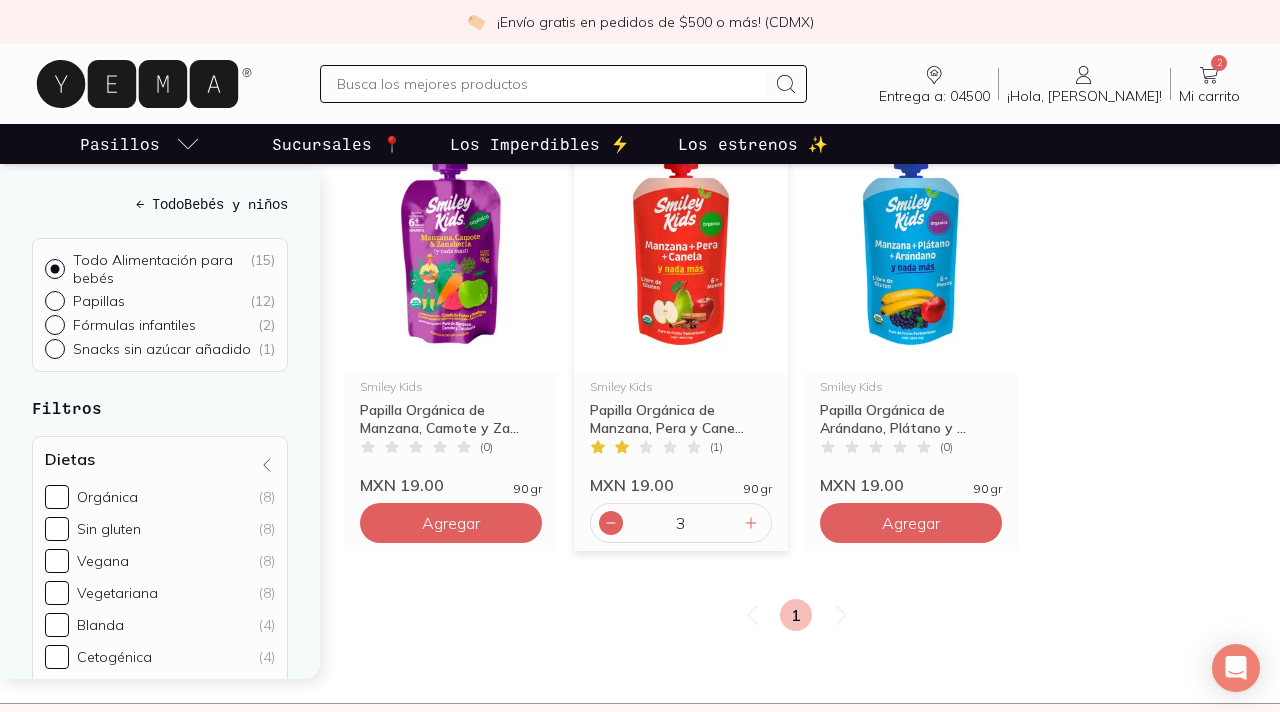 click 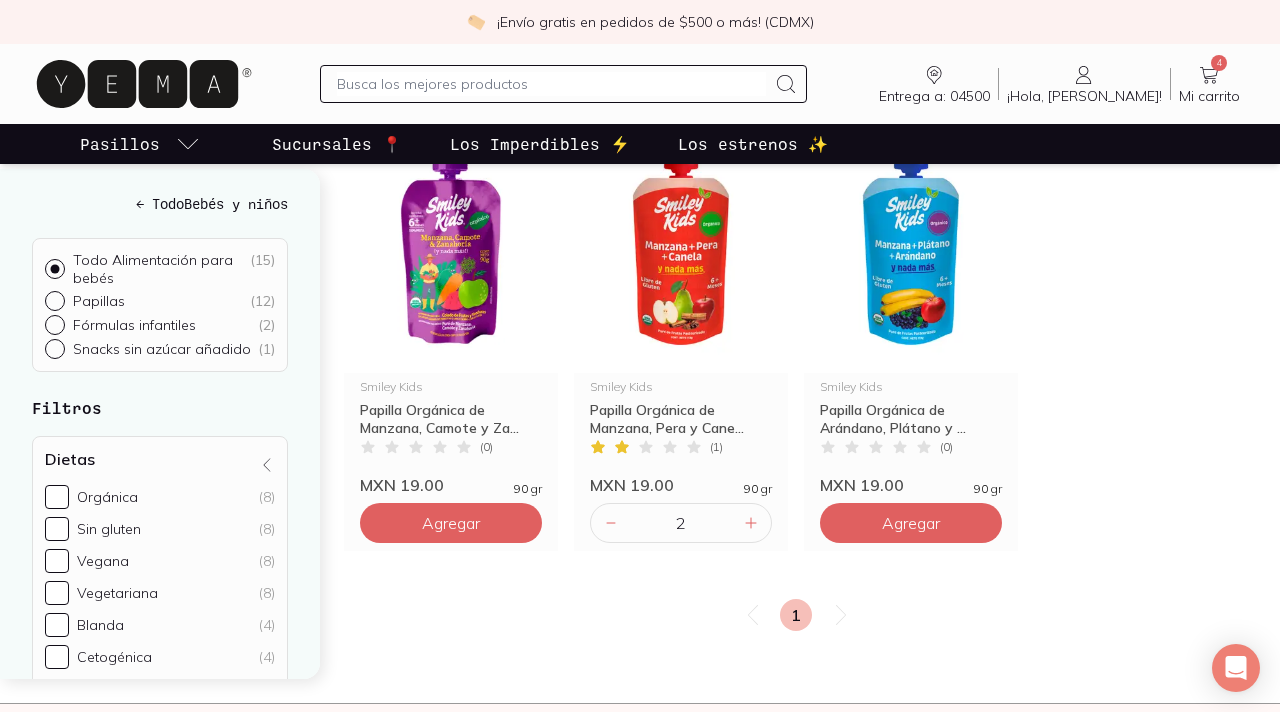 click on "Entrega a: 04500" at bounding box center [934, 96] 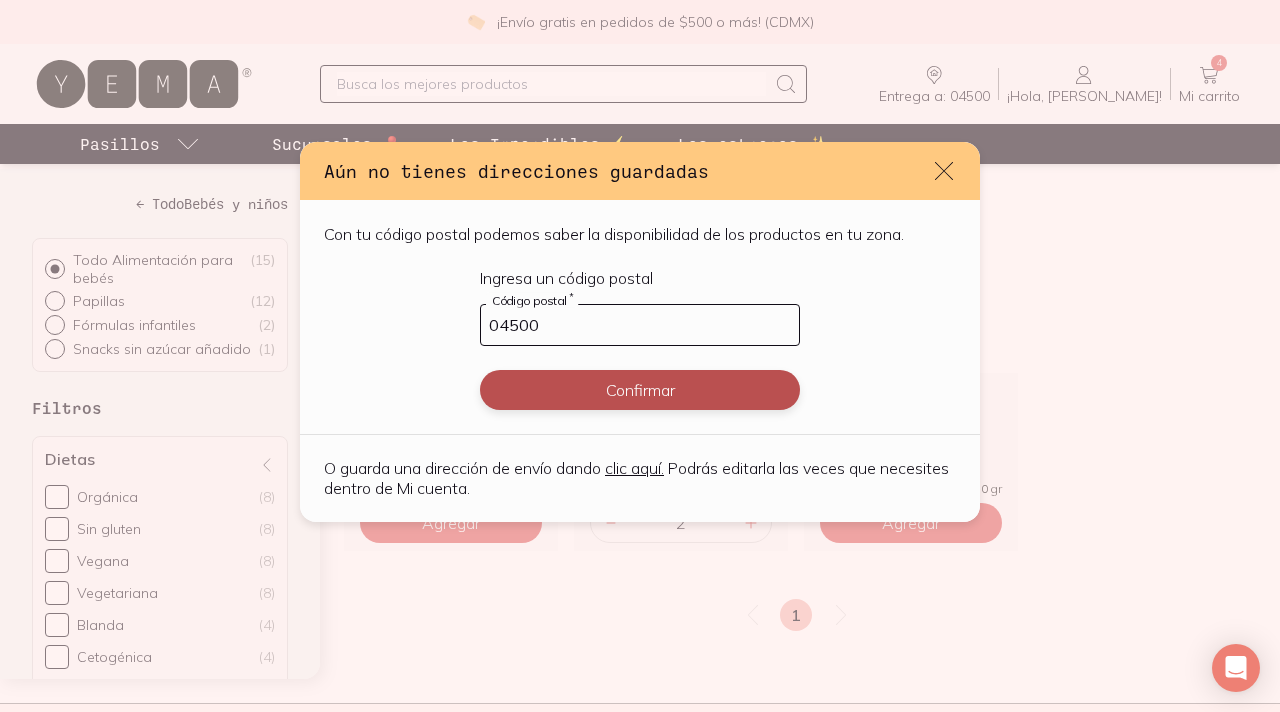 click on "Confirmar" at bounding box center [640, 390] 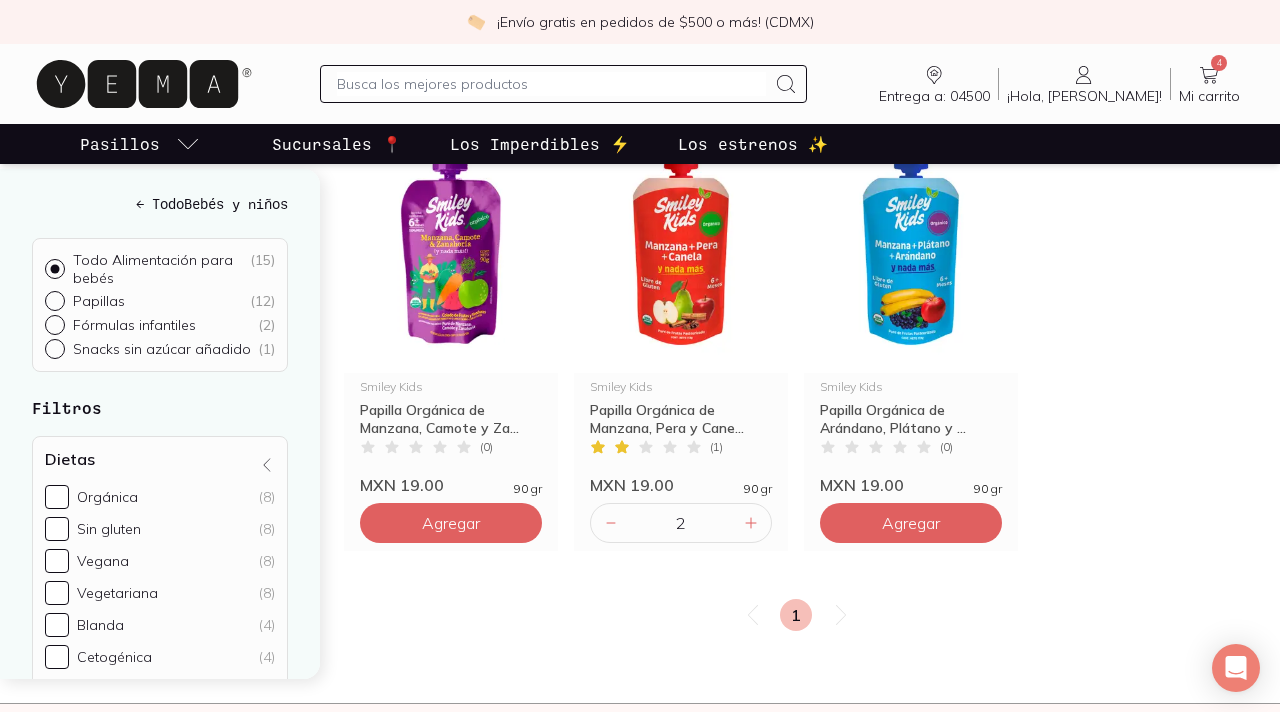 click on "Entrega a: 04500" at bounding box center [934, 96] 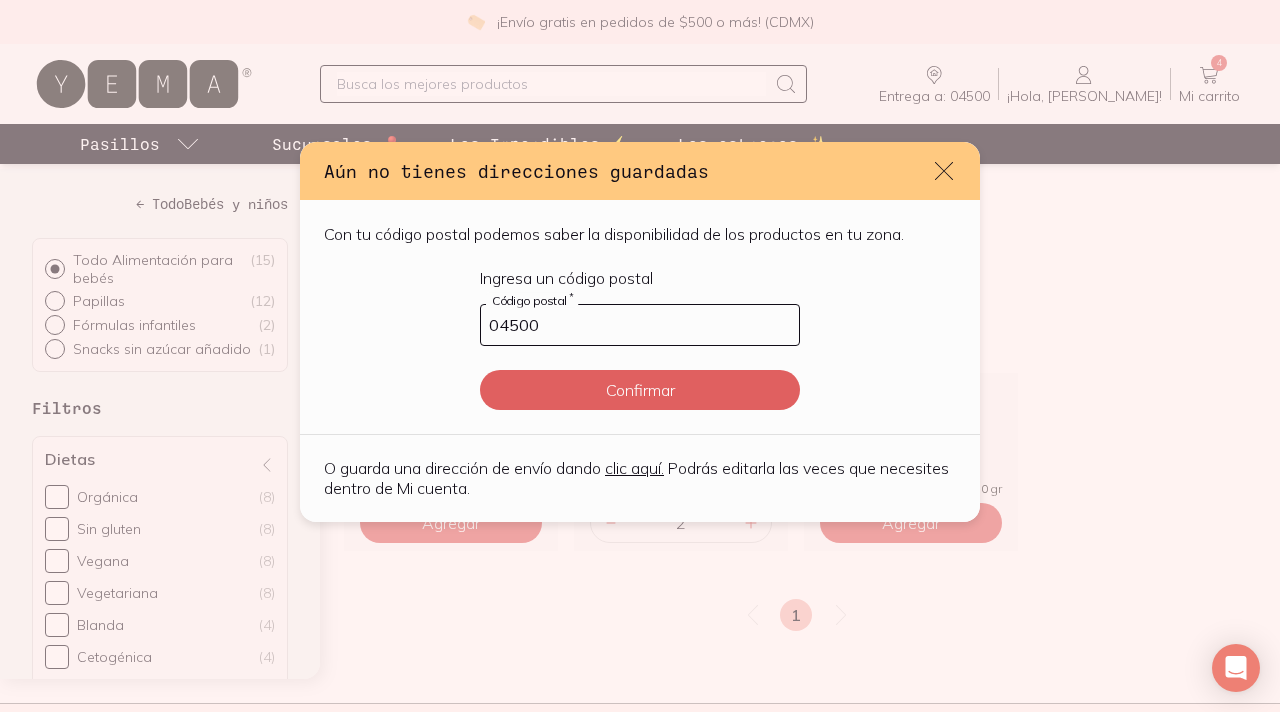 click on "clic aquí." at bounding box center (634, 468) 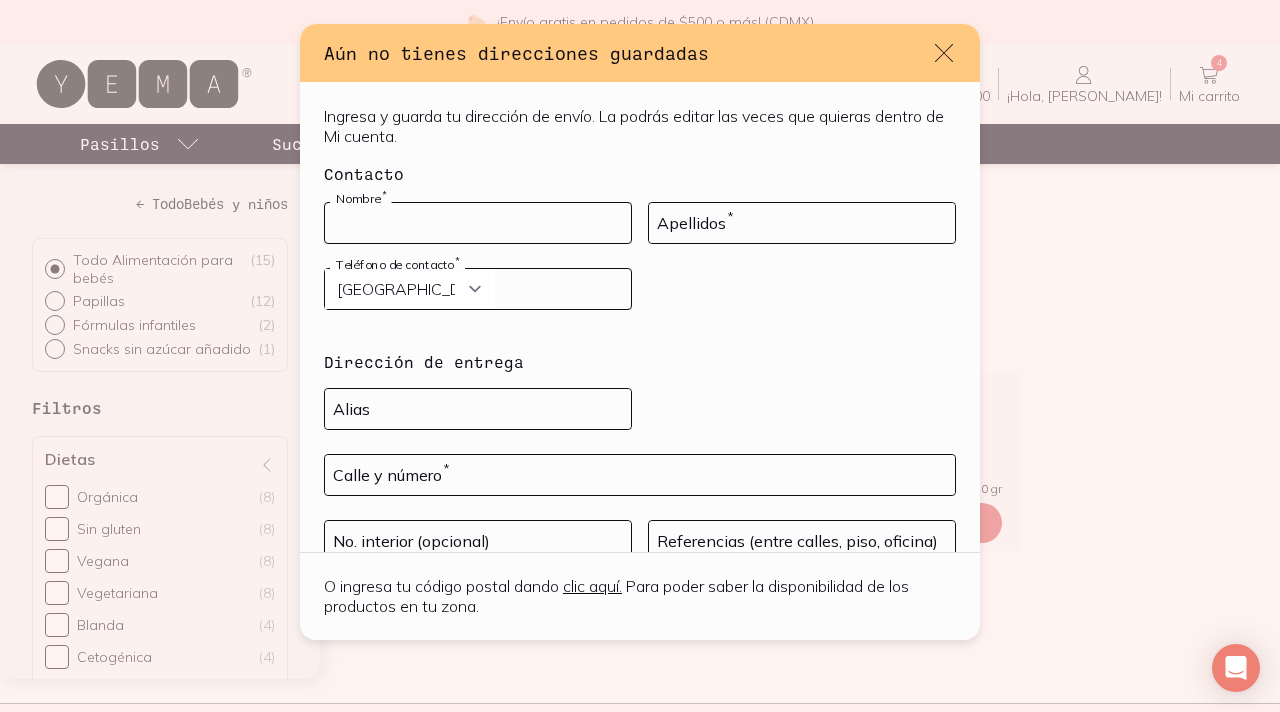 click at bounding box center (478, 223) 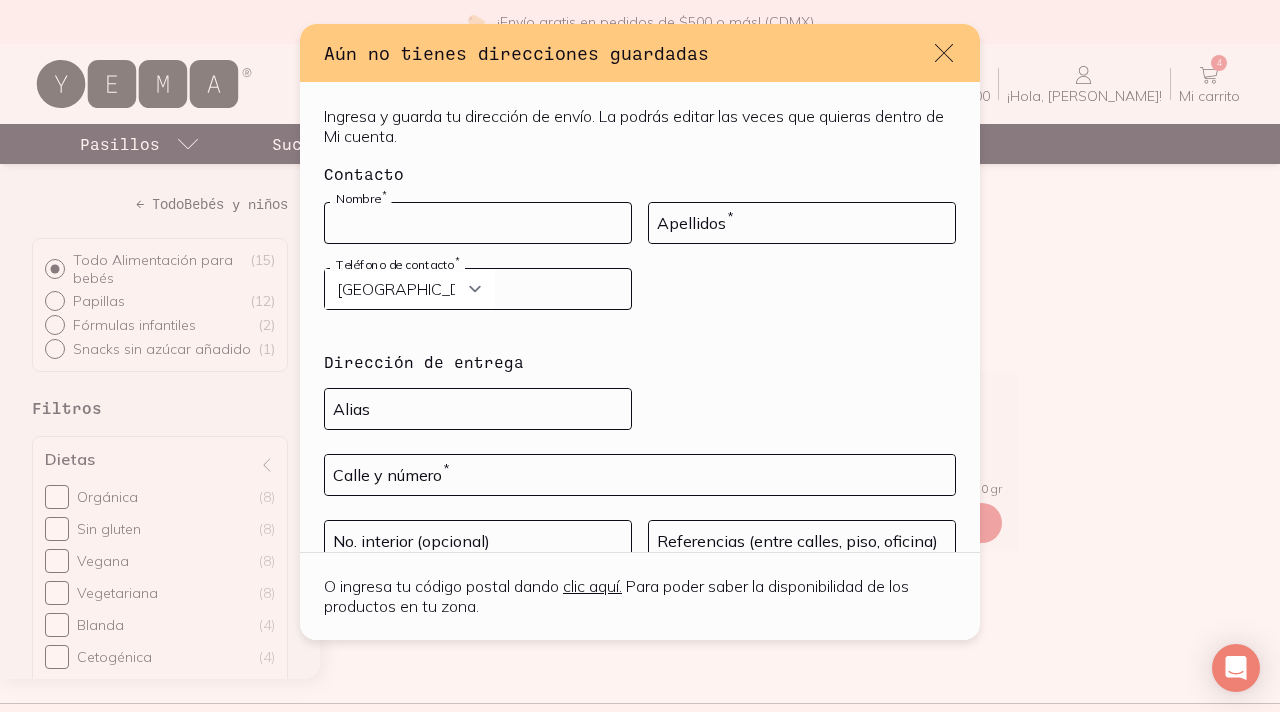 type on "[PERSON_NAME]" 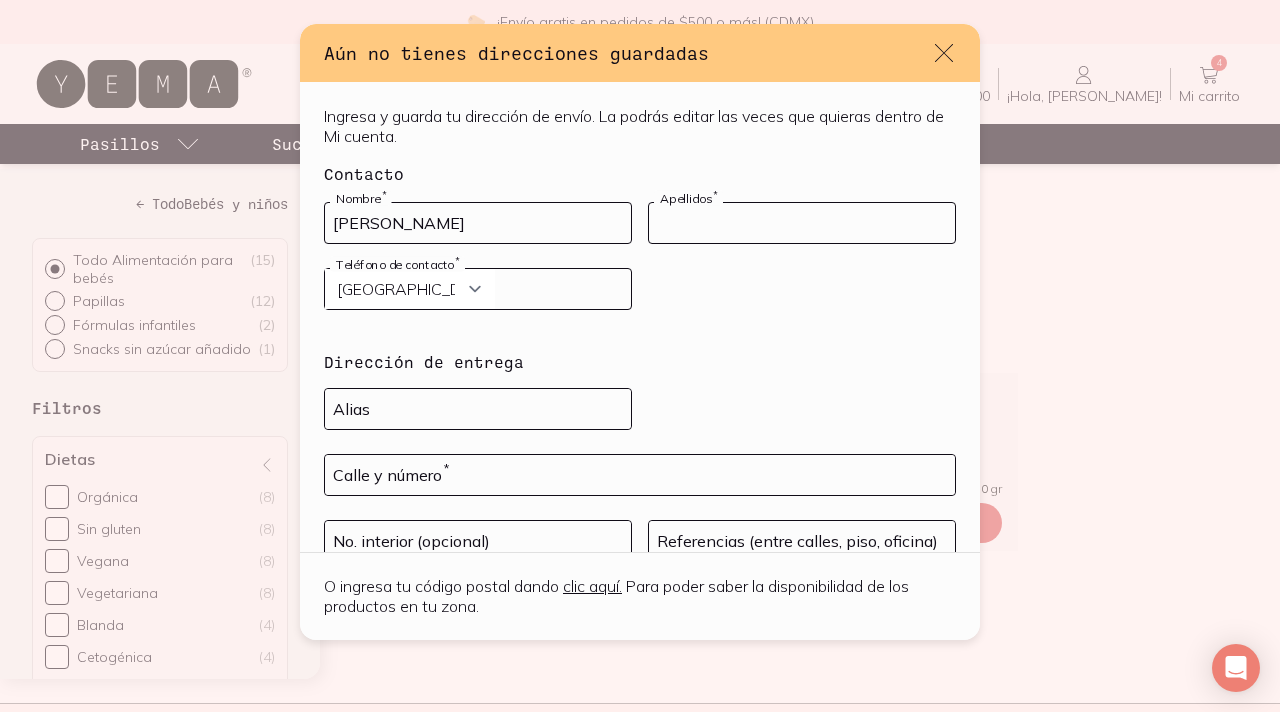 type on "[PERSON_NAME]" 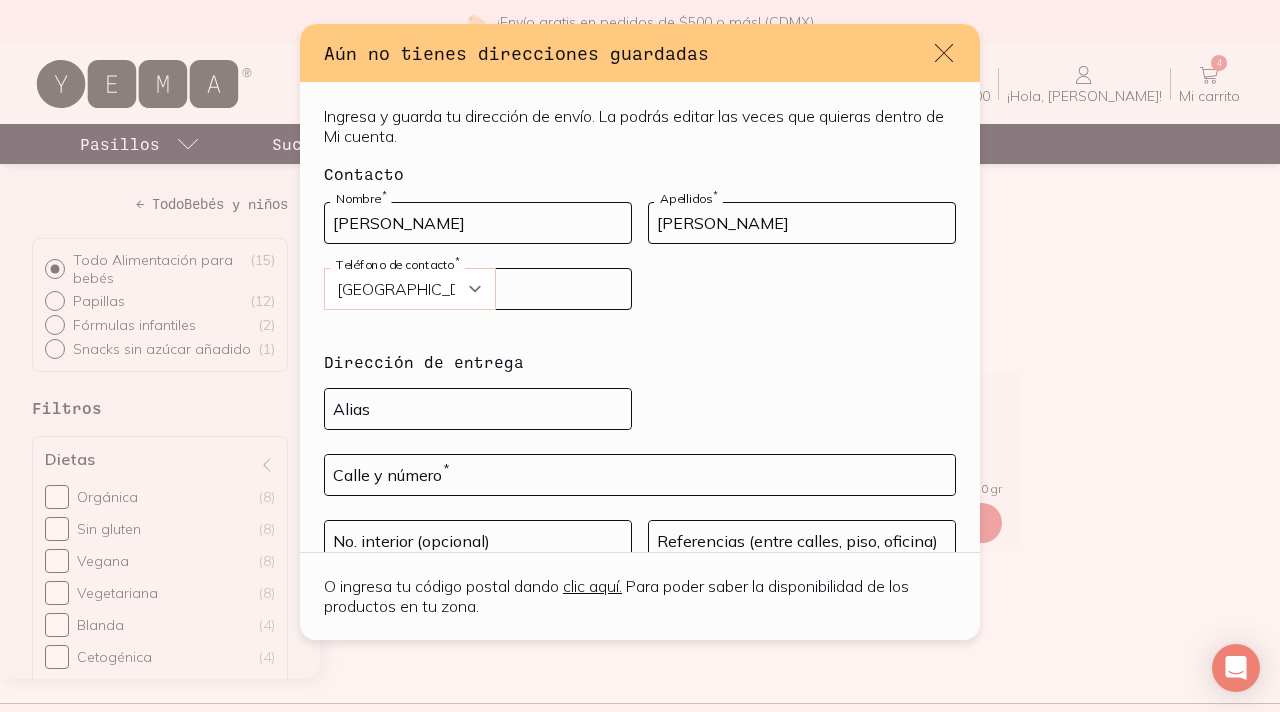 select on "52" 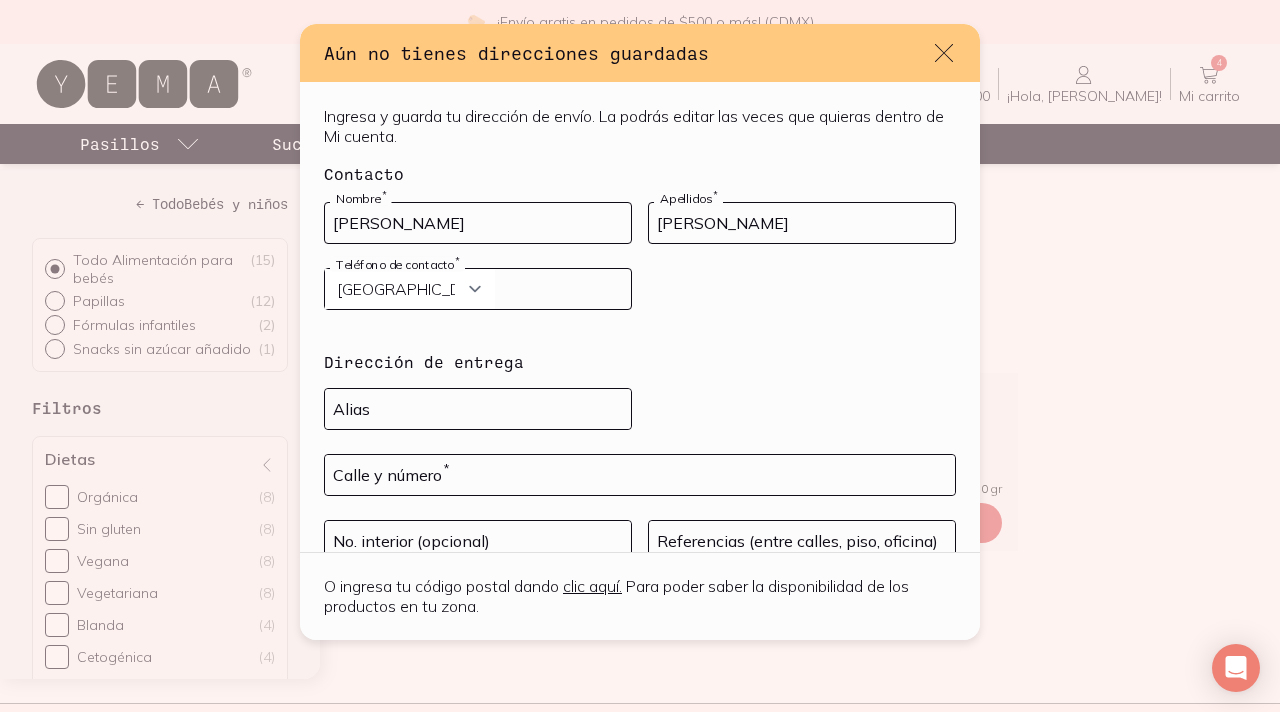 type on "5534363180" 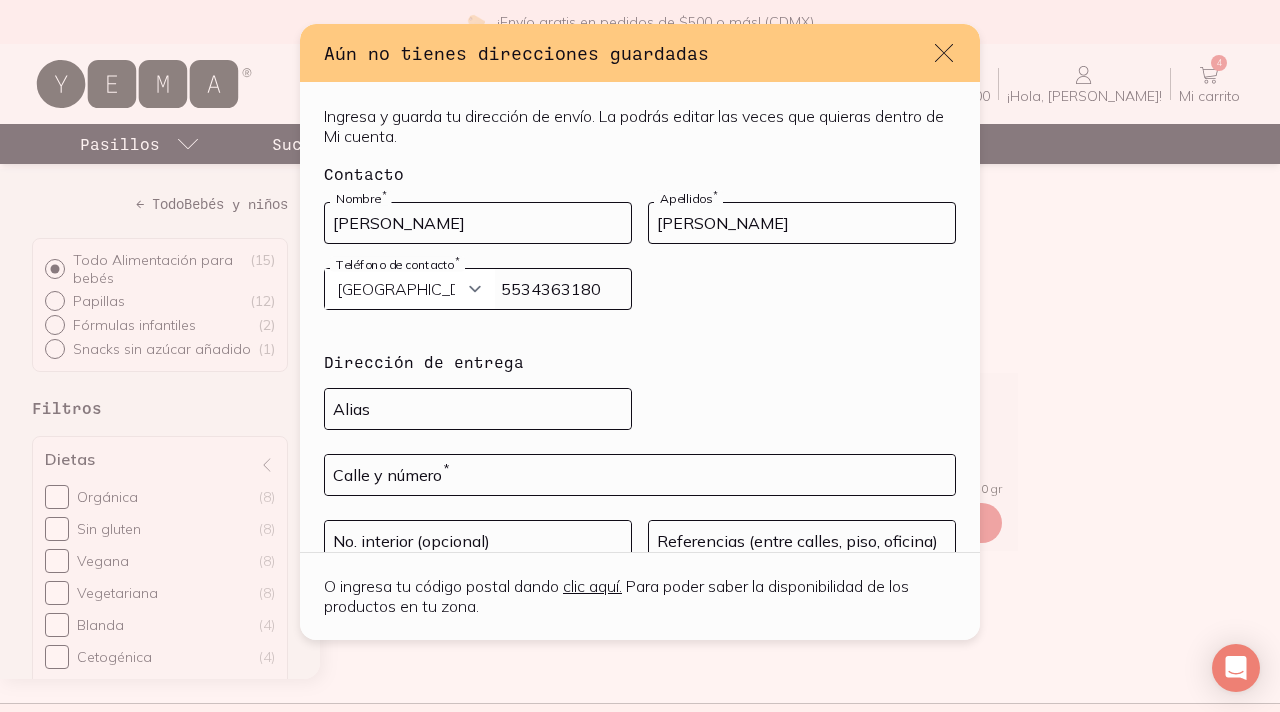 drag, startPoint x: 658, startPoint y: 223, endPoint x: 783, endPoint y: 223, distance: 125 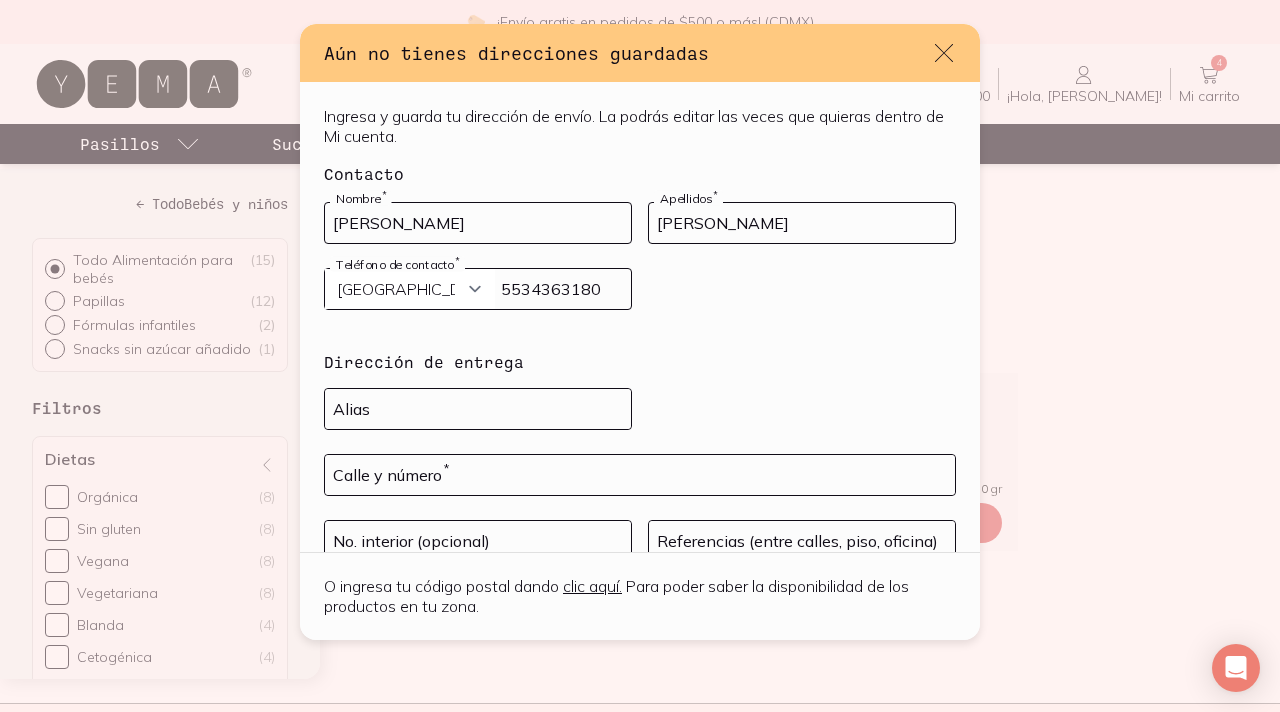 click on "[PERSON_NAME]" at bounding box center [802, 223] 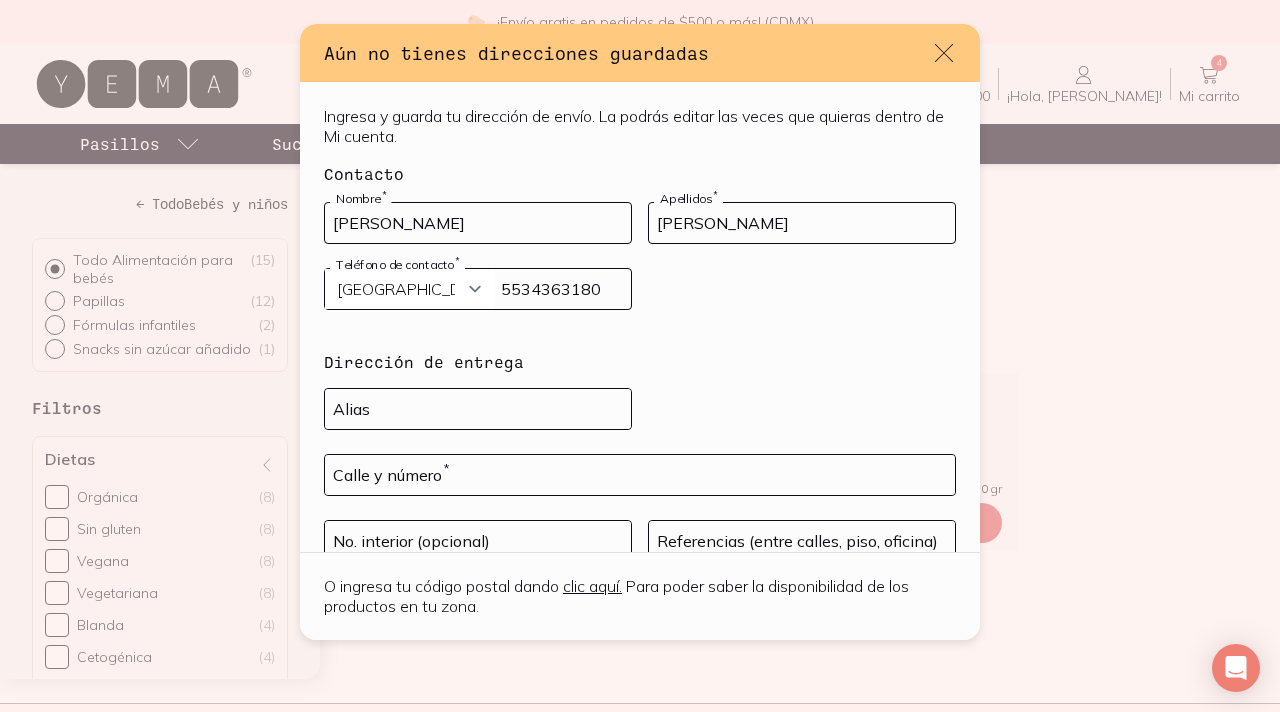 drag, startPoint x: 378, startPoint y: 225, endPoint x: 558, endPoint y: 225, distance: 180 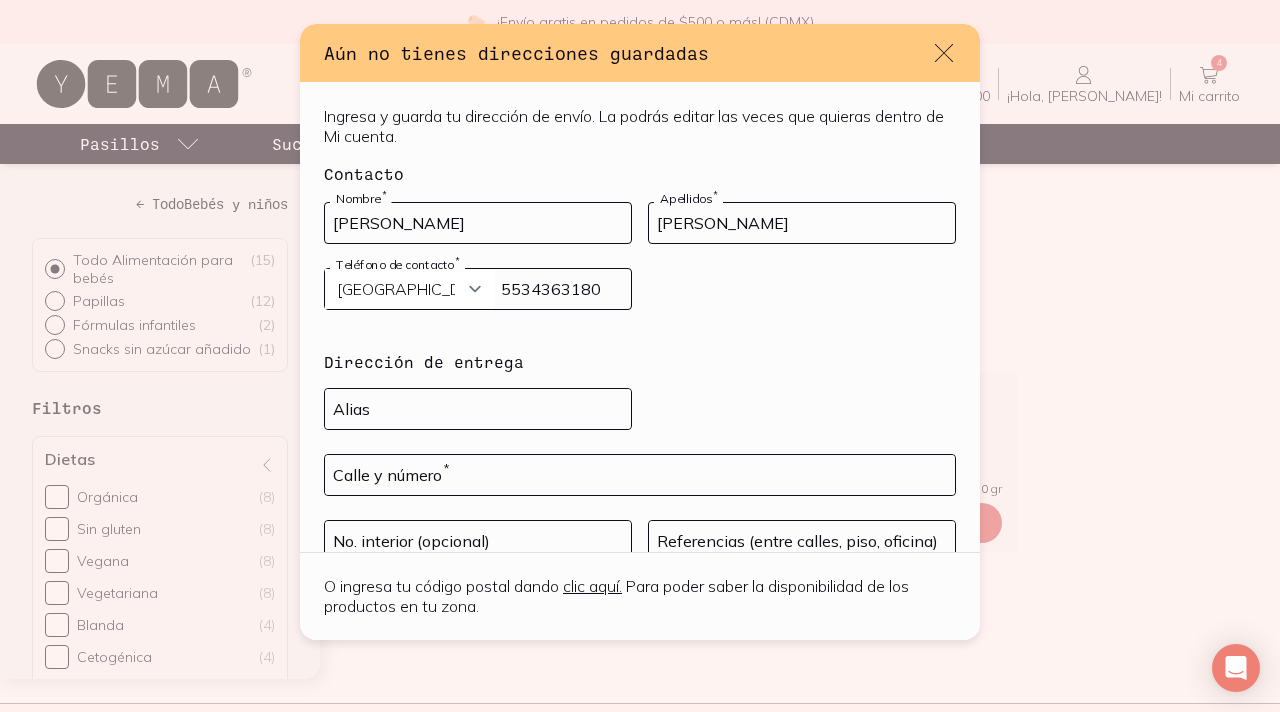 click on "[PERSON_NAME]" at bounding box center [478, 223] 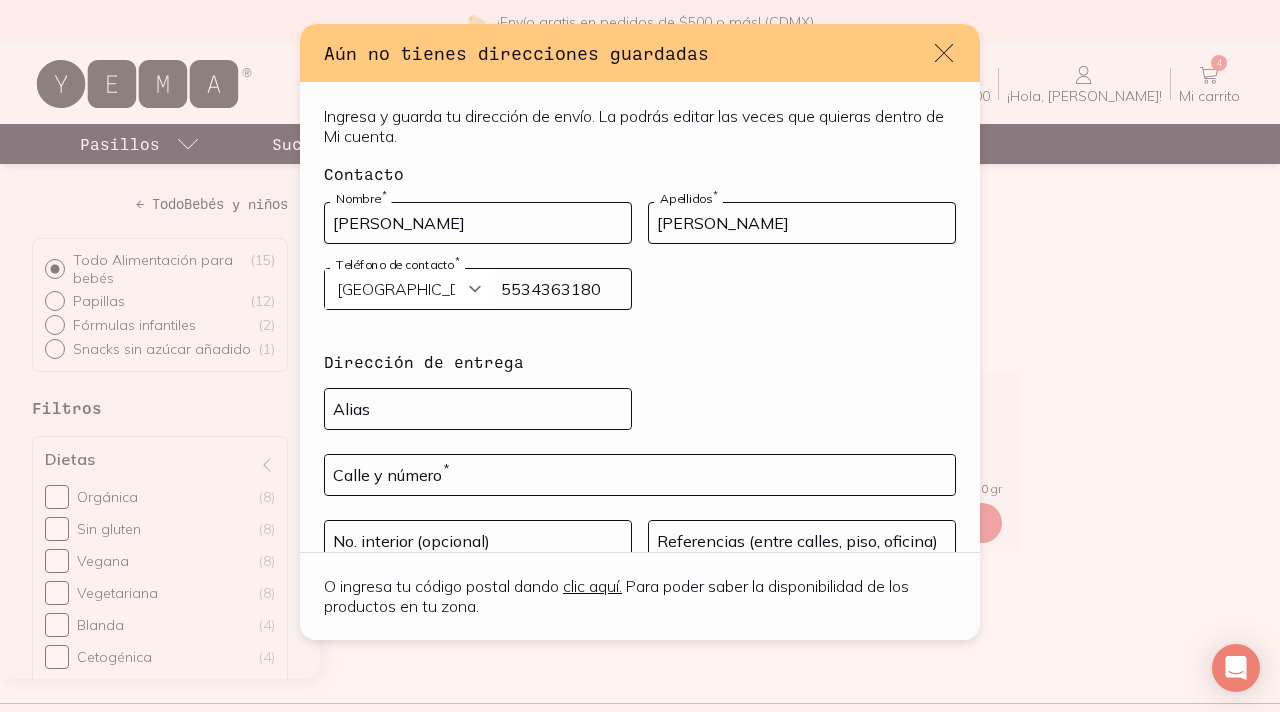 type on "[PERSON_NAME]" 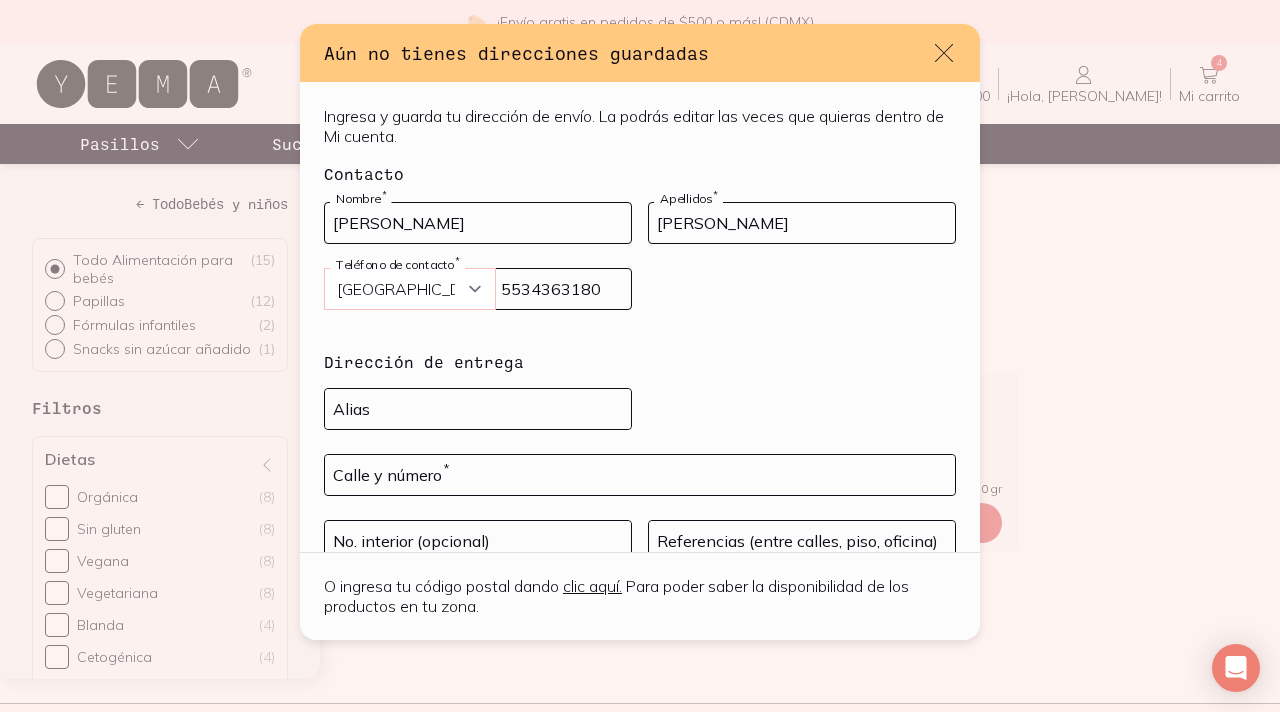 click on "Curazao (+5999) [GEOGRAPHIC_DATA] (+1876) [GEOGRAPHIC_DATA][PERSON_NAME][PERSON_NAME] (+1869) [GEOGRAPHIC_DATA] (+1868) [GEOGRAPHIC_DATA] (+1809) [GEOGRAPHIC_DATA][PERSON_NAME] (+1784) [GEOGRAPHIC_DATA] (+1767) [GEOGRAPHIC_DATA][PERSON_NAME] (+1758) [GEOGRAPHIC_DATA] (+1721) Samoa Americana (+1684) [US_STATE] (+1671) [GEOGRAPHIC_DATA] (+1670) [GEOGRAPHIC_DATA] (+1664) [PERSON_NAME] y [GEOGRAPHIC_DATA] (+1649) [GEOGRAPHIC_DATA][PERSON_NAME] ([GEOGRAPHIC_DATA]) (+1599) [GEOGRAPHIC_DATA] (+1473) [GEOGRAPHIC_DATA] (+1441) [GEOGRAPHIC_DATA] (+1345) [GEOGRAPHIC_DATA] (+1340) [GEOGRAPHIC_DATA] Británicas (+1284) [GEOGRAPHIC_DATA] (+1268) [GEOGRAPHIC_DATA] (+1264) [GEOGRAPHIC_DATA] (+1246) [GEOGRAPHIC_DATA] (+1242) [GEOGRAPHIC_DATA] (+998) [GEOGRAPHIC_DATA] (+996) [US_STATE] (+995) [GEOGRAPHIC_DATA] (+994) [GEOGRAPHIC_DATA] (+993) [GEOGRAPHIC_DATA] (+992) [GEOGRAPHIC_DATA] (+977) [GEOGRAPHIC_DATA] (+976) [GEOGRAPHIC_DATA] (+975) [GEOGRAPHIC_DATA] (+974) [GEOGRAPHIC_DATA] (+973) [GEOGRAPHIC_DATA] (+972) [GEOGRAPHIC_DATA] (+971) [GEOGRAPHIC_DATA] (+968) [GEOGRAPHIC_DATA] (+967) [GEOGRAPHIC_DATA] (+966) [GEOGRAPHIC_DATA] (+965) [GEOGRAPHIC_DATA] (+964) [GEOGRAPHIC_DATA] (+963) [GEOGRAPHIC_DATA] (+962) [GEOGRAPHIC_DATA] (+961) [GEOGRAPHIC_DATA] (+960) [GEOGRAPHIC_DATA] (+886) [GEOGRAPHIC_DATA] (+880) [PERSON_NAME] (+870) [GEOGRAPHIC_DATA] (+856)" at bounding box center (410, 289) 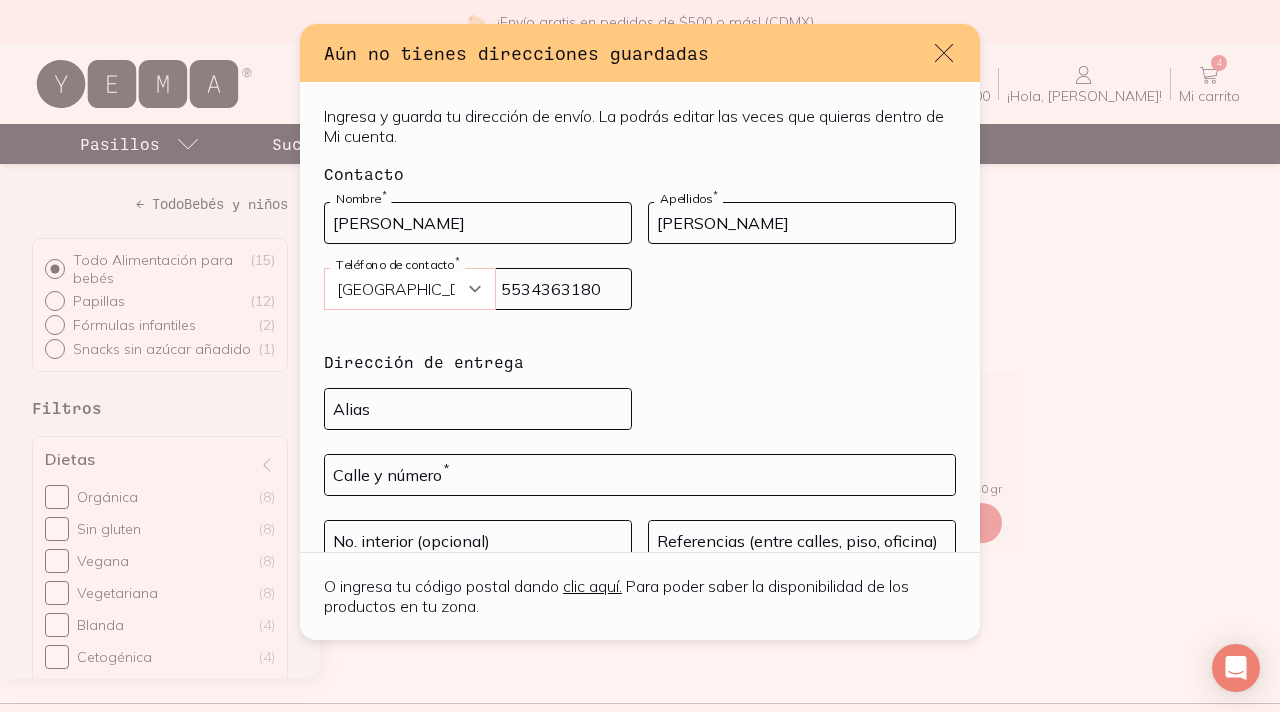 select on "204" 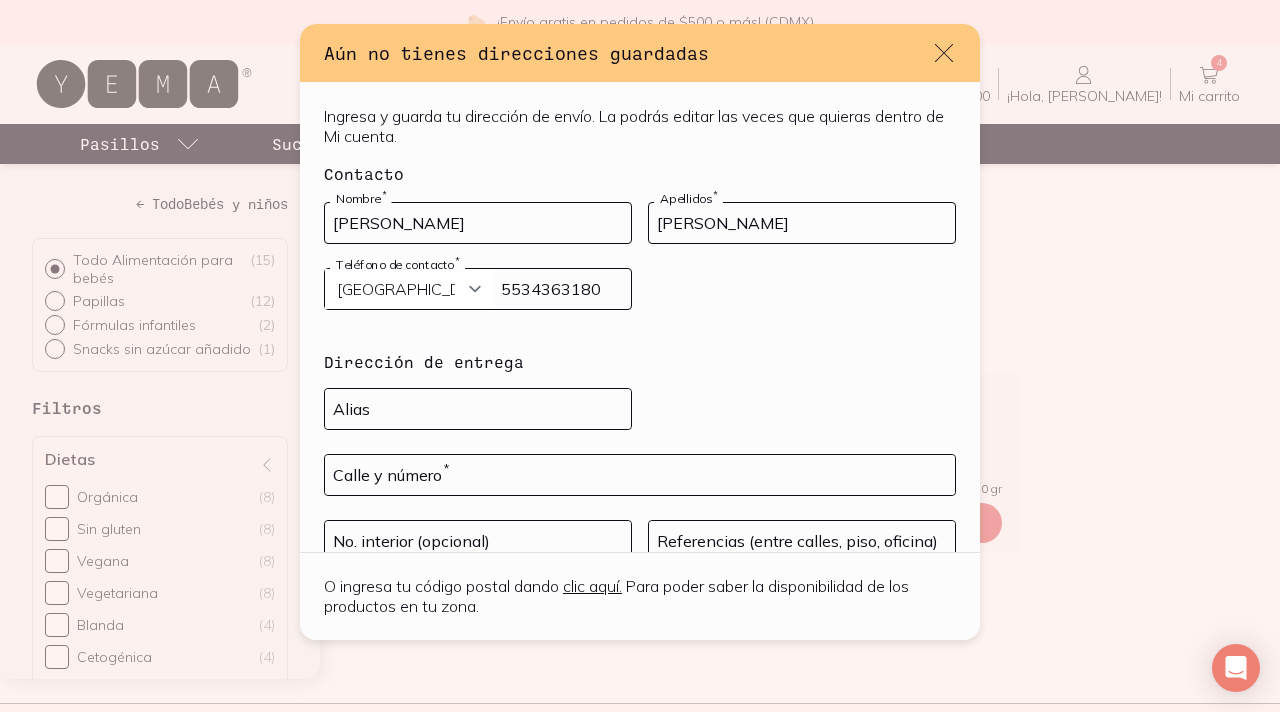 click at bounding box center (802, 301) 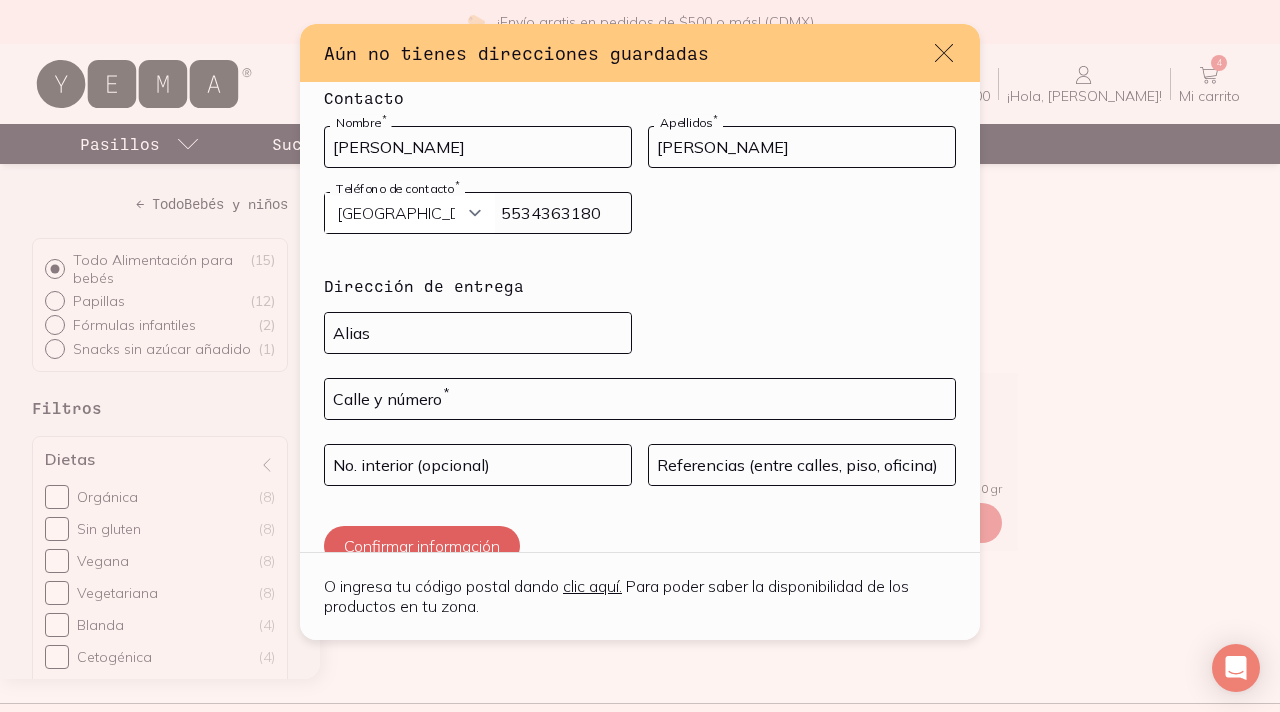 scroll, scrollTop: 130, scrollLeft: 0, axis: vertical 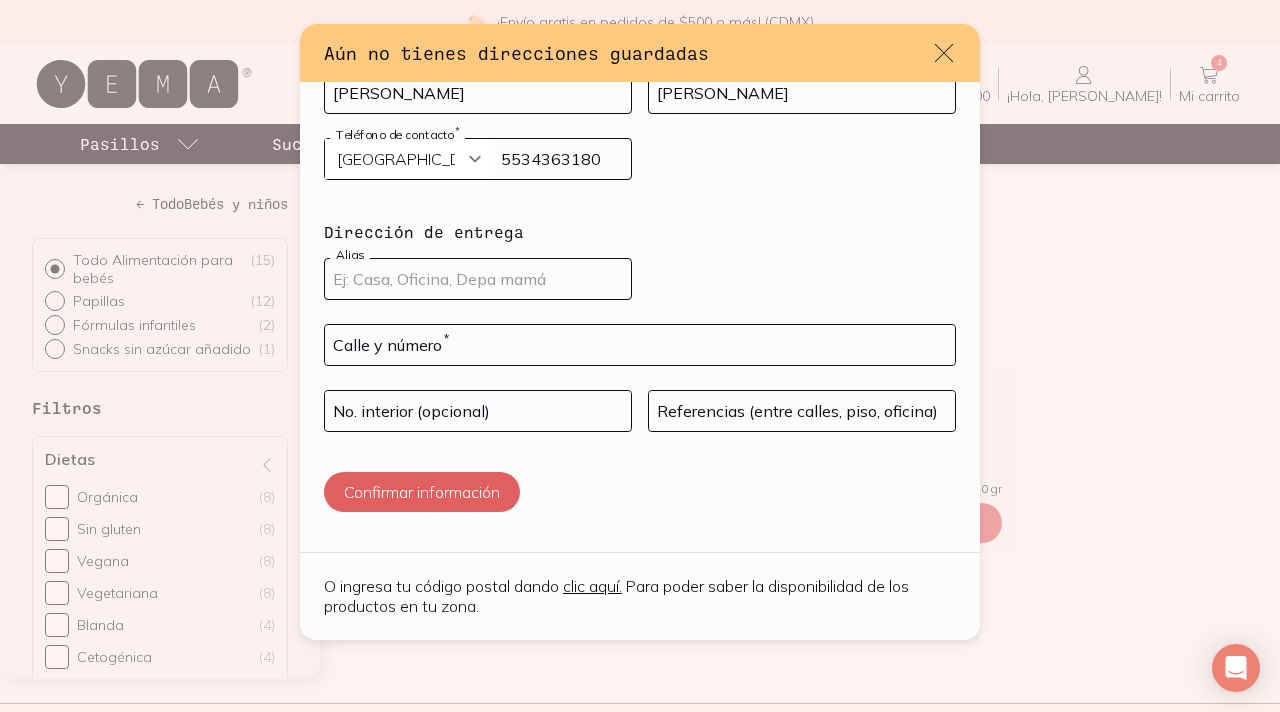 click at bounding box center (478, 279) 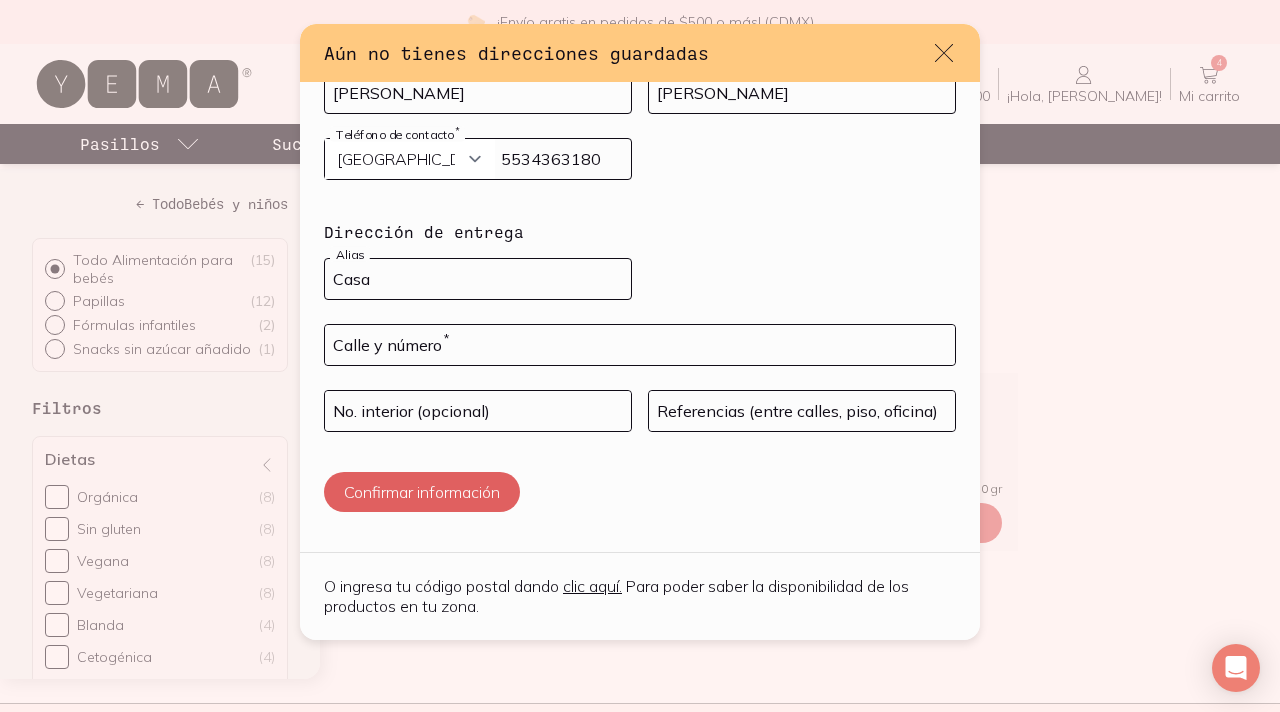 type on "Casa" 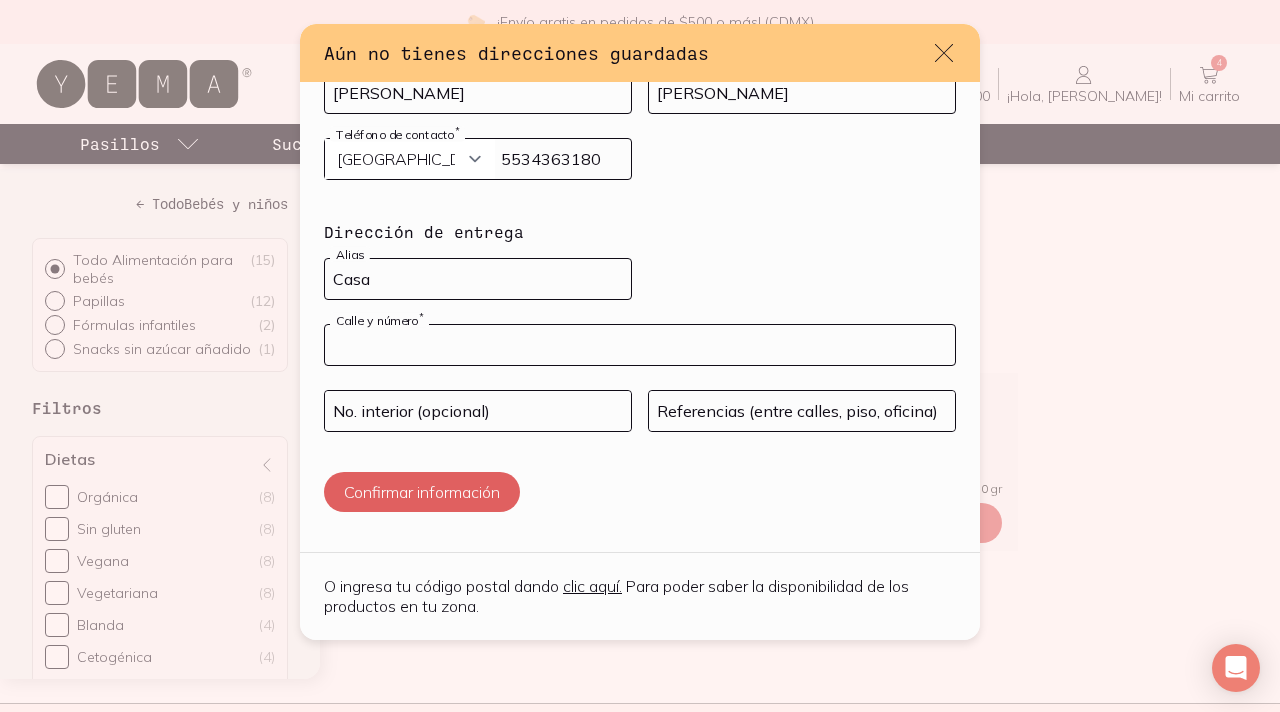 click at bounding box center (640, 345) 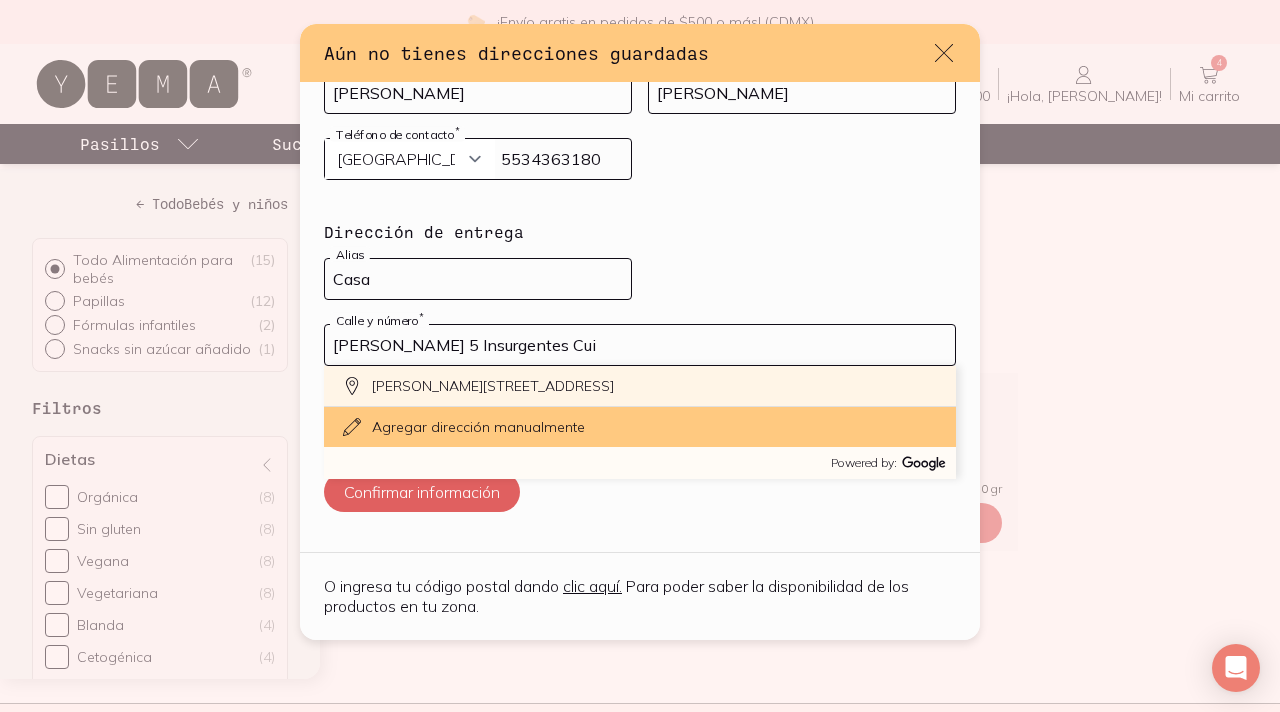 click on "[PERSON_NAME][STREET_ADDRESS]" 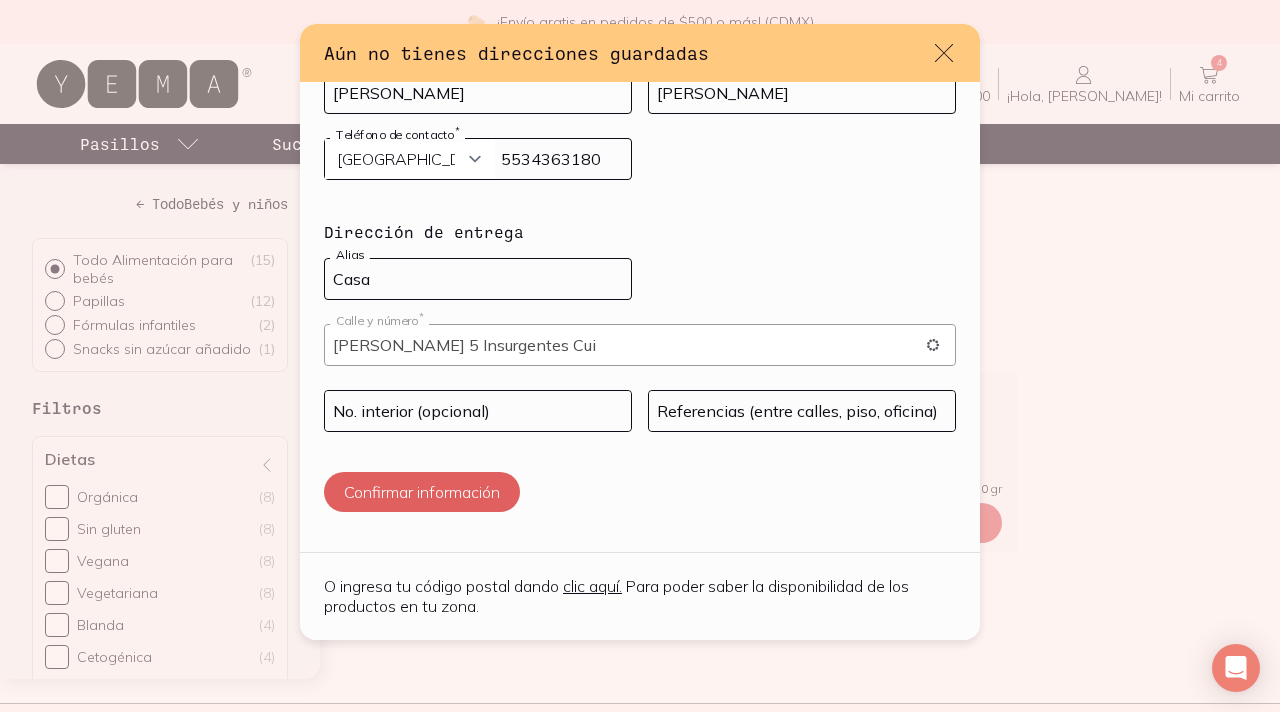 type on "[PERSON_NAME][STREET_ADDRESS]" 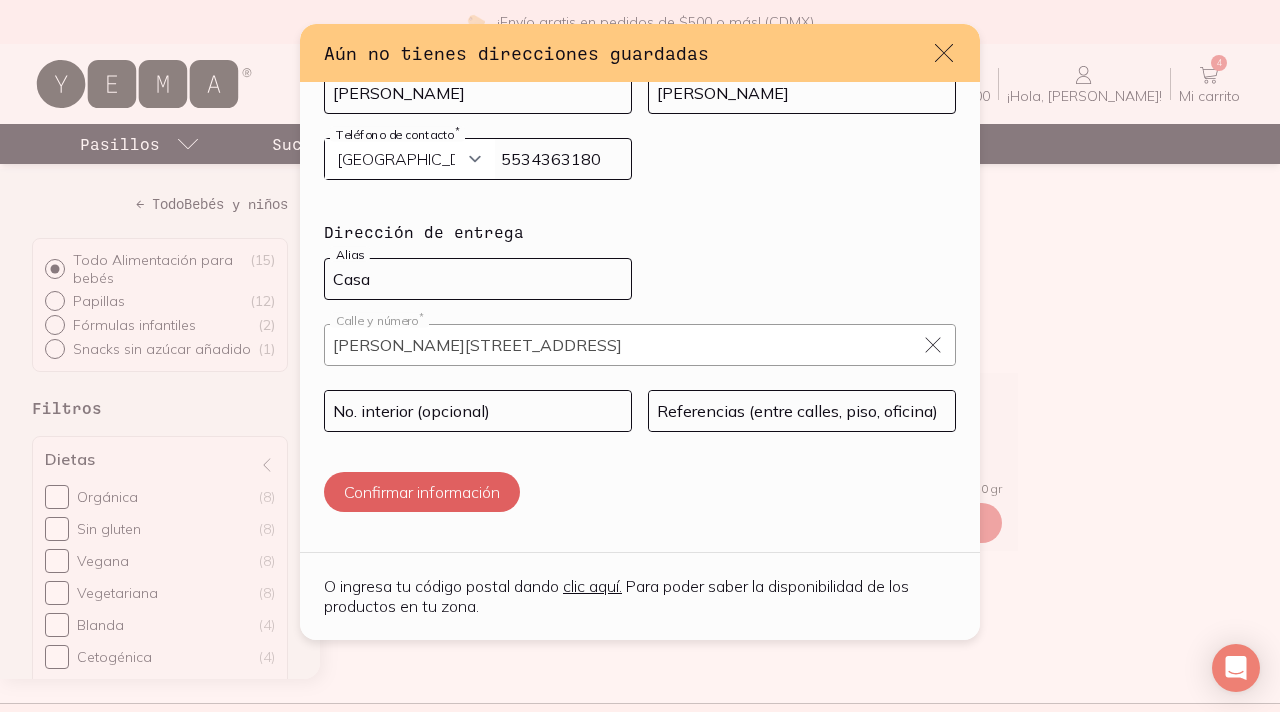 click on "Contacto [PERSON_NAME] Nombre * [PERSON_NAME] * [GEOGRAPHIC_DATA] (+5999) [GEOGRAPHIC_DATA] (+1876) [GEOGRAPHIC_DATA][PERSON_NAME] y [PERSON_NAME] (+1869) [GEOGRAPHIC_DATA] (+1868) [GEOGRAPHIC_DATA] (+1809) [GEOGRAPHIC_DATA][PERSON_NAME] (+1784) [GEOGRAPHIC_DATA] (+1767) [GEOGRAPHIC_DATA][PERSON_NAME] (+1758) [GEOGRAPHIC_DATA] (+1721) Samoa Americana (+1684) [US_STATE] (+1671) [GEOGRAPHIC_DATA] (+1670) [GEOGRAPHIC_DATA] (+1664) [PERSON_NAME] y Caicos (+1649) [GEOGRAPHIC_DATA][PERSON_NAME] ([GEOGRAPHIC_DATA]) (+1599) [GEOGRAPHIC_DATA] (+1473) [GEOGRAPHIC_DATA] (+1441) [GEOGRAPHIC_DATA] (+1345) [GEOGRAPHIC_DATA] (+1340) [GEOGRAPHIC_DATA] (+1284) [GEOGRAPHIC_DATA] (+1268) [GEOGRAPHIC_DATA] (+1264) [GEOGRAPHIC_DATA] (+1246) [GEOGRAPHIC_DATA] (+1242) [GEOGRAPHIC_DATA] (+998) [GEOGRAPHIC_DATA] (+996) [US_STATE] (+995) [GEOGRAPHIC_DATA] (+994) [GEOGRAPHIC_DATA] (+993) [GEOGRAPHIC_DATA] (+992) [GEOGRAPHIC_DATA] (+977) [GEOGRAPHIC_DATA] (+976) [GEOGRAPHIC_DATA] (+975) [GEOGRAPHIC_DATA] (+974) [GEOGRAPHIC_DATA] (+973) [GEOGRAPHIC_DATA] (+972) [GEOGRAPHIC_DATA] (+971) [GEOGRAPHIC_DATA] (+968) [GEOGRAPHIC_DATA] (+967) [GEOGRAPHIC_DATA] (+966) [GEOGRAPHIC_DATA] (+965) [GEOGRAPHIC_DATA] (+964) [GEOGRAPHIC_DATA] (+963) [GEOGRAPHIC_DATA] (+962) [GEOGRAPHIC_DATA] (+961) [GEOGRAPHIC_DATA] (+960) [GEOGRAPHIC_DATA] (+886) [GEOGRAPHIC_DATA] (+856)" at bounding box center (640, 272) 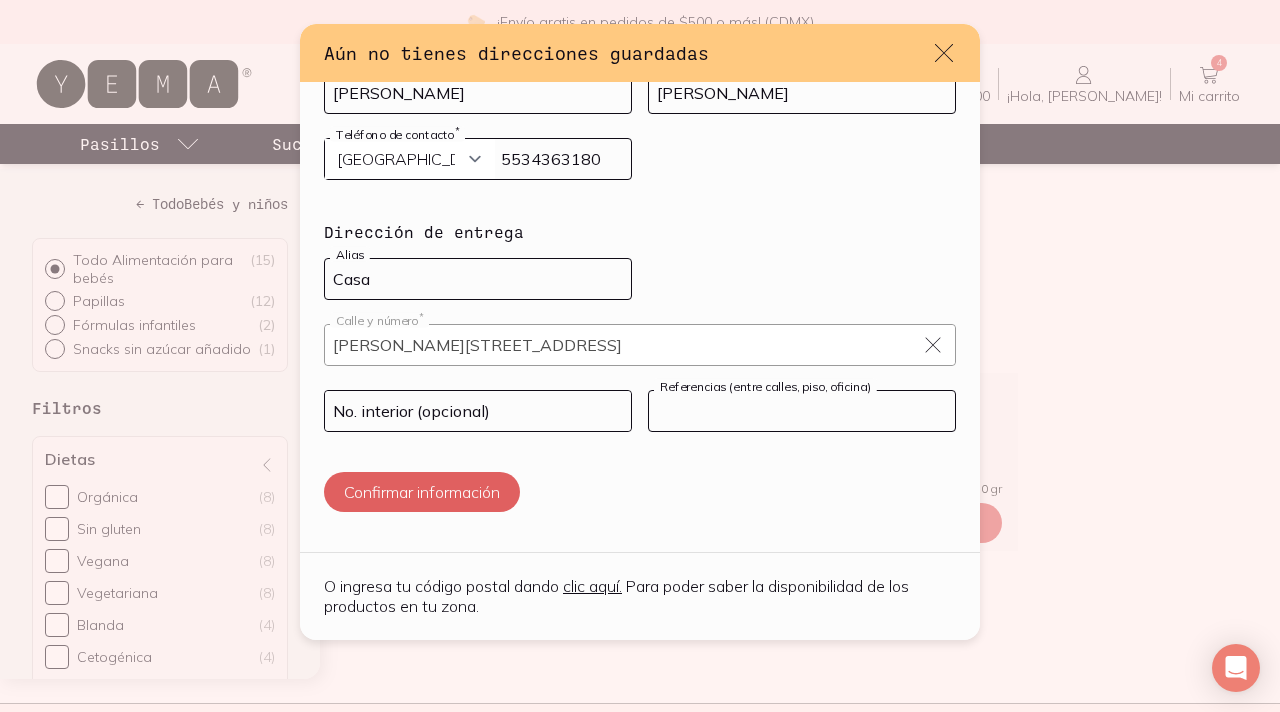 click at bounding box center (802, 411) 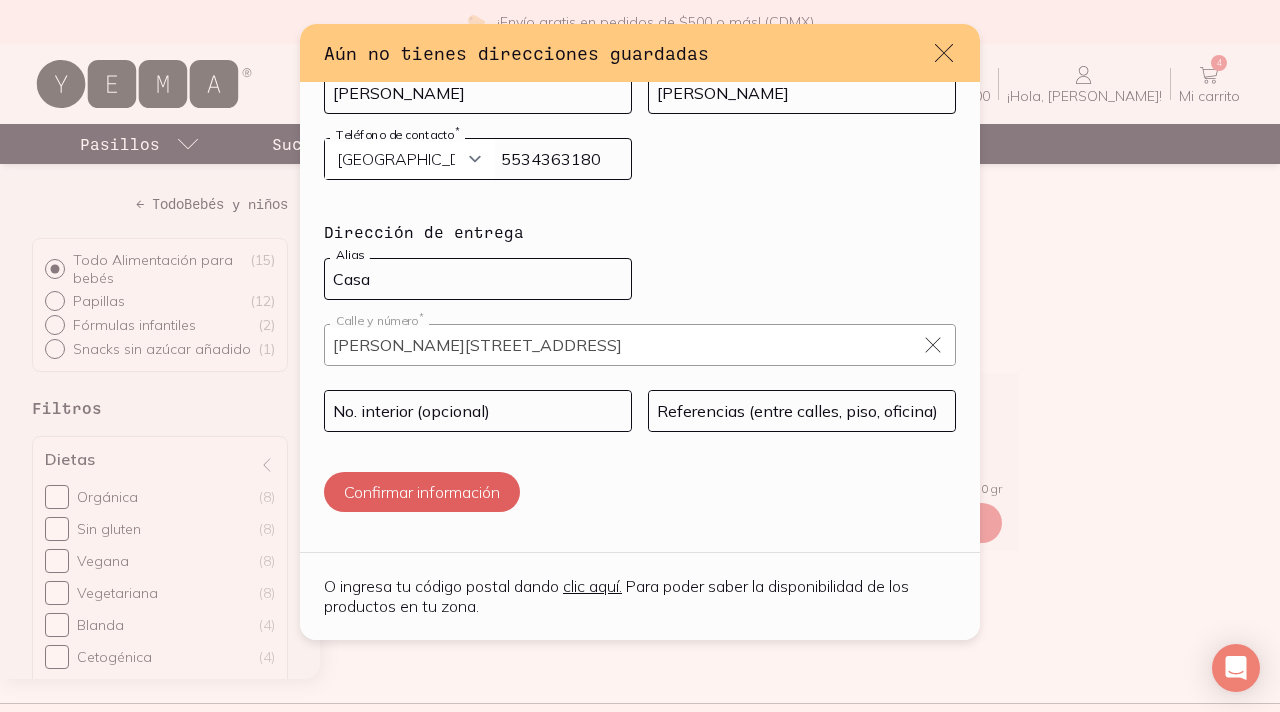 click on "Contacto [PERSON_NAME] Nombre * [PERSON_NAME] * [GEOGRAPHIC_DATA] (+5999) [GEOGRAPHIC_DATA] (+1876) [GEOGRAPHIC_DATA][PERSON_NAME] y [PERSON_NAME] (+1869) [GEOGRAPHIC_DATA] (+1868) [GEOGRAPHIC_DATA] (+1809) [GEOGRAPHIC_DATA][PERSON_NAME] (+1784) [GEOGRAPHIC_DATA] (+1767) [GEOGRAPHIC_DATA][PERSON_NAME] (+1758) [GEOGRAPHIC_DATA] (+1721) Samoa Americana (+1684) [US_STATE] (+1671) [GEOGRAPHIC_DATA] (+1670) [GEOGRAPHIC_DATA] (+1664) [PERSON_NAME] y Caicos (+1649) [GEOGRAPHIC_DATA][PERSON_NAME] ([GEOGRAPHIC_DATA]) (+1599) [GEOGRAPHIC_DATA] (+1473) [GEOGRAPHIC_DATA] (+1441) [GEOGRAPHIC_DATA] (+1345) [GEOGRAPHIC_DATA] (+1340) [GEOGRAPHIC_DATA] (+1284) [GEOGRAPHIC_DATA] (+1268) [GEOGRAPHIC_DATA] (+1264) [GEOGRAPHIC_DATA] (+1246) [GEOGRAPHIC_DATA] (+1242) [GEOGRAPHIC_DATA] (+998) [GEOGRAPHIC_DATA] (+996) [US_STATE] (+995) [GEOGRAPHIC_DATA] (+994) [GEOGRAPHIC_DATA] (+993) [GEOGRAPHIC_DATA] (+992) [GEOGRAPHIC_DATA] (+977) [GEOGRAPHIC_DATA] (+976) [GEOGRAPHIC_DATA] (+975) [GEOGRAPHIC_DATA] (+974) [GEOGRAPHIC_DATA] (+973) [GEOGRAPHIC_DATA] (+972) [GEOGRAPHIC_DATA] (+971) [GEOGRAPHIC_DATA] (+968) [GEOGRAPHIC_DATA] (+967) [GEOGRAPHIC_DATA] (+966) [GEOGRAPHIC_DATA] (+965) [GEOGRAPHIC_DATA] (+964) [GEOGRAPHIC_DATA] (+963) [GEOGRAPHIC_DATA] (+962) [GEOGRAPHIC_DATA] (+961) [GEOGRAPHIC_DATA] (+960) [GEOGRAPHIC_DATA] (+886) [GEOGRAPHIC_DATA] (+856)" at bounding box center [640, 272] 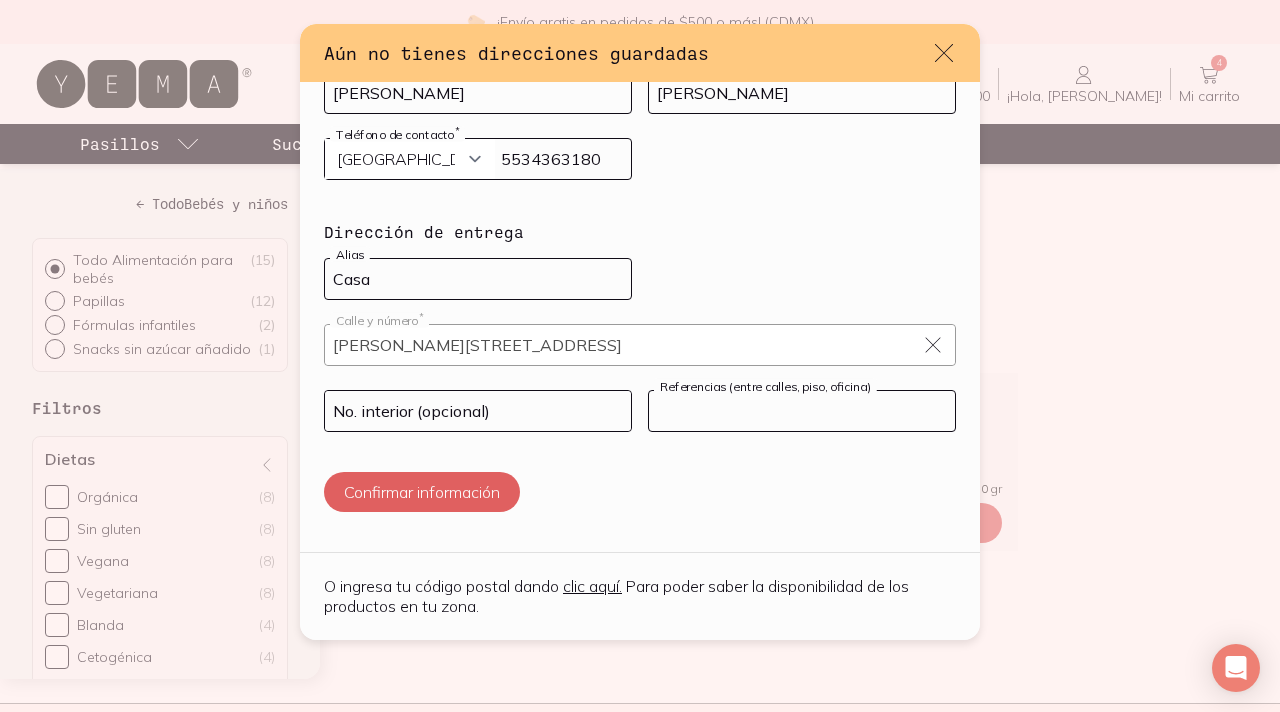 click at bounding box center (802, 411) 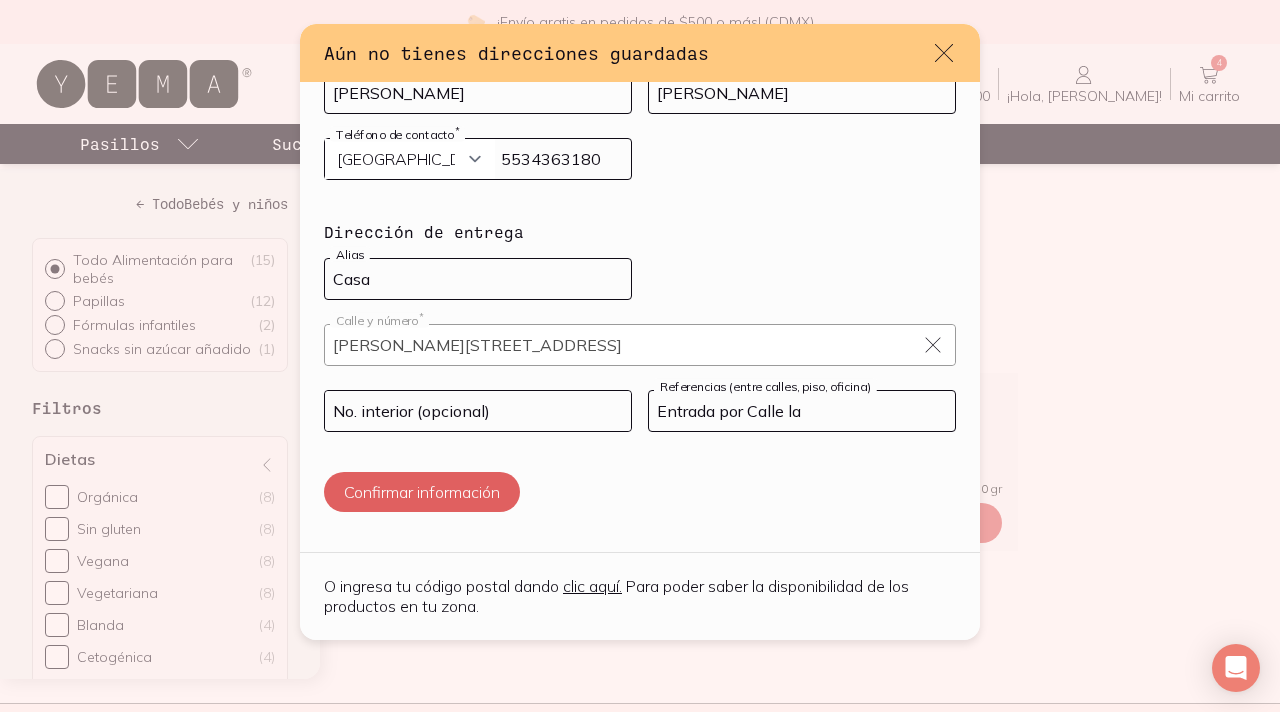 drag, startPoint x: 669, startPoint y: 414, endPoint x: 920, endPoint y: 472, distance: 257.61404 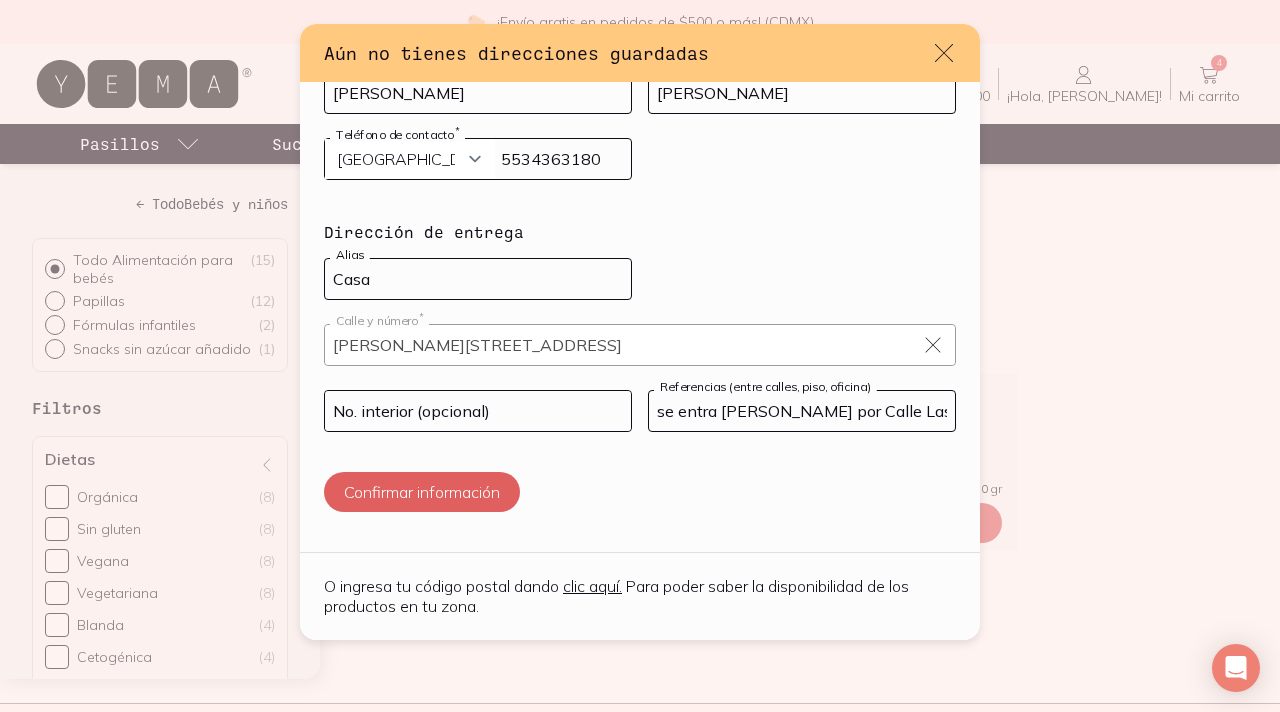 scroll, scrollTop: 0, scrollLeft: 6, axis: horizontal 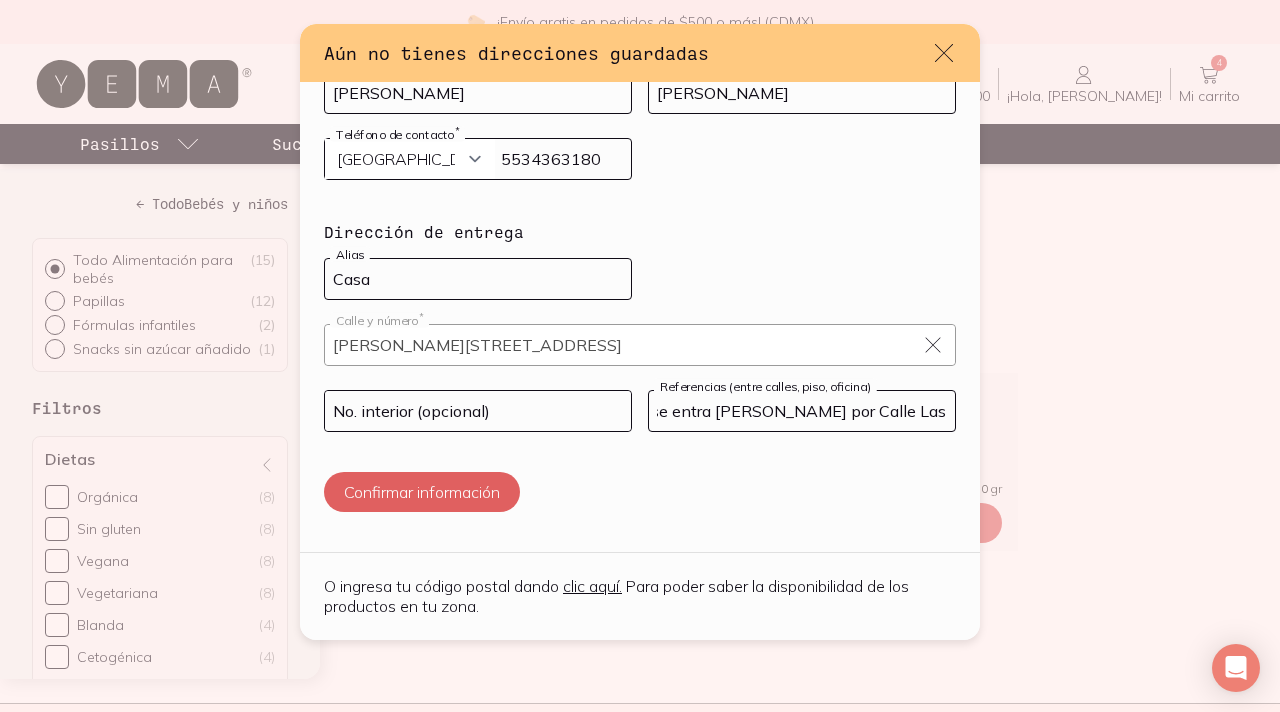 click on "se entra [PERSON_NAME] por Calle Las Praderas" at bounding box center (802, 411) 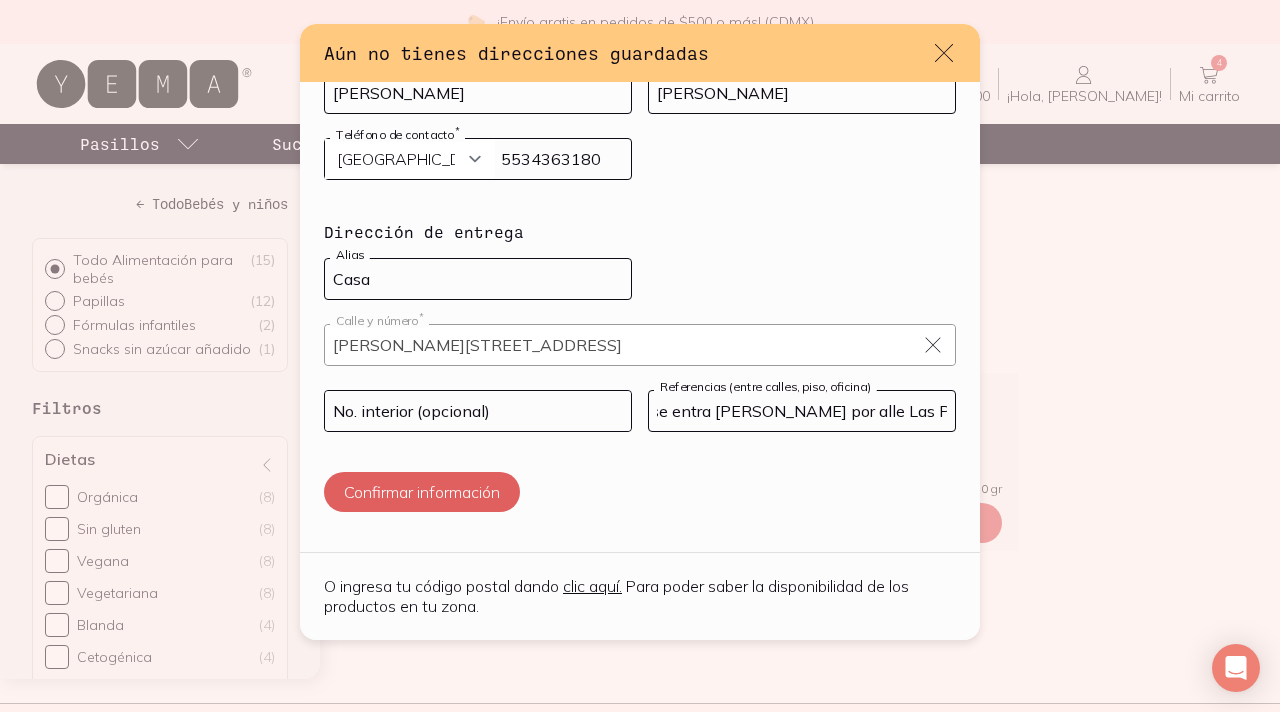 scroll, scrollTop: 0, scrollLeft: 0, axis: both 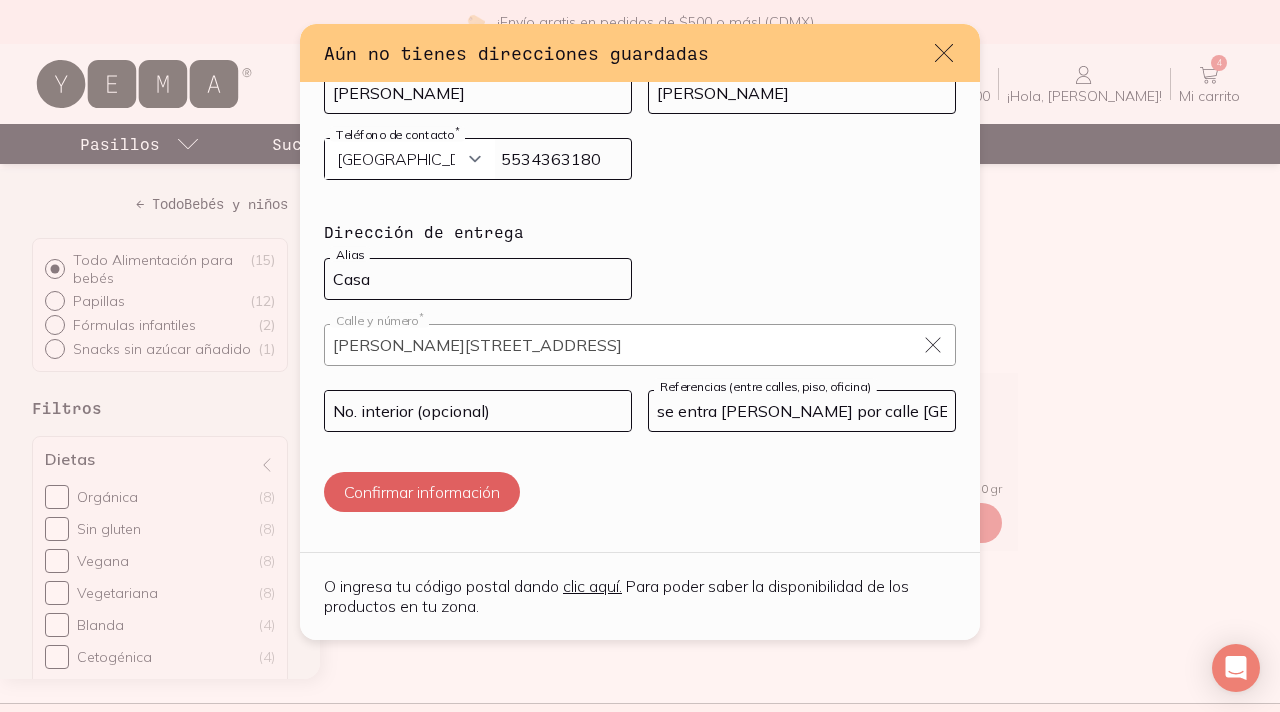 type on "se entra [PERSON_NAME] por calle [GEOGRAPHIC_DATA]" 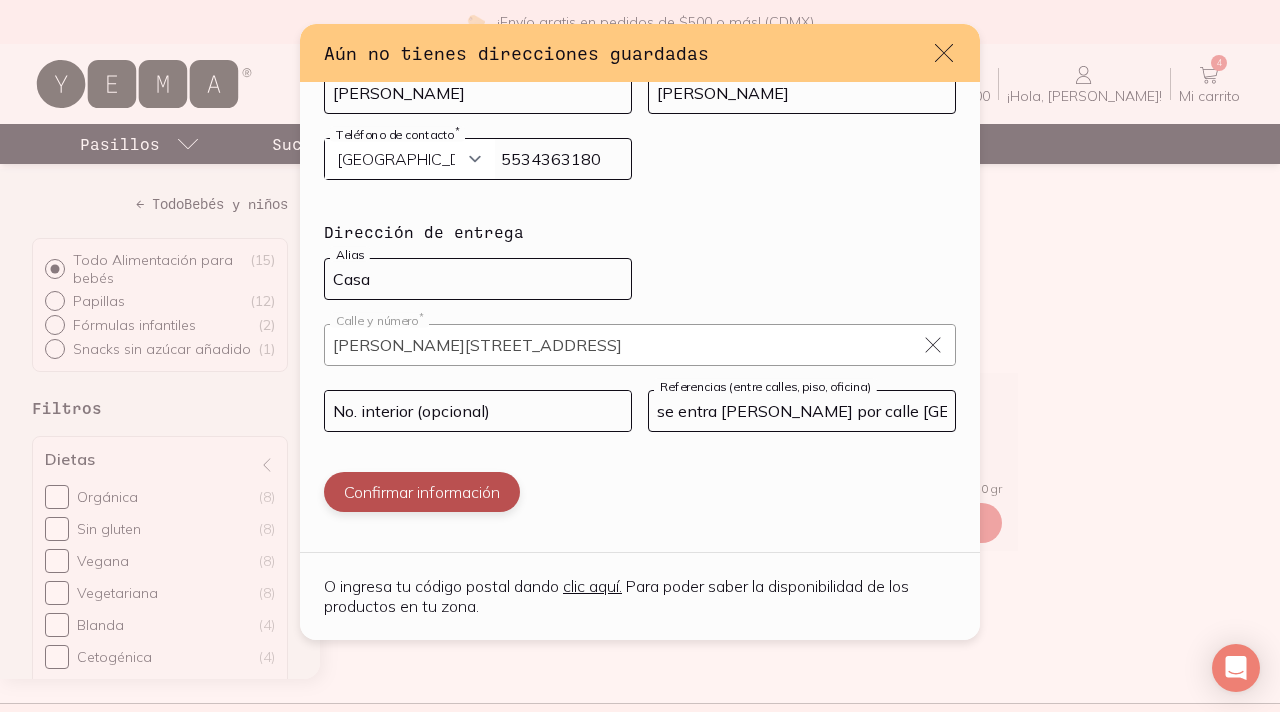 click on "Confirmar información" at bounding box center (422, 492) 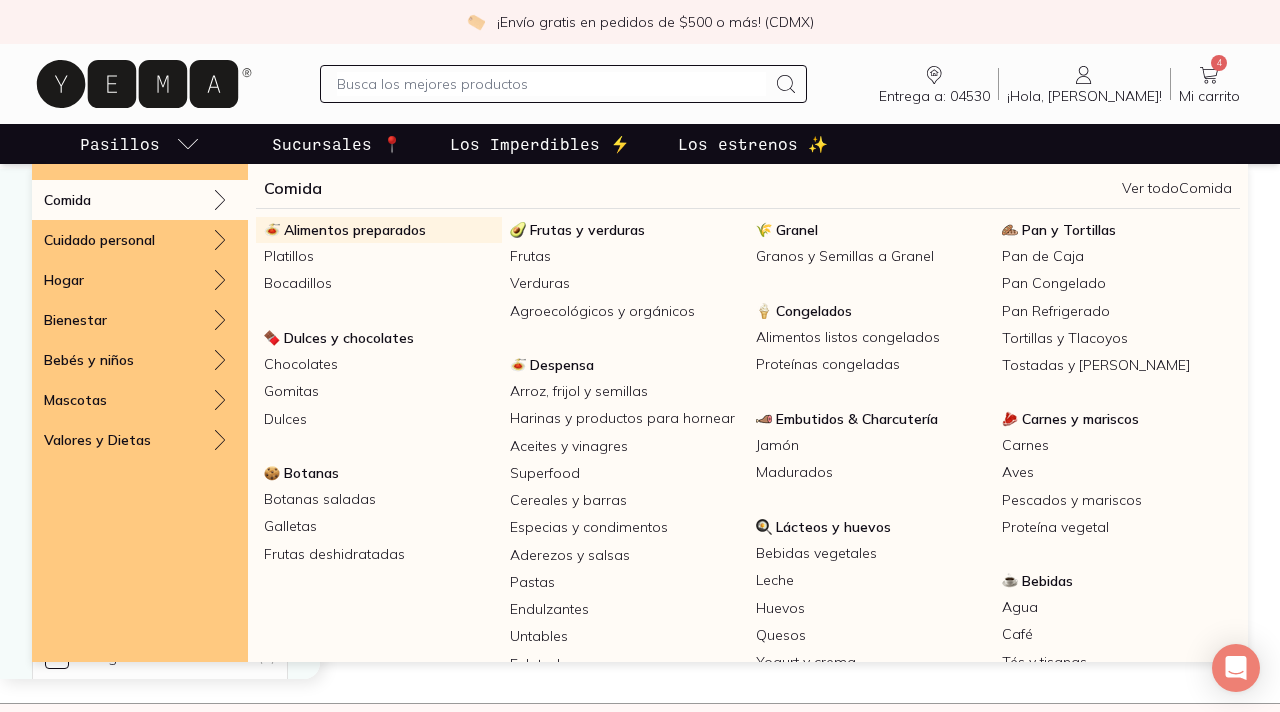click on "Alimentos preparados" at bounding box center [355, 230] 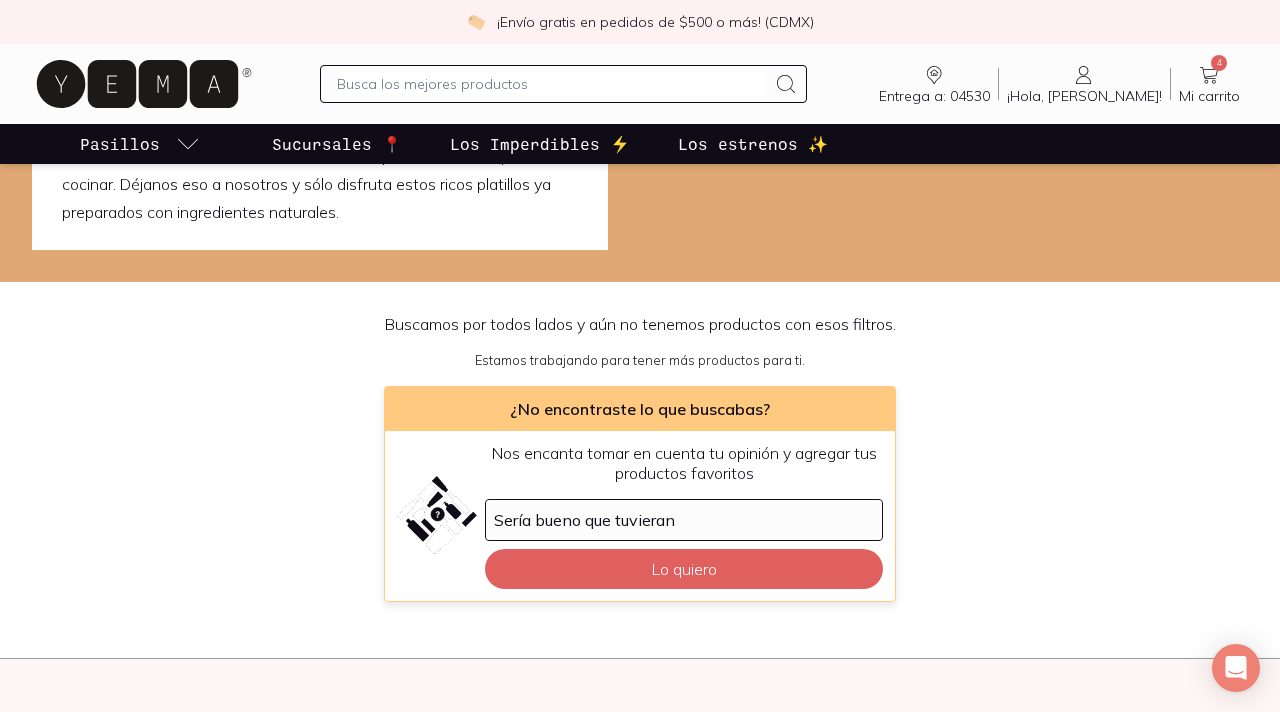 scroll, scrollTop: 37, scrollLeft: 0, axis: vertical 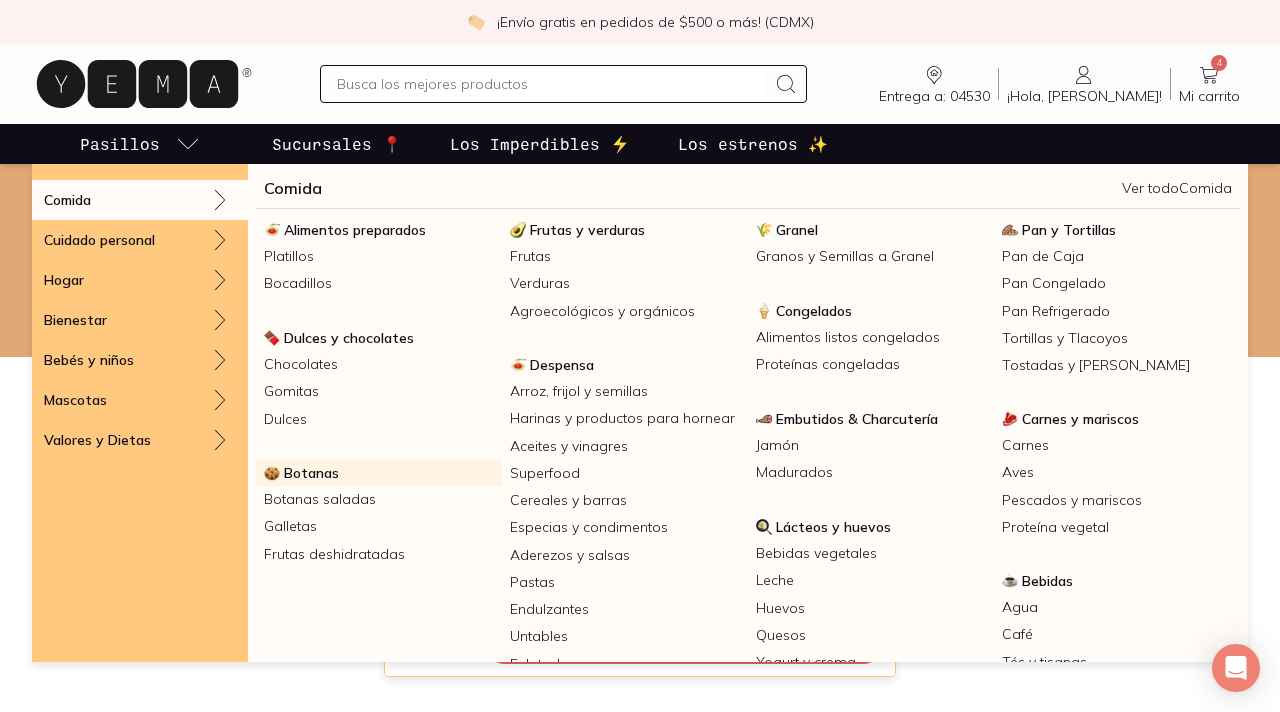 click on "Botanas" at bounding box center [379, 473] 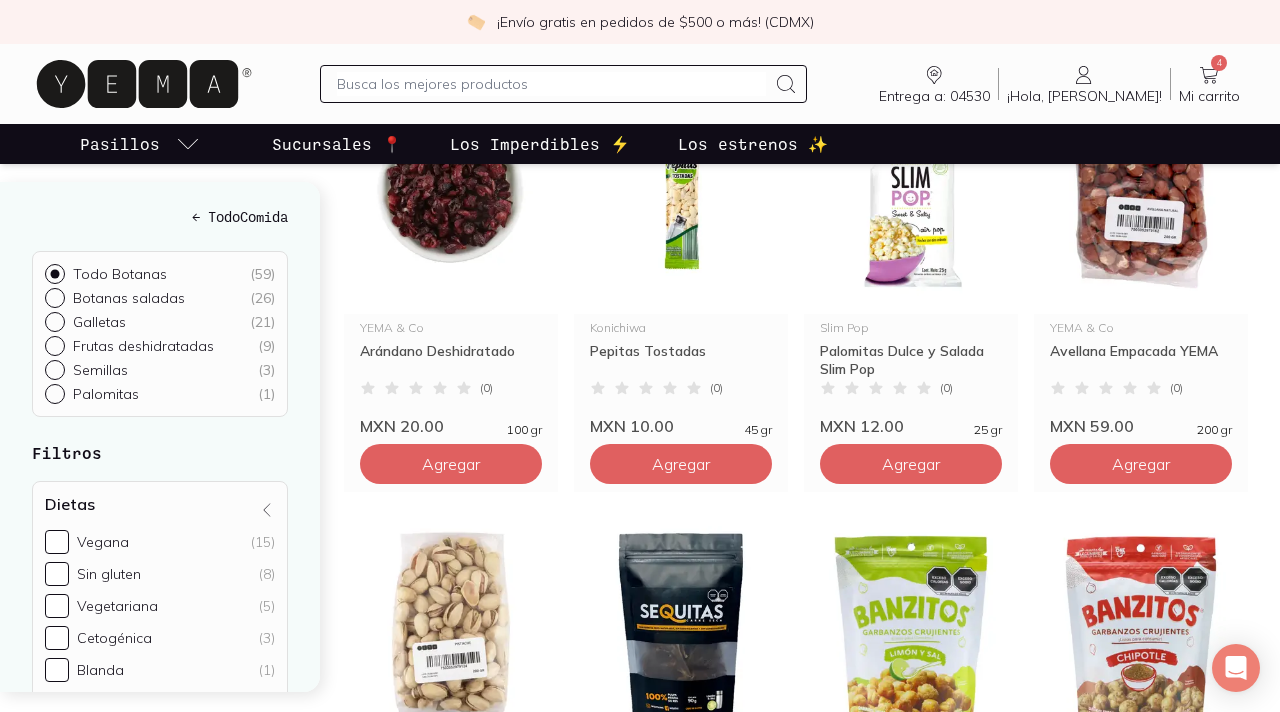 scroll, scrollTop: 644, scrollLeft: 0, axis: vertical 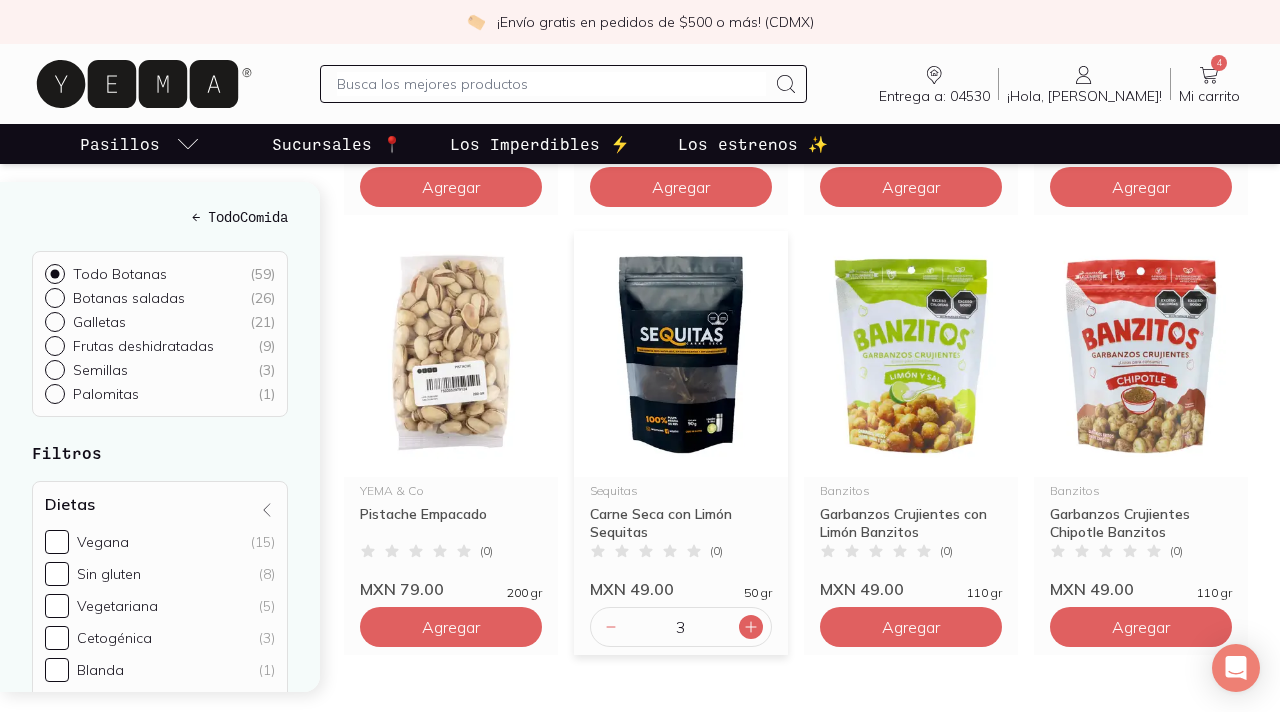 click 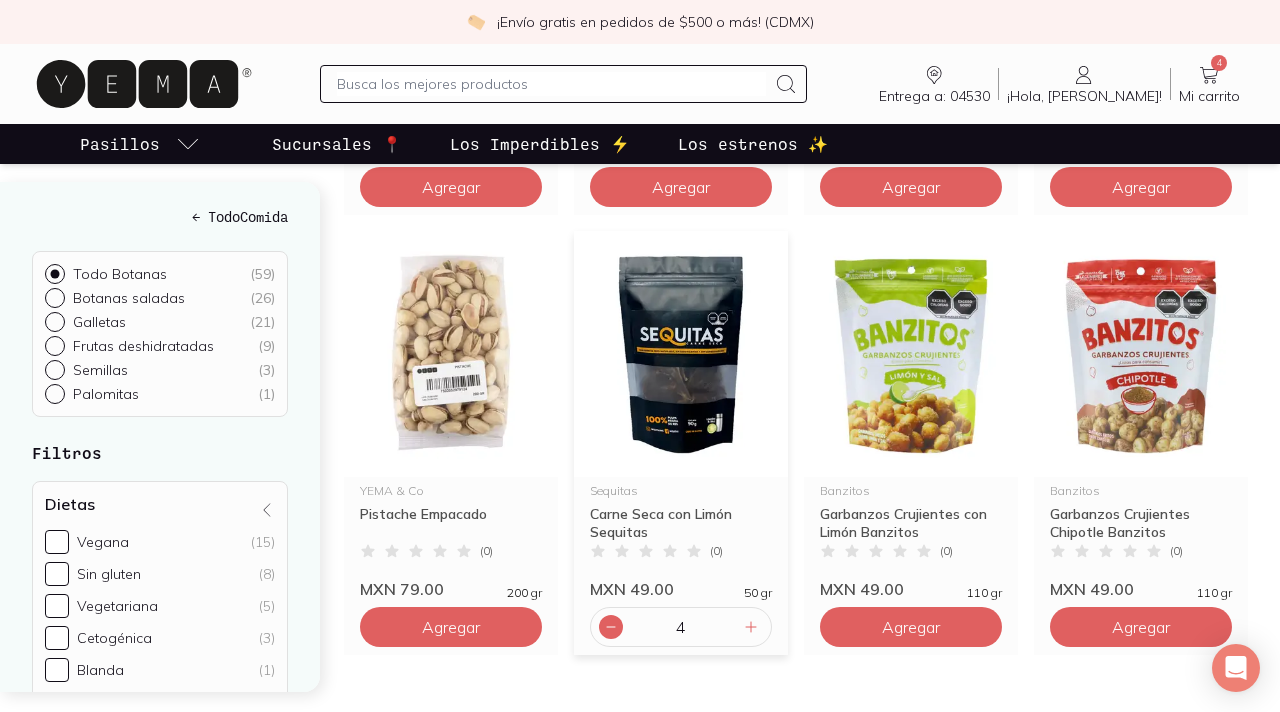 click 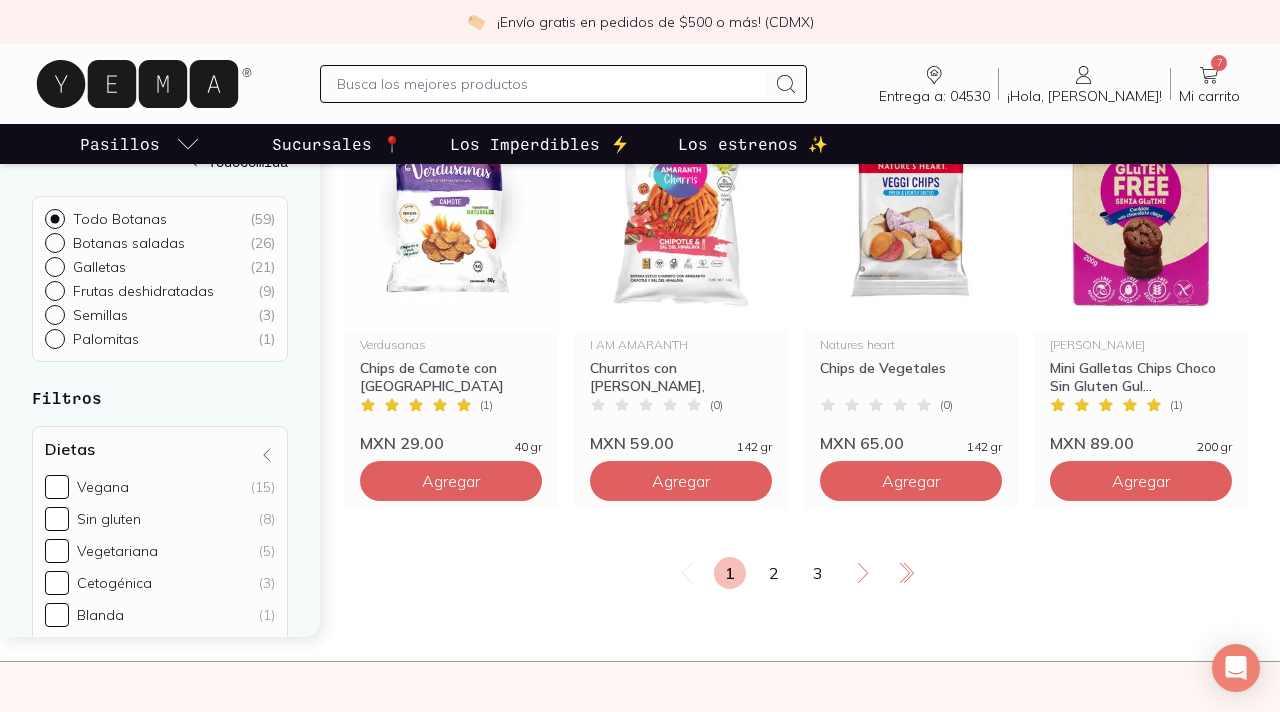 scroll, scrollTop: 2501, scrollLeft: 0, axis: vertical 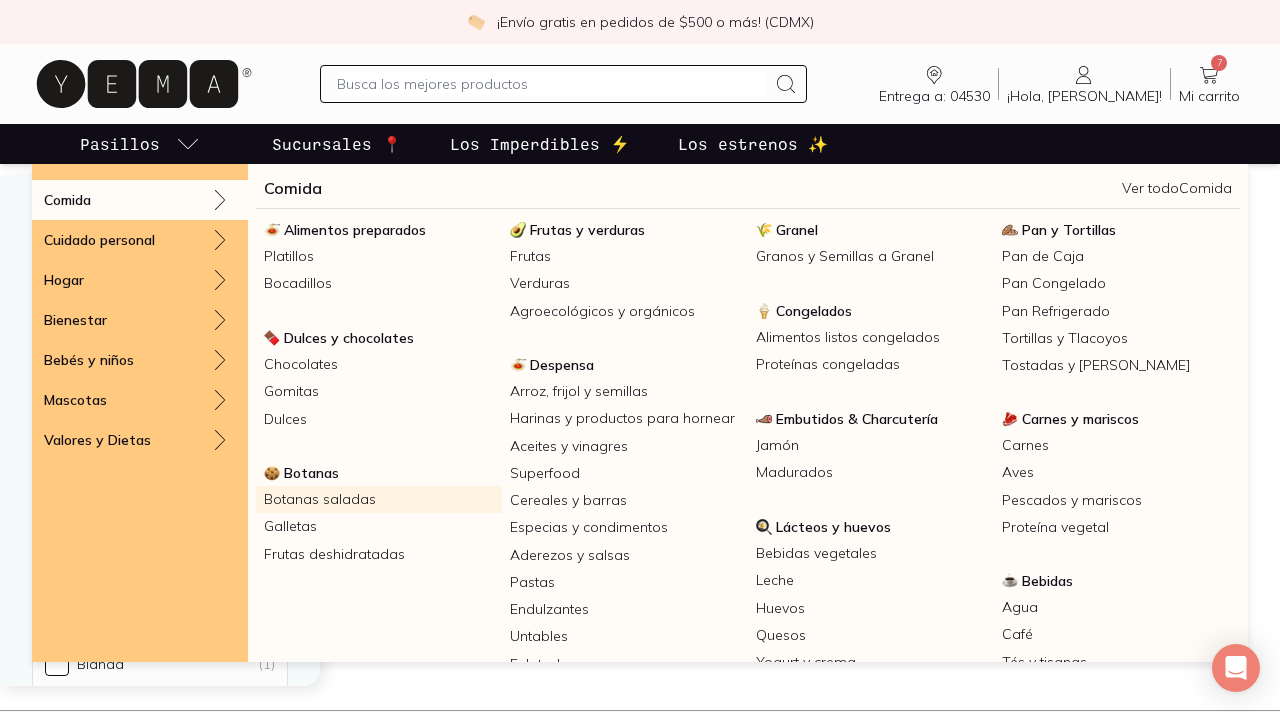 click on "Botanas saladas" at bounding box center [379, 499] 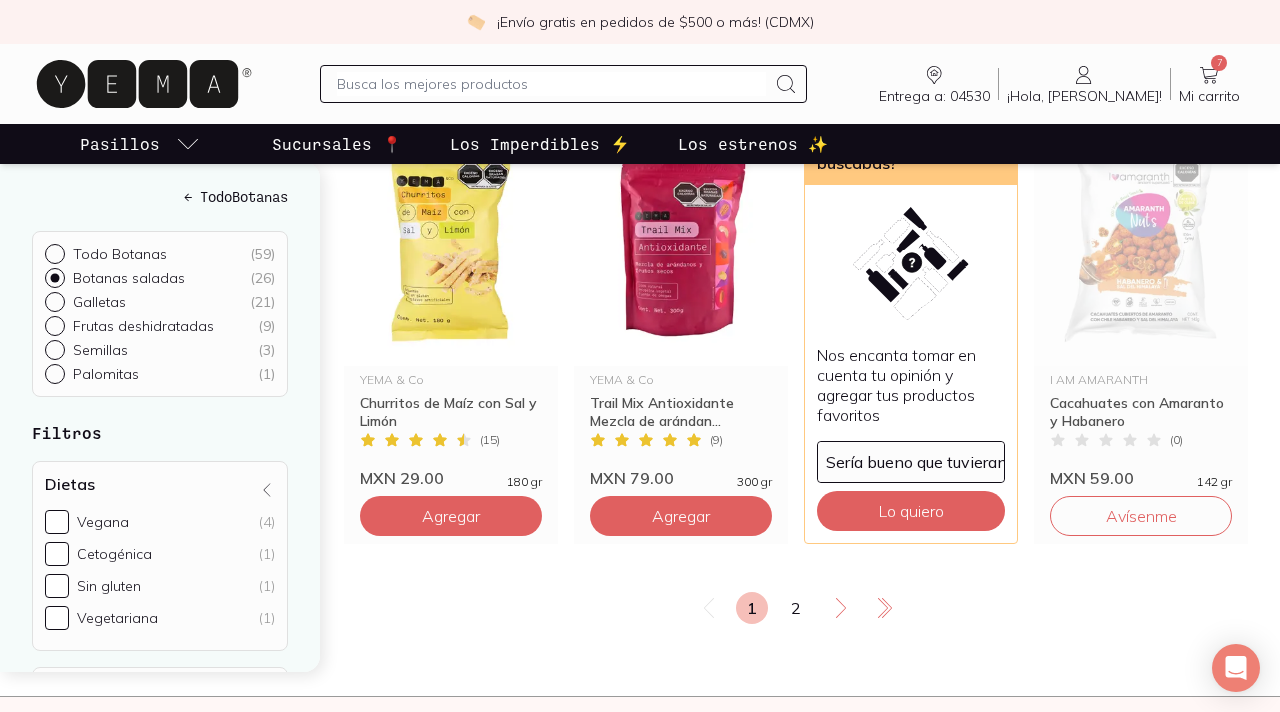 scroll, scrollTop: 2536, scrollLeft: 0, axis: vertical 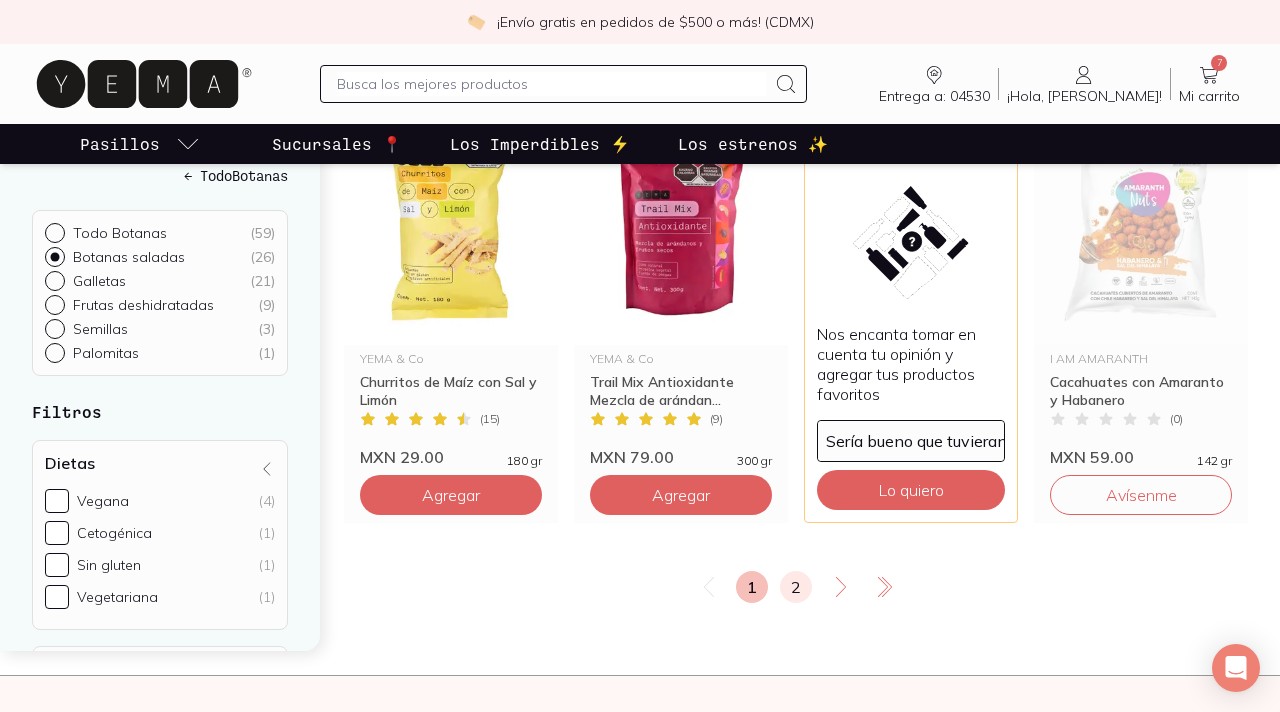 click on "2" at bounding box center [796, 587] 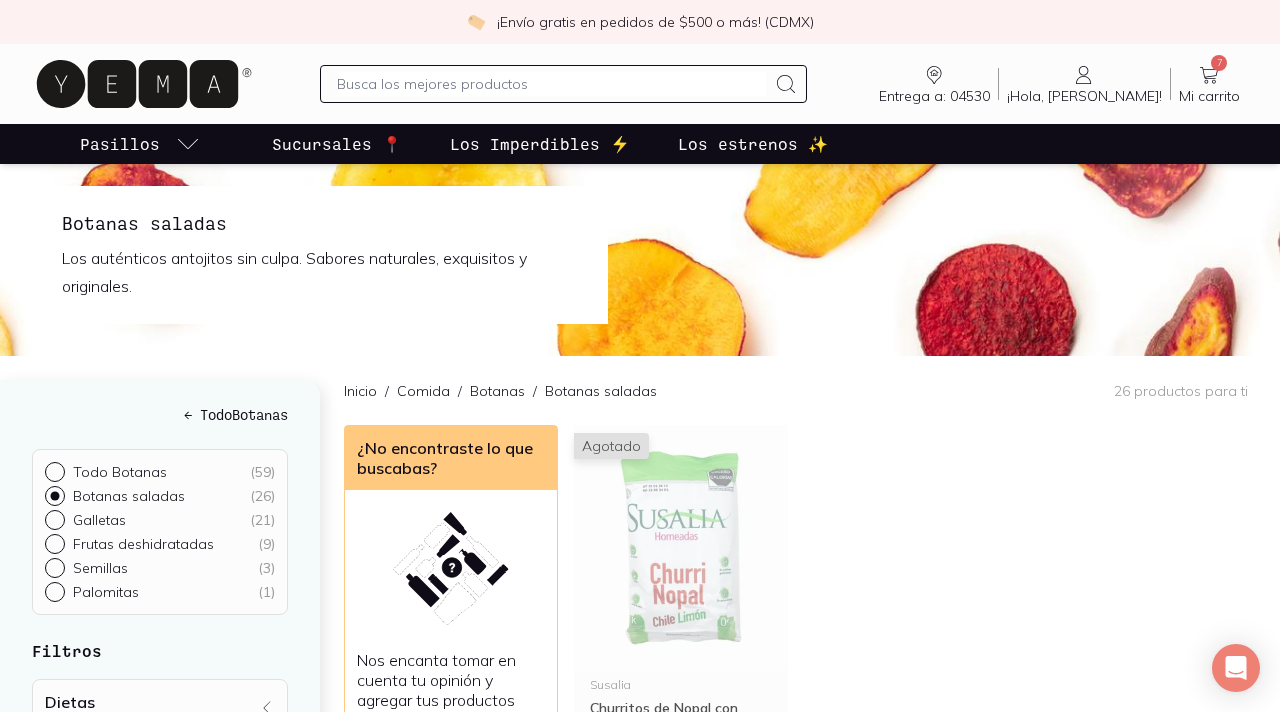 scroll, scrollTop: 0, scrollLeft: 0, axis: both 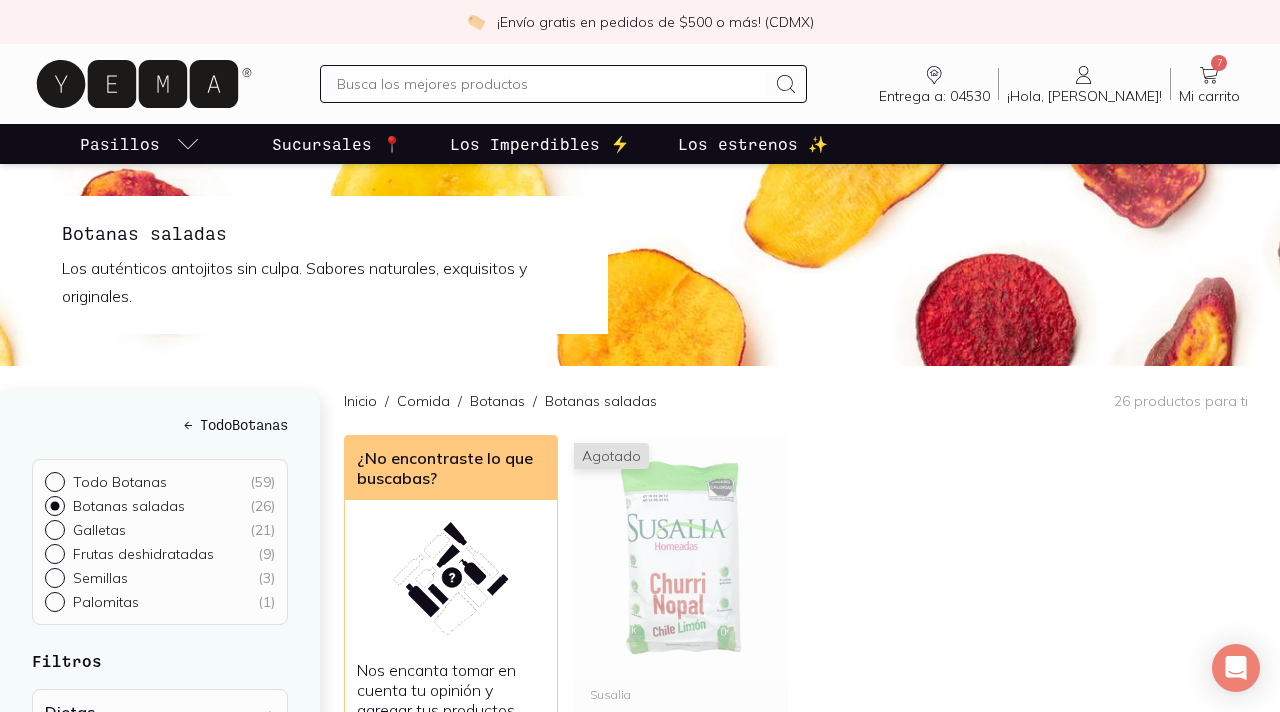 click 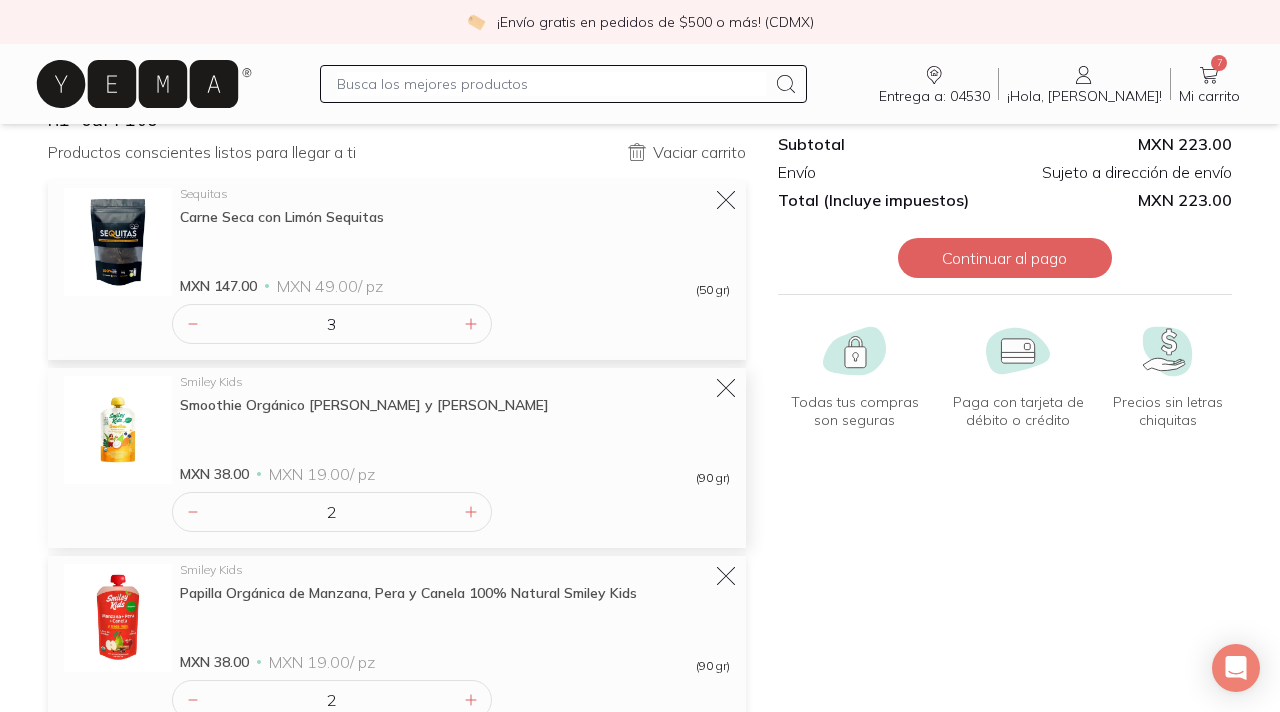 scroll, scrollTop: 15, scrollLeft: 0, axis: vertical 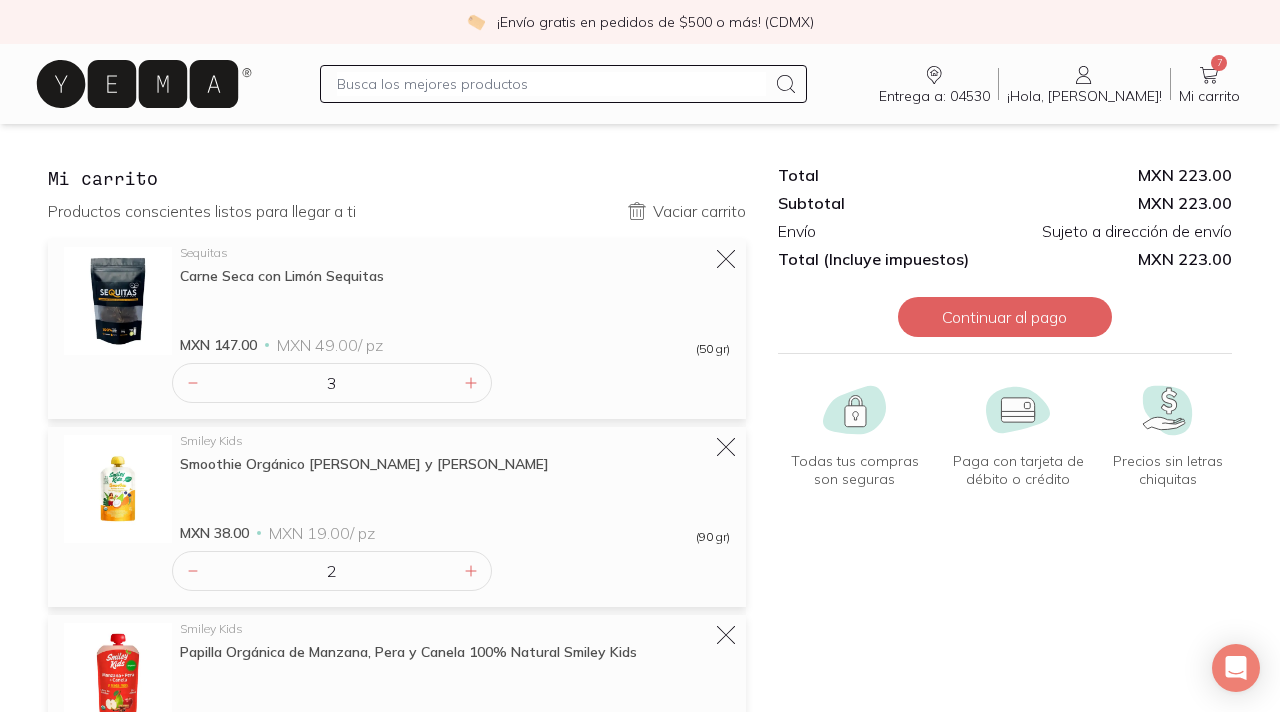 click 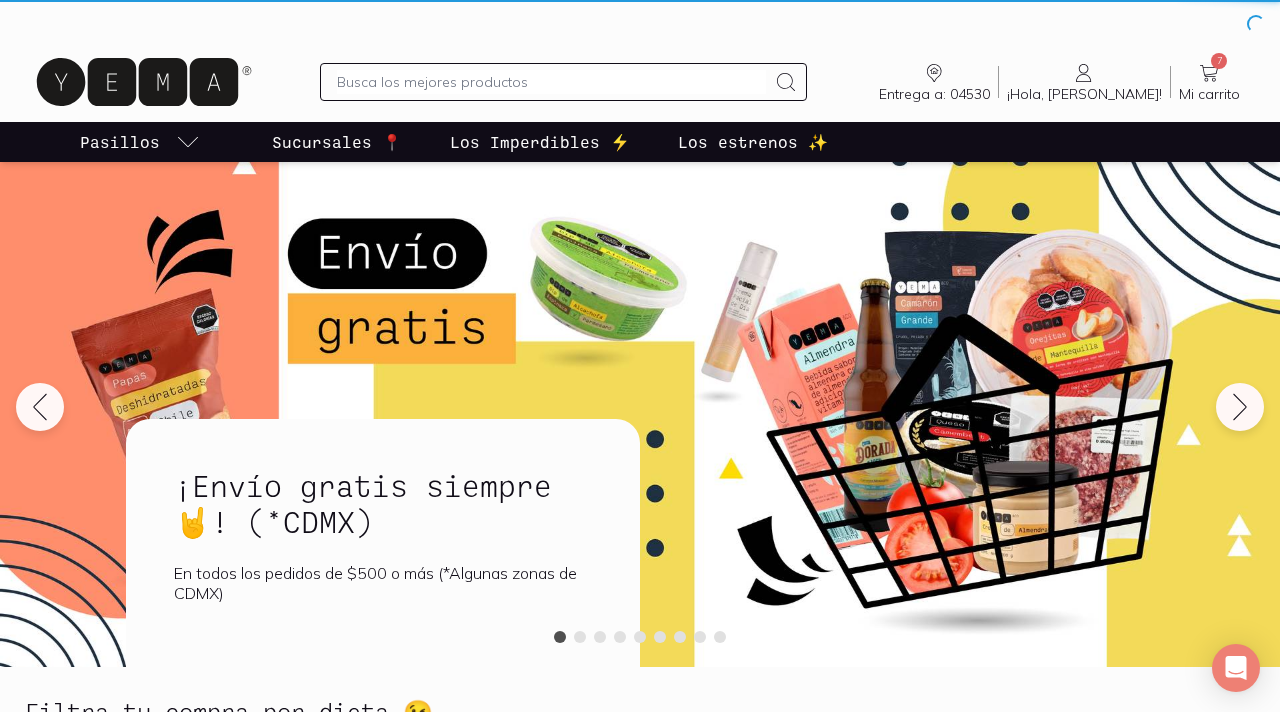 scroll, scrollTop: 0, scrollLeft: 0, axis: both 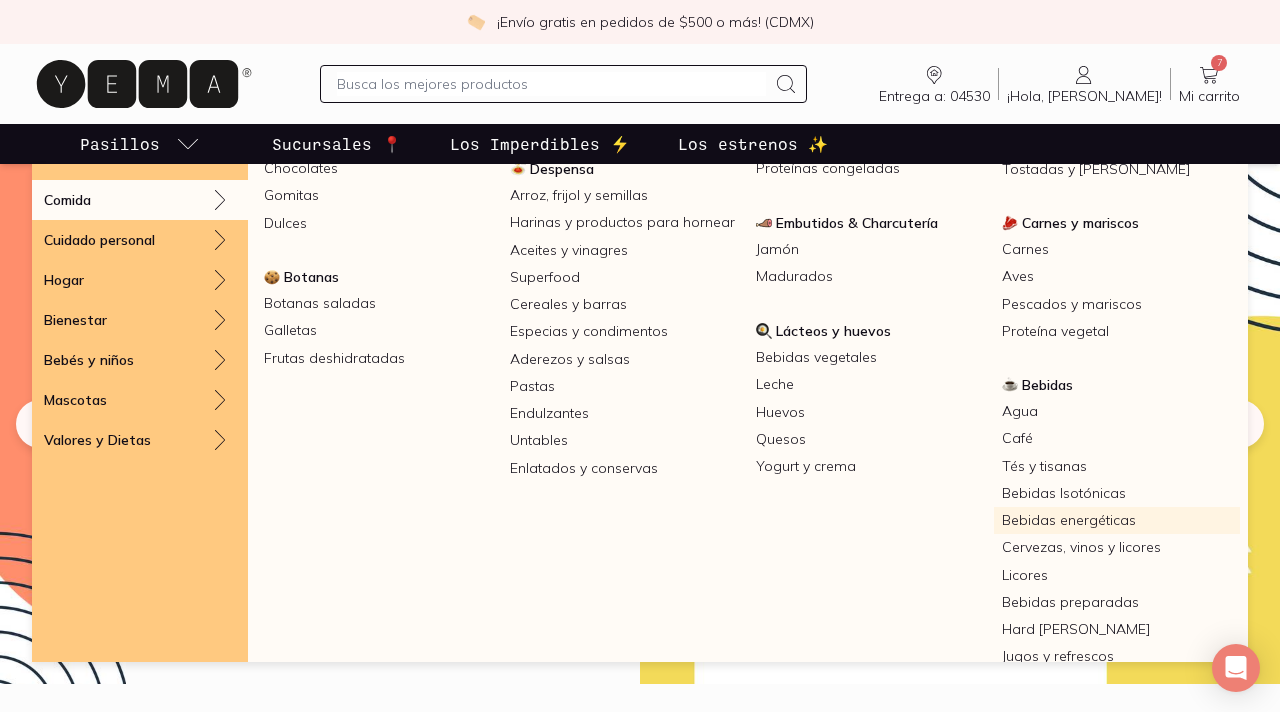 click on "Bebidas energéticas" at bounding box center [1117, 520] 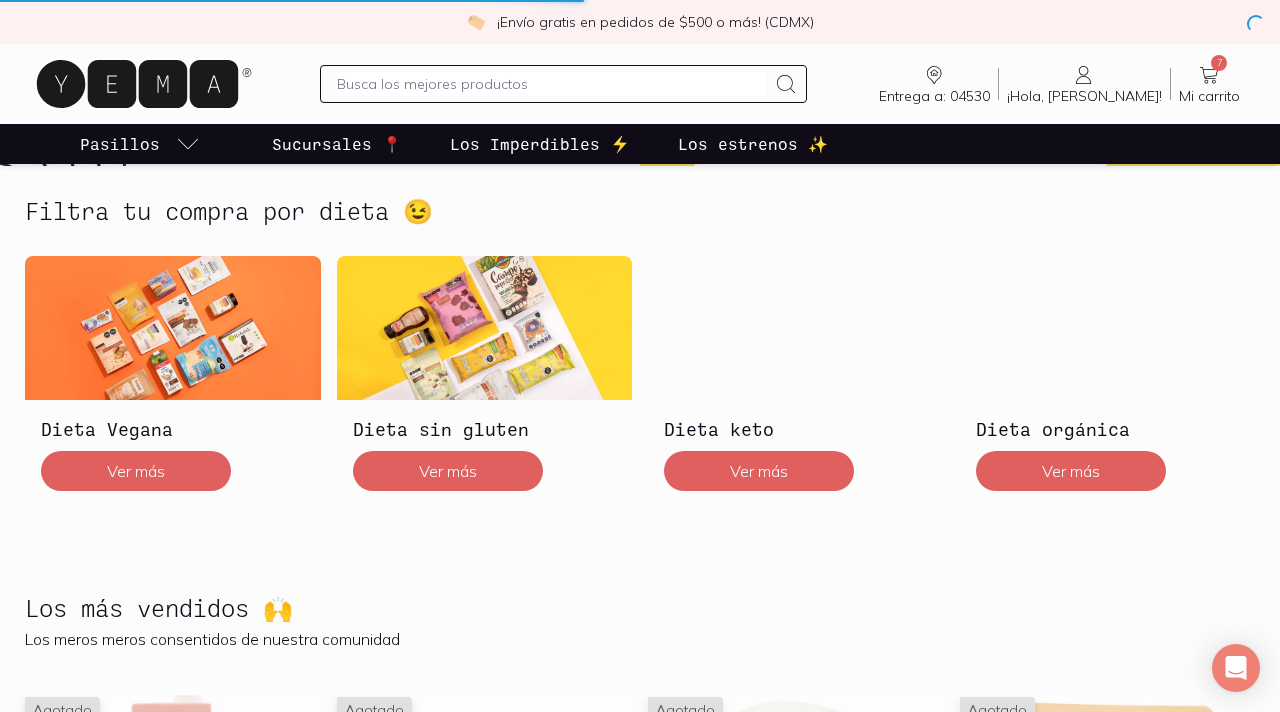 scroll, scrollTop: 520, scrollLeft: 0, axis: vertical 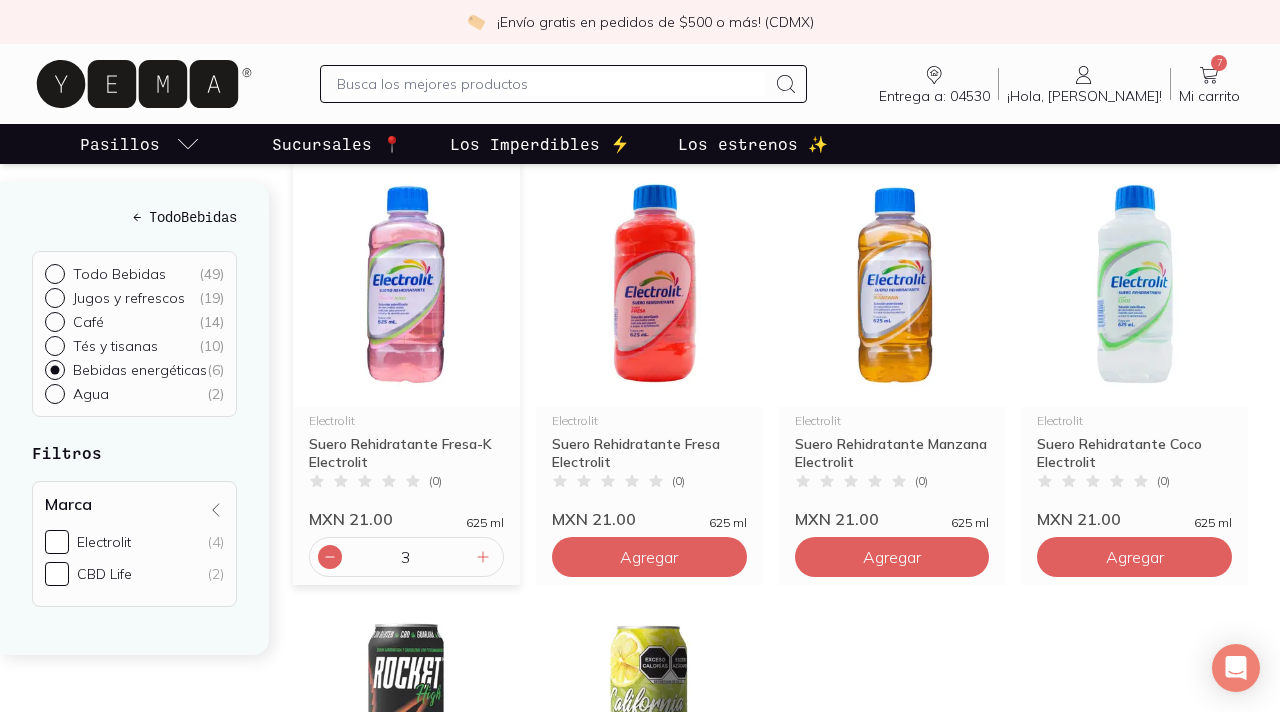 click 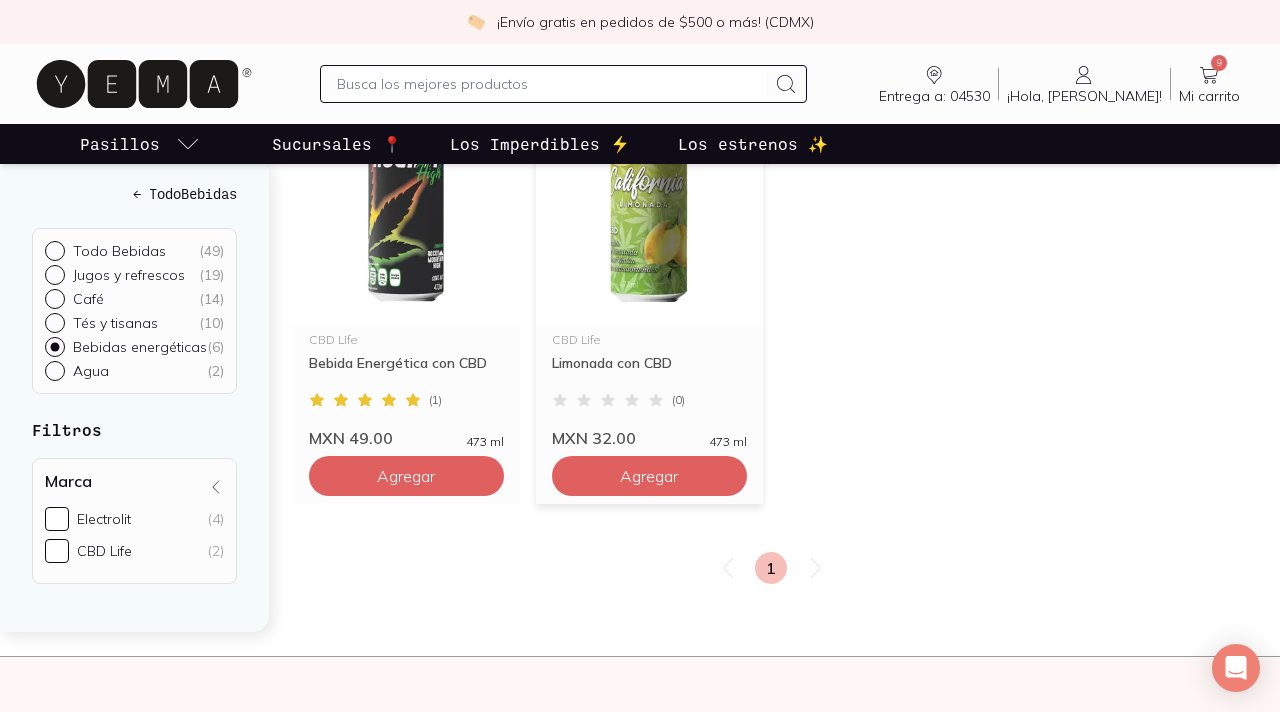scroll, scrollTop: 796, scrollLeft: 0, axis: vertical 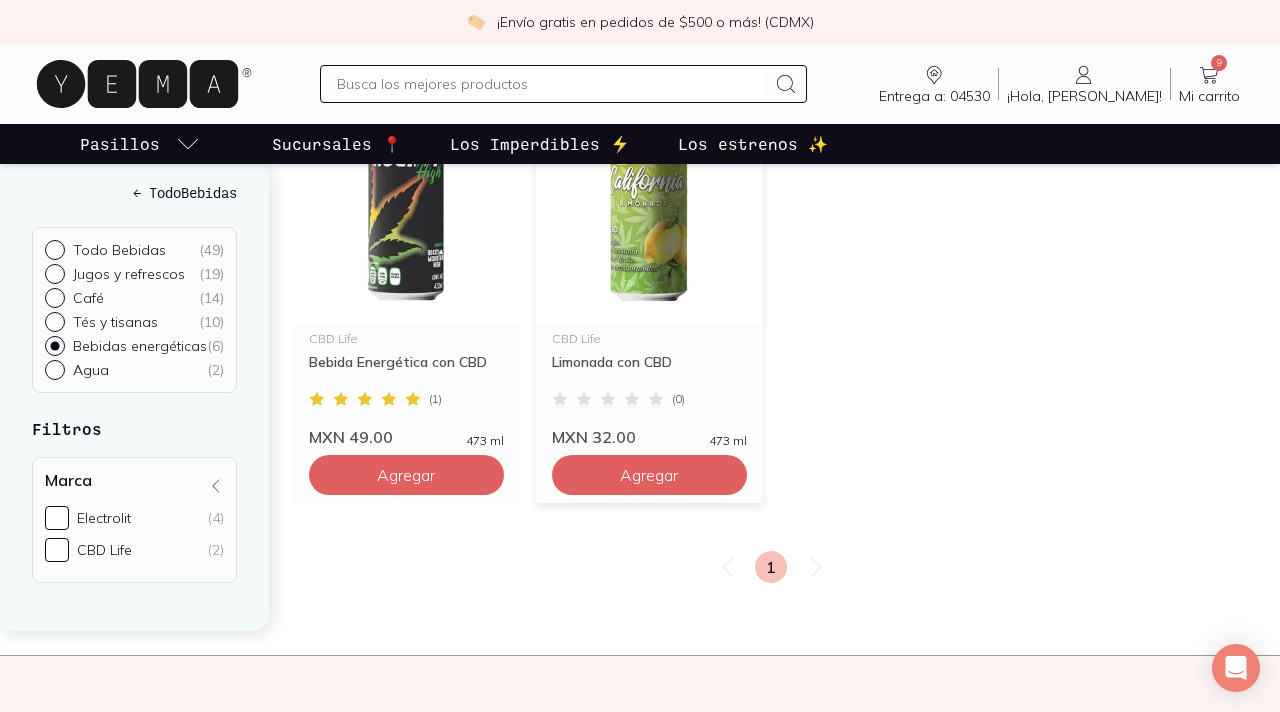 click at bounding box center [649, 202] 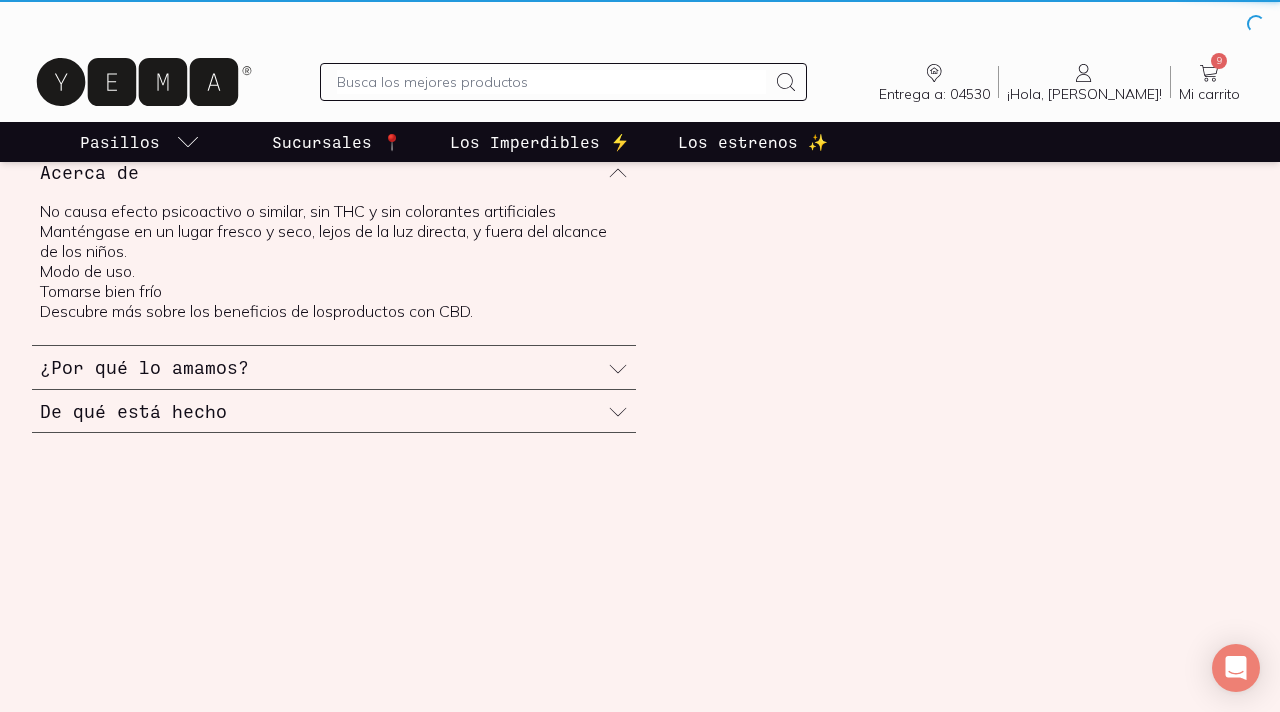scroll, scrollTop: 0, scrollLeft: 0, axis: both 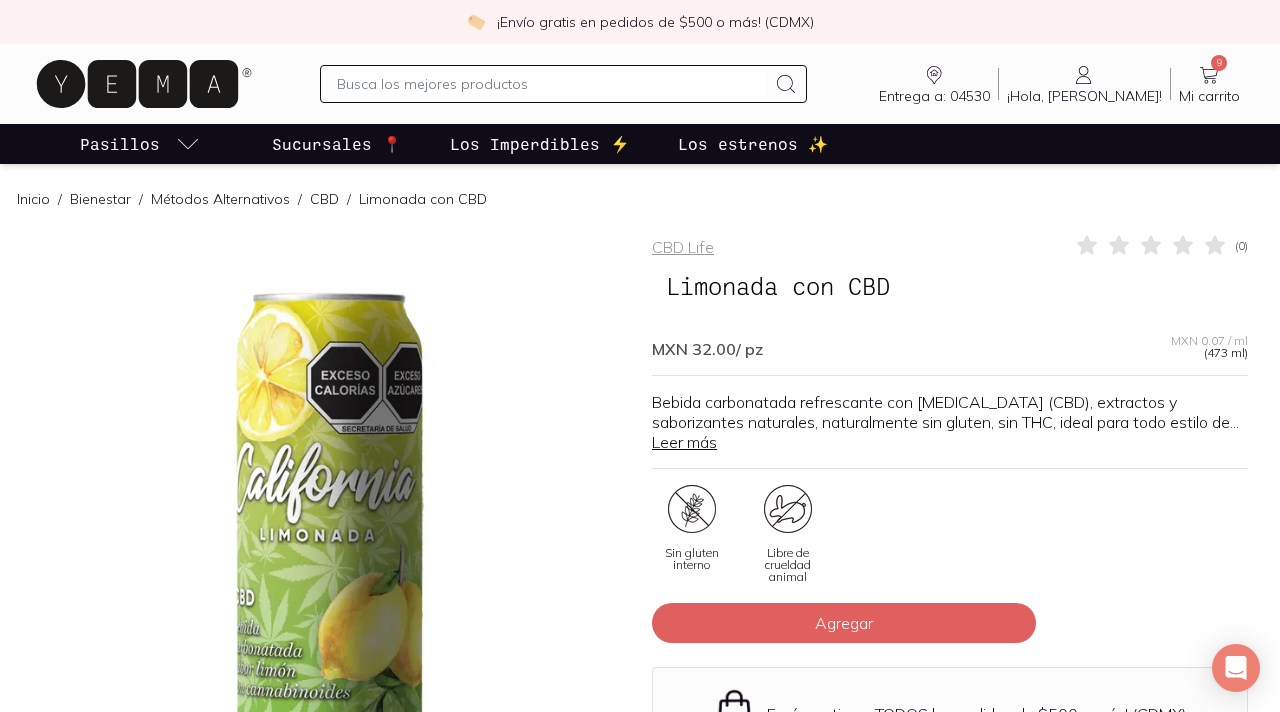 click 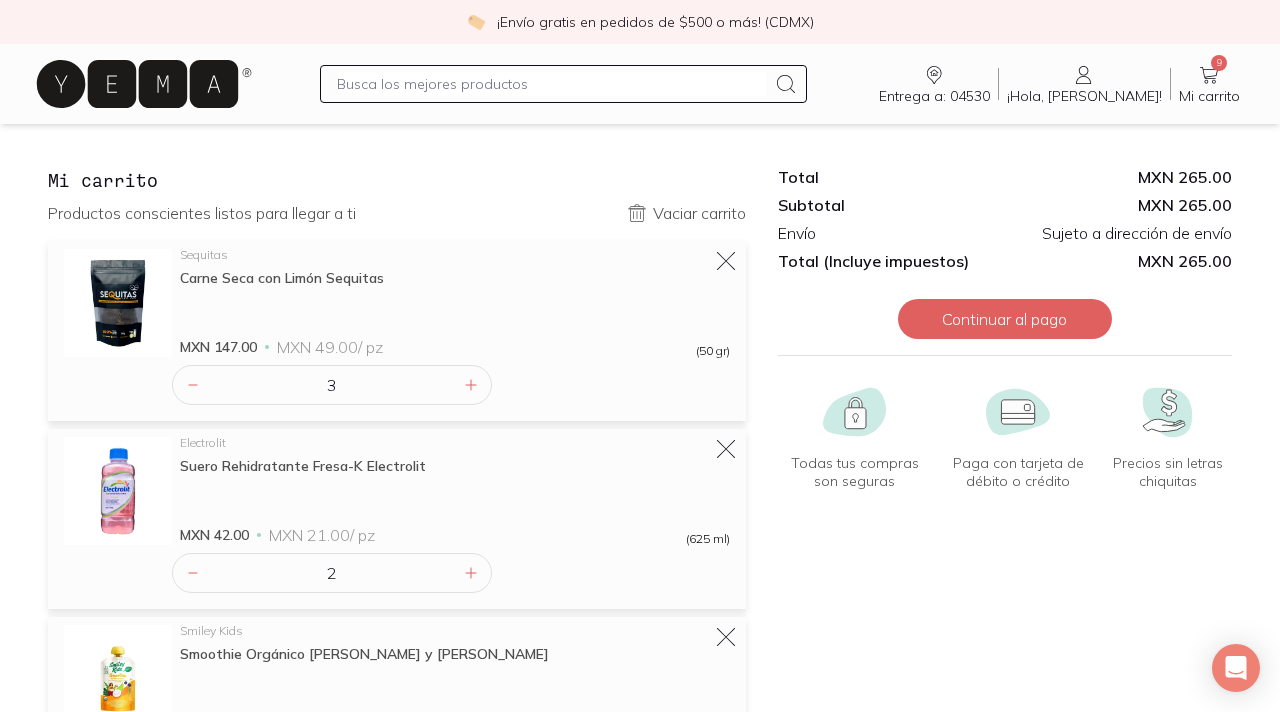 scroll, scrollTop: 0, scrollLeft: 0, axis: both 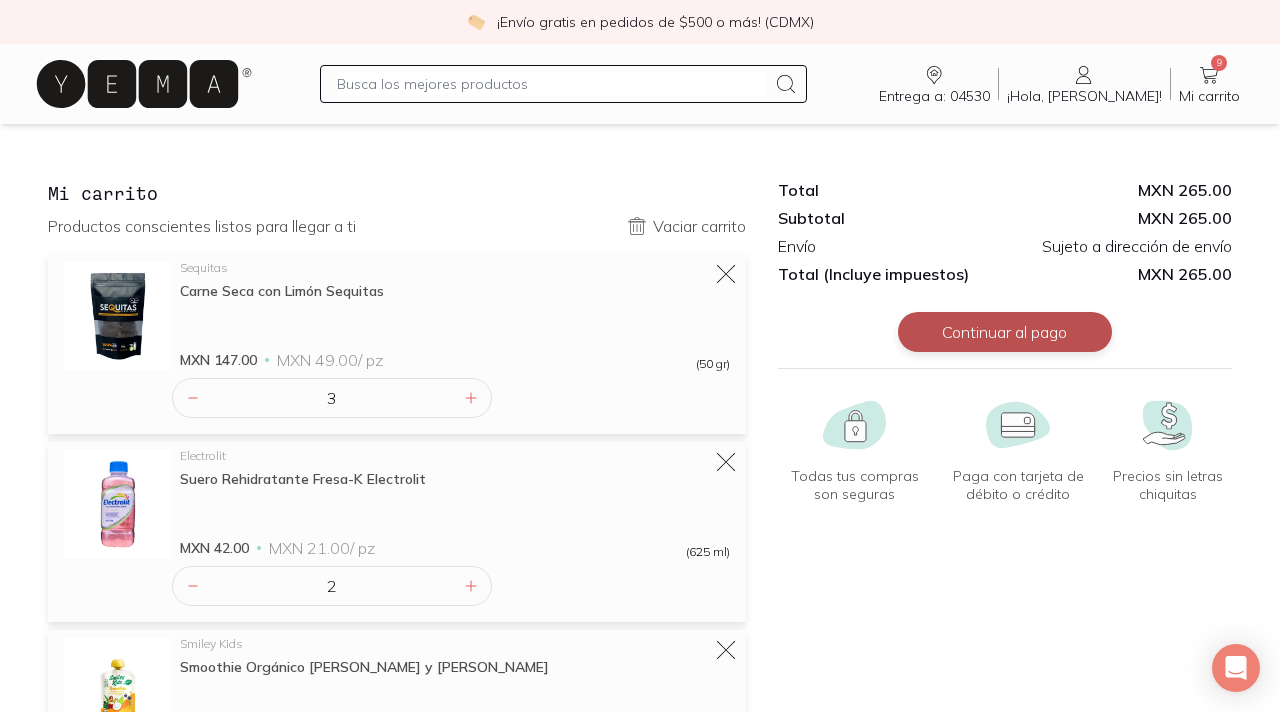 click on "Continuar al pago" at bounding box center [1005, 332] 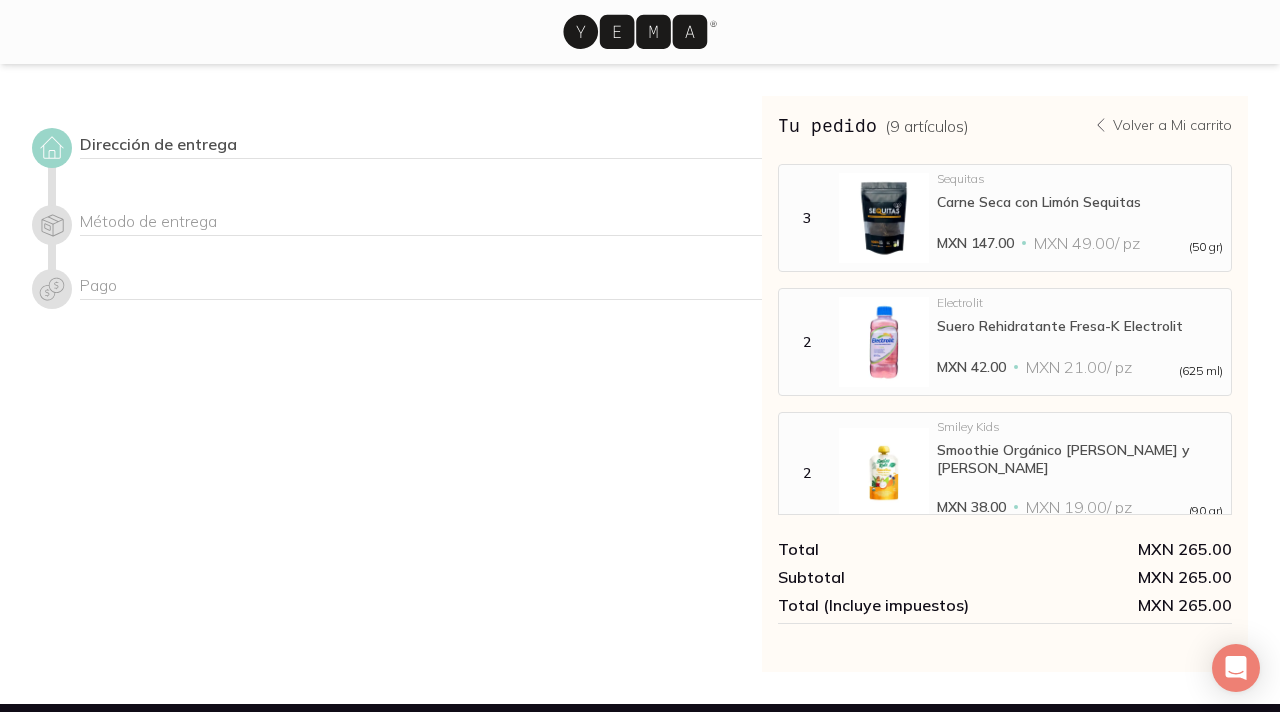 click on "Método de entrega" at bounding box center (421, 223) 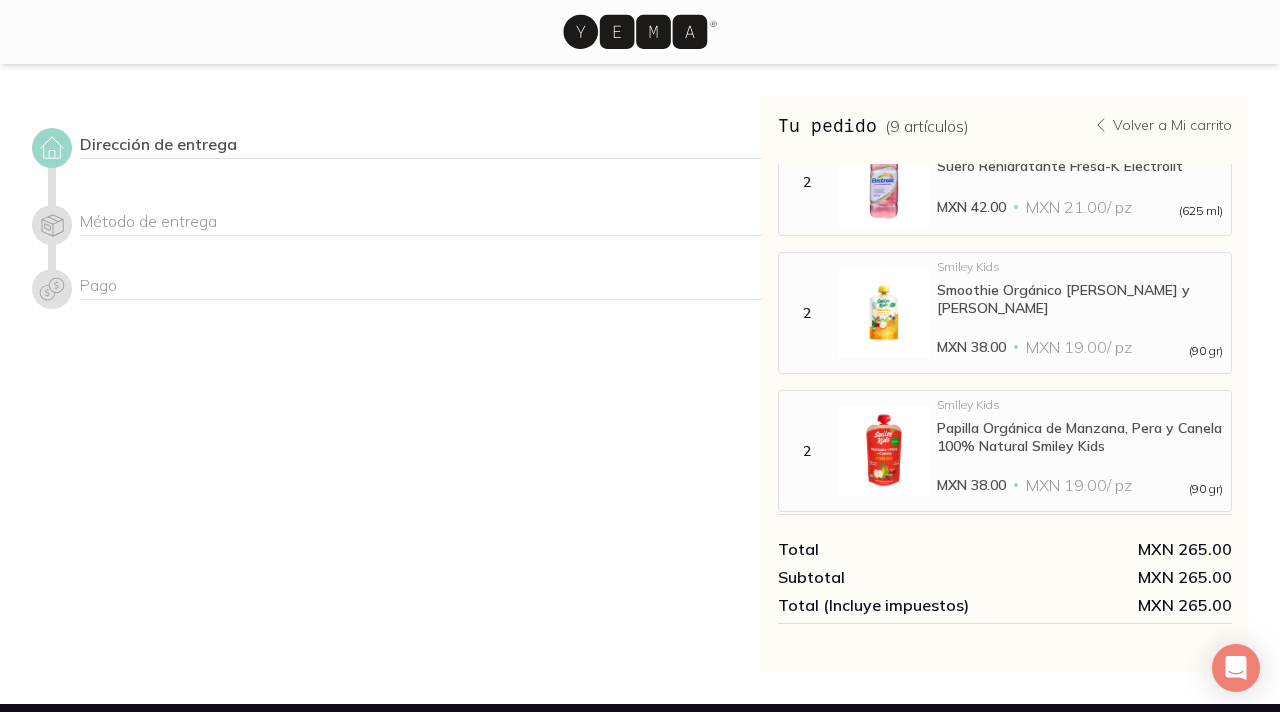 scroll, scrollTop: 52, scrollLeft: 0, axis: vertical 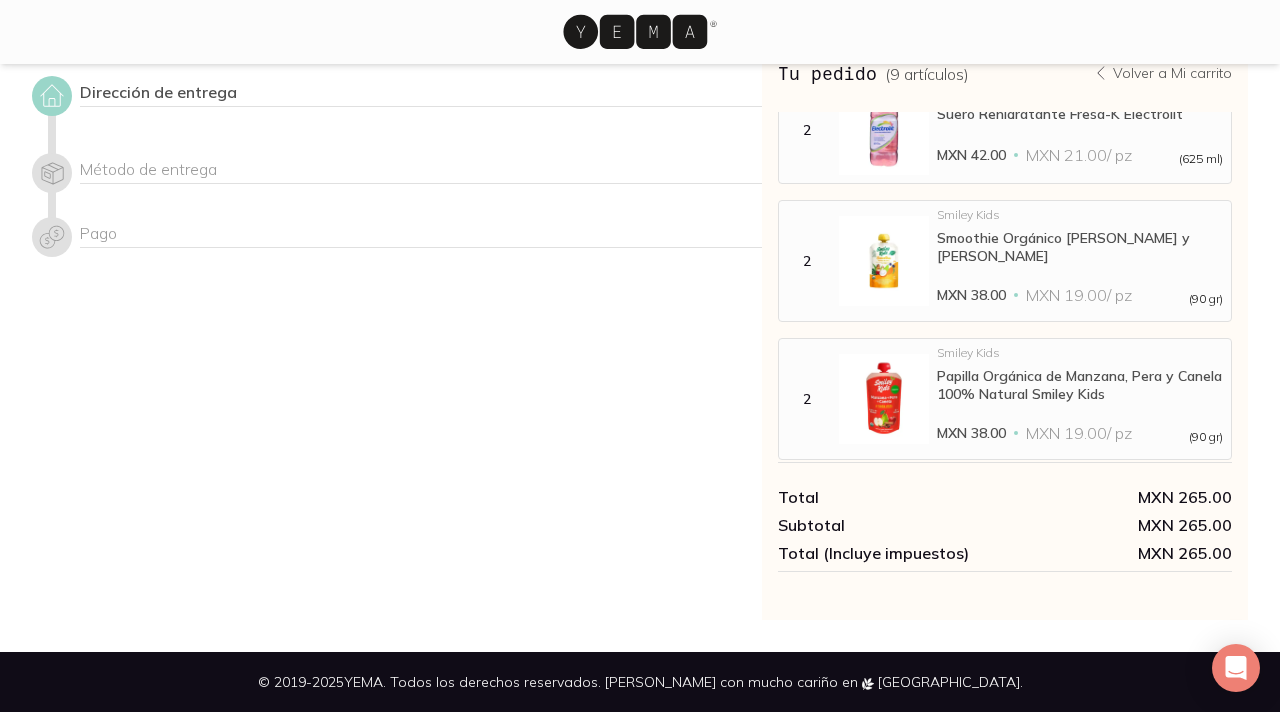 click on "MXN 265.00" at bounding box center (1118, 525) 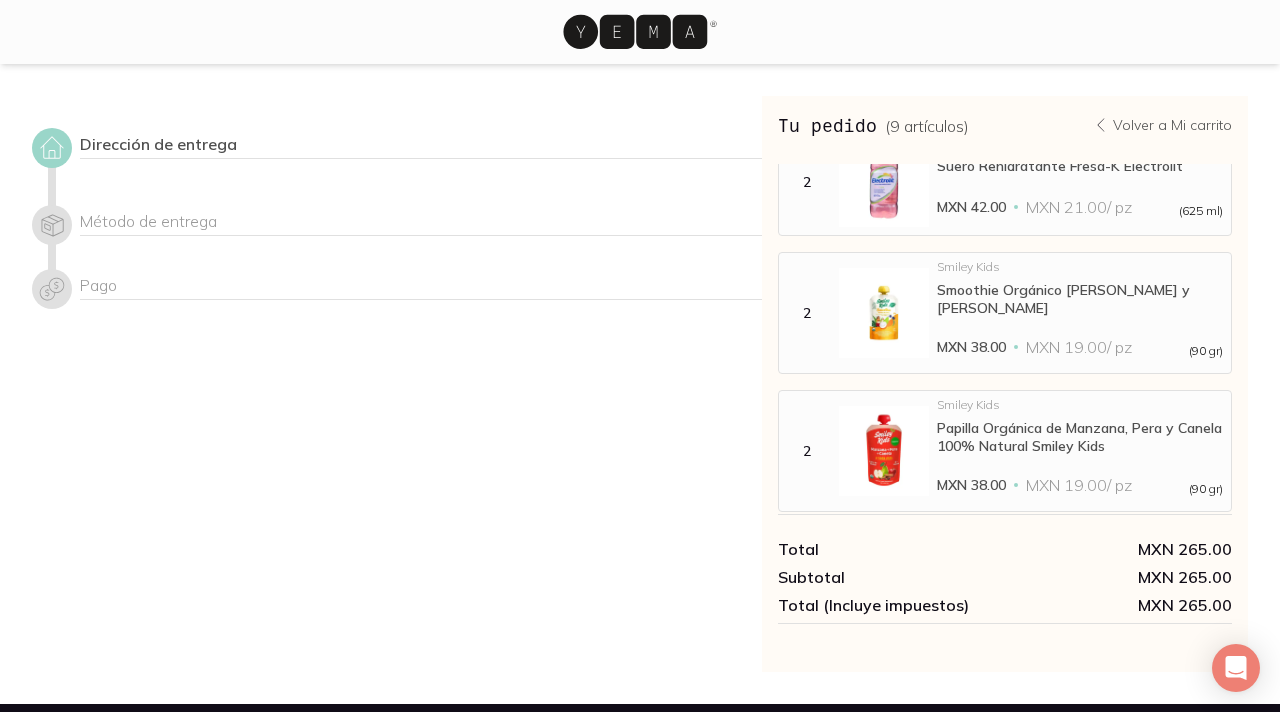 click 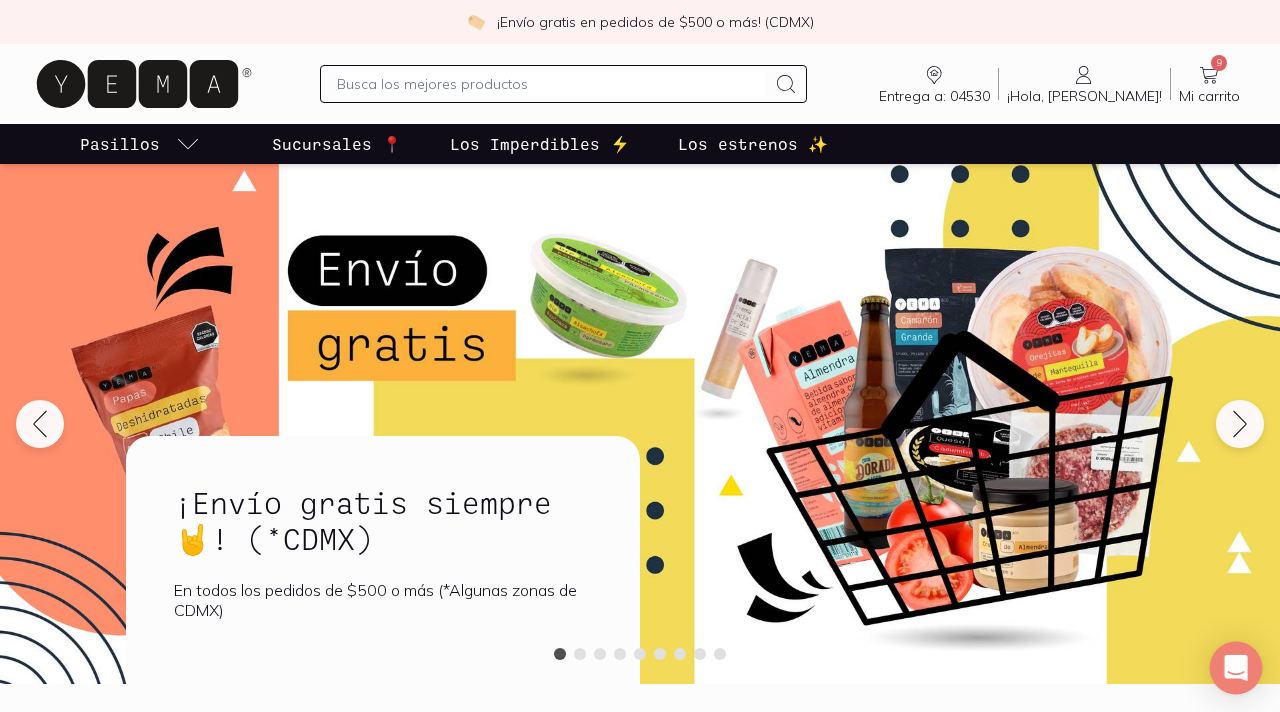 click 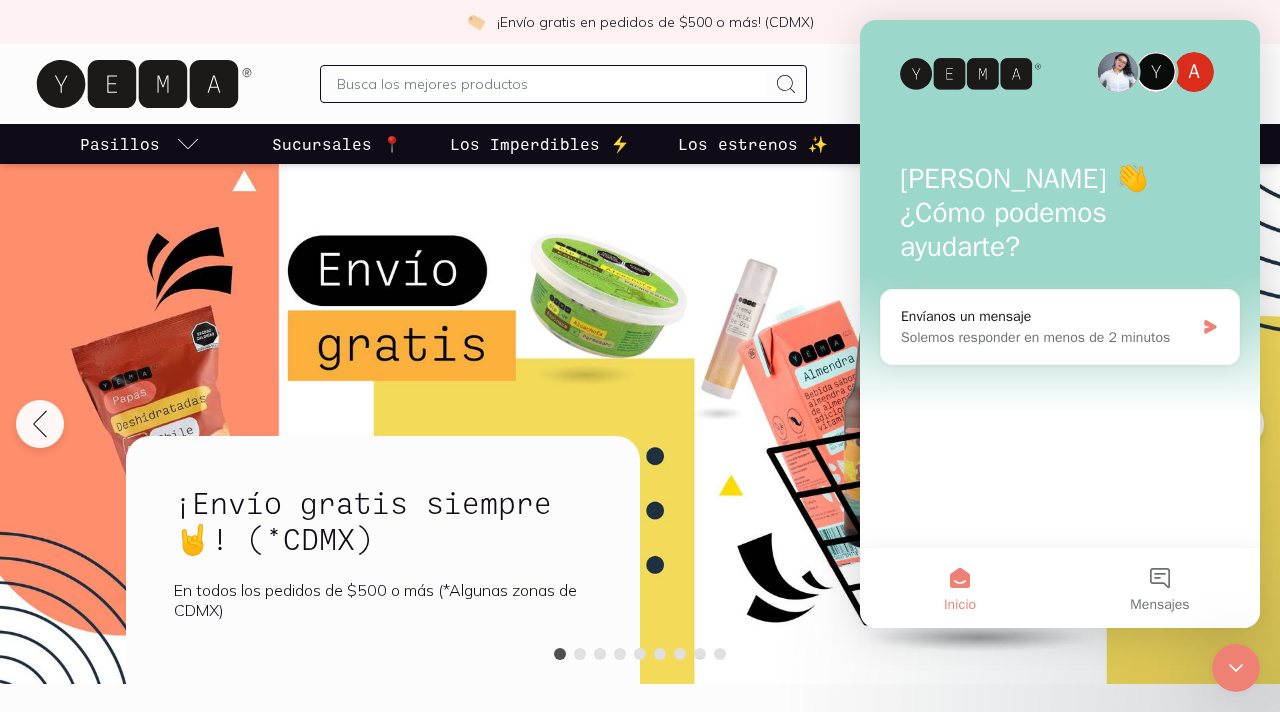 scroll, scrollTop: 0, scrollLeft: 0, axis: both 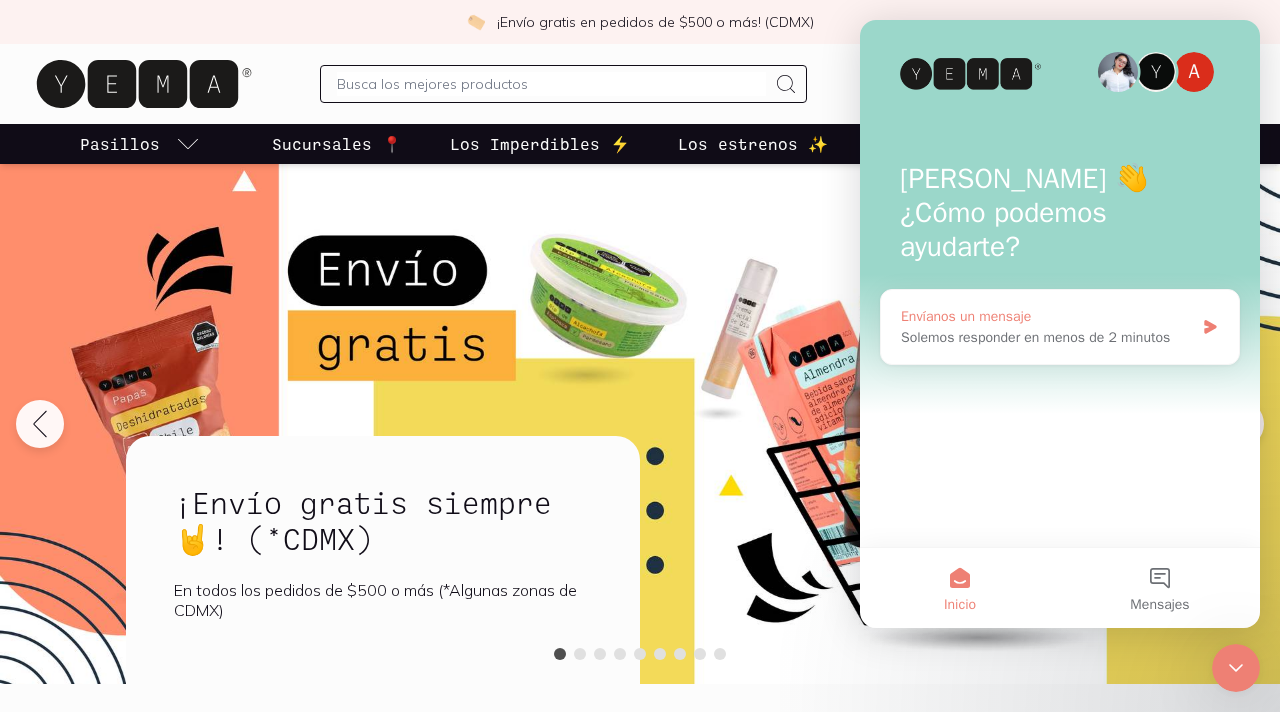 click on "Solemos responder en menos de 2 minutos" at bounding box center [1047, 337] 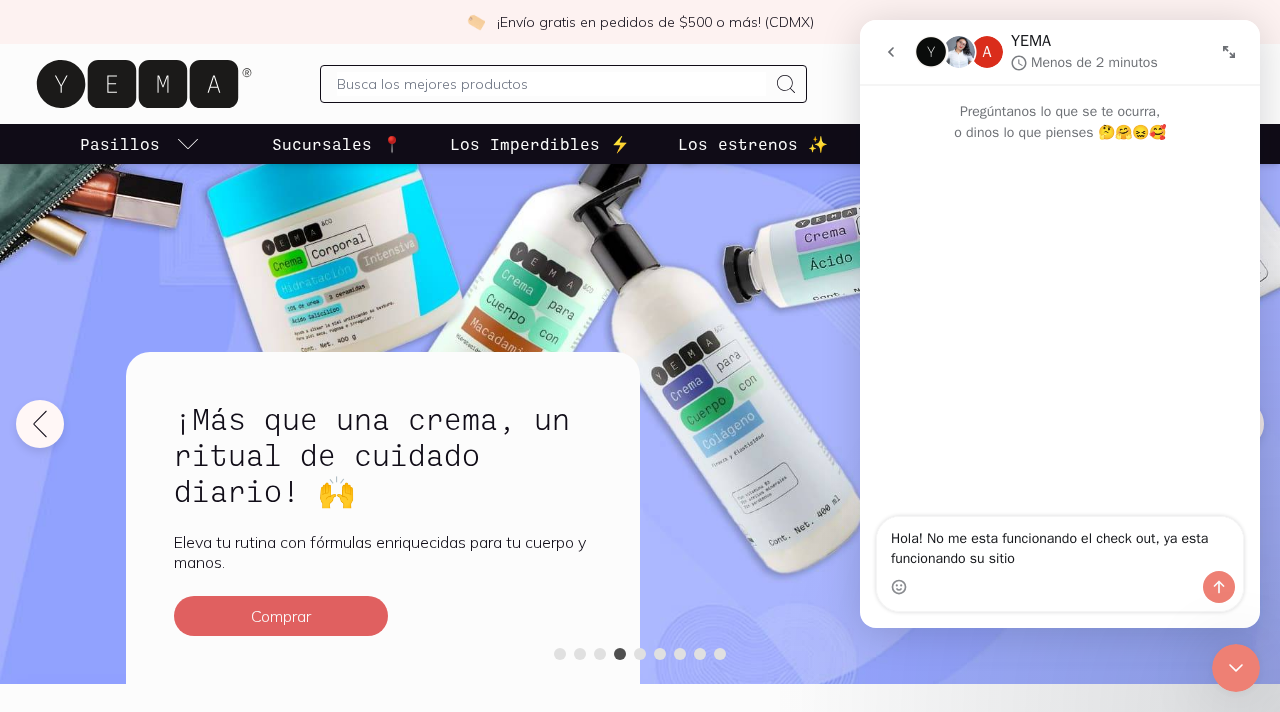 type on "Hola! No me esta funcionando el check out, ya esta funcionando su sitio?" 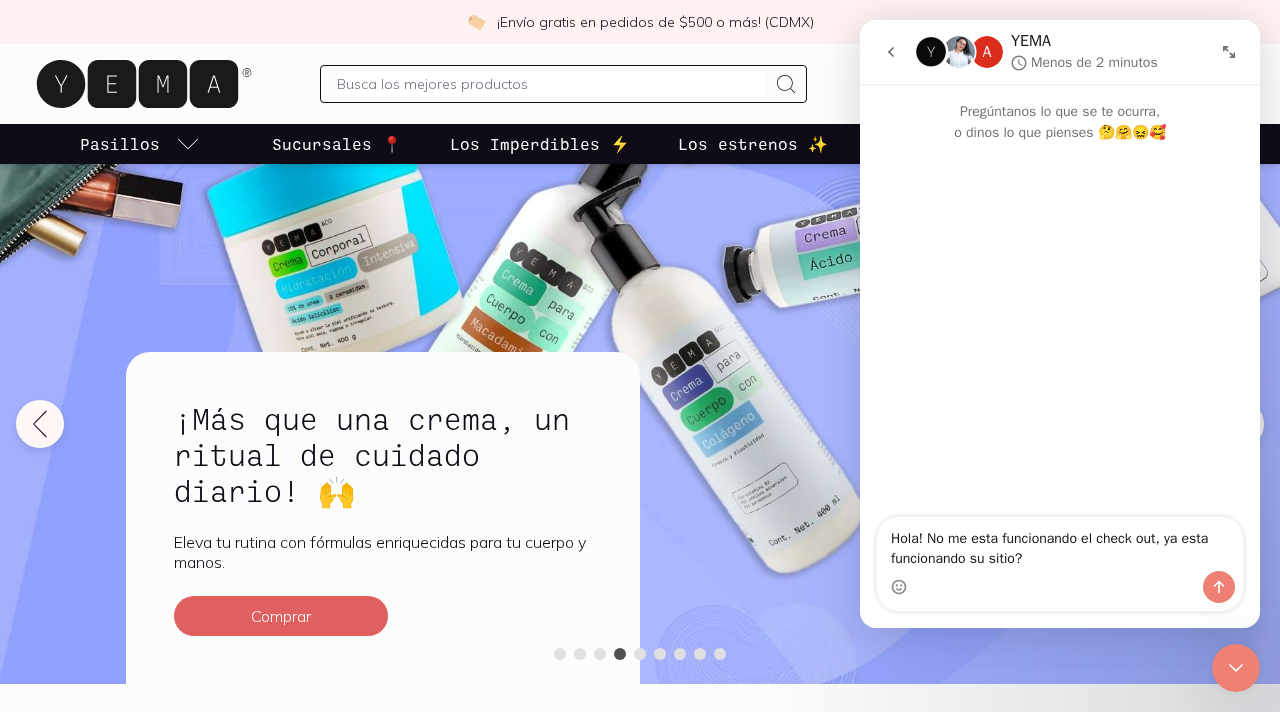 type 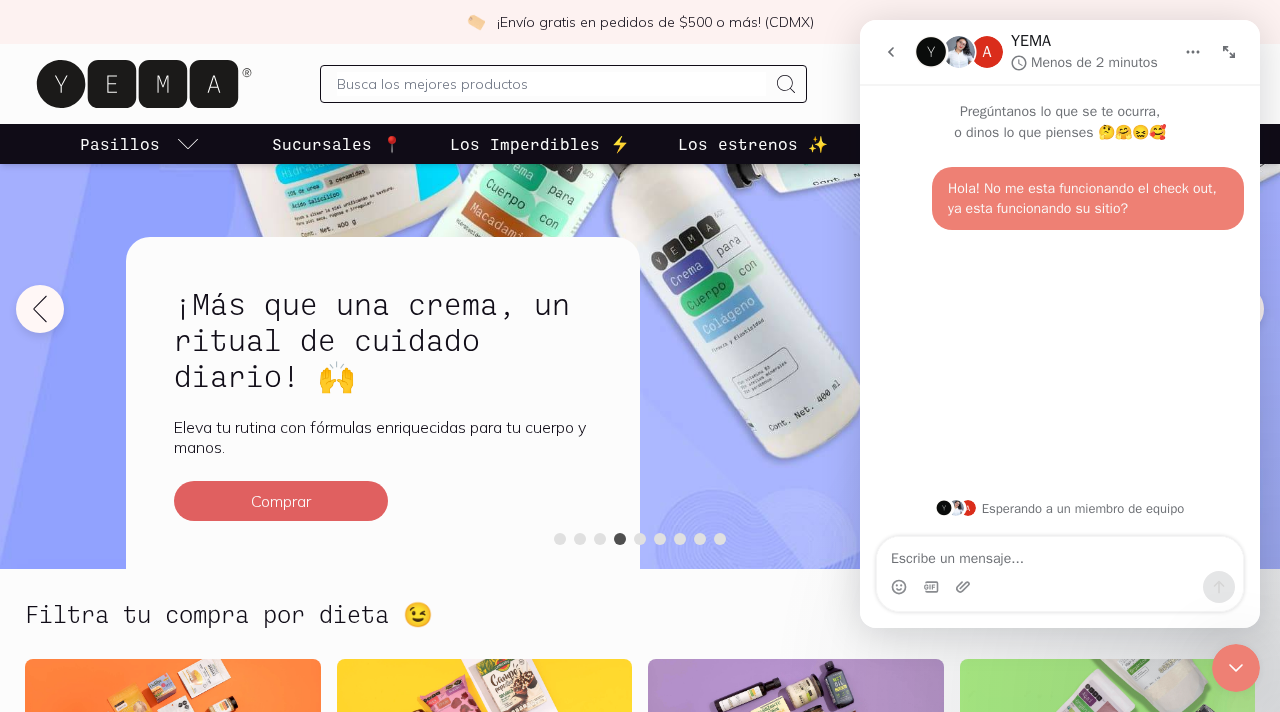 scroll, scrollTop: 119, scrollLeft: 0, axis: vertical 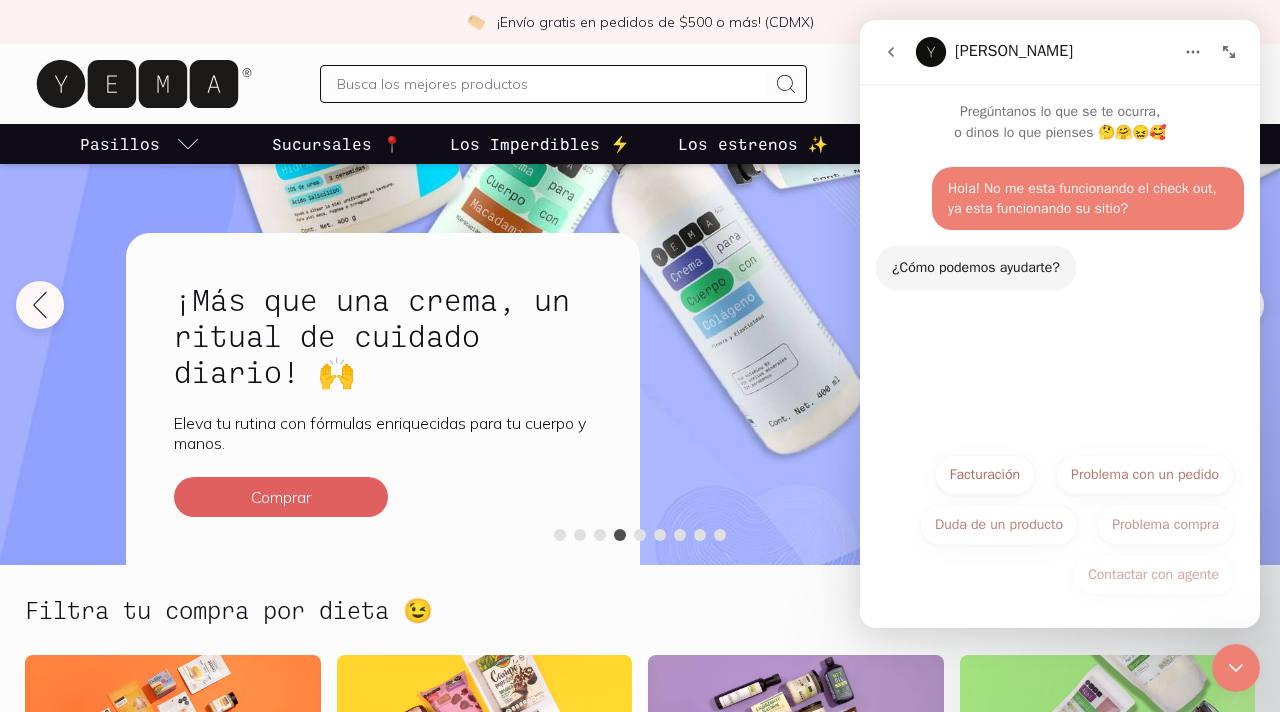 click 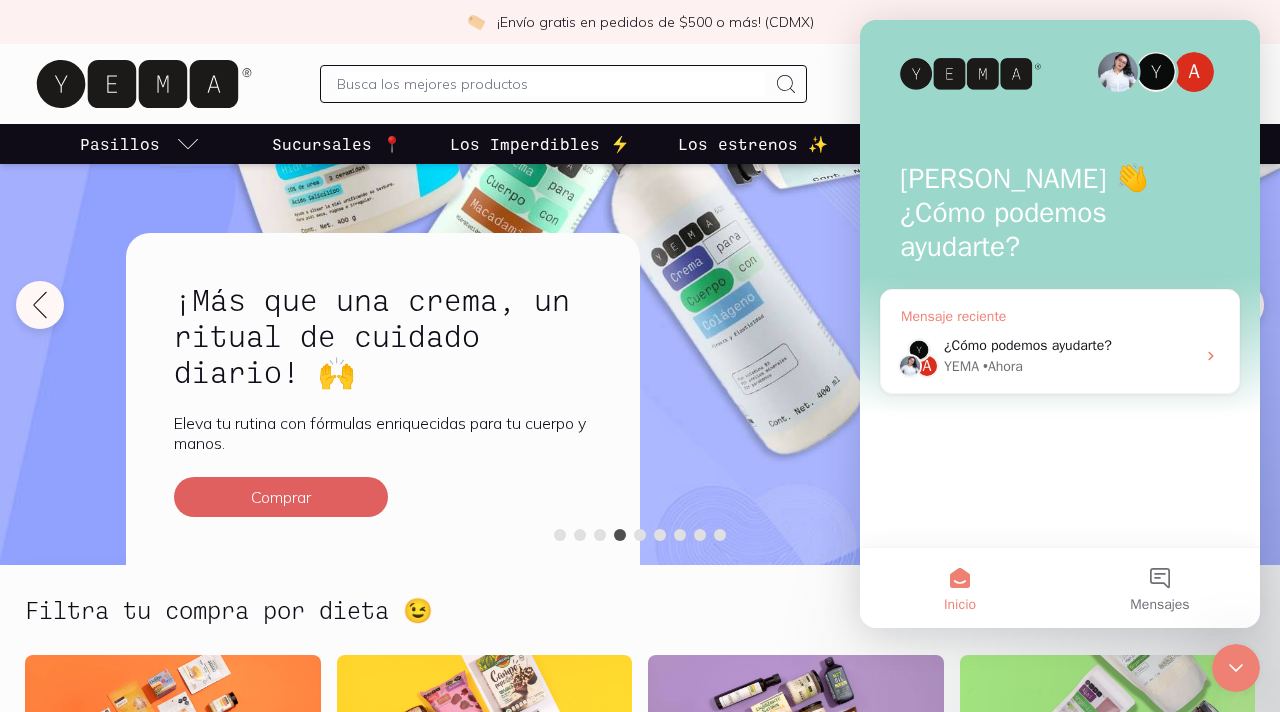 click on "YEMA" at bounding box center [961, 366] 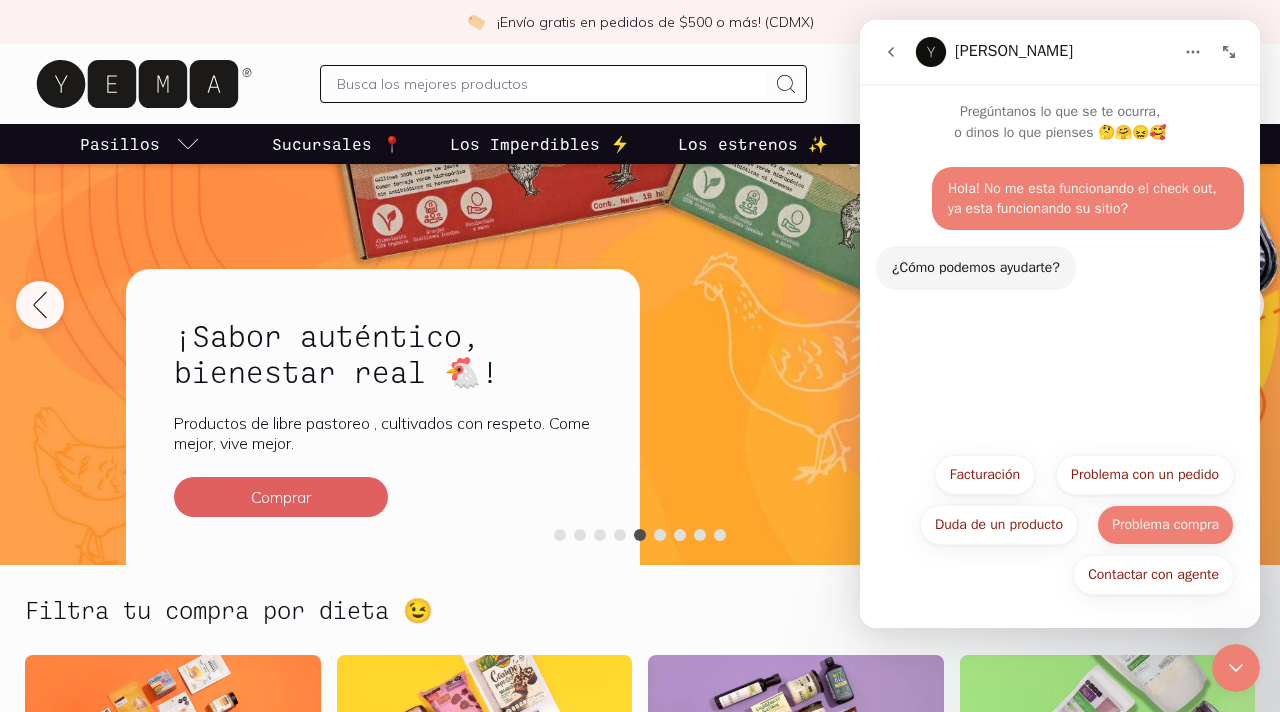 click on "Problema compra" at bounding box center (1165, 525) 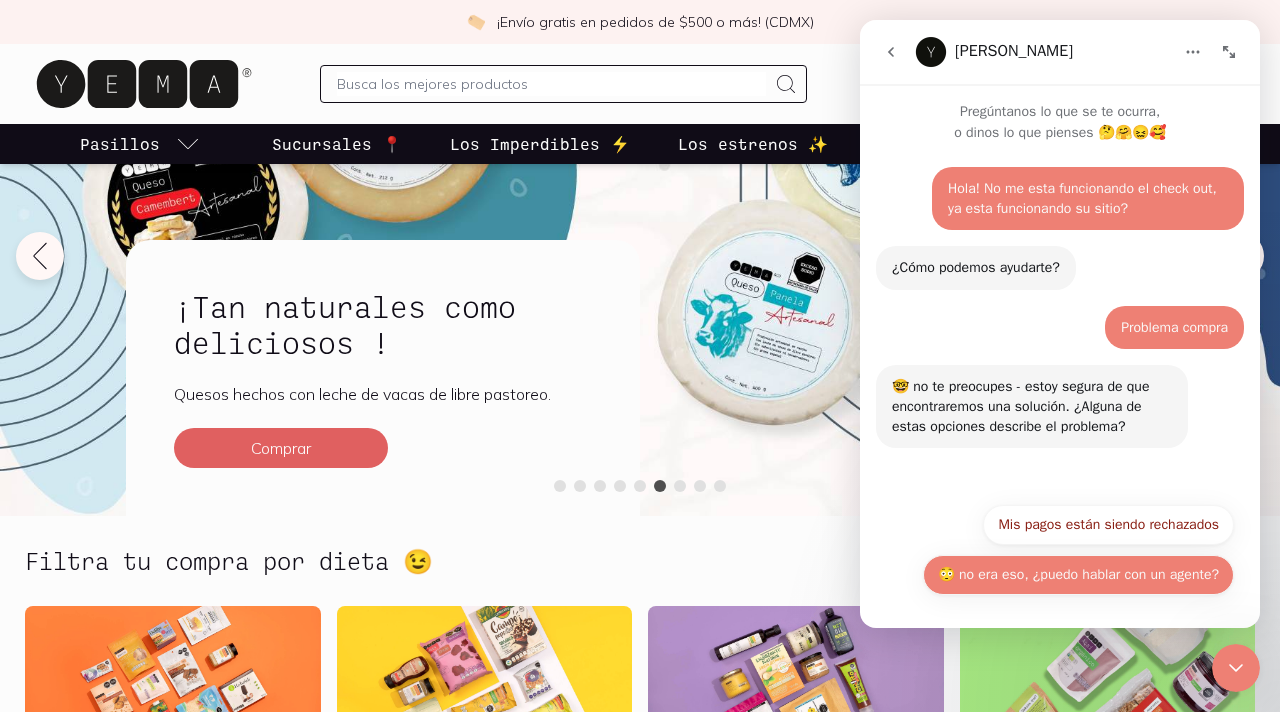 scroll, scrollTop: 170, scrollLeft: 0, axis: vertical 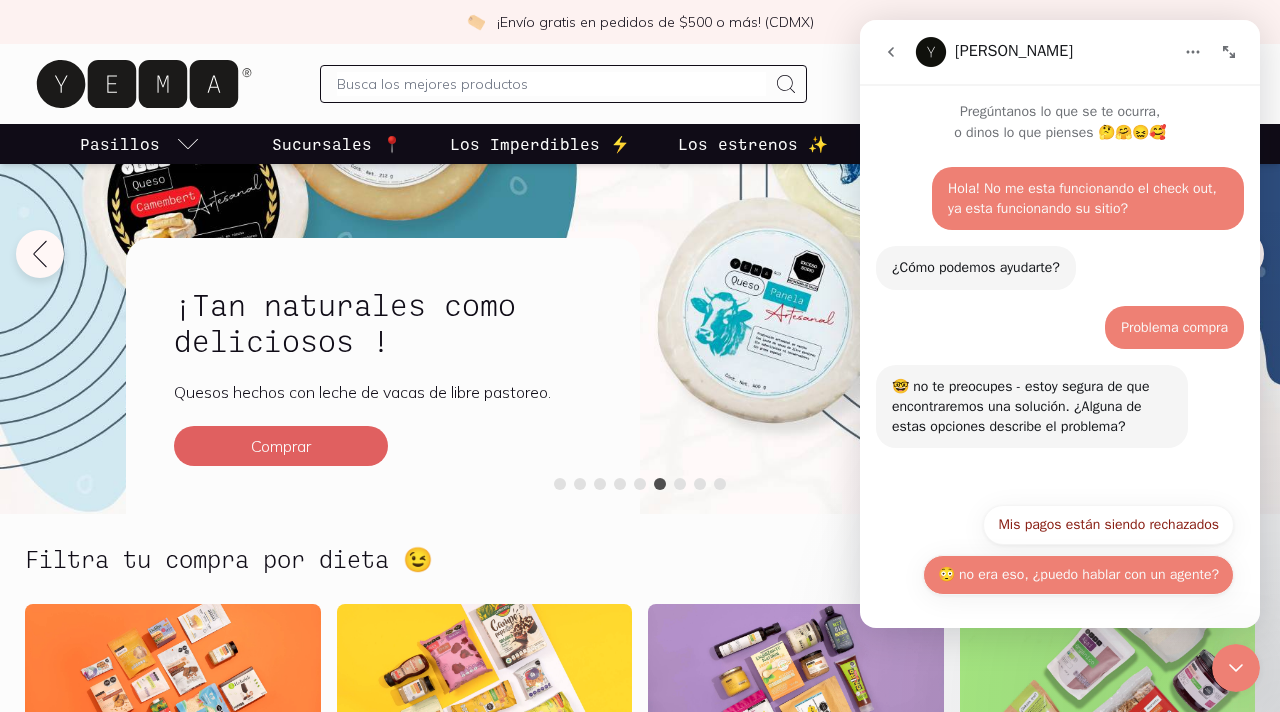 click on "😳 no era eso, ¿puedo hablar con un agente?" at bounding box center [1078, 575] 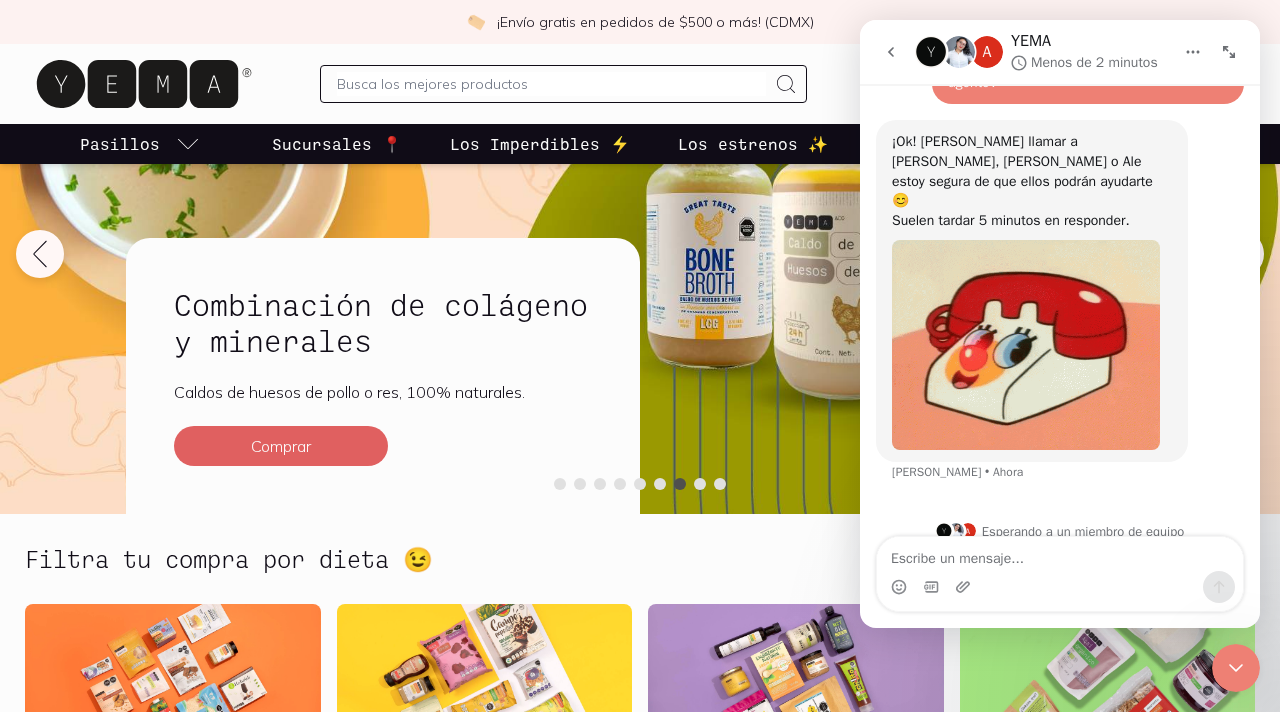 scroll, scrollTop: 426, scrollLeft: 0, axis: vertical 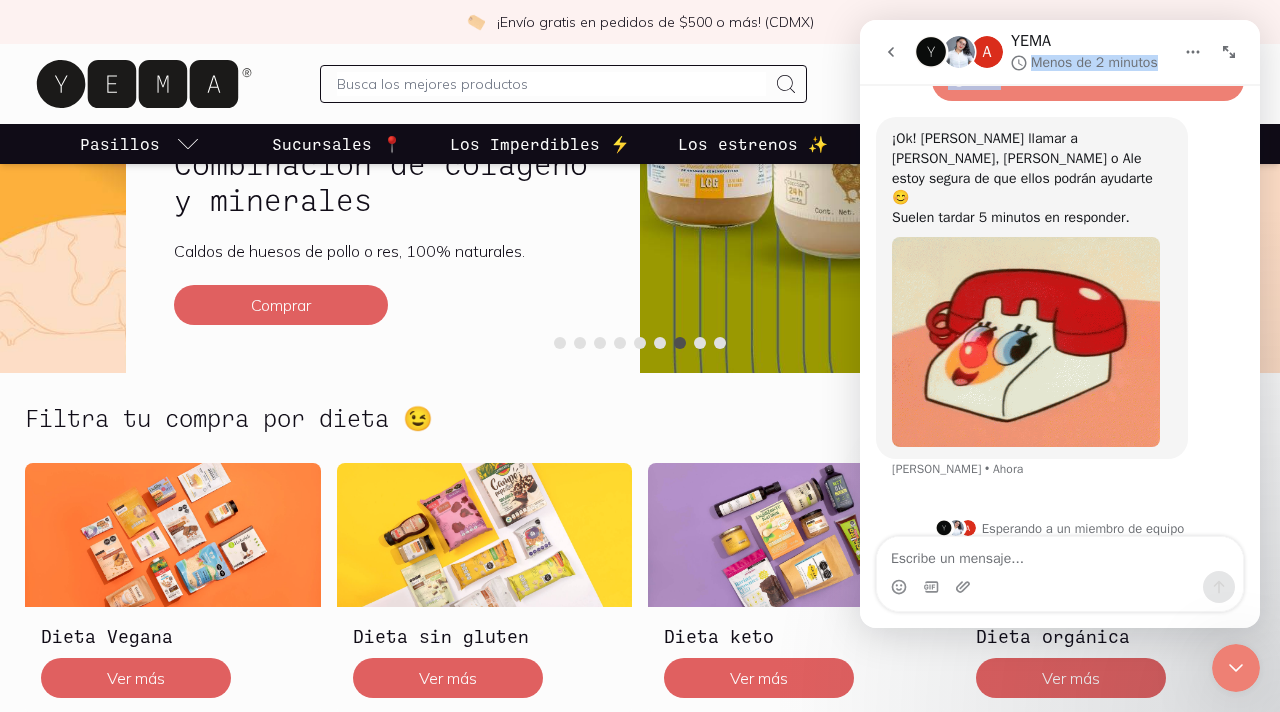 drag, startPoint x: 1146, startPoint y: 49, endPoint x: 1144, endPoint y: 105, distance: 56.0357 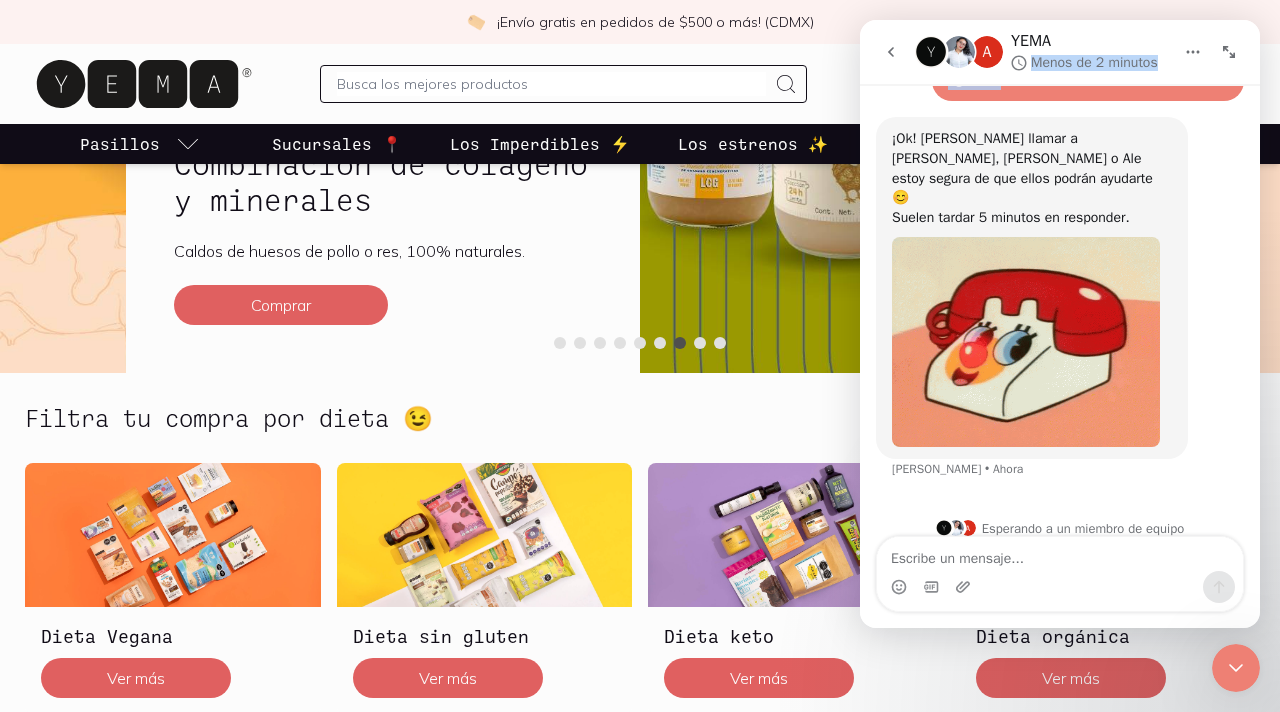click on "A YEMA Menos de 2 minutos Pregúntanos lo que se te ocurra, o dinos lo que pienses 🤔🤗😖🥰 Hola! No me esta funcionando el check out, ya esta funcionando su sitio? [PERSON_NAME] ¿Cómo podemos ayudarte? [PERSON_NAME] Bot    •   Ahora Problema compra [PERSON_NAME]    •   Ahora 🤓 no te preocupes - estoy segura de que encontraremos una solución. ¿Alguna de estas opciones describe el problema? [PERSON_NAME]    •   Ahora 😳 no era eso, ¿puedo hablar con un agente? [PERSON_NAME]    •   Ahora ¡Ok! [PERSON_NAME] llamar a [PERSON_NAME], [PERSON_NAME] o Ale estoy segura de que ellos podrán ayudarte 😊  Suelen tardar 5 minutos en responder. [PERSON_NAME]    •   Ahora 😳 no era eso, ¿puedo hablar con un agente? A Esperando a un miembro de equipo" at bounding box center [1060, 324] 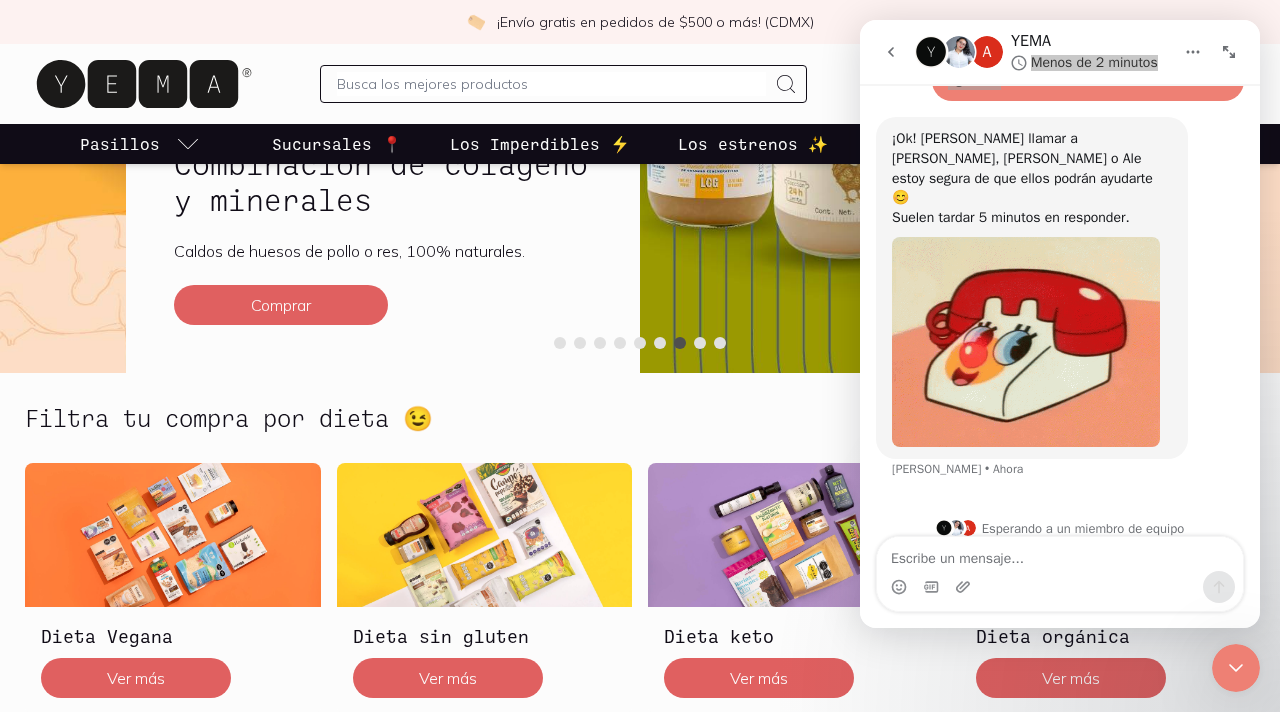 click on "Entrega a: 04530 04530 Buscar Buscar ¡Hola, [PERSON_NAME]! [PERSON_NAME] 9 Mi [PERSON_NAME]" at bounding box center (640, 84) 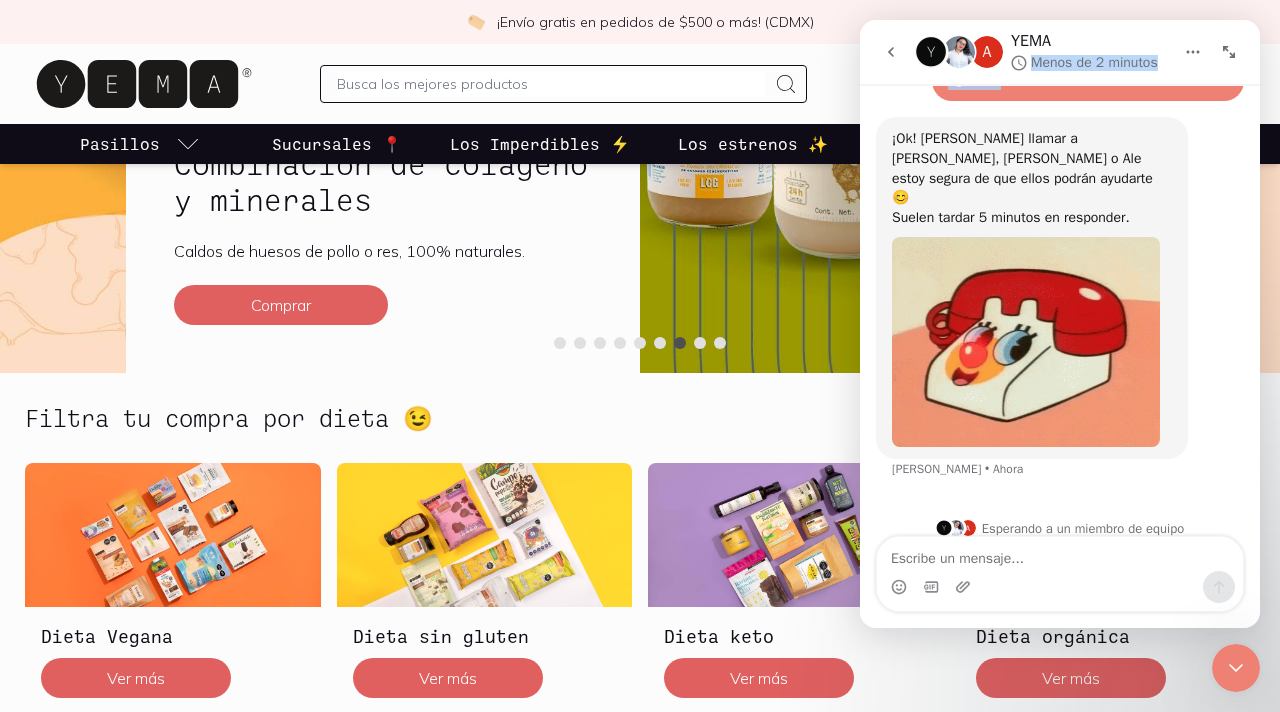 click 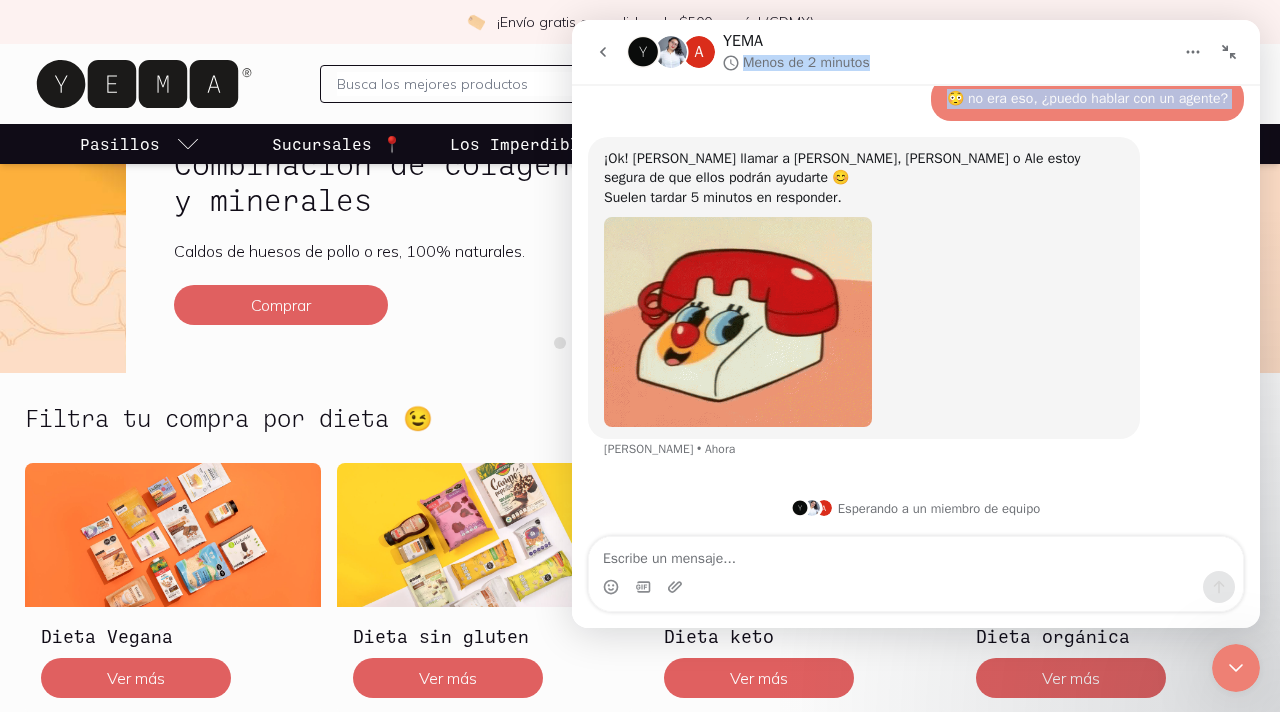 scroll, scrollTop: 327, scrollLeft: 0, axis: vertical 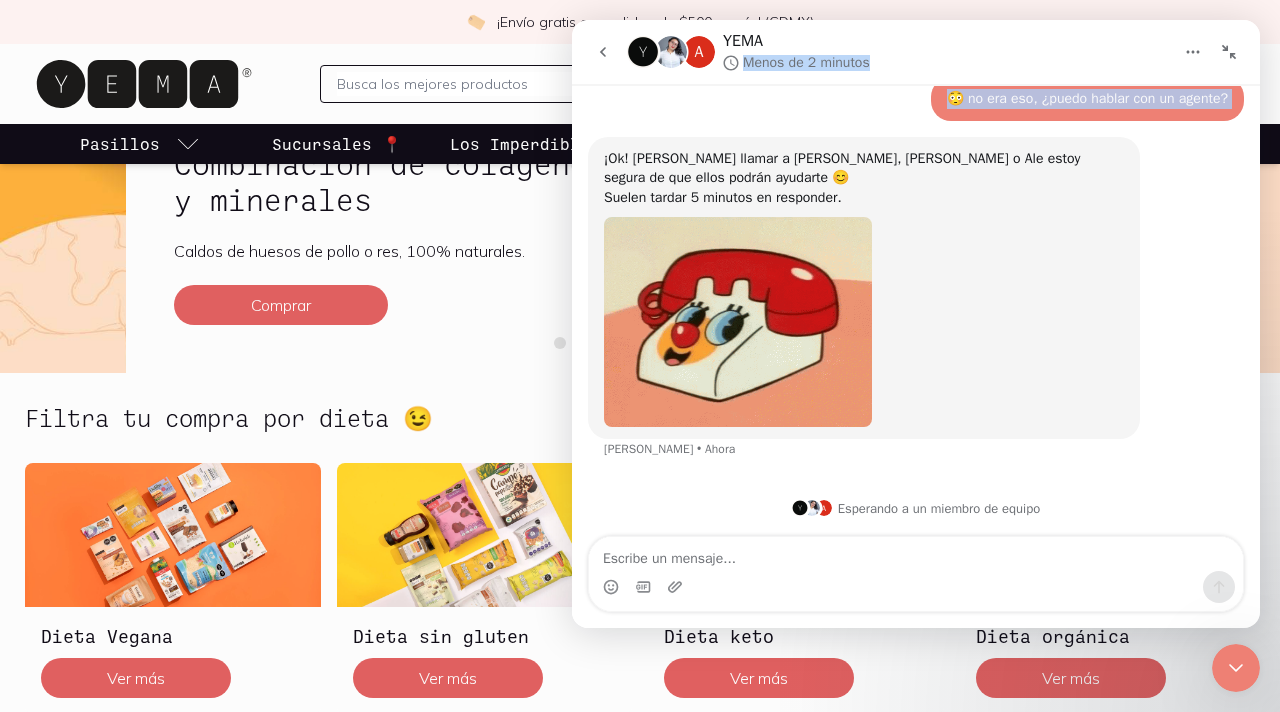 click 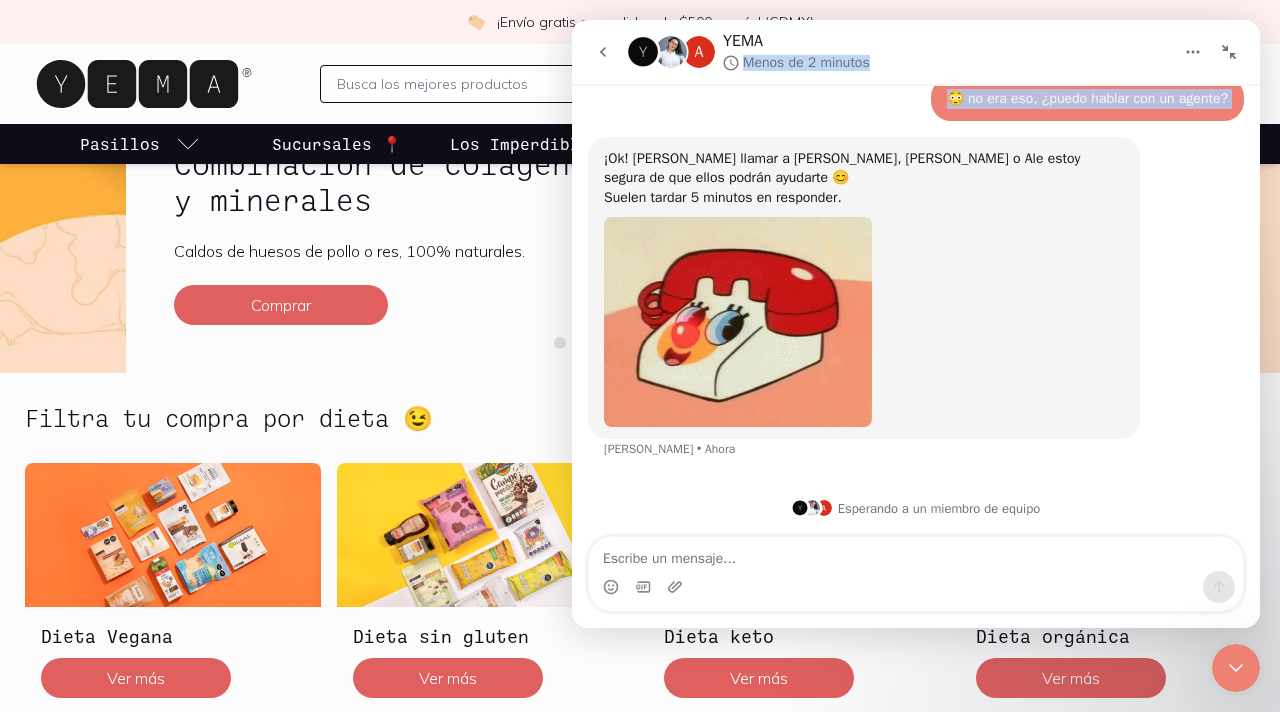 scroll, scrollTop: 426, scrollLeft: 0, axis: vertical 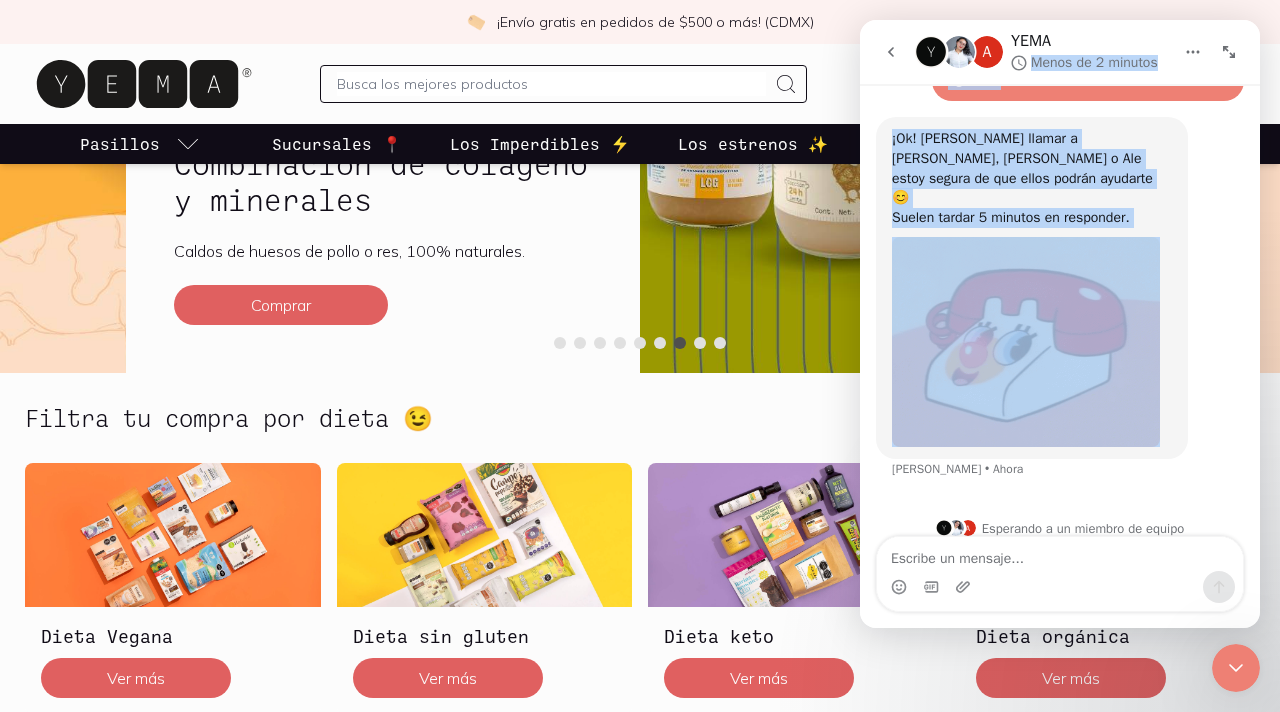 drag, startPoint x: 1133, startPoint y: 43, endPoint x: 954, endPoint y: 222, distance: 253.14423 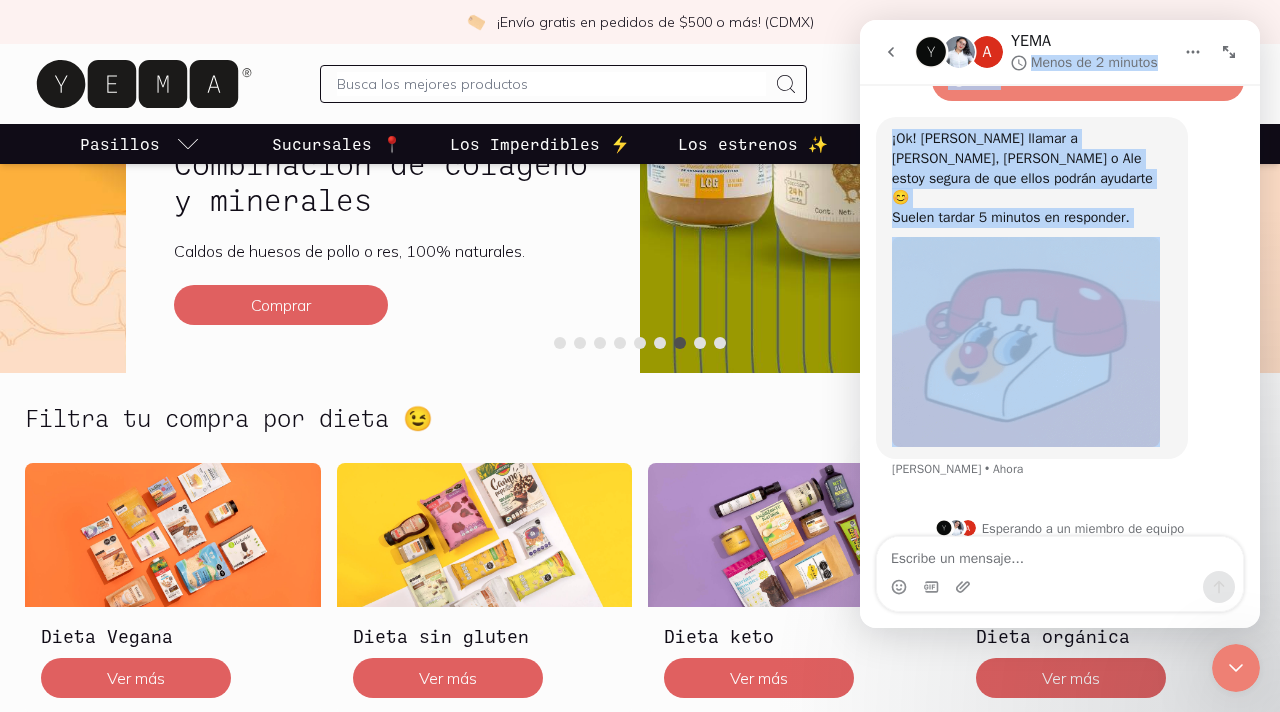 click on "A YEMA Menos de 2 minutos Pregúntanos lo que se te ocurra, o dinos lo que pienses 🤔🤗😖🥰 Hola! No me esta funcionando el check out, ya esta funcionando su sitio? [PERSON_NAME] ¿Cómo podemos ayudarte? [PERSON_NAME] Bot    •   Ahora Problema compra [PERSON_NAME]    •   Ahora 🤓 no te preocupes - estoy segura de que encontraremos una solución. ¿Alguna de estas opciones describe el problema? [PERSON_NAME]    •   Ahora 😳 no era eso, ¿puedo hablar con un agente? [PERSON_NAME]    •   Ahora ¡Ok! [PERSON_NAME] llamar a [PERSON_NAME], [PERSON_NAME] o Ale estoy segura de que ellos podrán ayudarte 😊  Suelen tardar 5 minutos en responder. [PERSON_NAME]    •   Ahora 😳 no era eso, ¿puedo hablar con un agente? A Esperando a un miembro de equipo" at bounding box center (1060, 324) 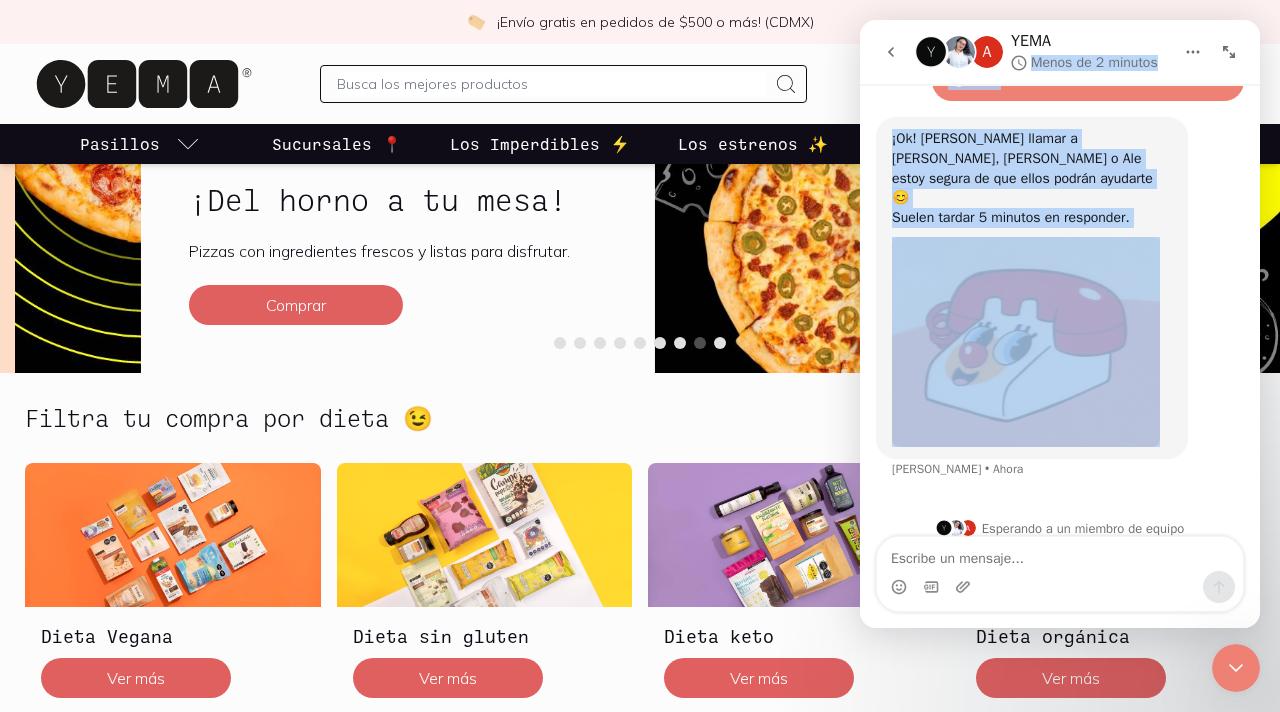 click 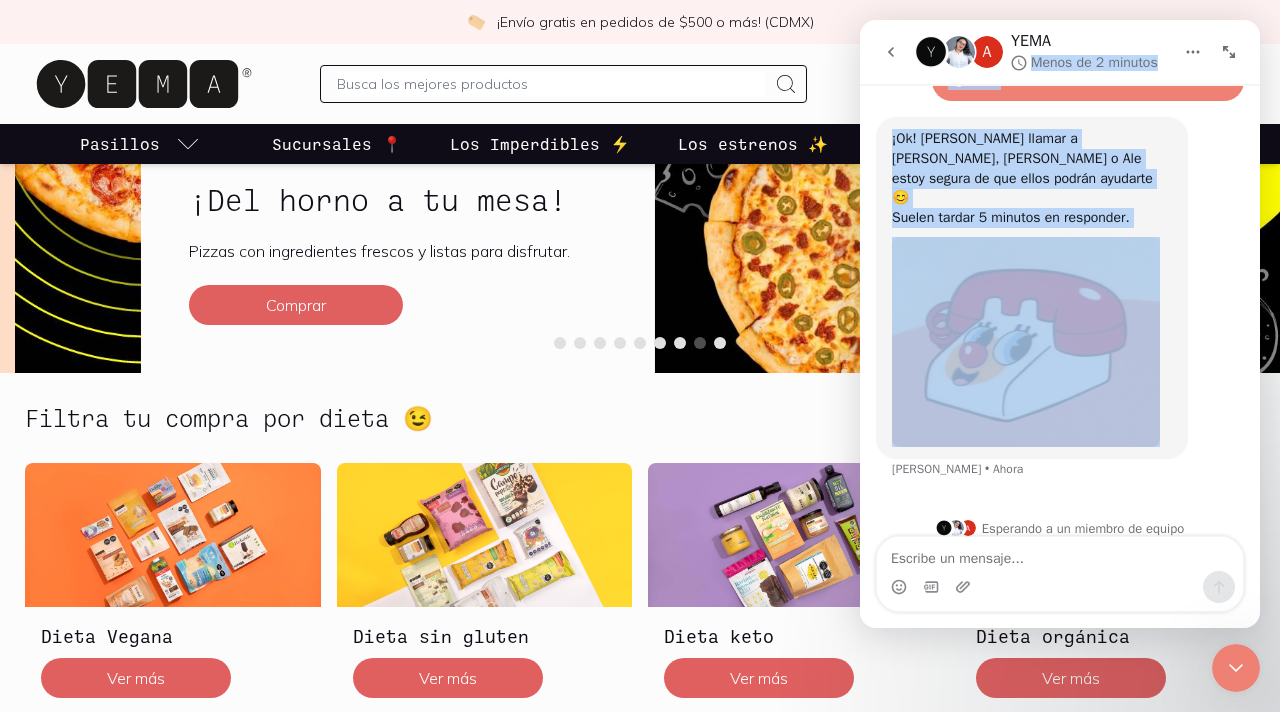 scroll, scrollTop: 0, scrollLeft: 0, axis: both 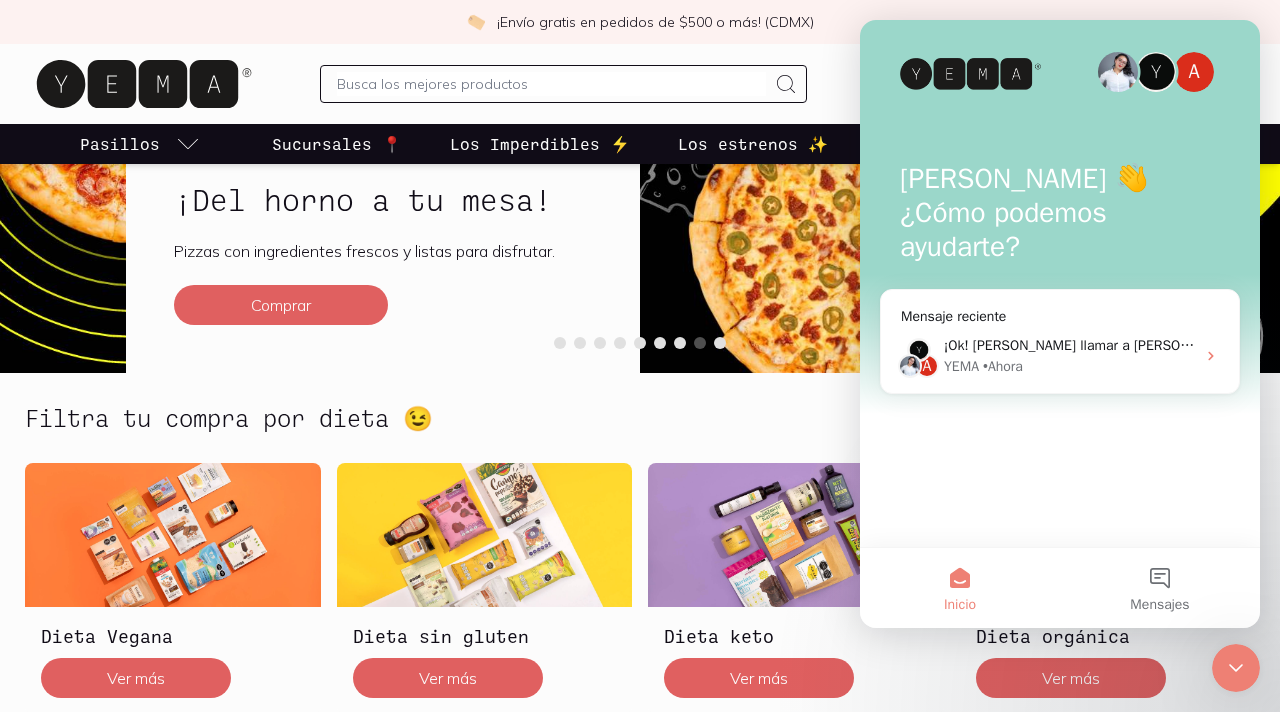 click on "A [PERSON_NAME] 👋 ¿Cómo podemos ayudarte? Mensaje reciente A ¡Ok! [PERSON_NAME] llamar a [PERSON_NAME], [PERSON_NAME] o Ale estoy segura de que ellos podrán ayudarte 😊  Suelen tardar 5 minutos en responder. [GEOGRAPHIC_DATA] •  [GEOGRAPHIC_DATA]" at bounding box center (1060, 283) 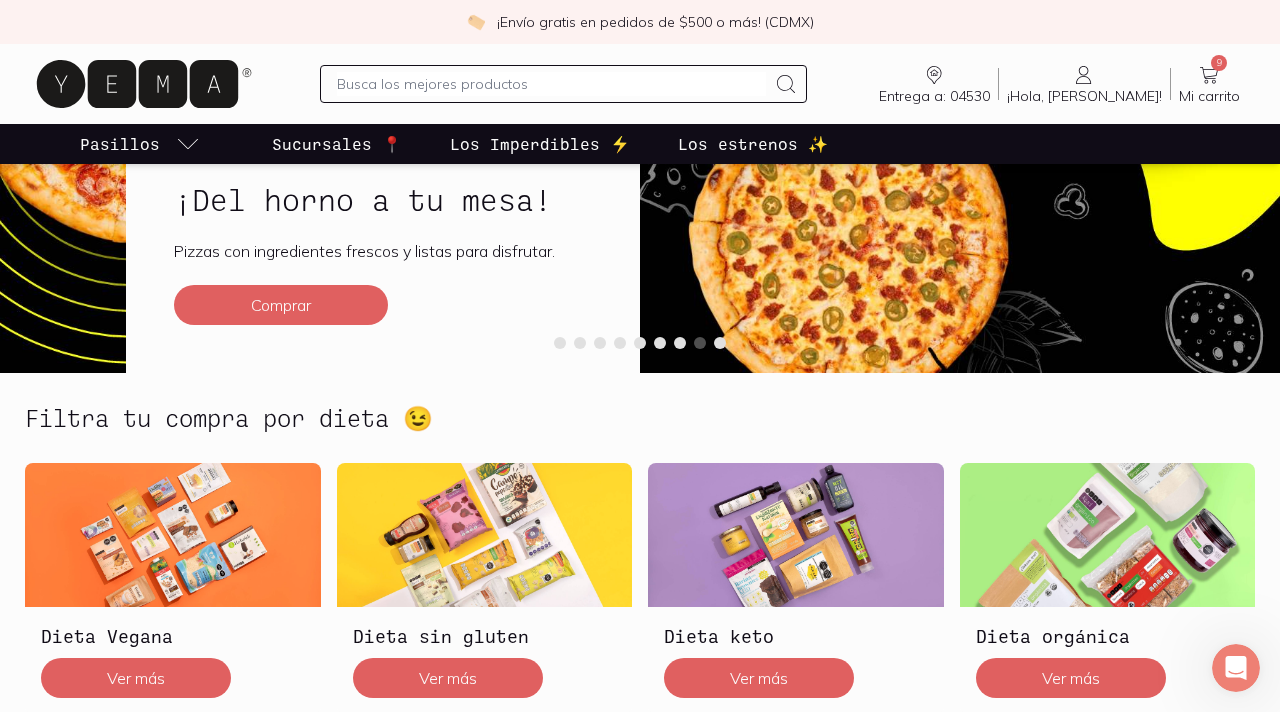 scroll, scrollTop: 0, scrollLeft: 0, axis: both 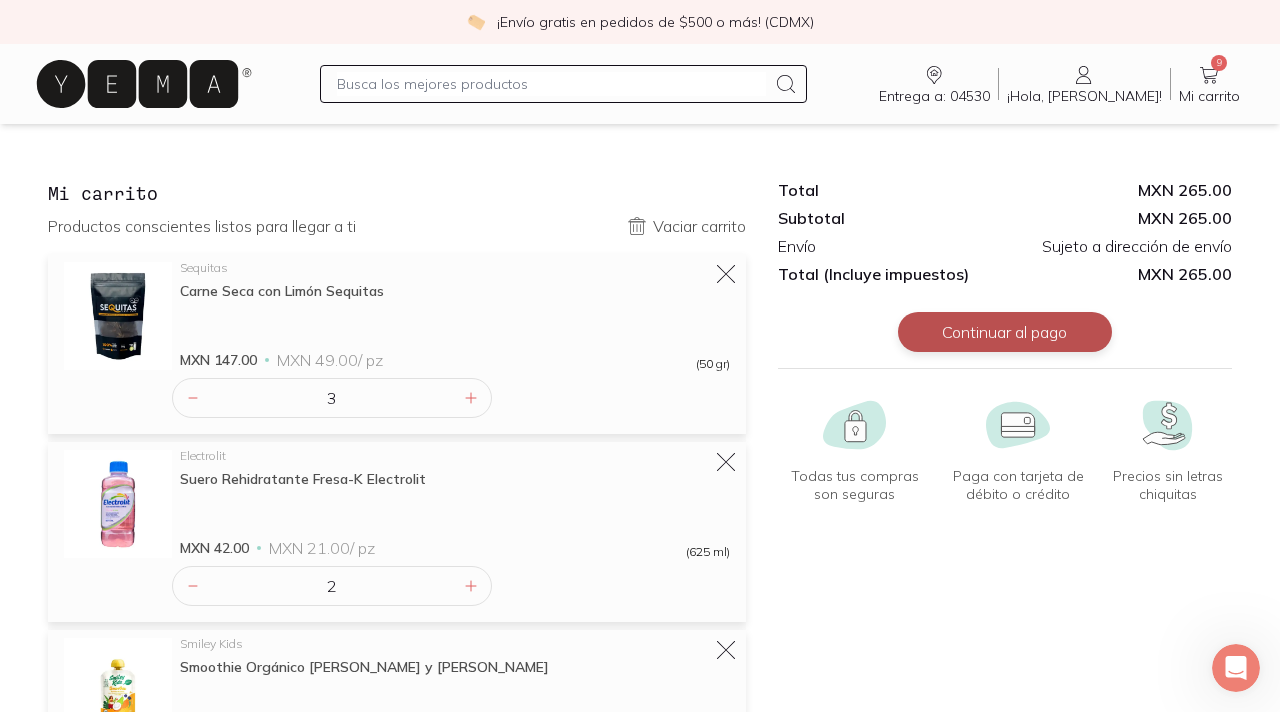 click on "Continuar al pago" at bounding box center [1005, 332] 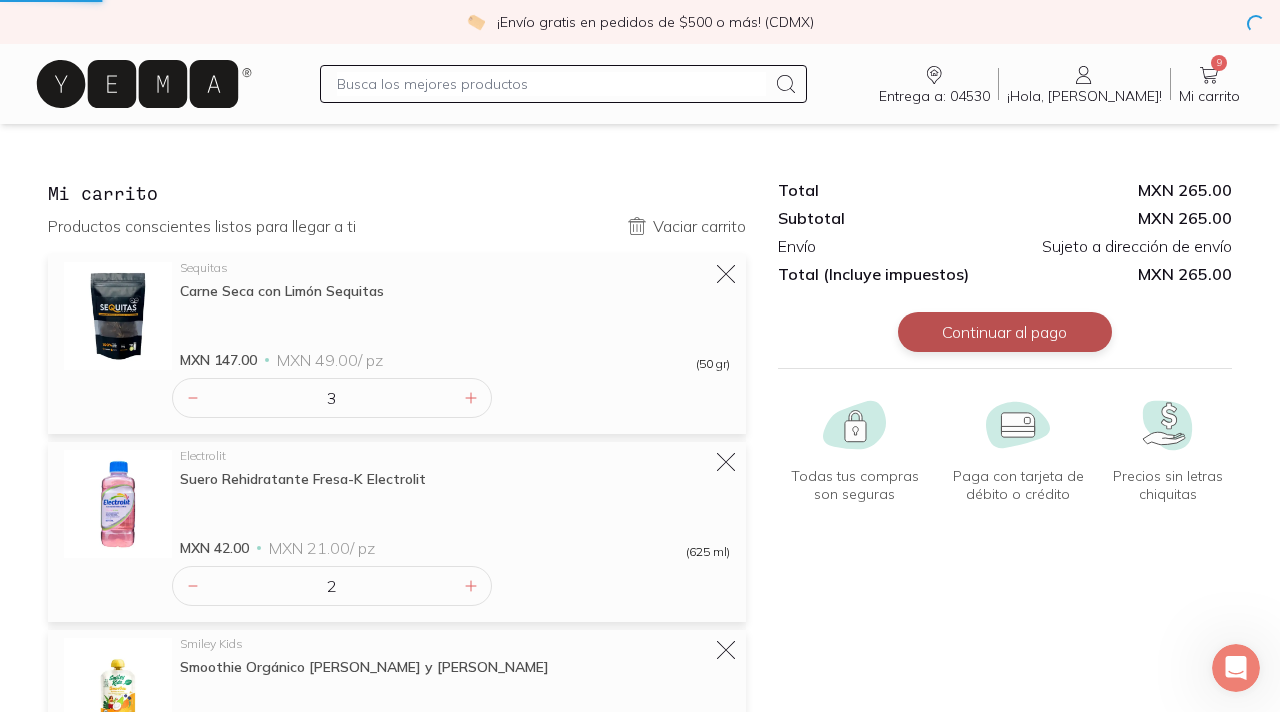 click on "Continuar al pago" at bounding box center [1005, 332] 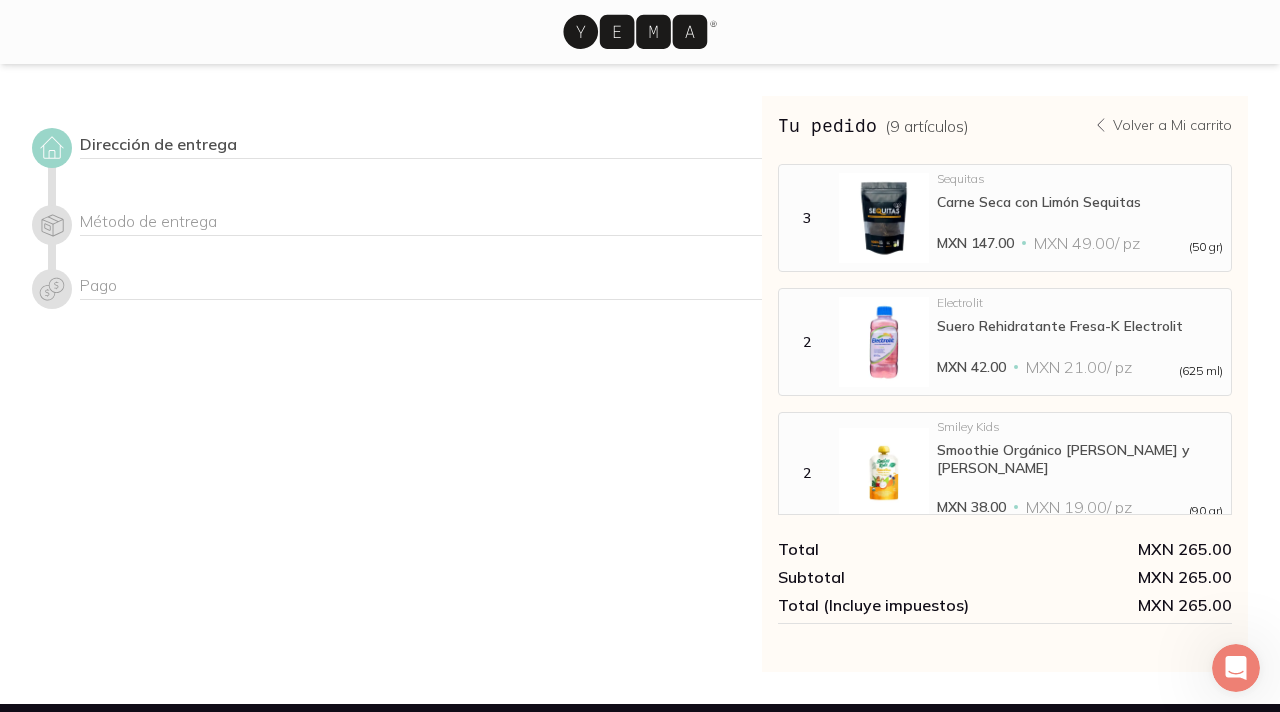 scroll, scrollTop: 52, scrollLeft: 0, axis: vertical 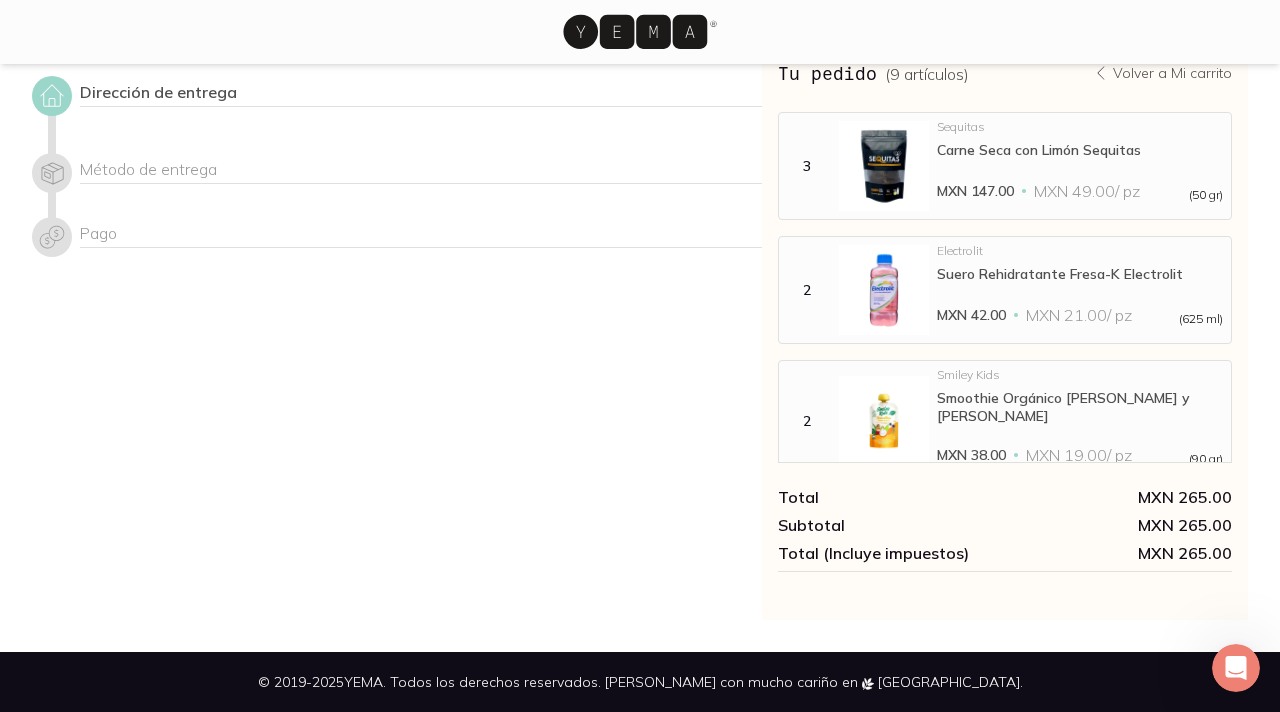 click on "Método de entrega" at bounding box center (421, 171) 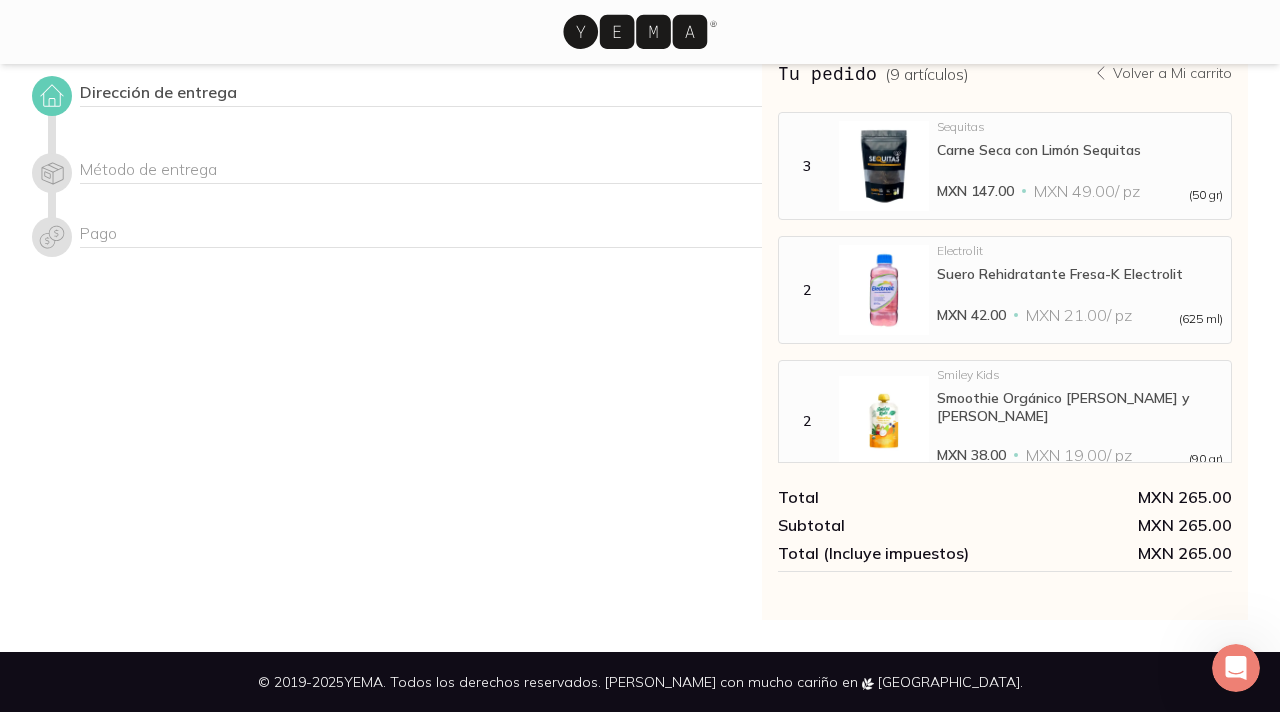 click 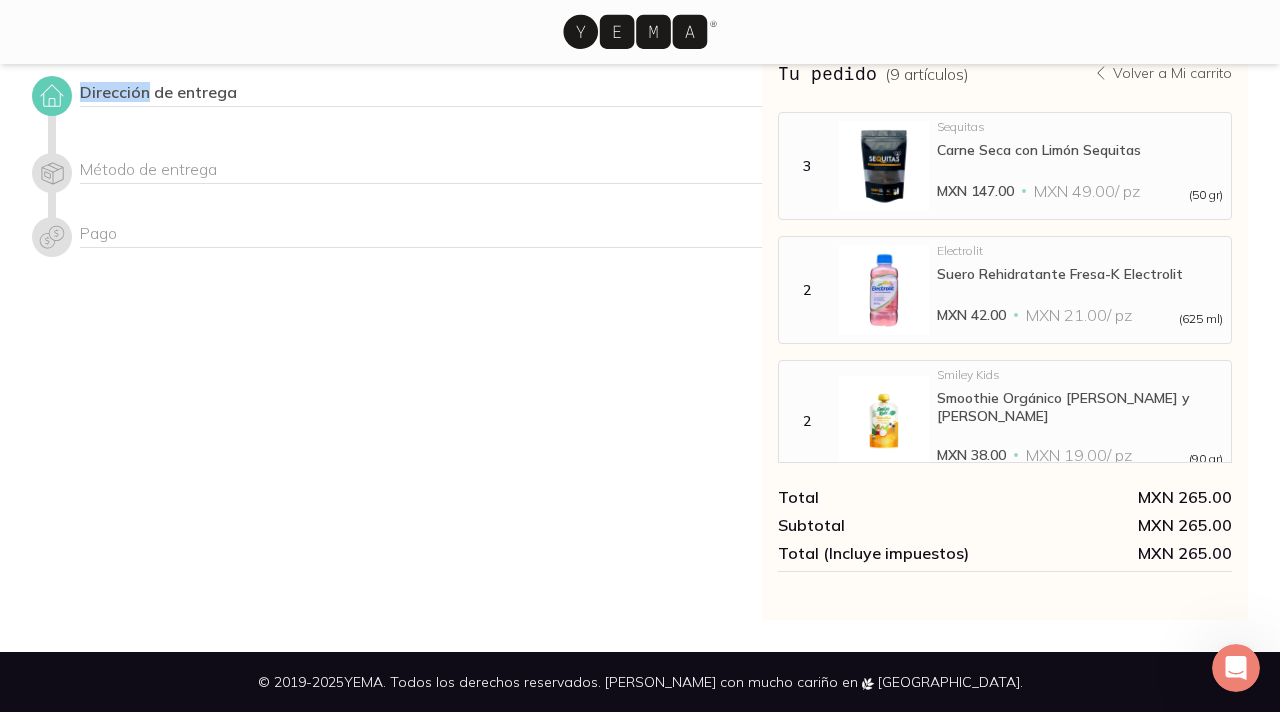 click 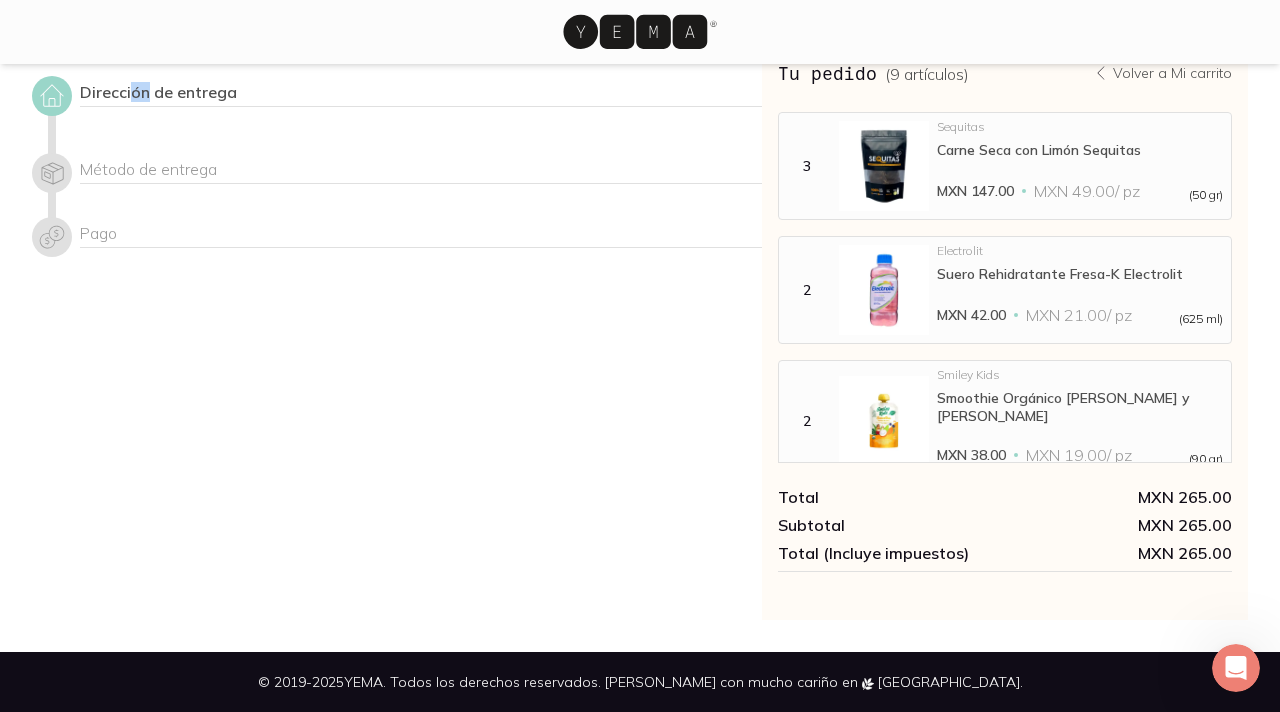 click on "Dirección de entrega" at bounding box center (421, 94) 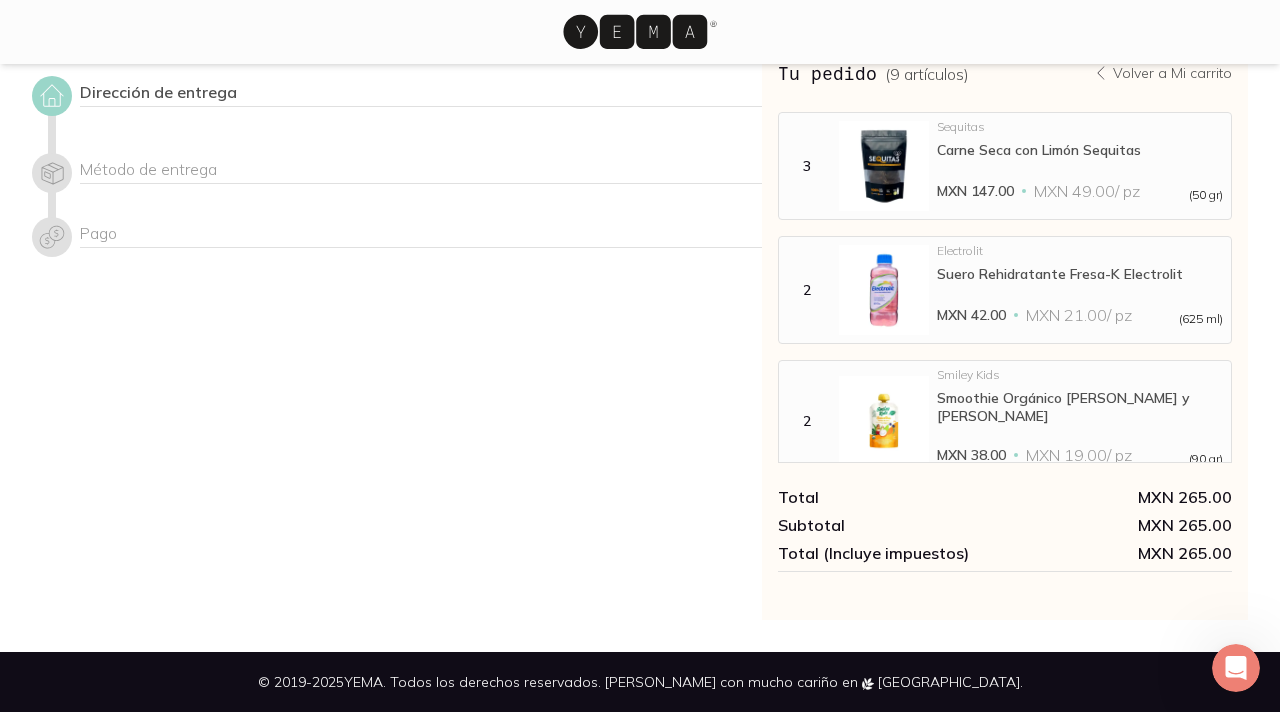 click on "Dirección de entrega" at bounding box center [421, 94] 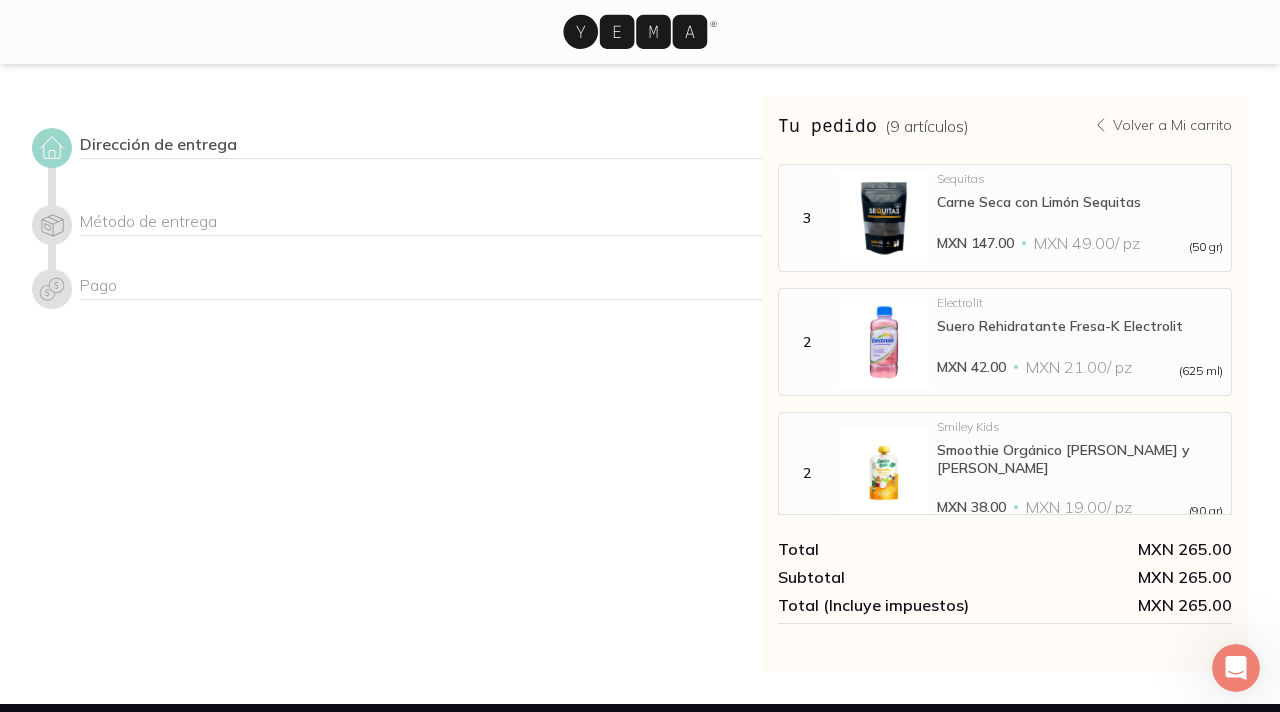 scroll, scrollTop: 52, scrollLeft: 0, axis: vertical 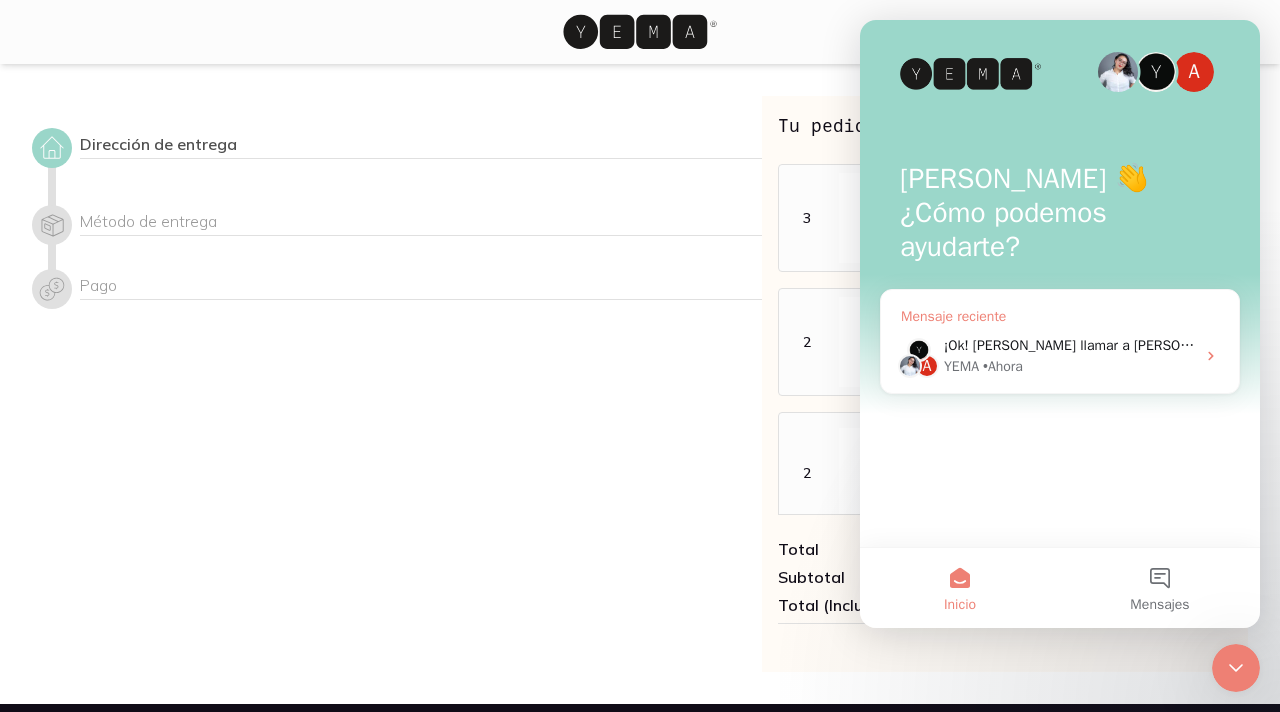 click on "¡Ok! [PERSON_NAME] llamar a [PERSON_NAME], [PERSON_NAME] o Ale estoy segura de que ellos podrán ayudarte 😊  Suelen tardar 5 minutos en responder." at bounding box center (1428, 345) 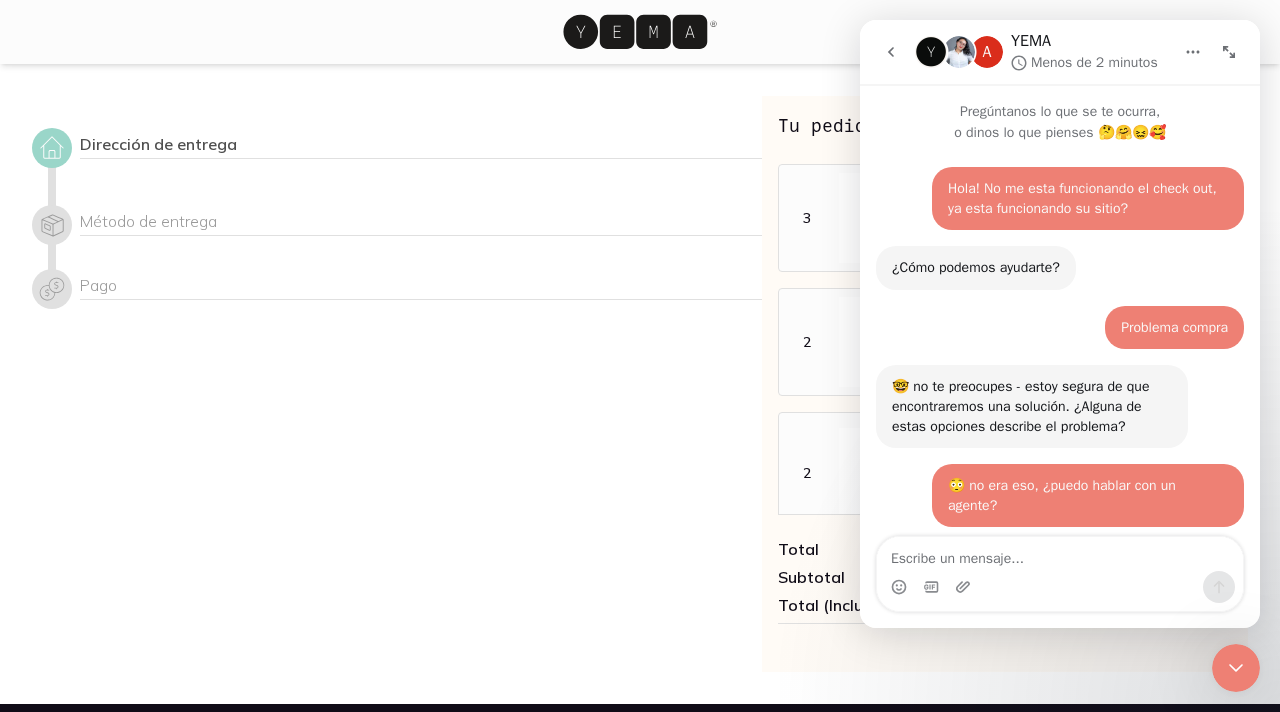 scroll, scrollTop: 426, scrollLeft: 0, axis: vertical 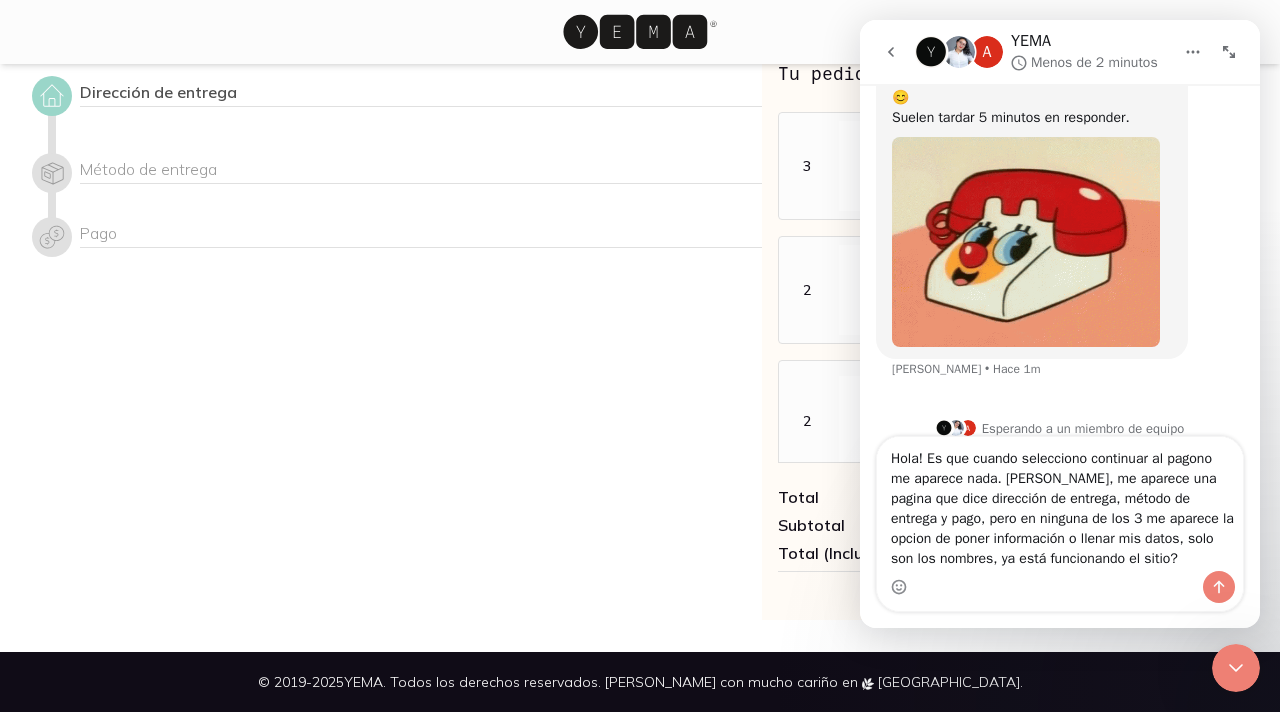 type on "Hola! Es que cuando selecciono continuar al pagono me aparece nada. [PERSON_NAME], me aparece una pagina que dice dirección de entrega, método de entrega y pago, pero en ninguna de los 3 me aparece la opcion de poner información o llenar mis datos, solo son los nombres, ya está funcionando el sitio?" 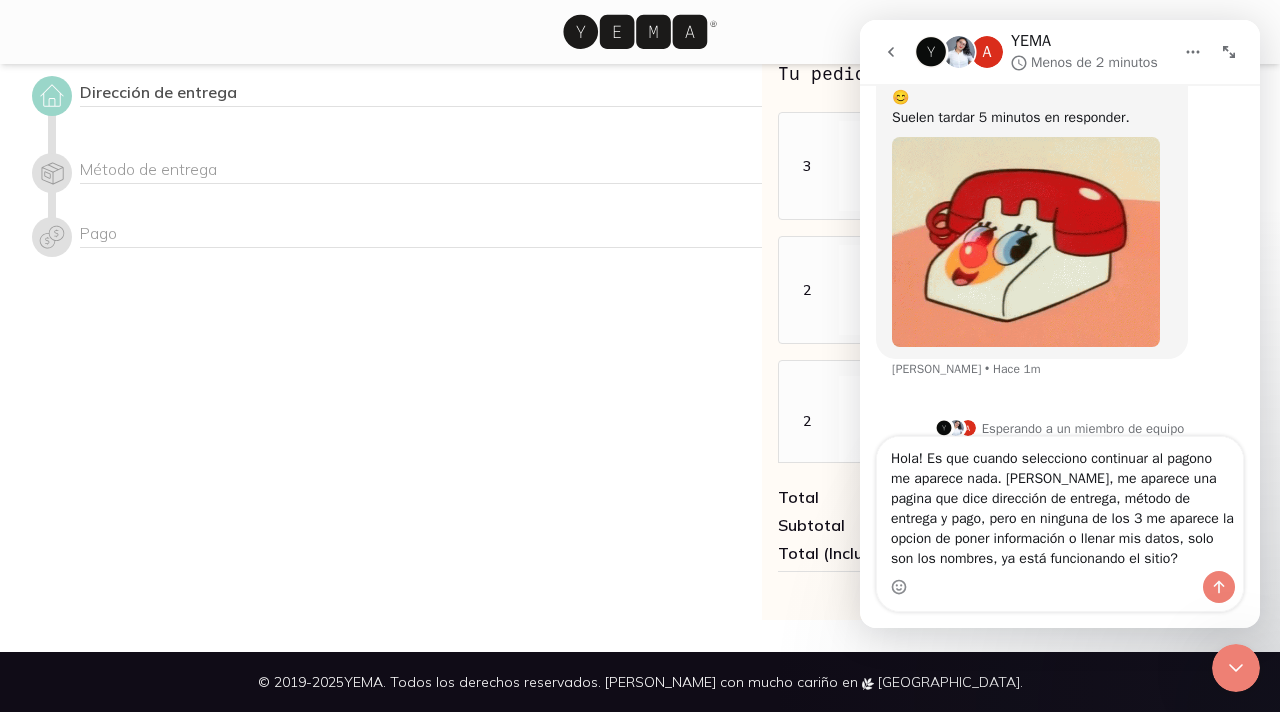 drag, startPoint x: 1151, startPoint y: 559, endPoint x: 782, endPoint y: 435, distance: 389.27753 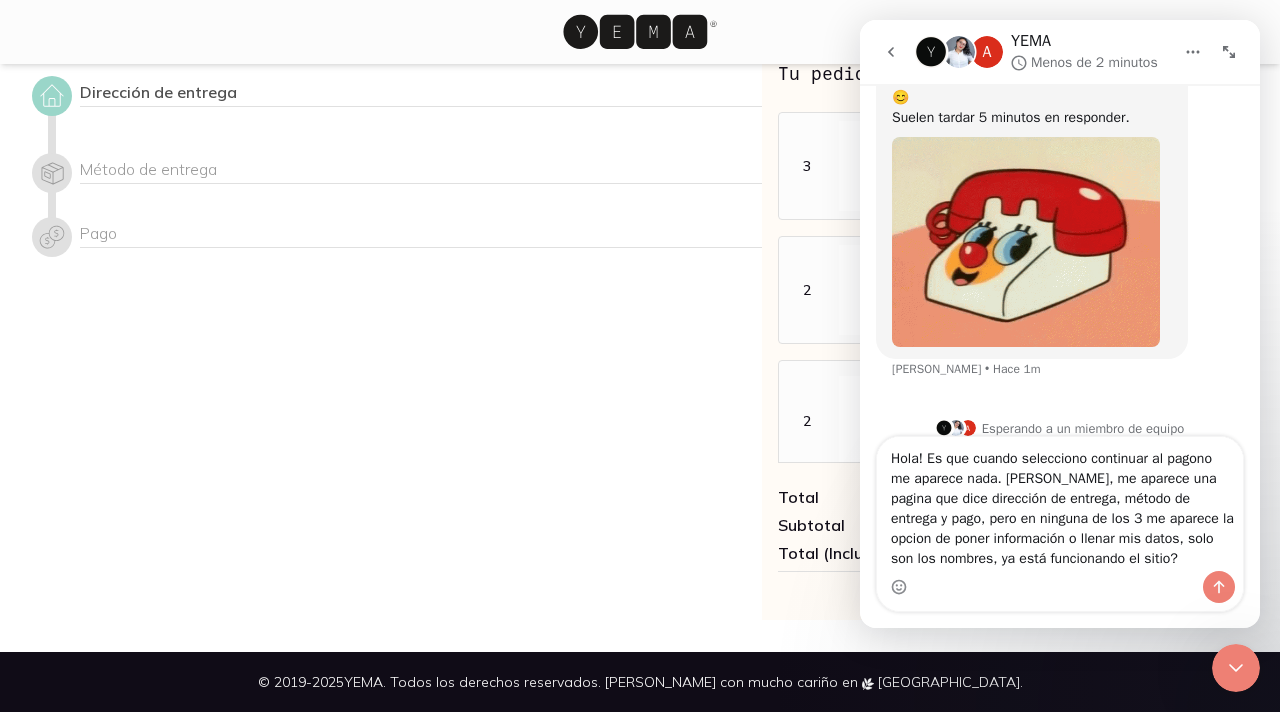 click on "A YEMA Menos de 2 minutos Pregúntanos lo que se te ocurra, o dinos lo que pienses 🤔🤗😖🥰 Hola! No me esta funcionando el check out, ya esta funcionando su sitio? [PERSON_NAME] 2m ¿Cómo podemos ayudarte? [PERSON_NAME] Bot    •   Hace 2m Problema compra [PERSON_NAME]    •   Hace 2m 🤓 no te preocupes - estoy segura de que encontraremos una solución. ¿Alguna de estas opciones describe el problema? [PERSON_NAME] Bot    •   Hace 2m 😳 no era eso, ¿puedo hablar con un agente? [PERSON_NAME]    •   Hace 1m ¡Ok! [PERSON_NAME] llamar a [PERSON_NAME], [PERSON_NAME] o Ale estoy segura de que ellos podrán ayudarte 😊  Suelen tardar 5 minutos en responder. [PERSON_NAME] Bot    •   Hace 1m A Esperando a un miembro de equipo Hola! Es que cuando selecciono continuar al pagono me aparece nada. [PERSON_NAME], me aparece una pagina que dice dirección de entrega, método de entrega y pago, pero en ninguna de los 3 me aparece la opcion de poner información o llenar mis datos, solo son los nombres, ya está funcionando el sitio?" 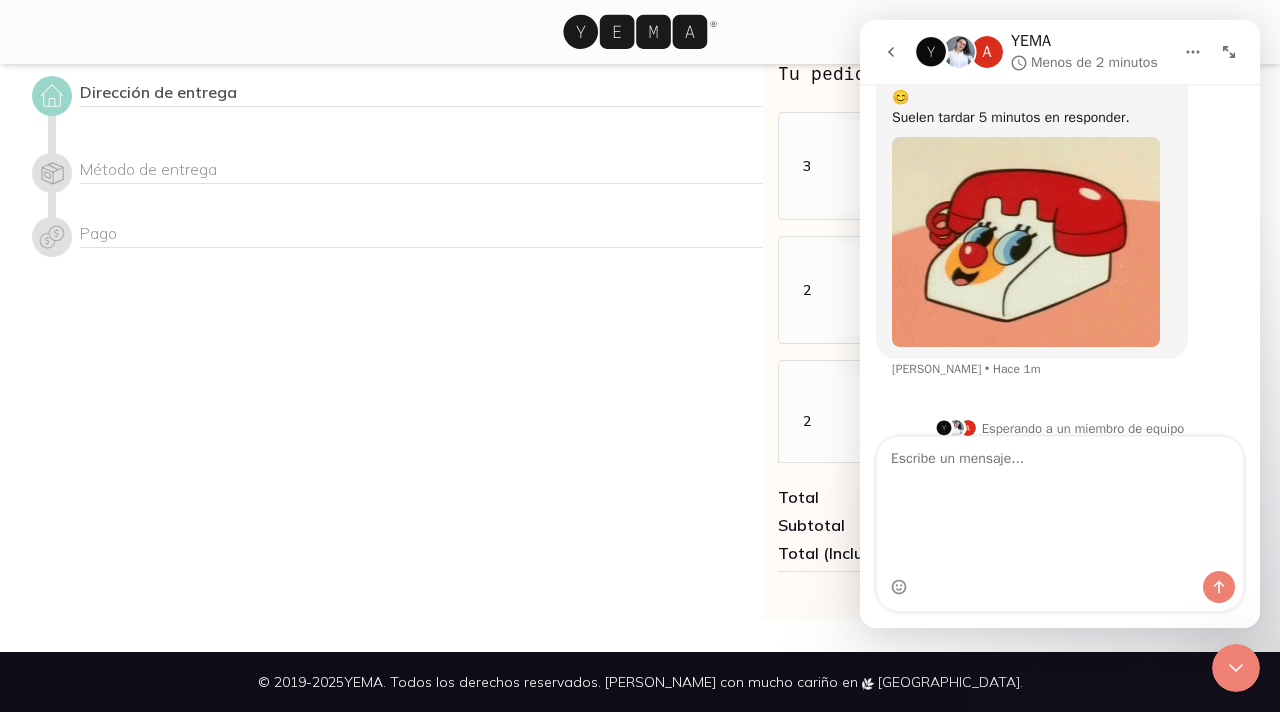 scroll, scrollTop: 426, scrollLeft: 0, axis: vertical 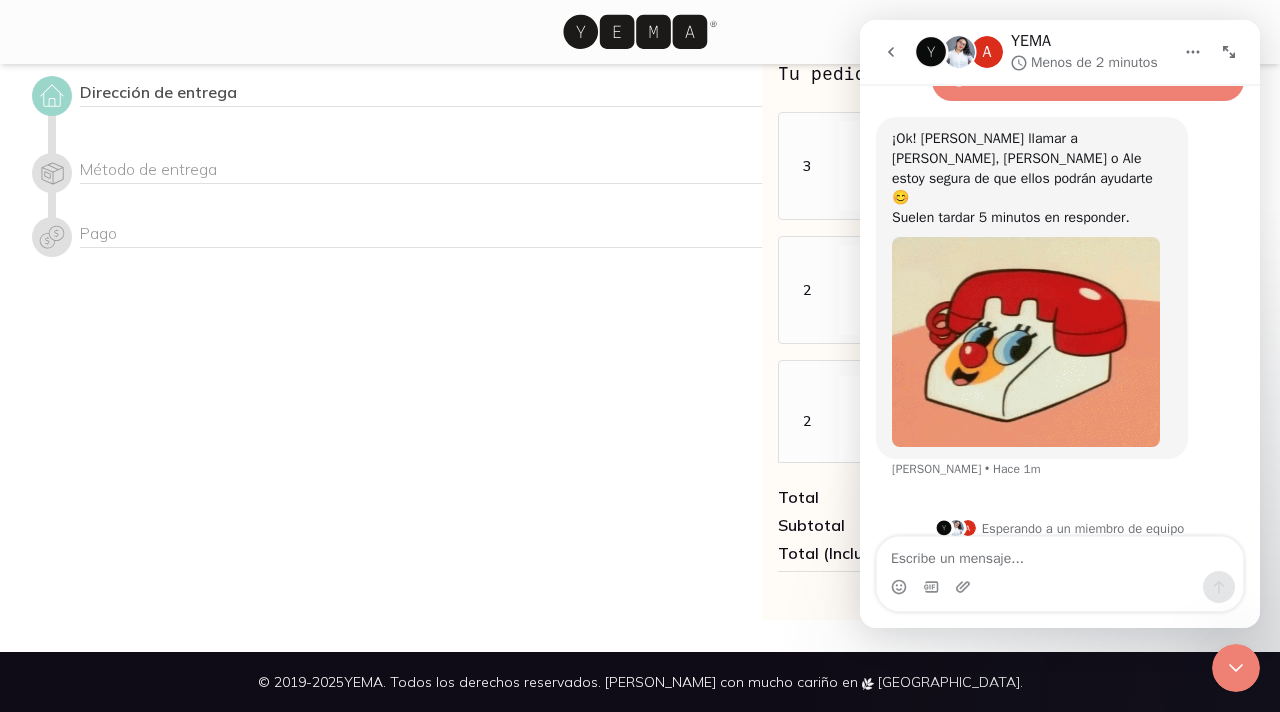 click on "Dirección de entrega Método de entrega Pago" at bounding box center (397, 332) 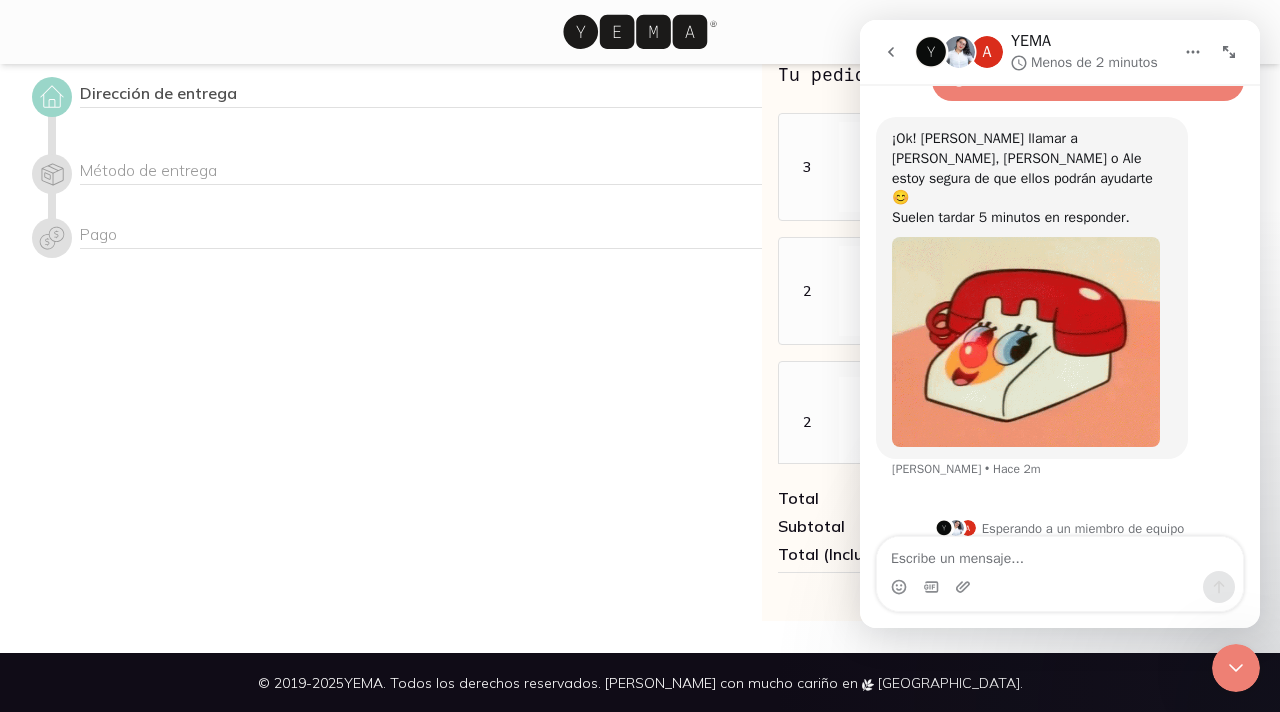 scroll, scrollTop: 52, scrollLeft: 0, axis: vertical 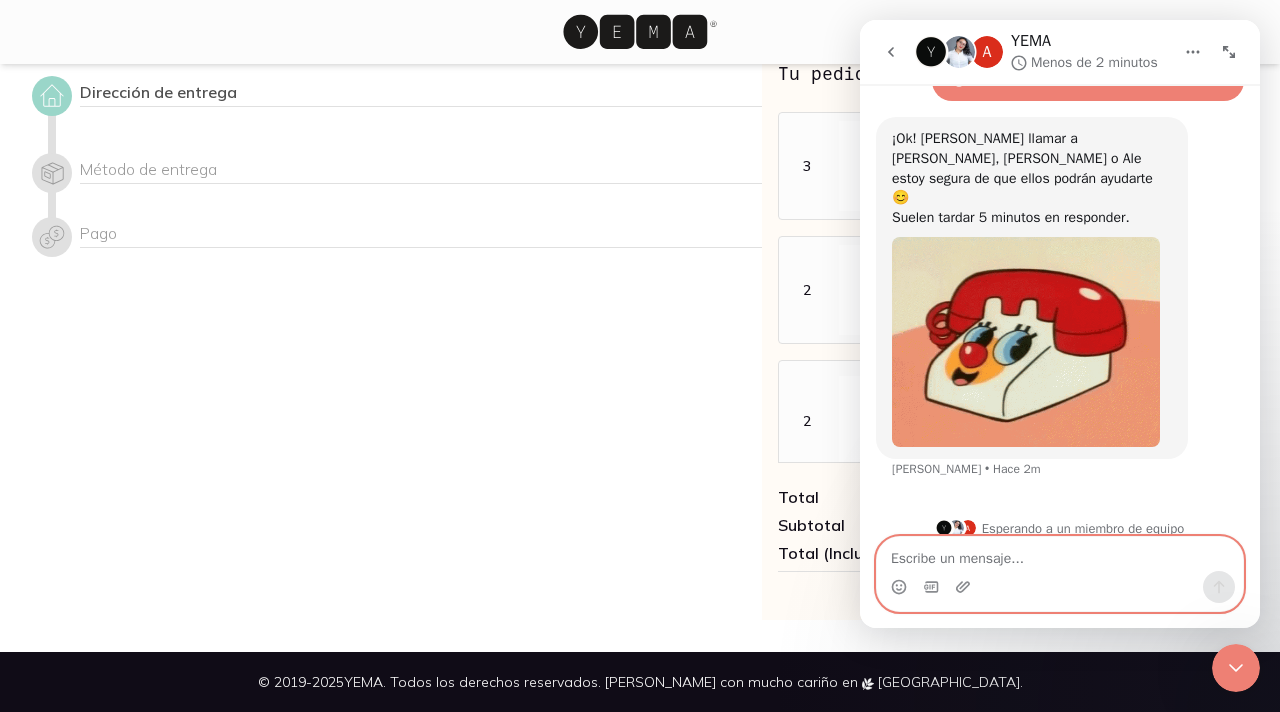 click at bounding box center (1060, 554) 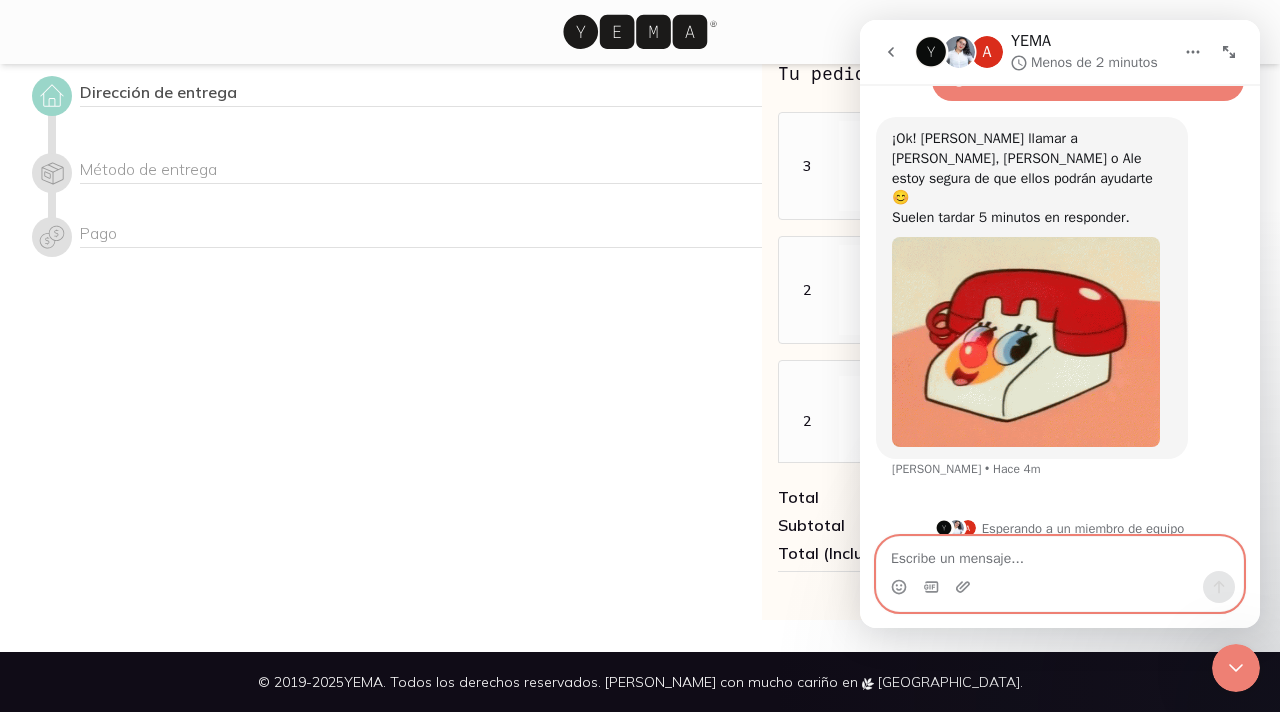 click at bounding box center (1060, 554) 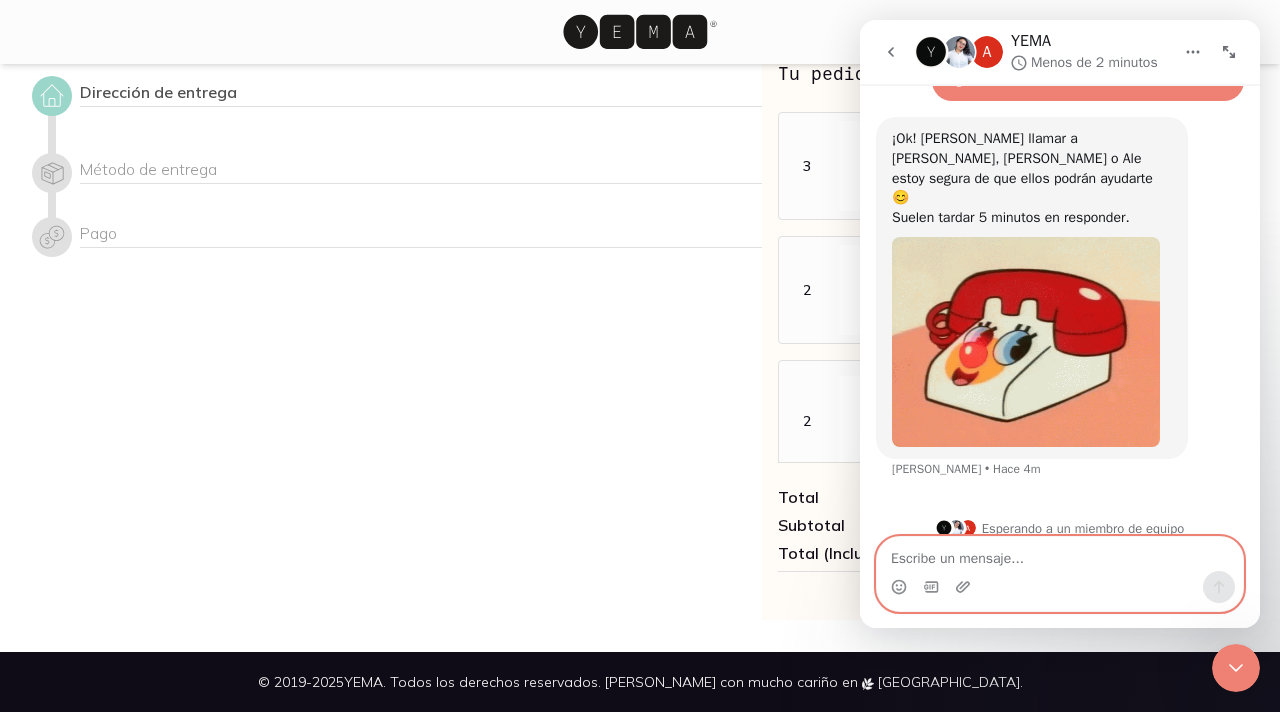 type on ":" 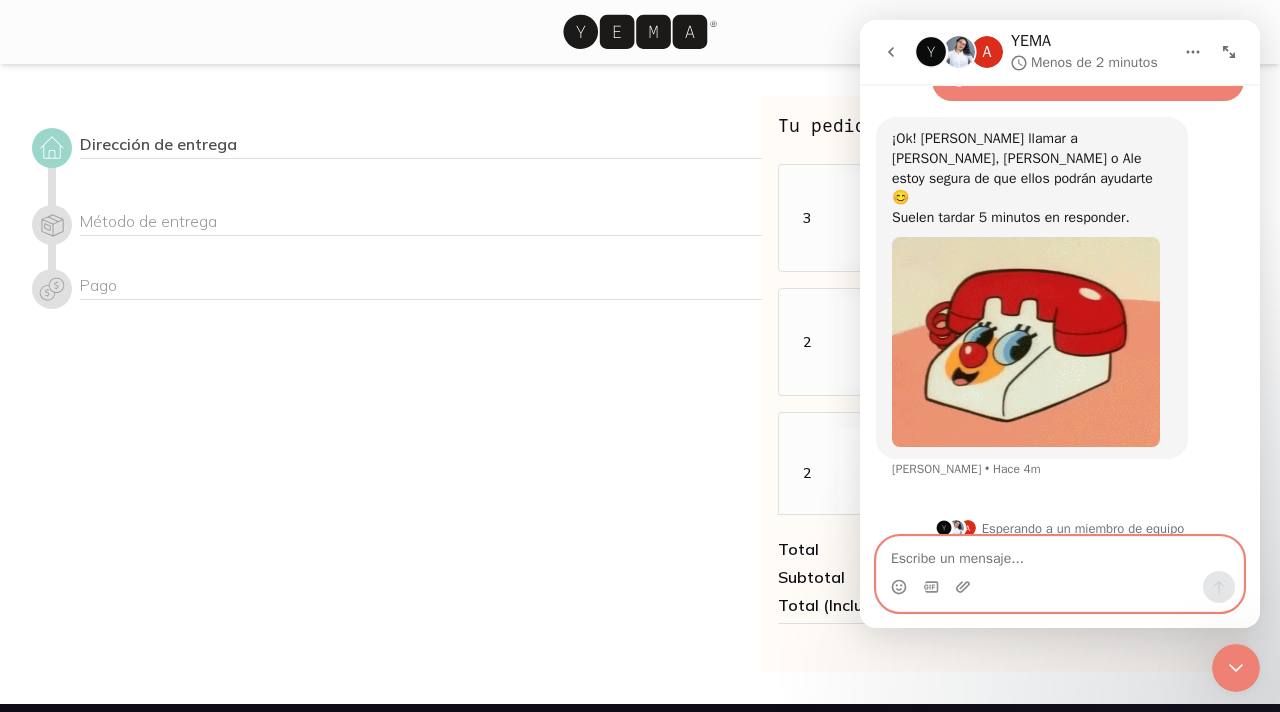scroll, scrollTop: 52, scrollLeft: 0, axis: vertical 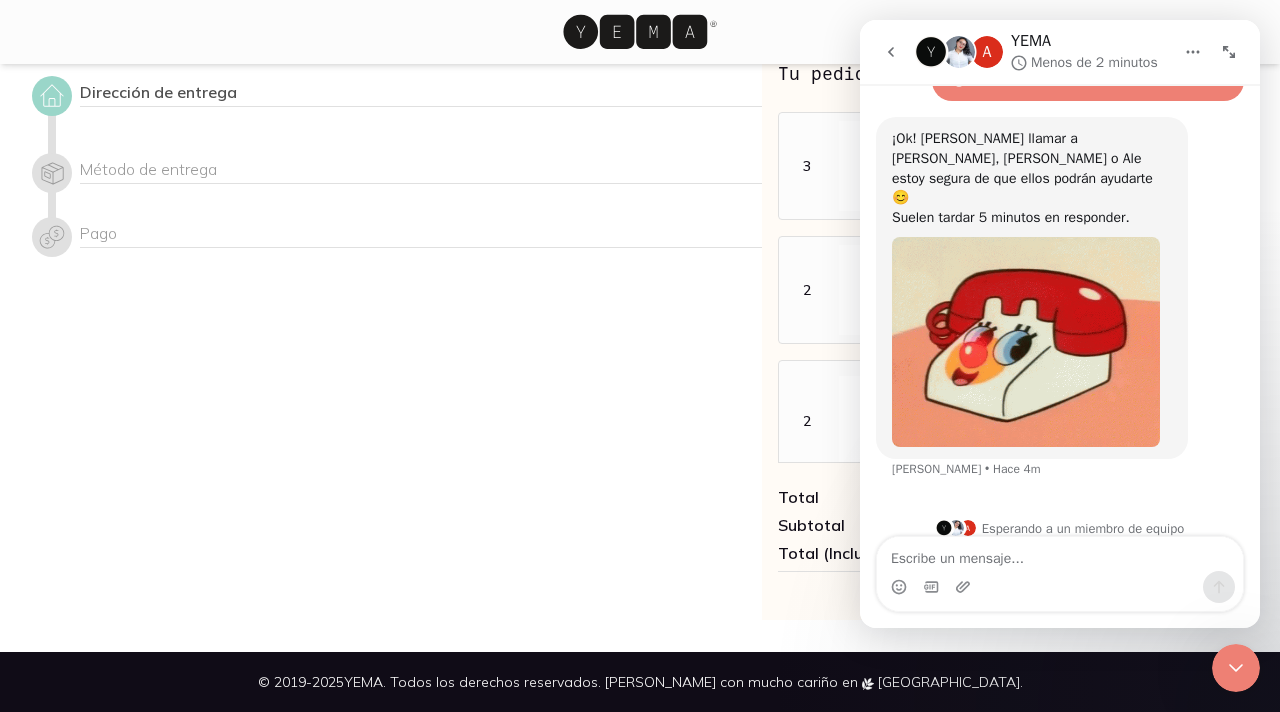 click on "A" at bounding box center [987, 52] 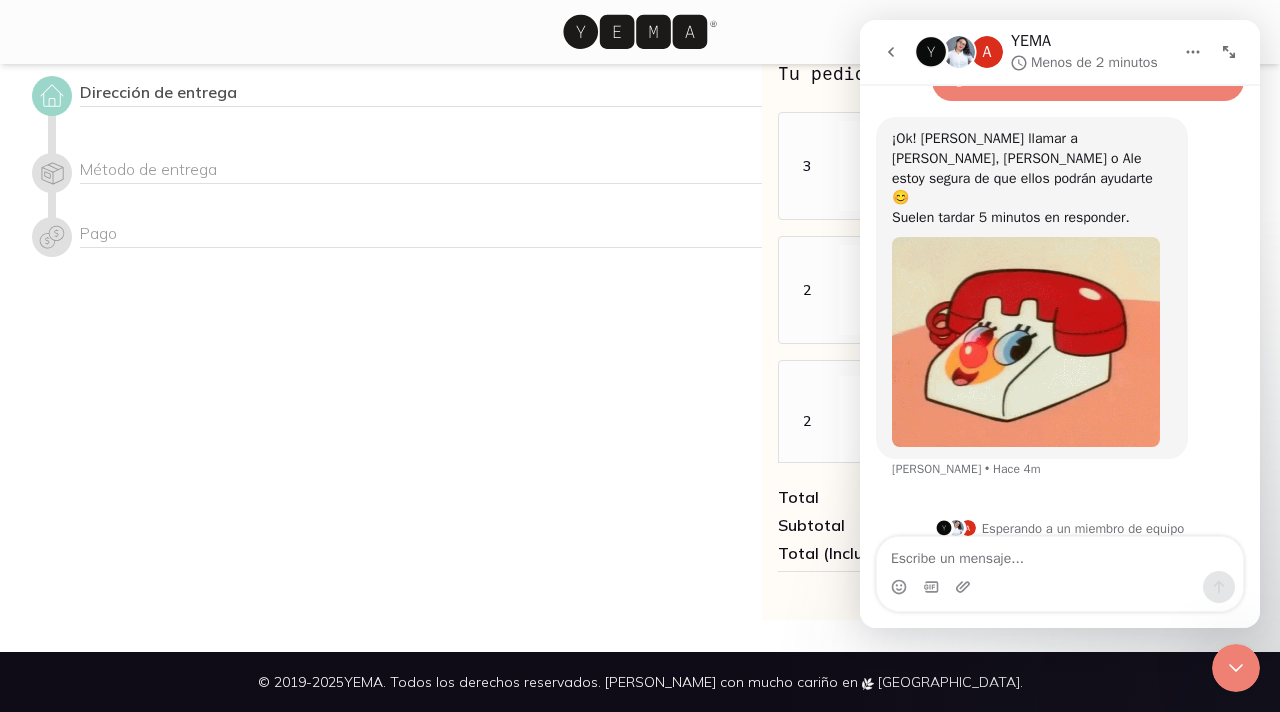 click on "Menos de 2 minutos" at bounding box center (1094, 62) 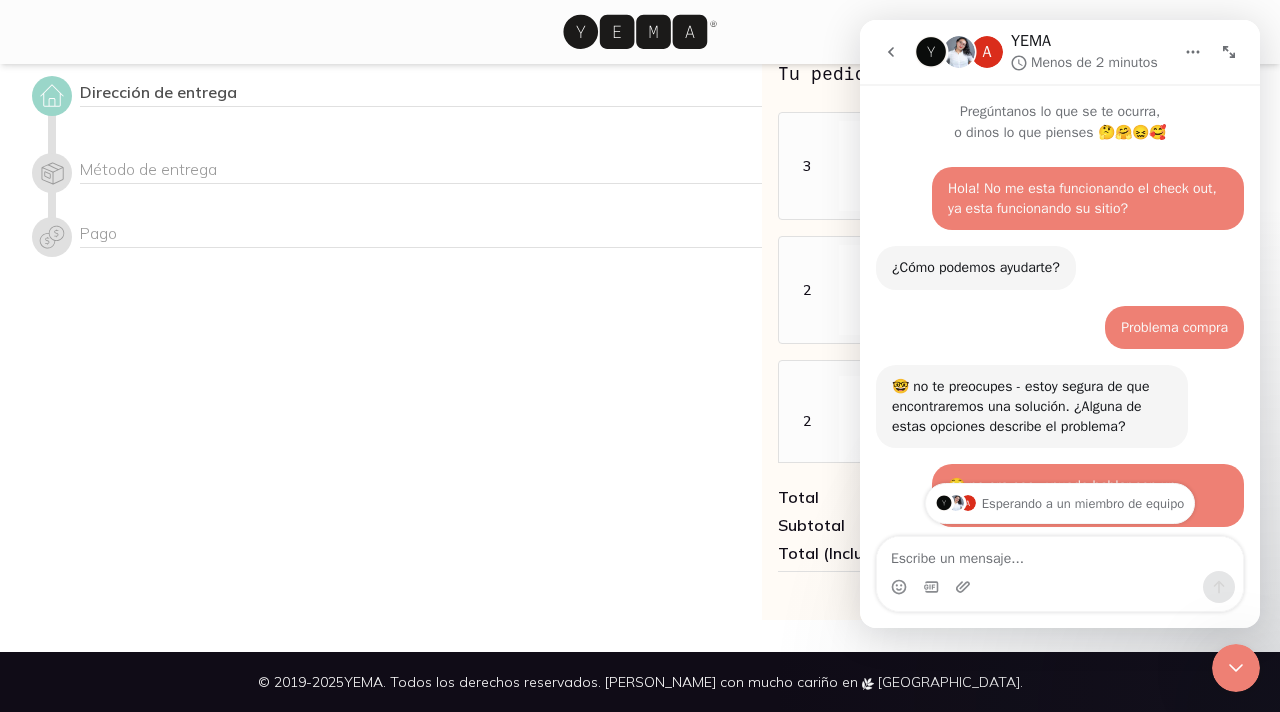 scroll, scrollTop: 426, scrollLeft: 0, axis: vertical 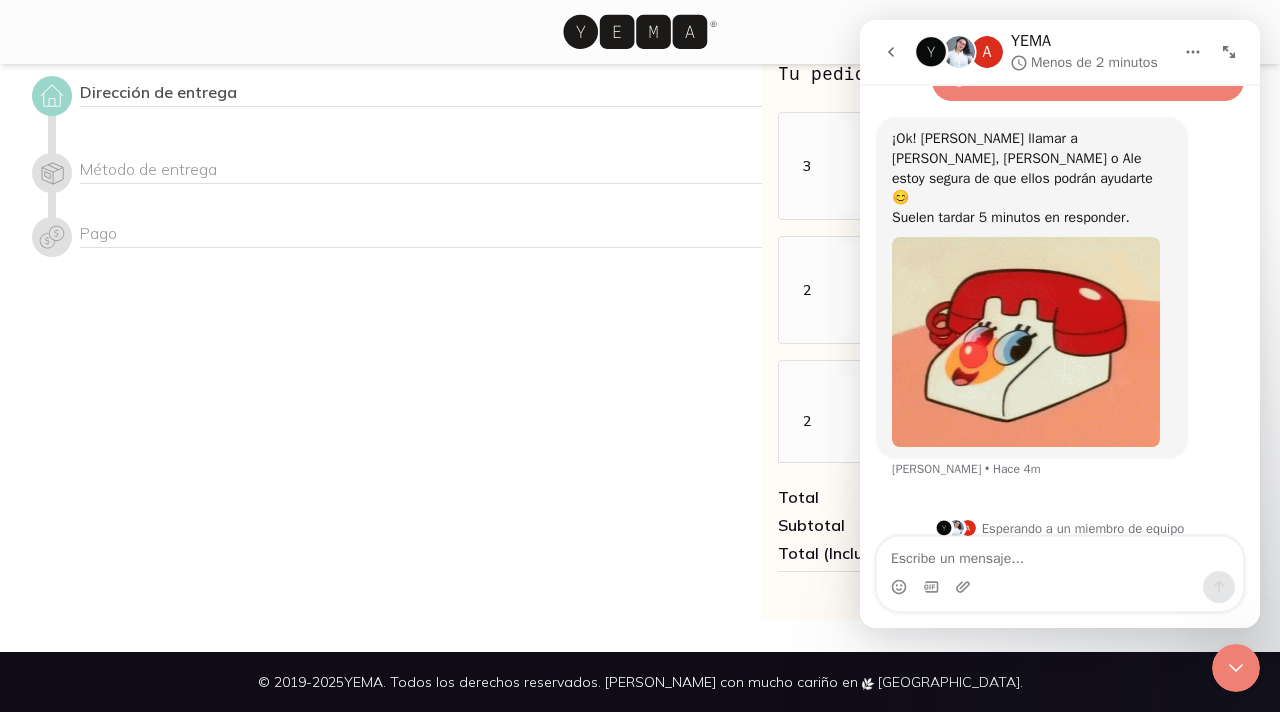 click on "A" at bounding box center (968, 528) 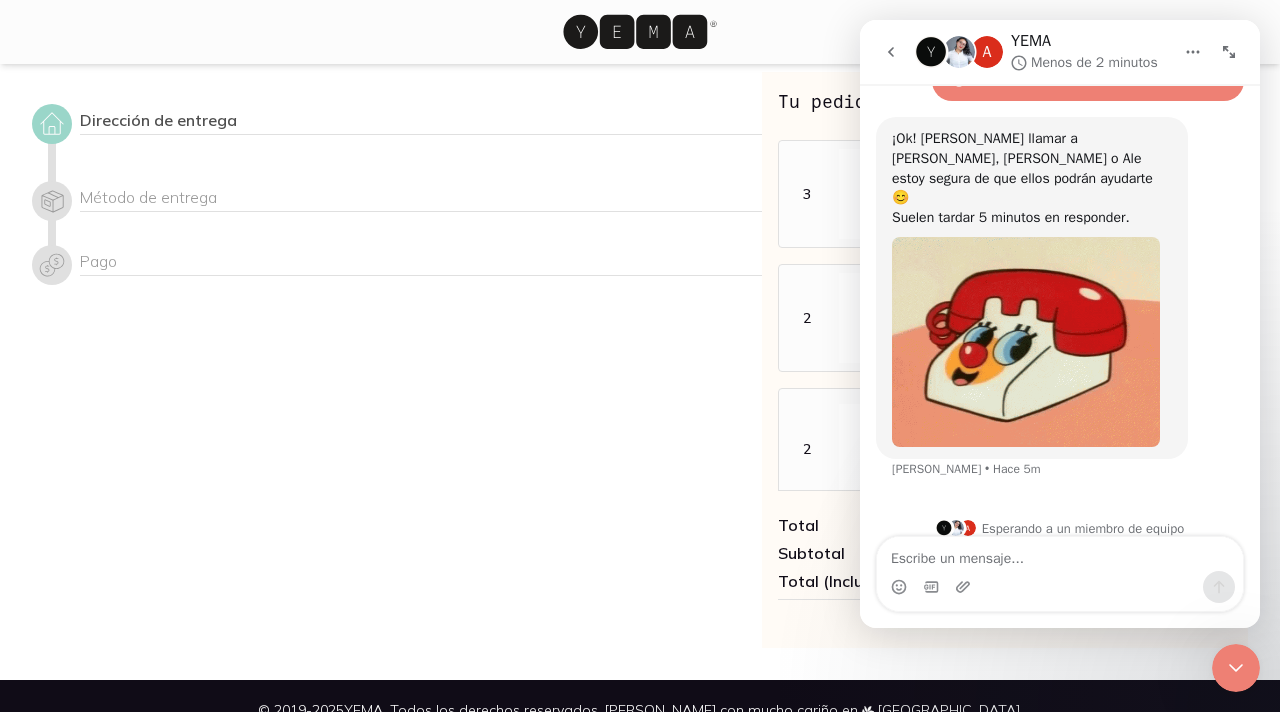 scroll, scrollTop: 0, scrollLeft: 0, axis: both 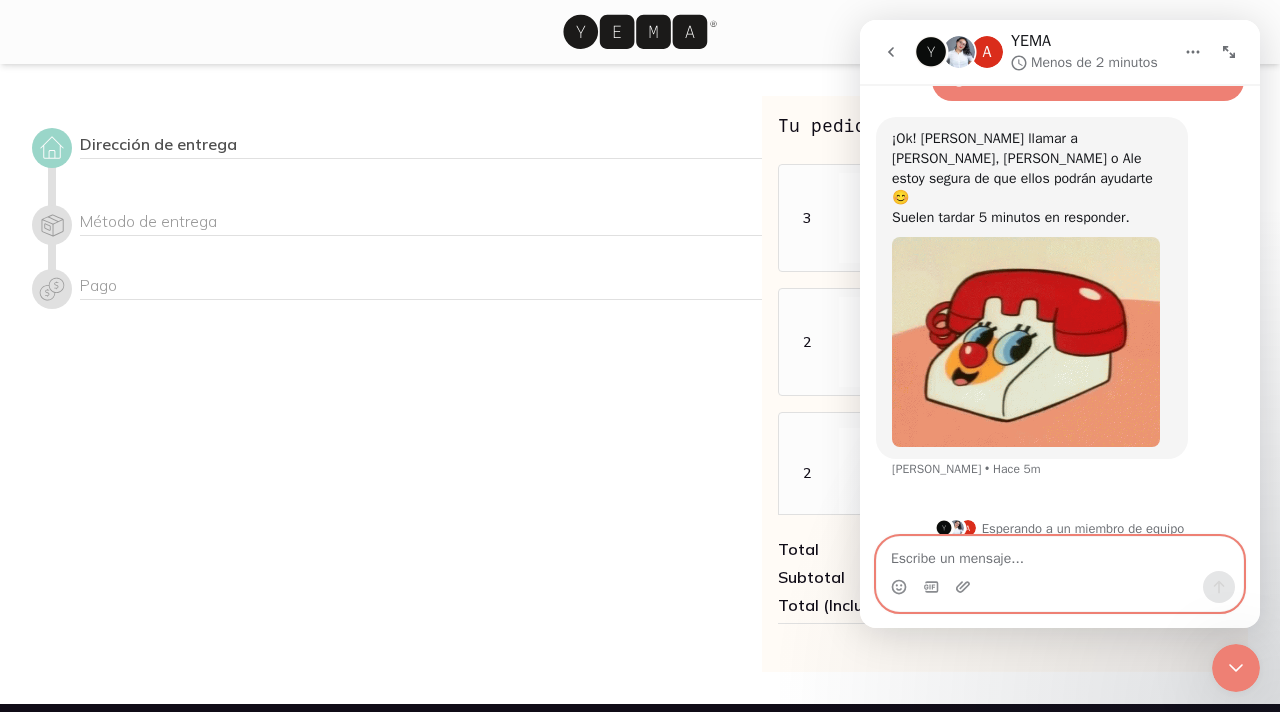 click at bounding box center (1060, 554) 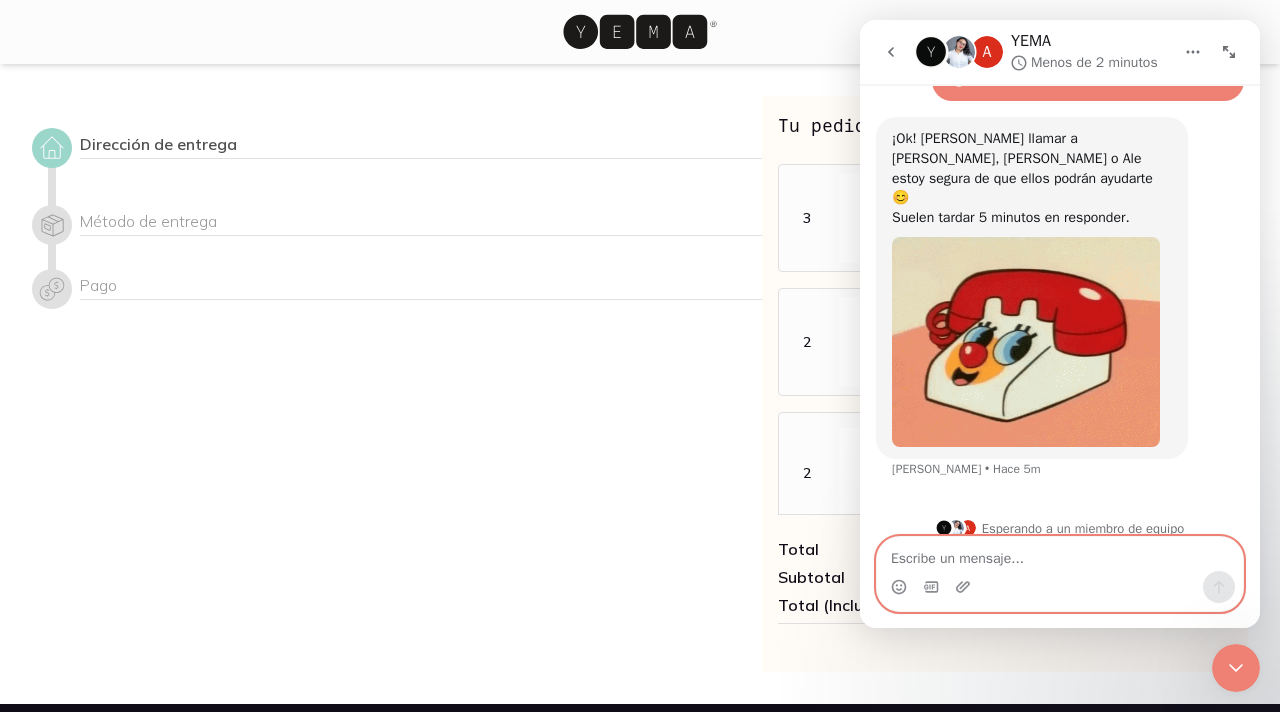 scroll, scrollTop: 1, scrollLeft: 0, axis: vertical 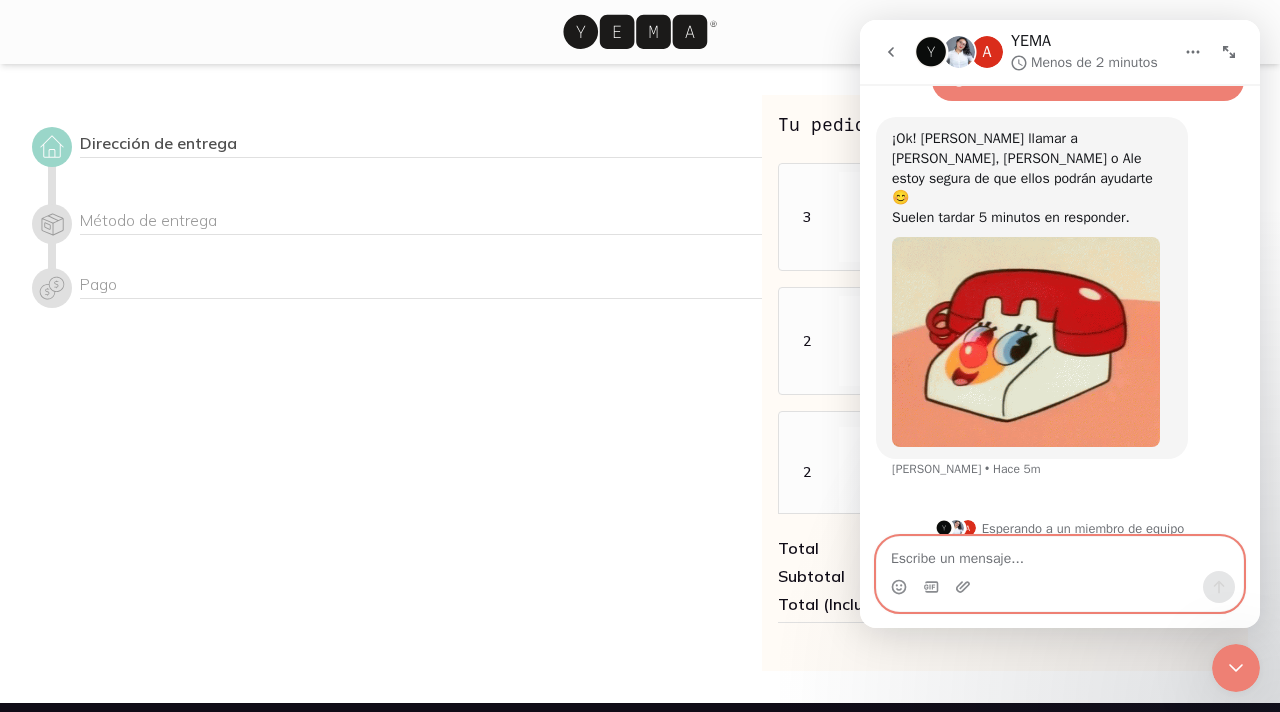 paste on "Hola! Es que cuando selecciono continuar al pagono me aparece nada. [PERSON_NAME], me aparece una pagina que dice dirección de entrega, método de entrega y pago, pero en ninguna de los 3 me aparece la opcion de poner información o llenar mis datos, solo son los nombres, ya está funcionando el sitio?" 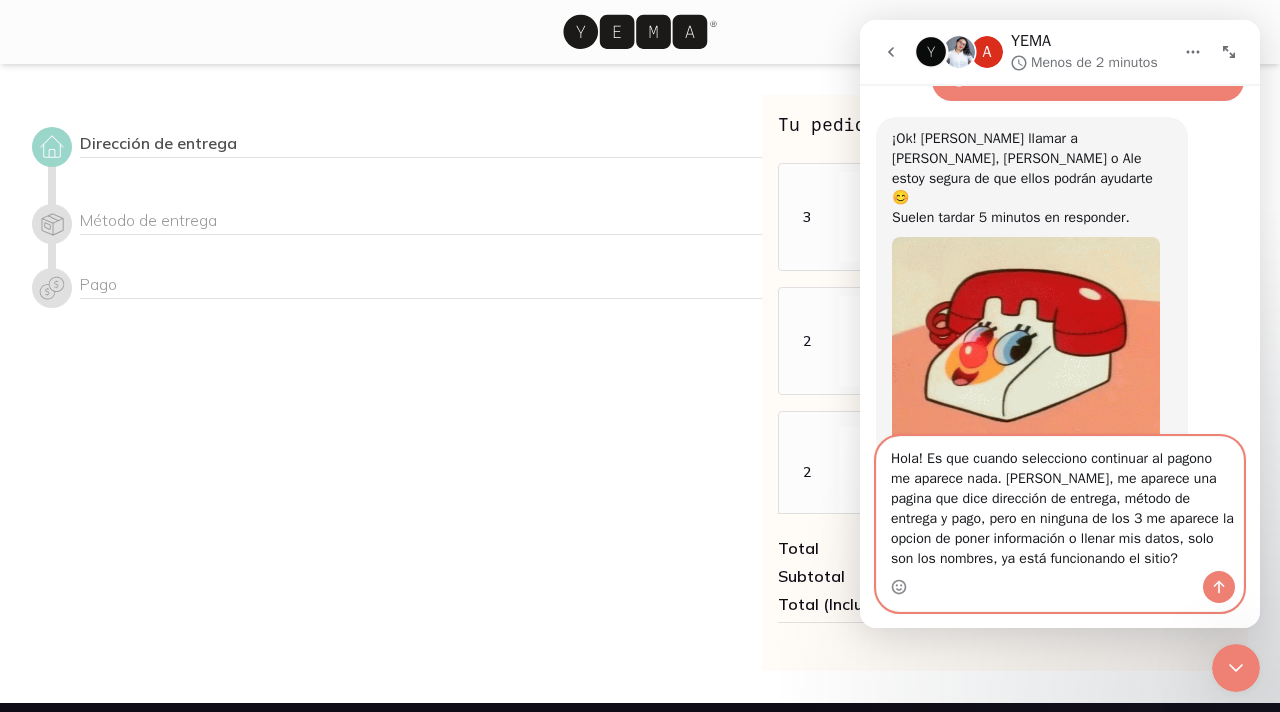 scroll, scrollTop: 526, scrollLeft: 0, axis: vertical 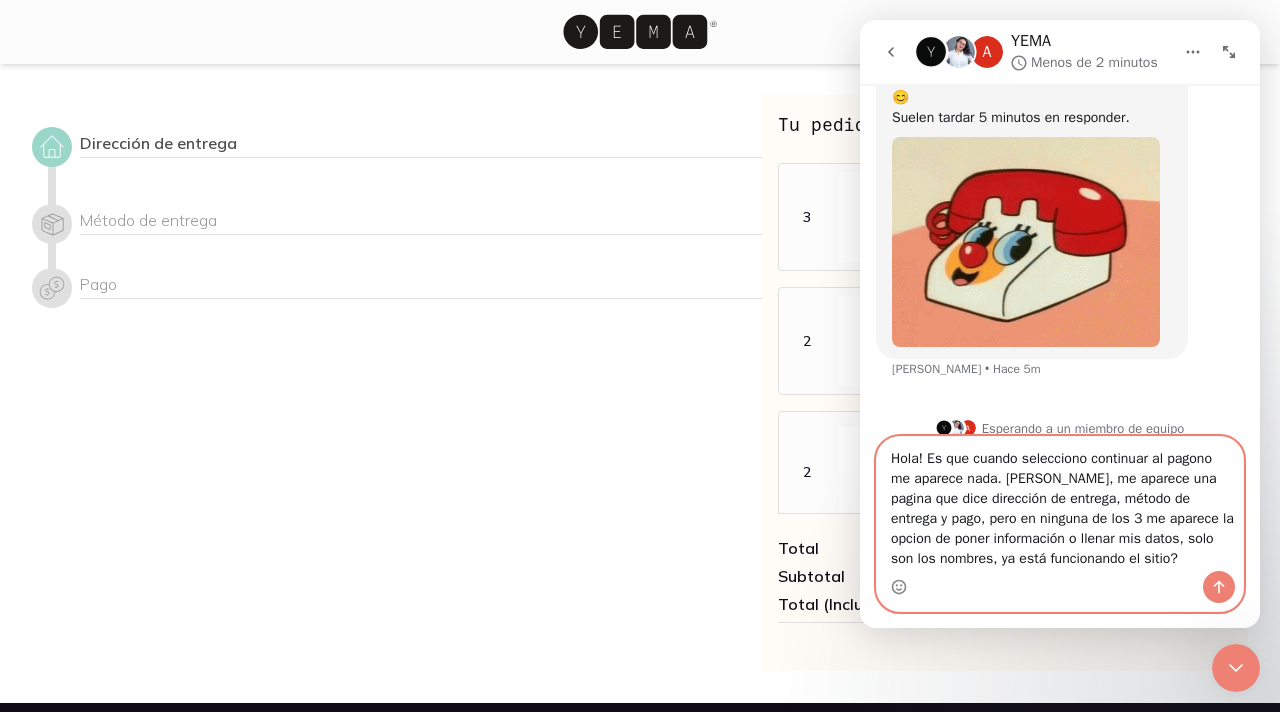 click on "Hola! Es que cuando selecciono continuar al pagono me aparece nada. [PERSON_NAME], me aparece una pagina que dice dirección de entrega, método de entrega y pago, pero en ninguna de los 3 me aparece la opcion de poner información o llenar mis datos, solo son los nombres, ya está funcionando el sitio?" at bounding box center [1060, 504] 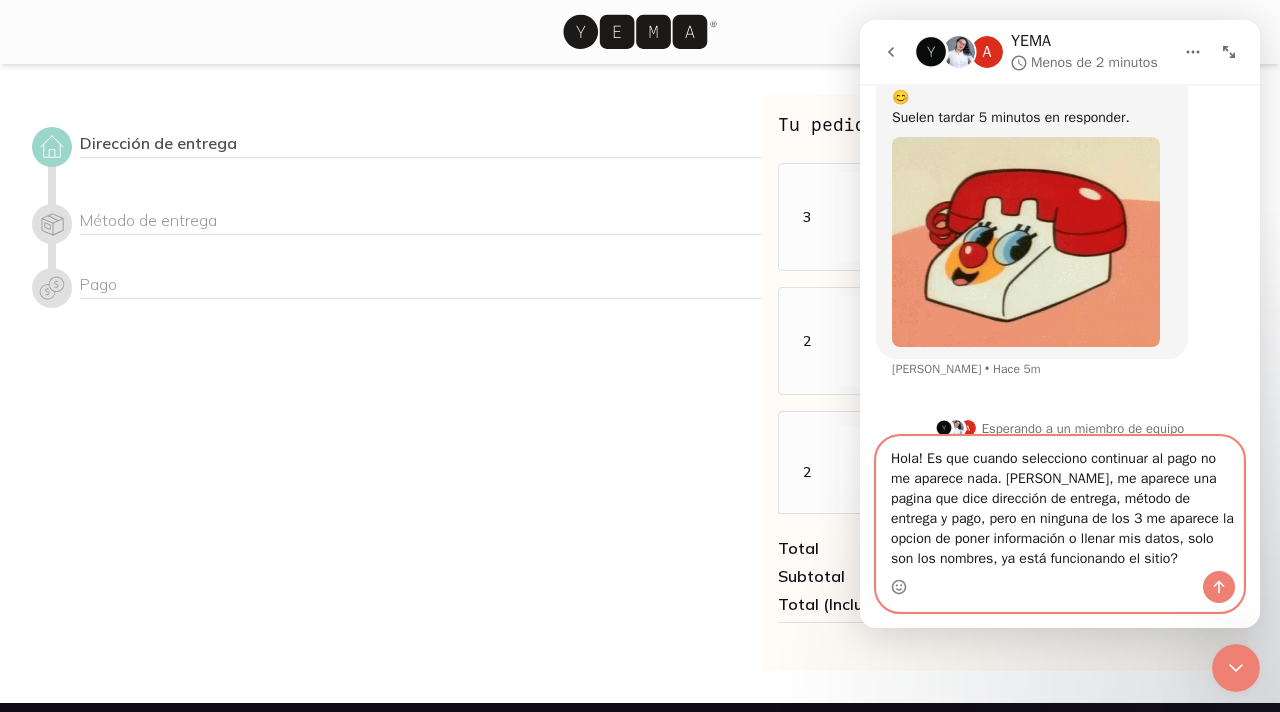 type 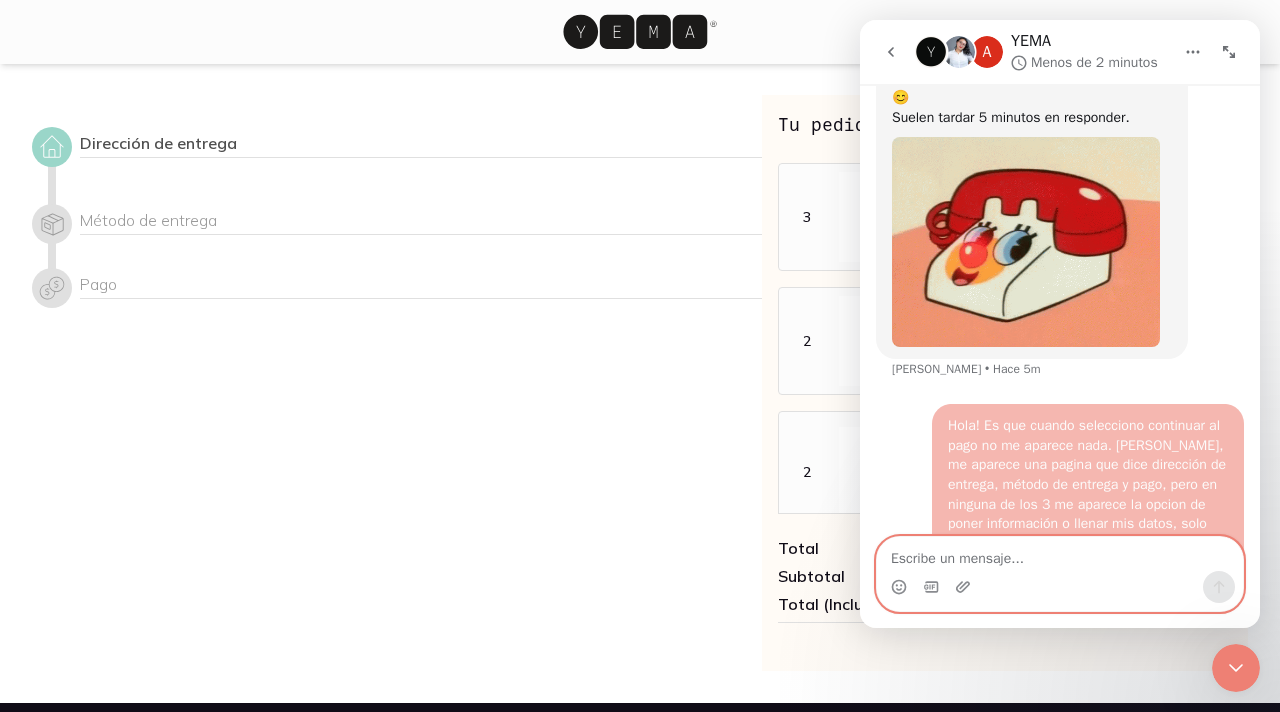scroll, scrollTop: 623, scrollLeft: 0, axis: vertical 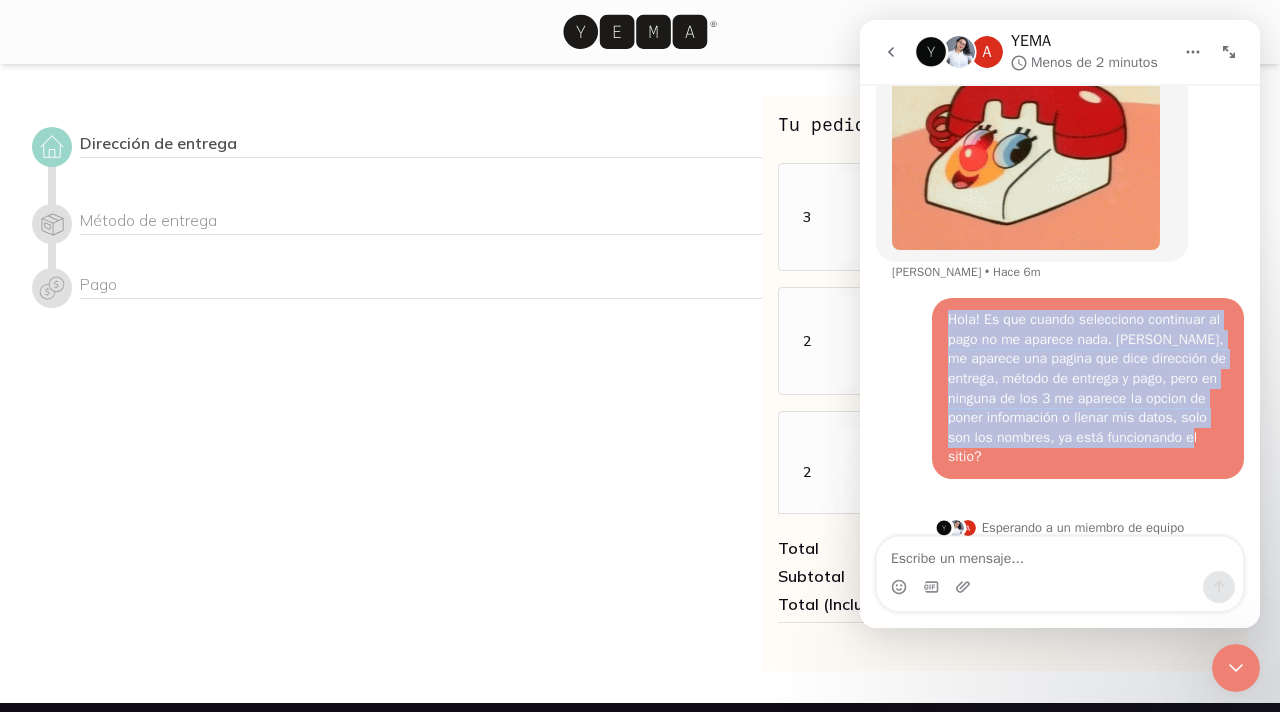 drag, startPoint x: 983, startPoint y: 424, endPoint x: 940, endPoint y: 300, distance: 131.24405 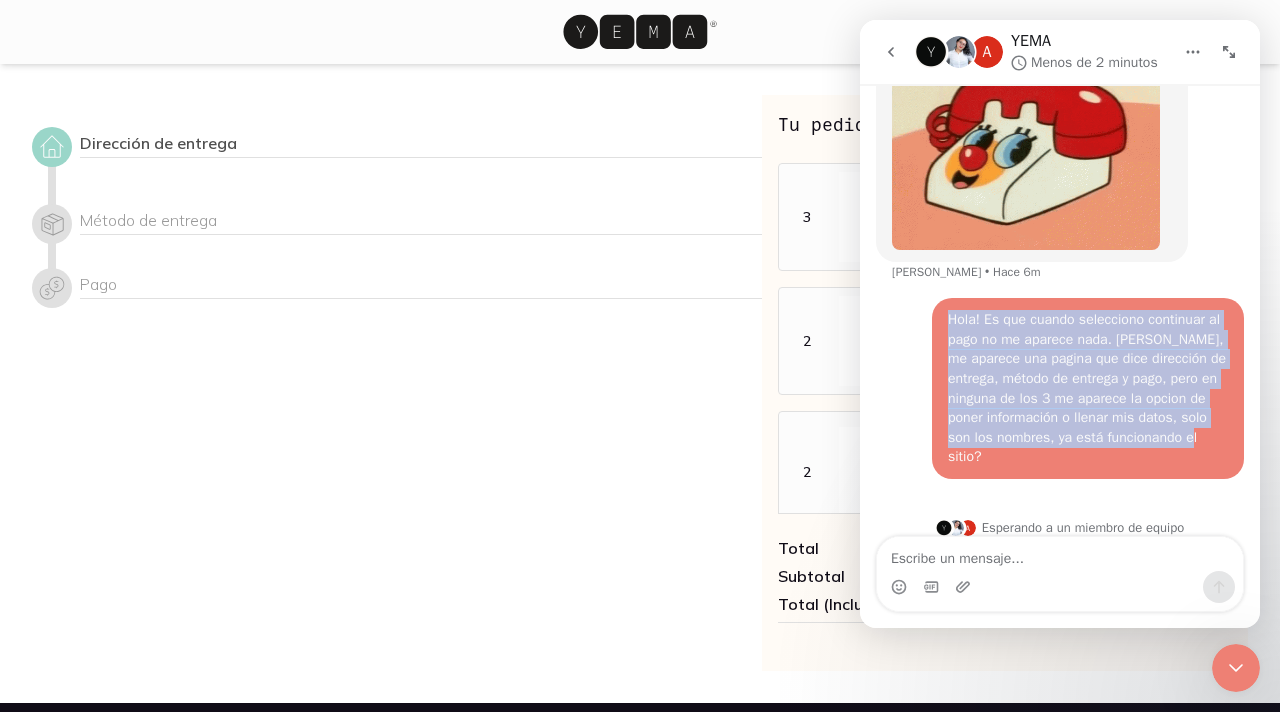 click on "Hola! Es que cuando selecciono continuar al pago no me aparece nada. [PERSON_NAME], me aparece una pagina que dice dirección de entrega, método de entrega y pago, pero en ninguna de los 3 me aparece la opcion de poner información o llenar mis datos, solo son los nombres, ya está funcionando el sitio?  [PERSON_NAME][GEOGRAPHIC_DATA]" at bounding box center (1088, 388) 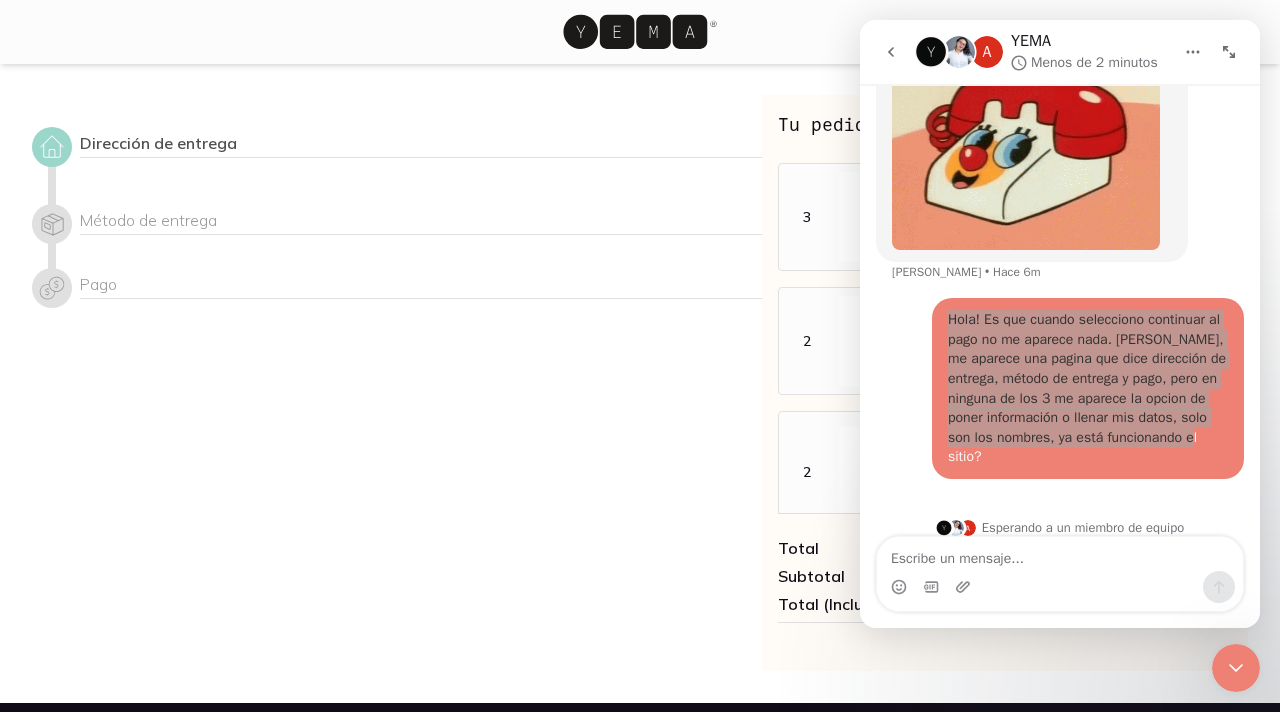click on "2 Electrolit Suero Rehidratante Fresa-K Electrolit MXN 42.00 MXN 21.00  / pz (625 ml)" at bounding box center [1005, 341] 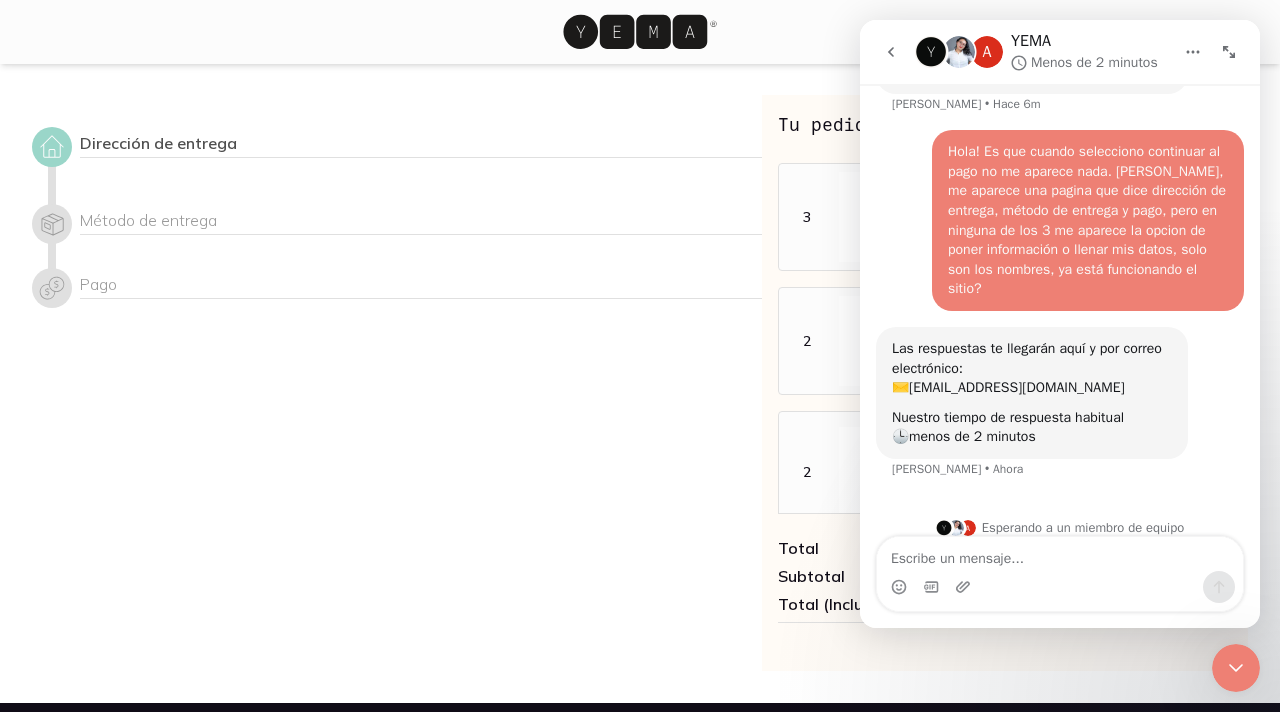 click on "Las respuestas te llegarán aquí y por correo electrónico: ✉️  [EMAIL_ADDRESS][DOMAIN_NAME] Nuestro tiempo de respuesta habitual 🕒  menos de 2 minutos [PERSON_NAME]    •   [GEOGRAPHIC_DATA]" at bounding box center (1060, 415) 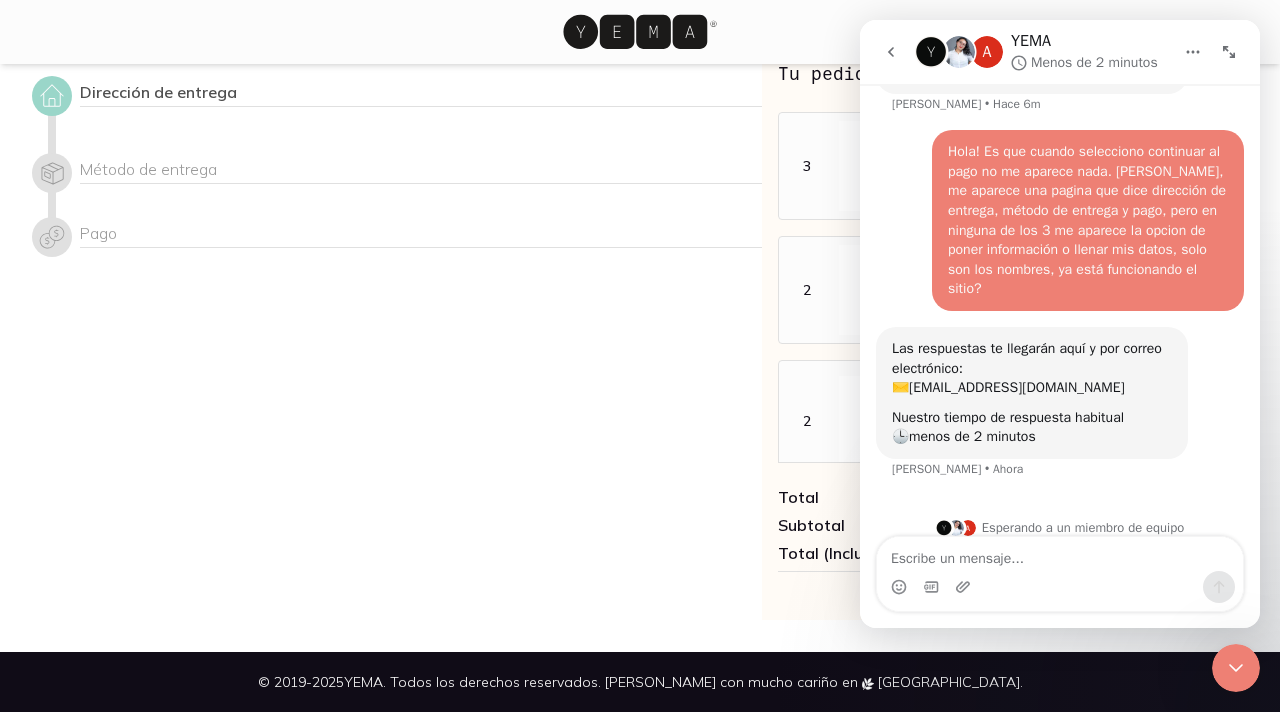 scroll, scrollTop: 0, scrollLeft: 0, axis: both 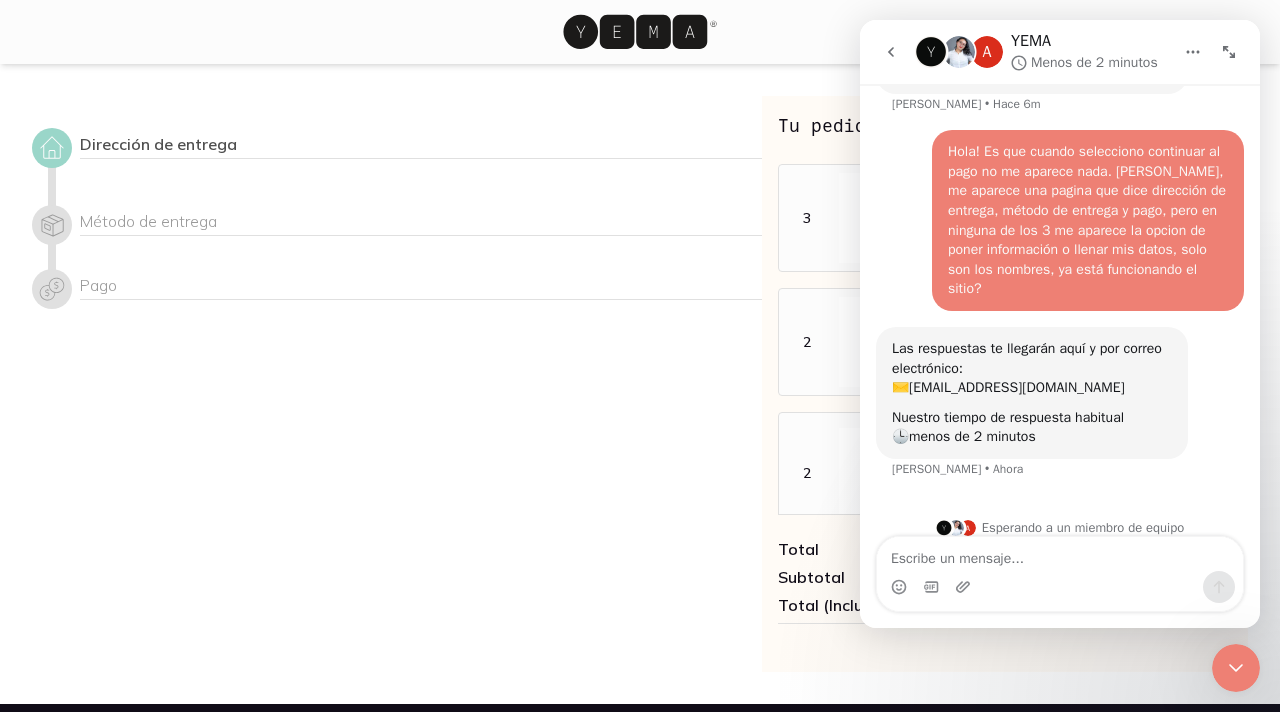 click 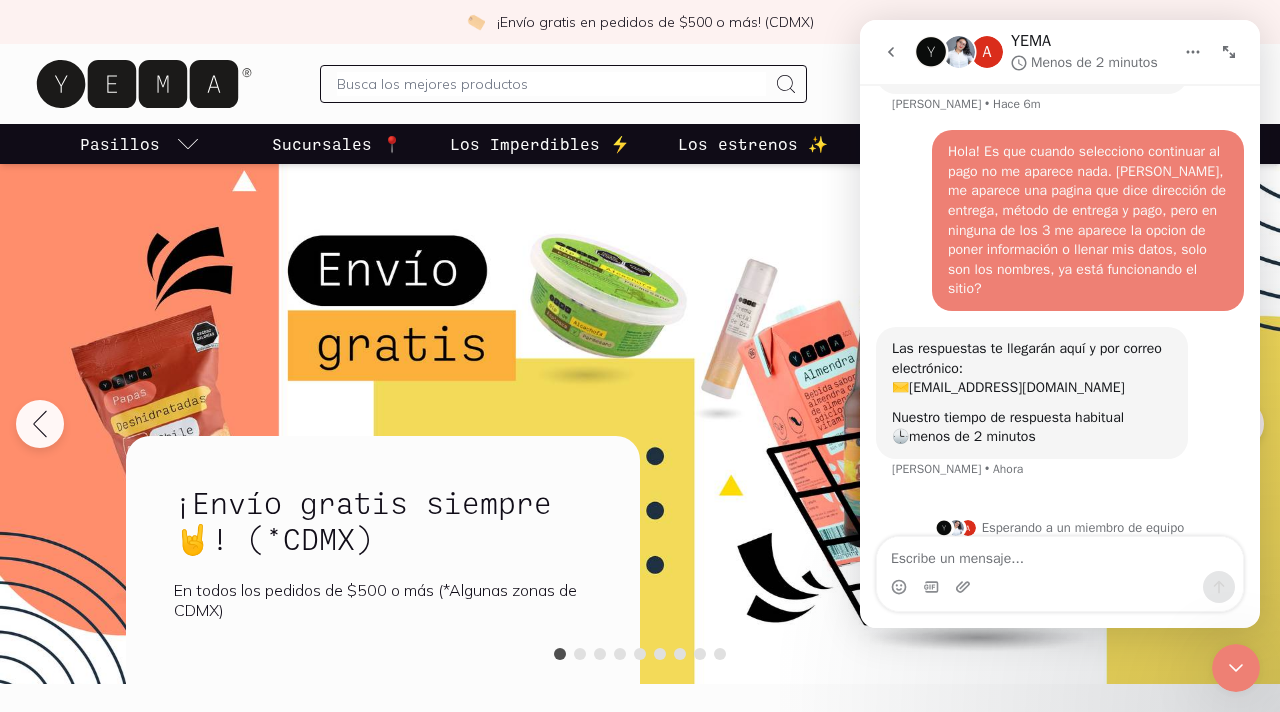 click at bounding box center [1236, 668] 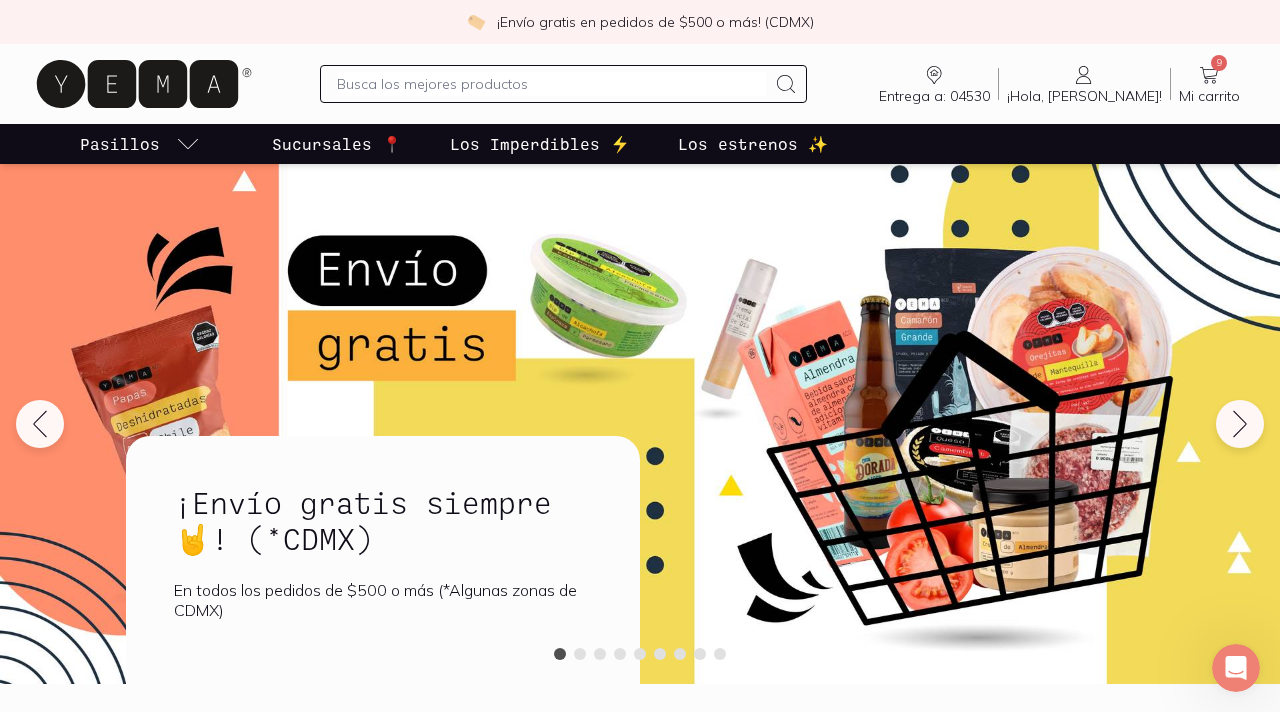 click 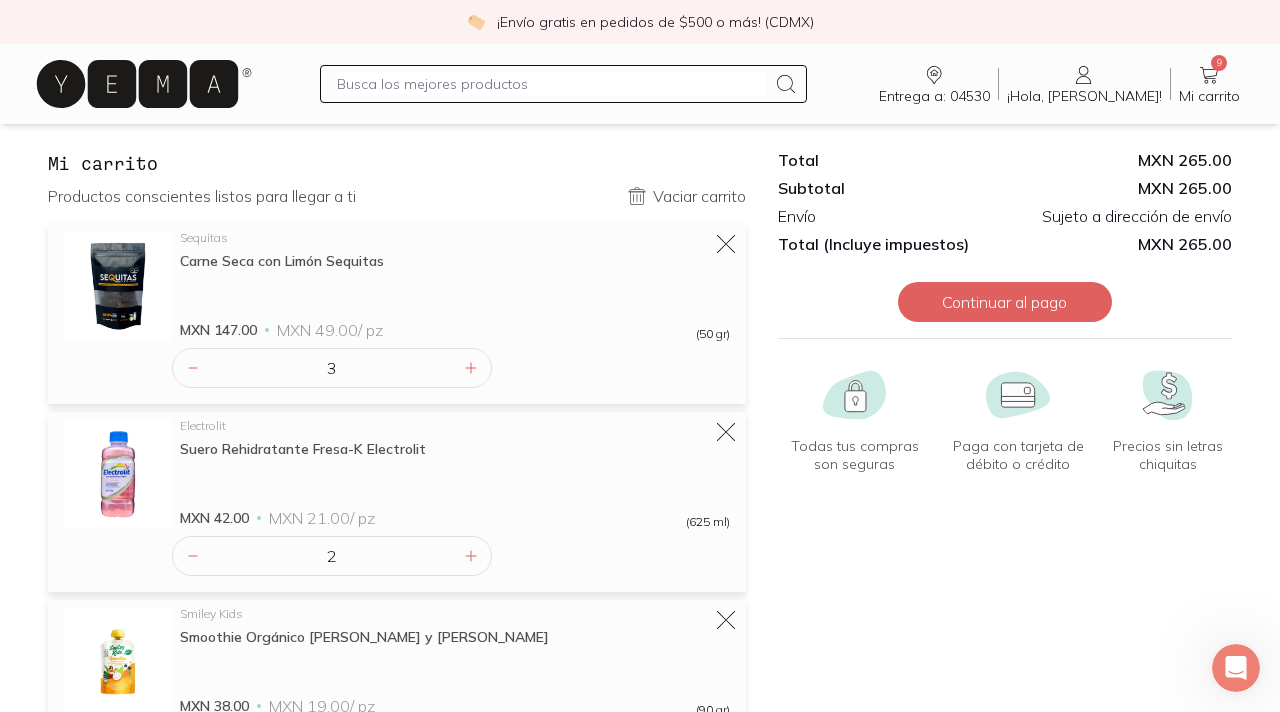 scroll, scrollTop: 41, scrollLeft: 0, axis: vertical 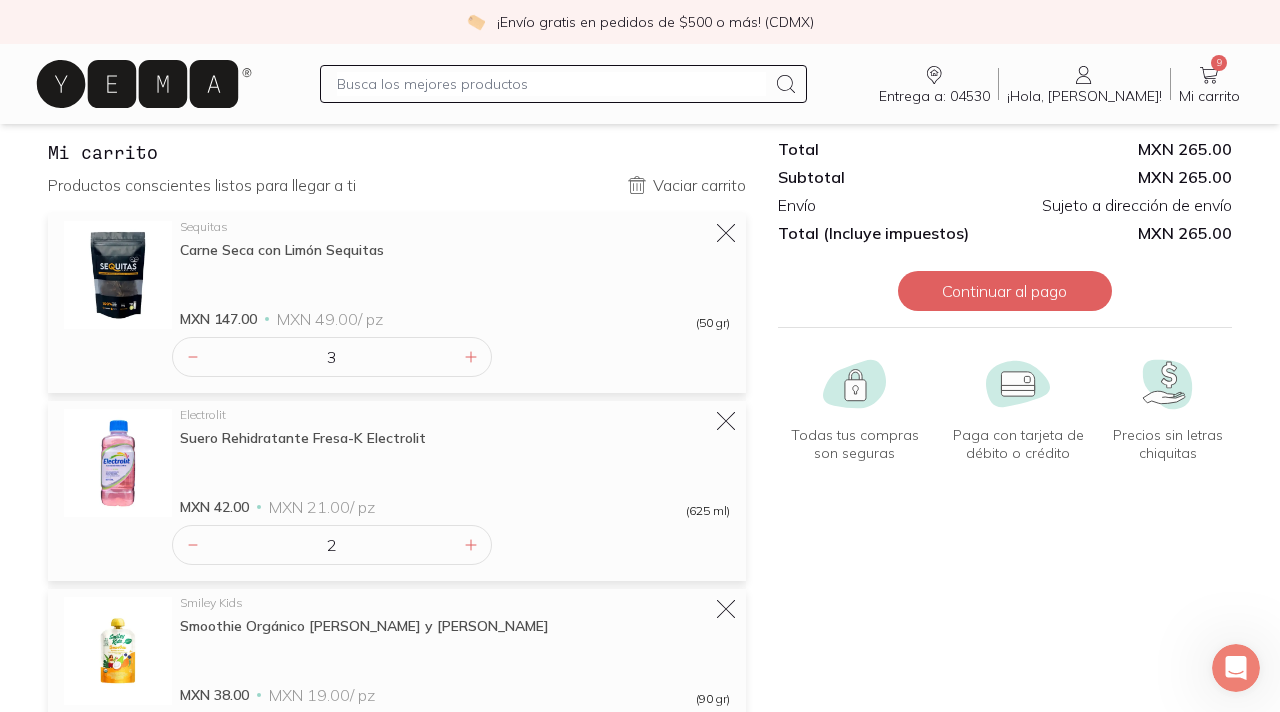 click on "Todas tus compras son seguras Compras seguras" at bounding box center (855, 407) 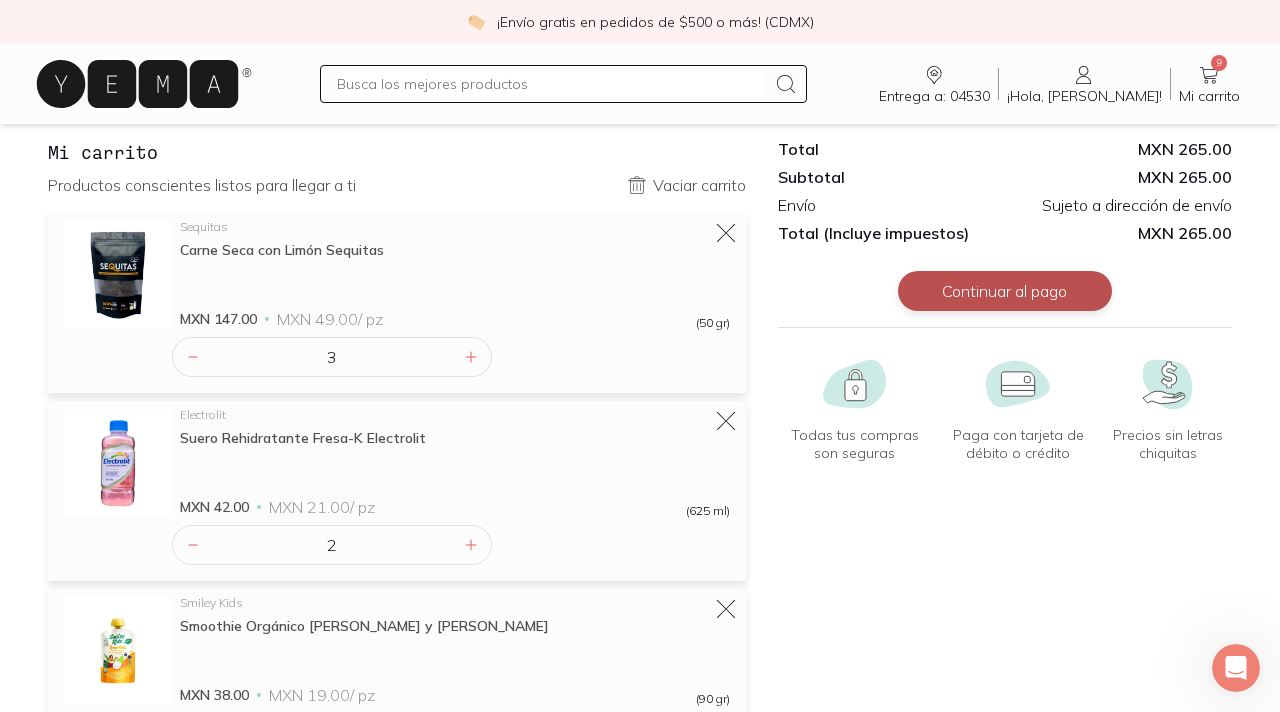 click on "Continuar al pago" at bounding box center [1005, 291] 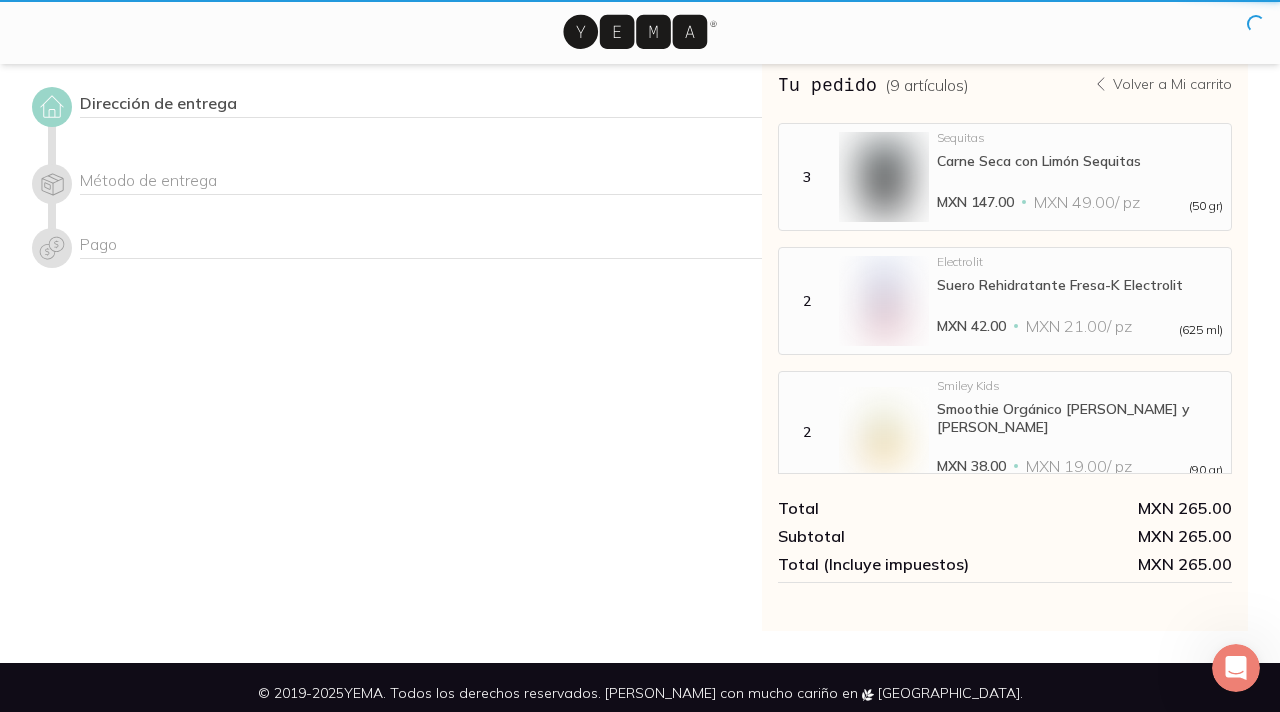 scroll, scrollTop: 0, scrollLeft: 0, axis: both 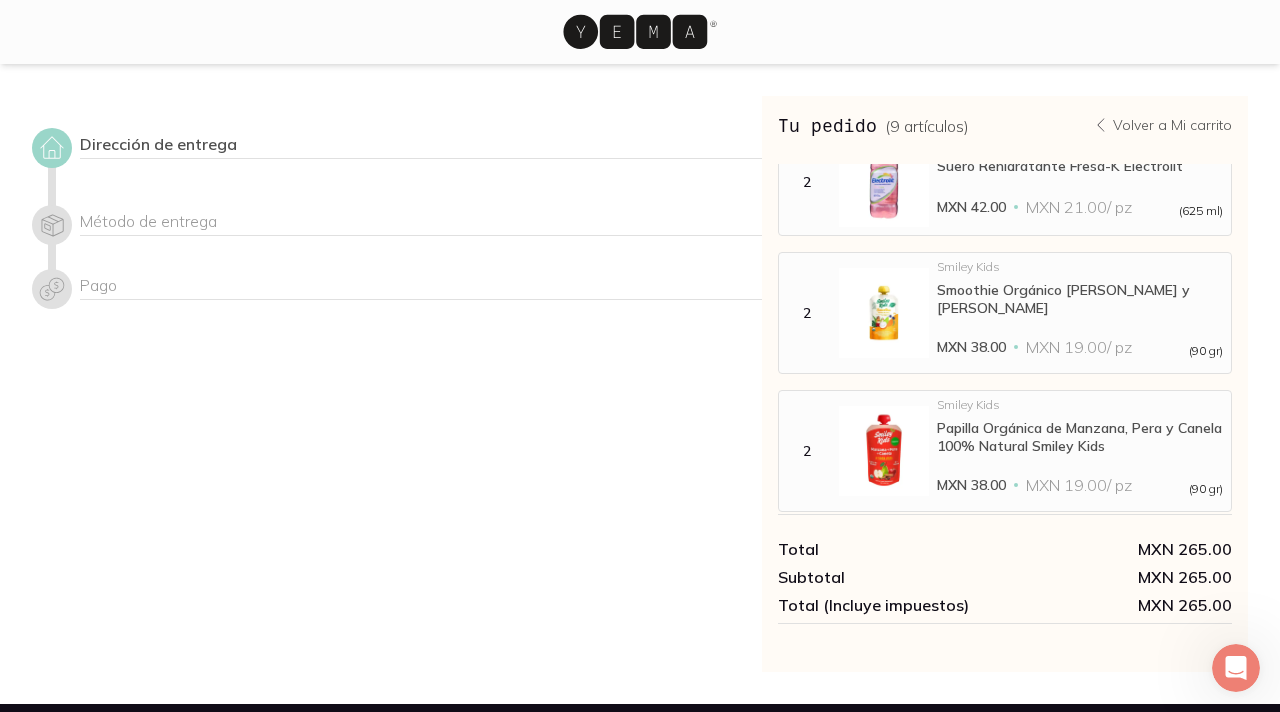 click at bounding box center (884, 451) 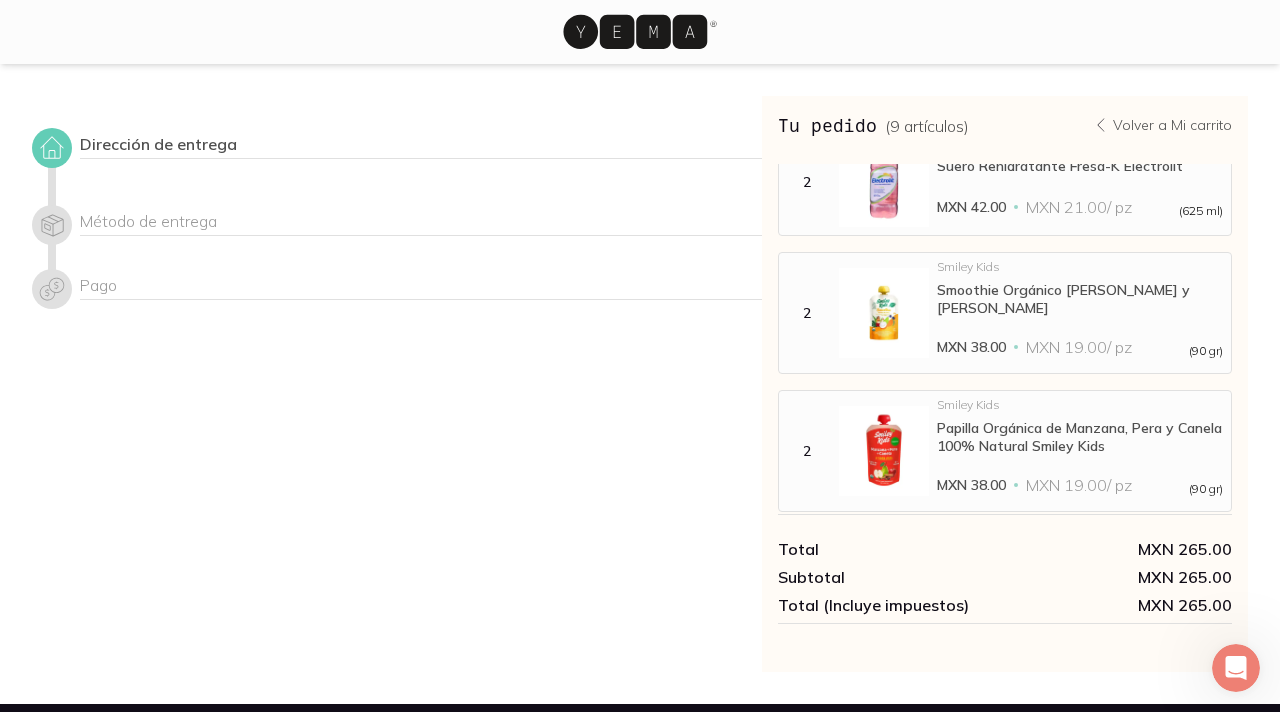 click 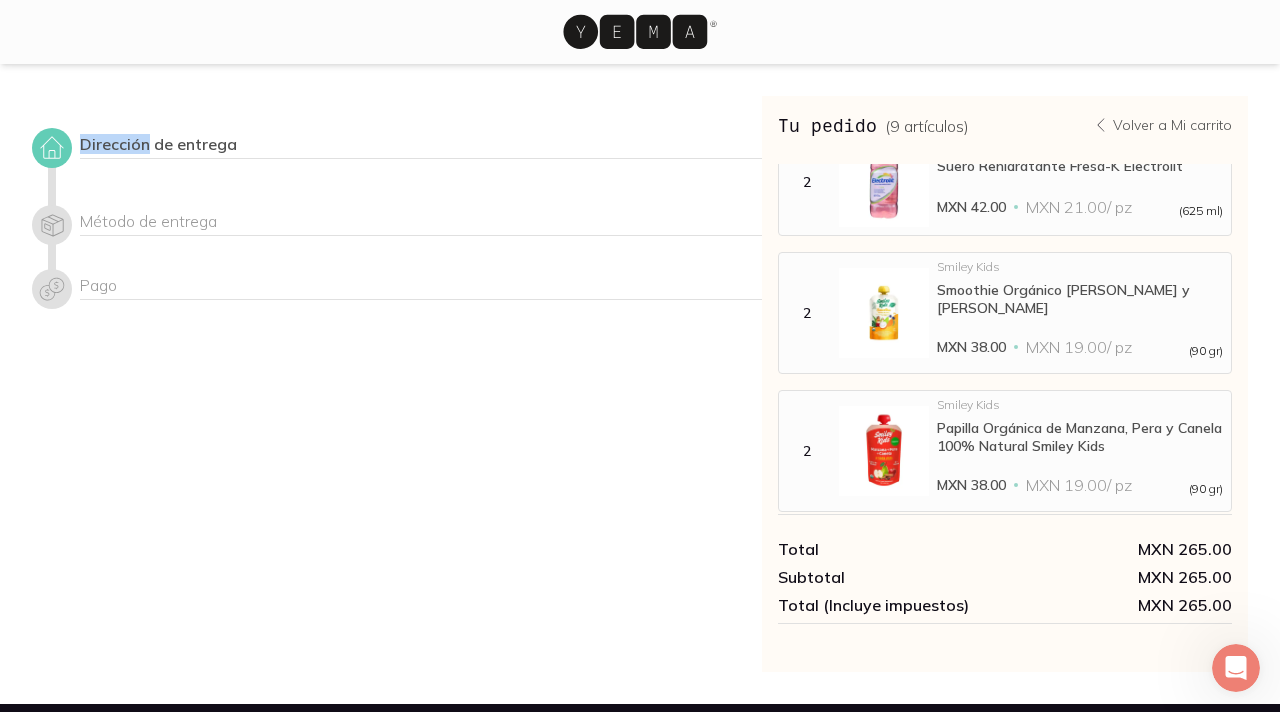 click 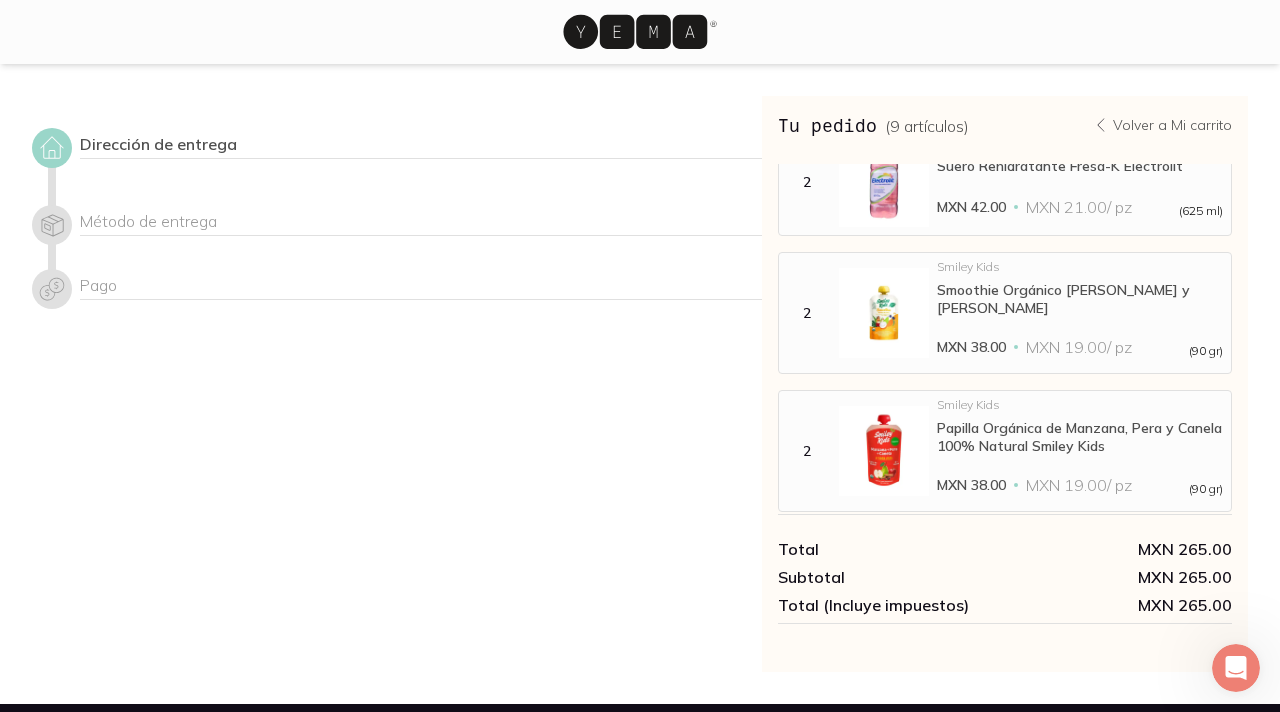click on "Dirección de entrega" at bounding box center [397, 166] 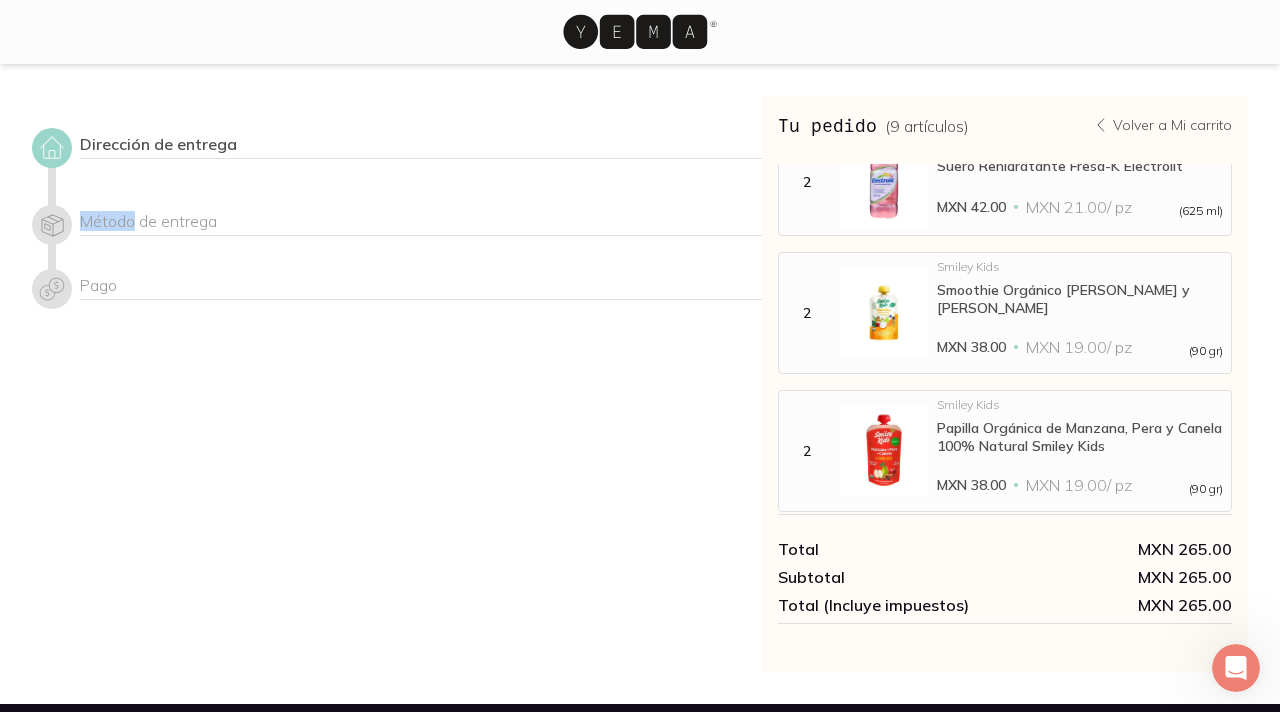 click 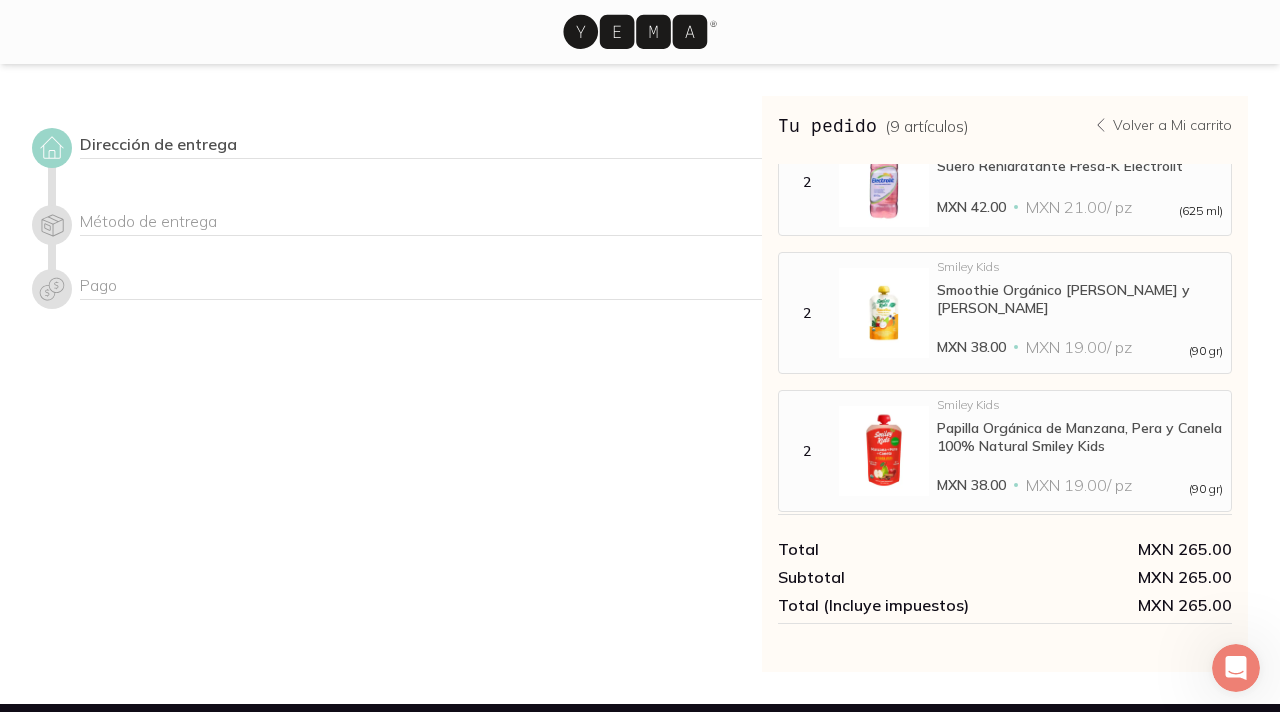 click on "Dirección de entrega" at bounding box center [421, 154] 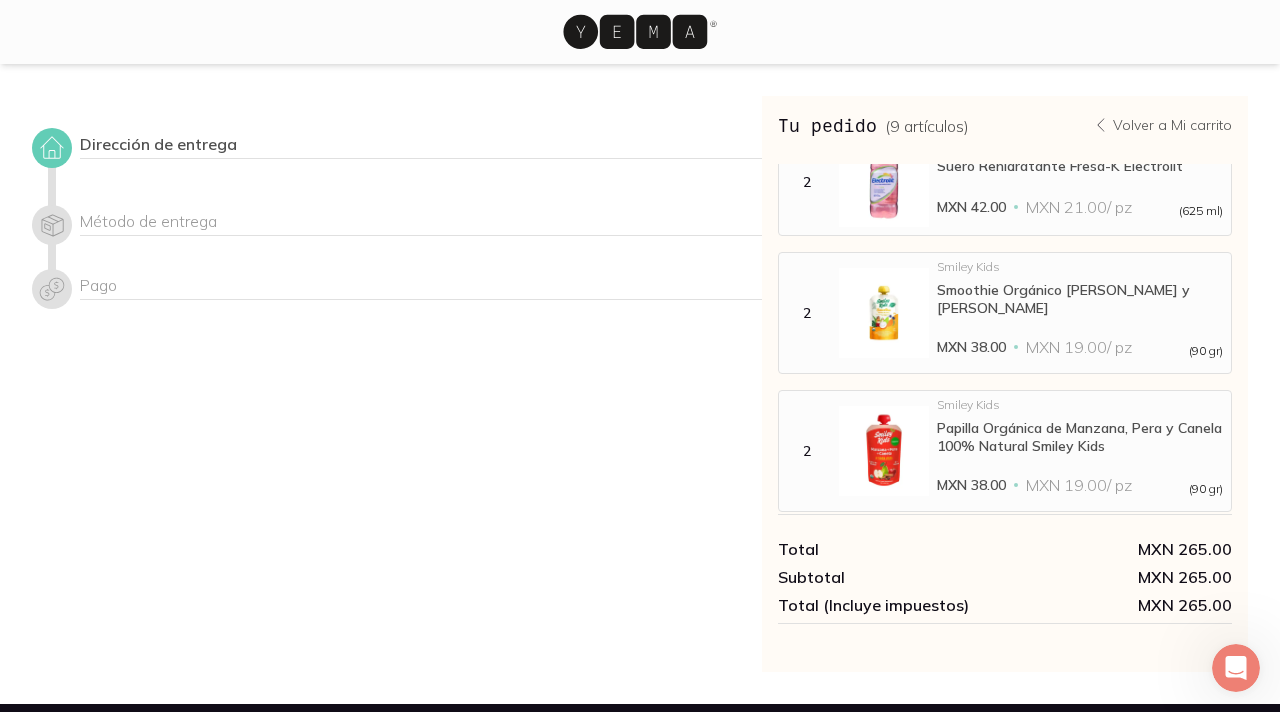 click 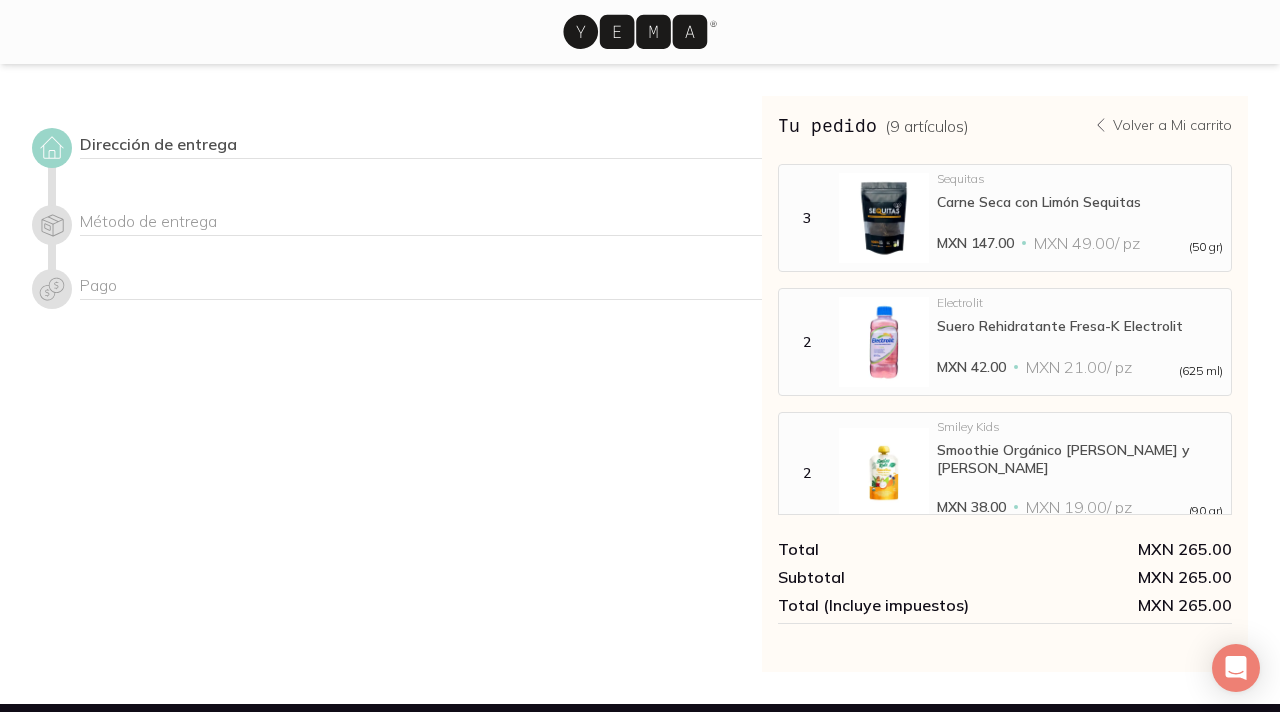 scroll, scrollTop: 0, scrollLeft: 0, axis: both 